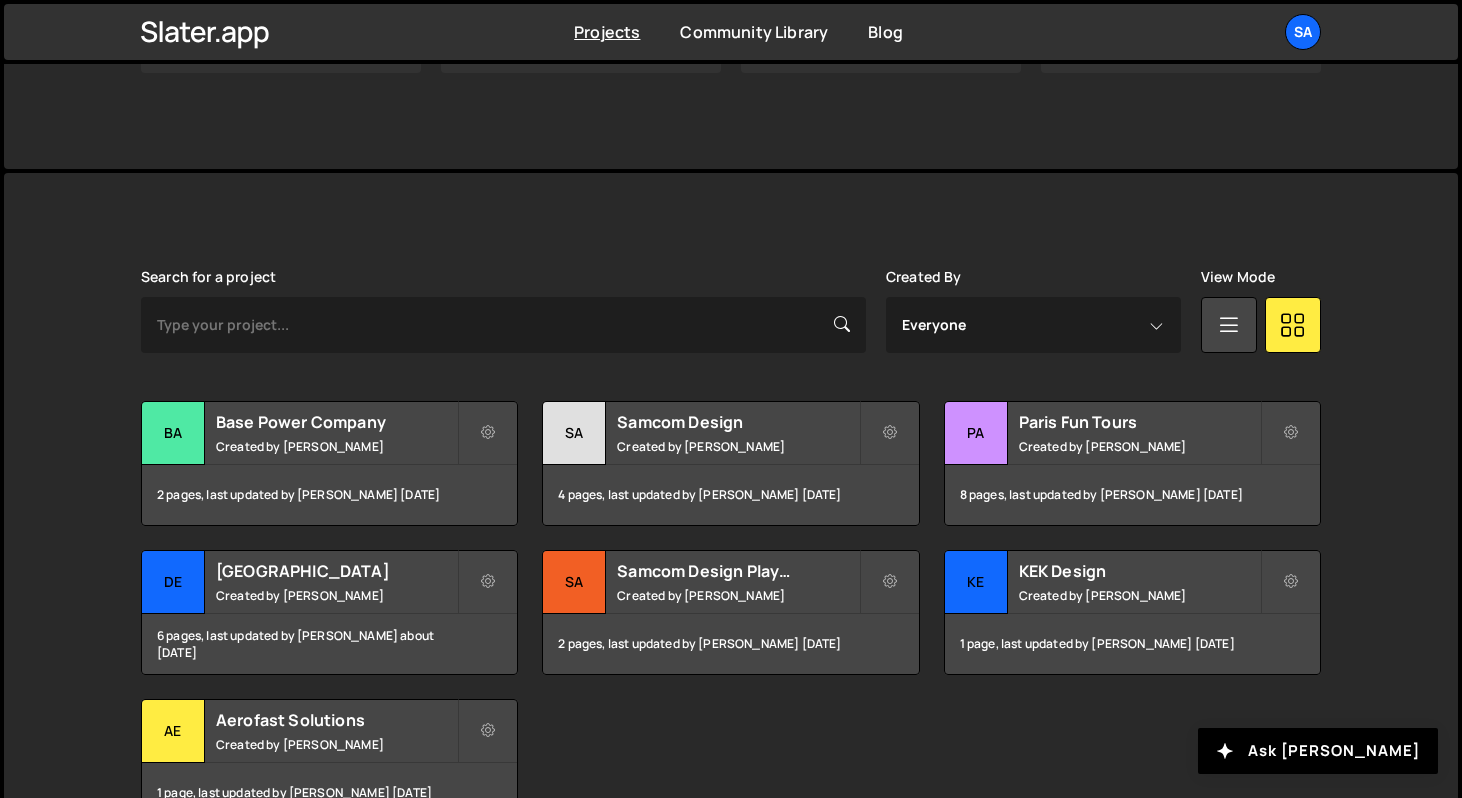 scroll, scrollTop: 529, scrollLeft: 0, axis: vertical 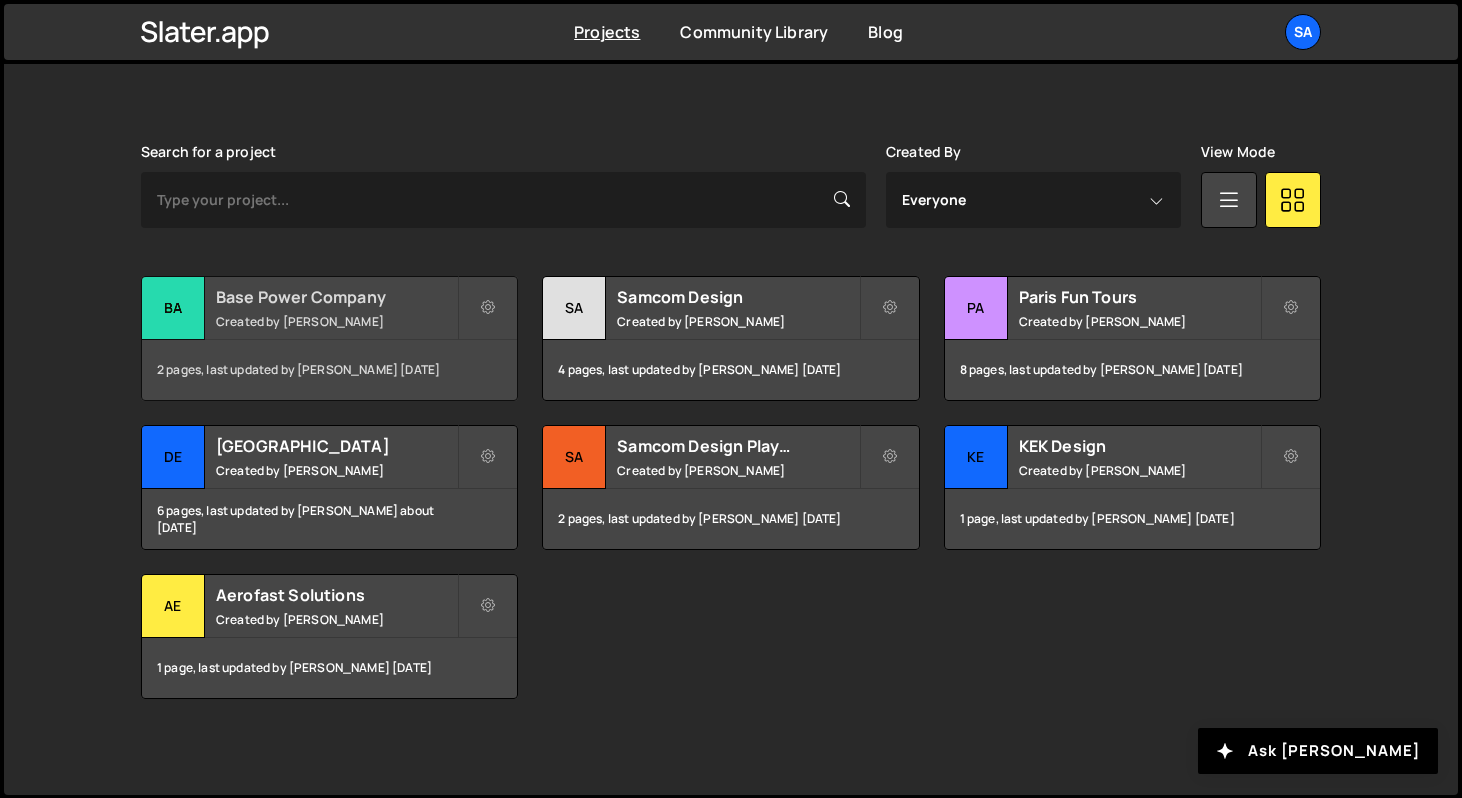 click on "Ba" at bounding box center (173, 308) 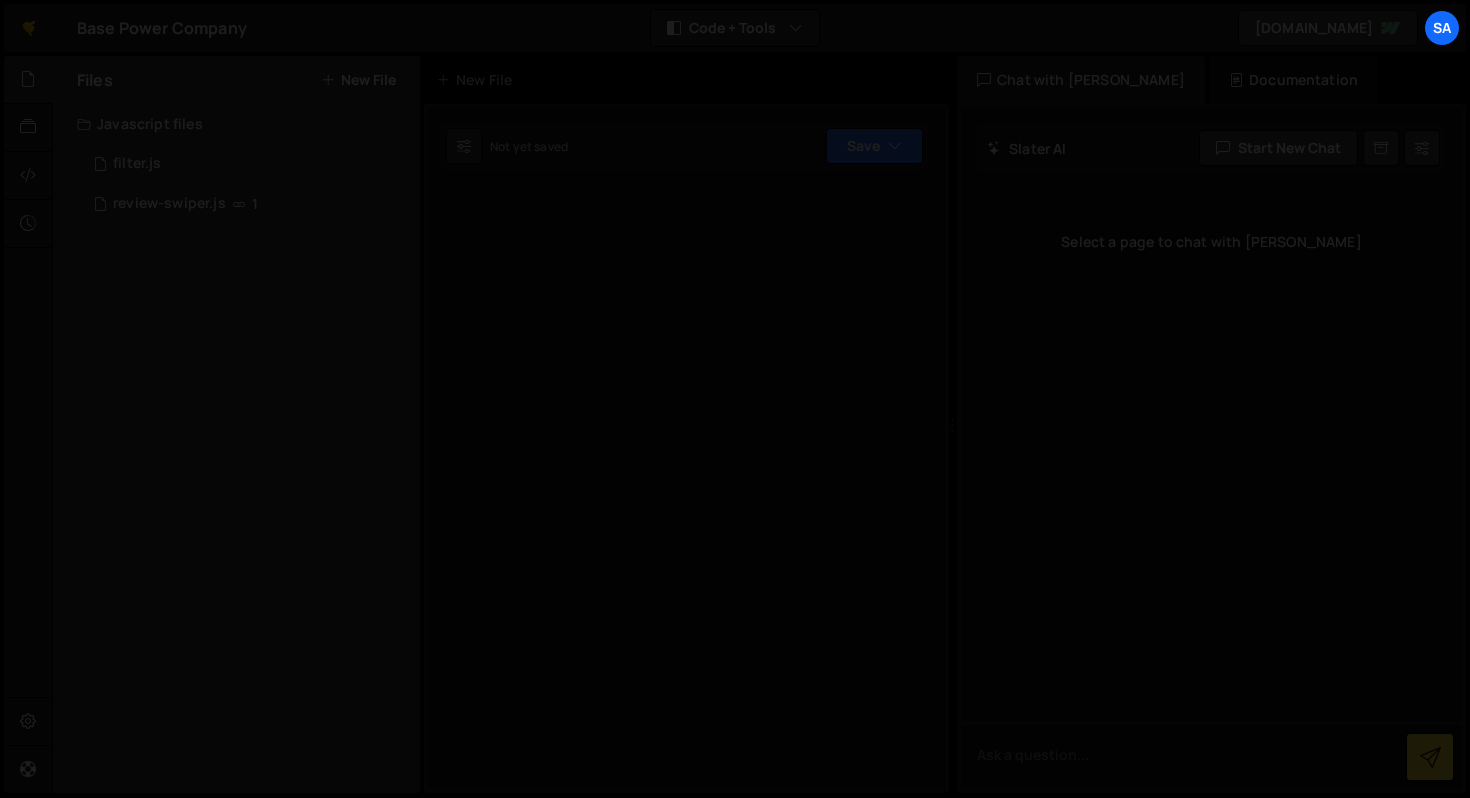 scroll, scrollTop: 0, scrollLeft: 0, axis: both 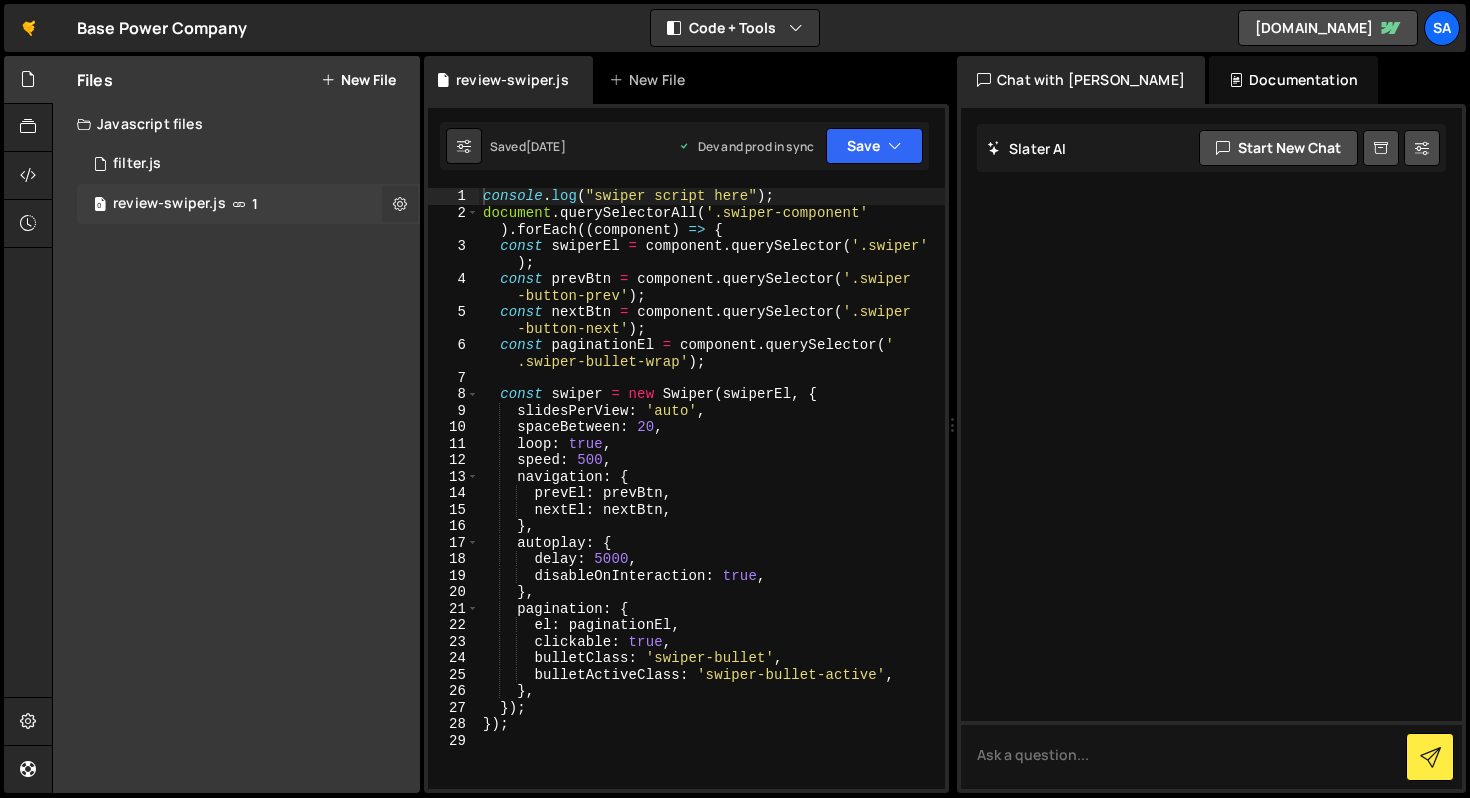 click at bounding box center (400, 203) 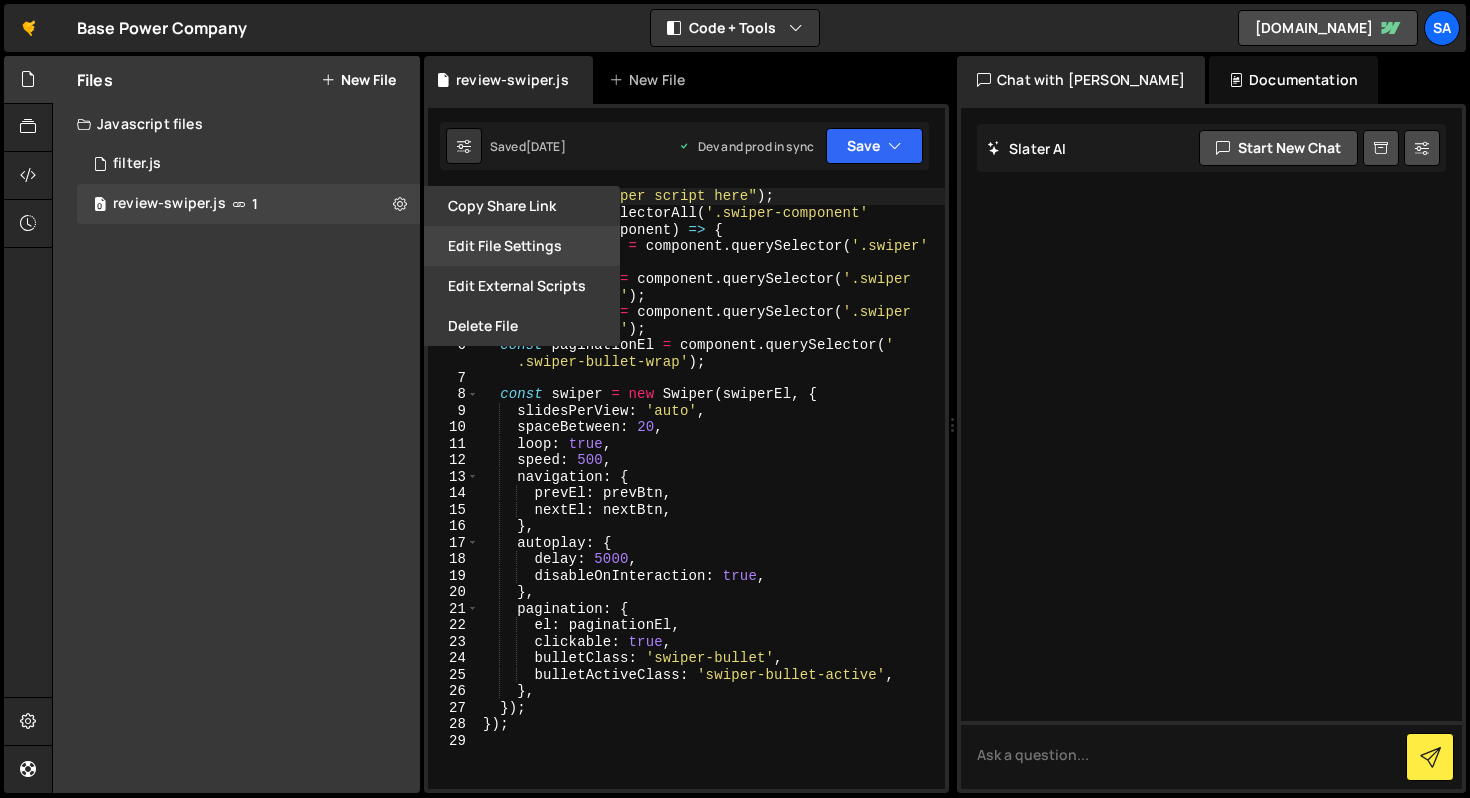 click on "Edit File Settings" at bounding box center (522, 246) 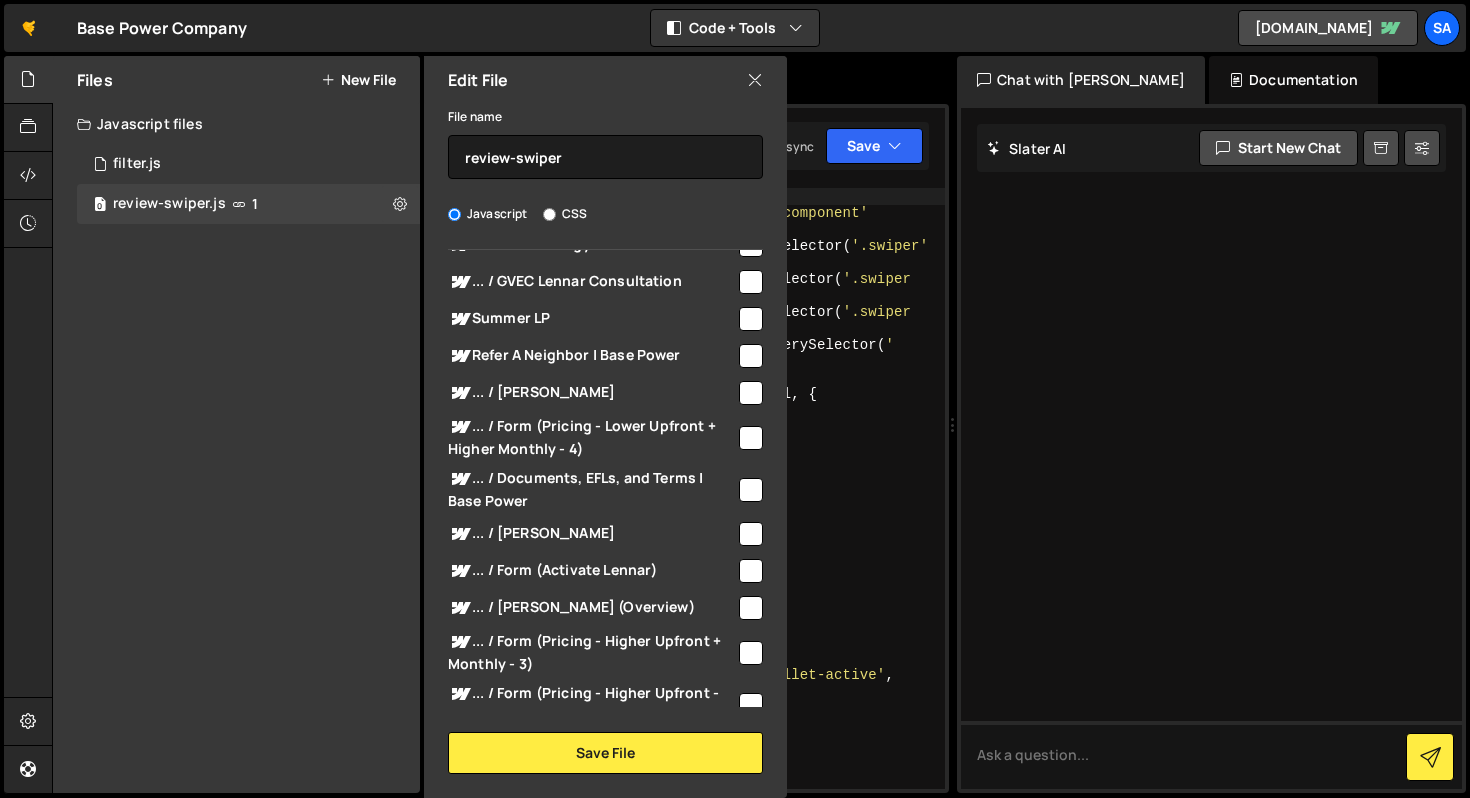 scroll, scrollTop: 0, scrollLeft: 0, axis: both 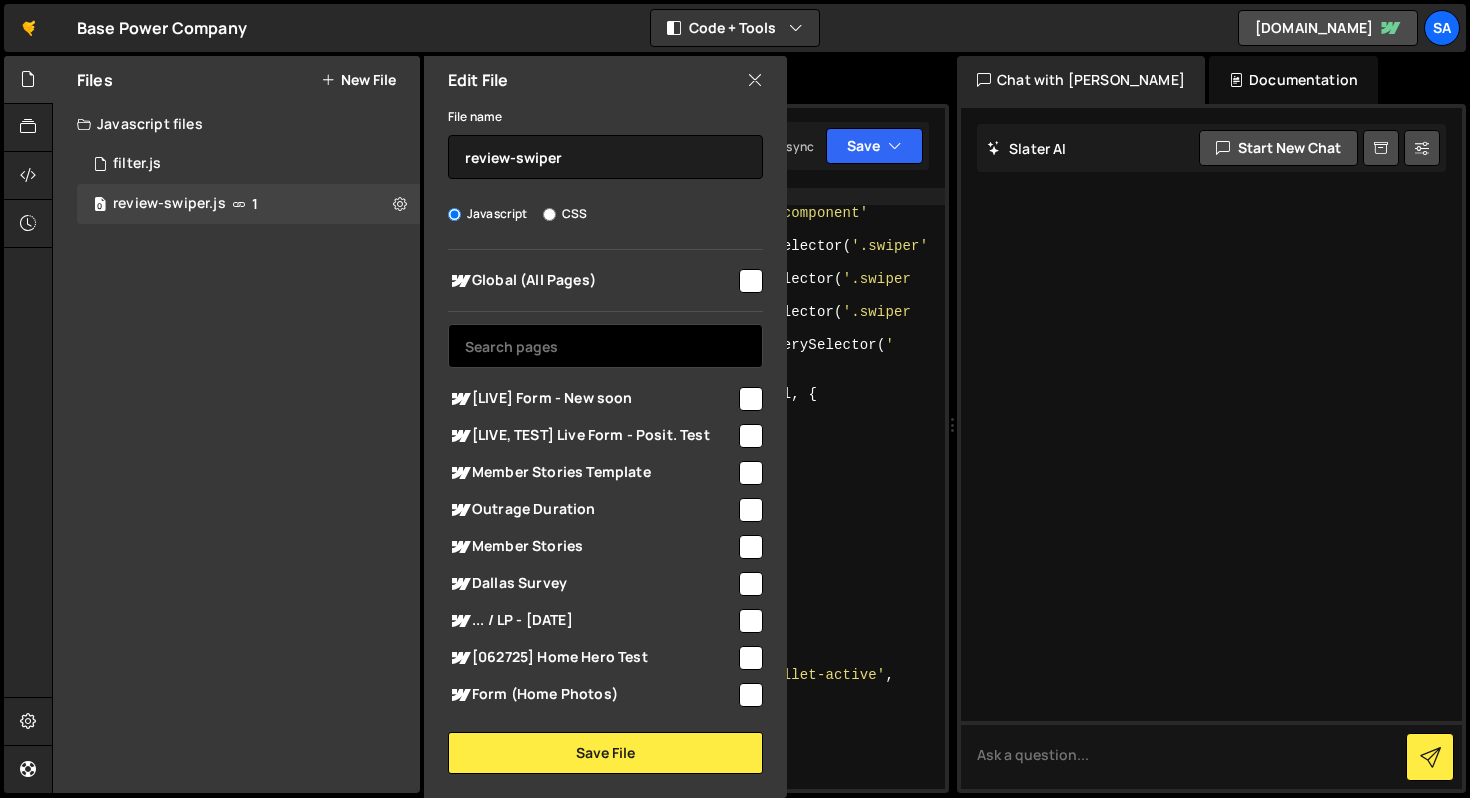 click at bounding box center (605, 346) 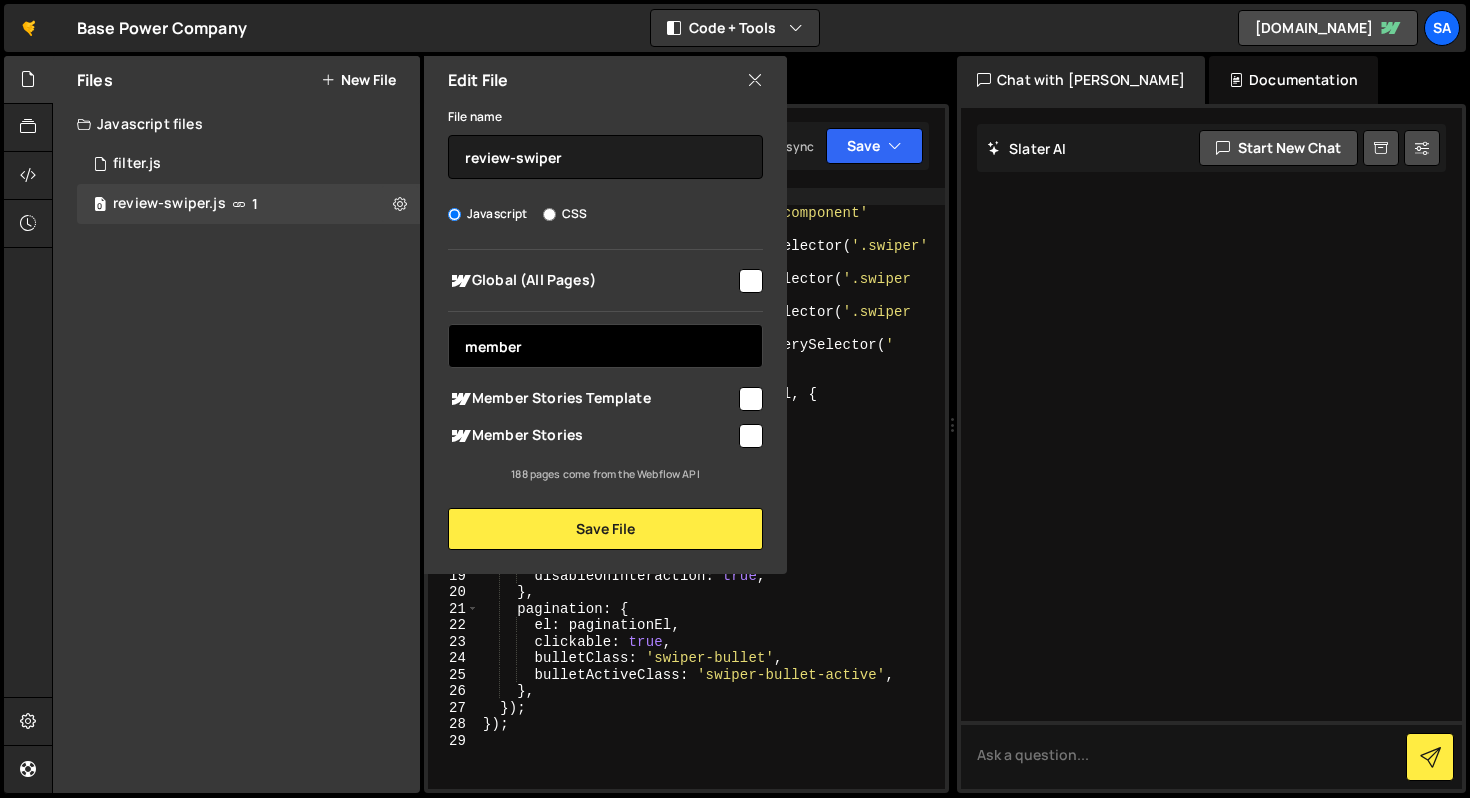type on "member" 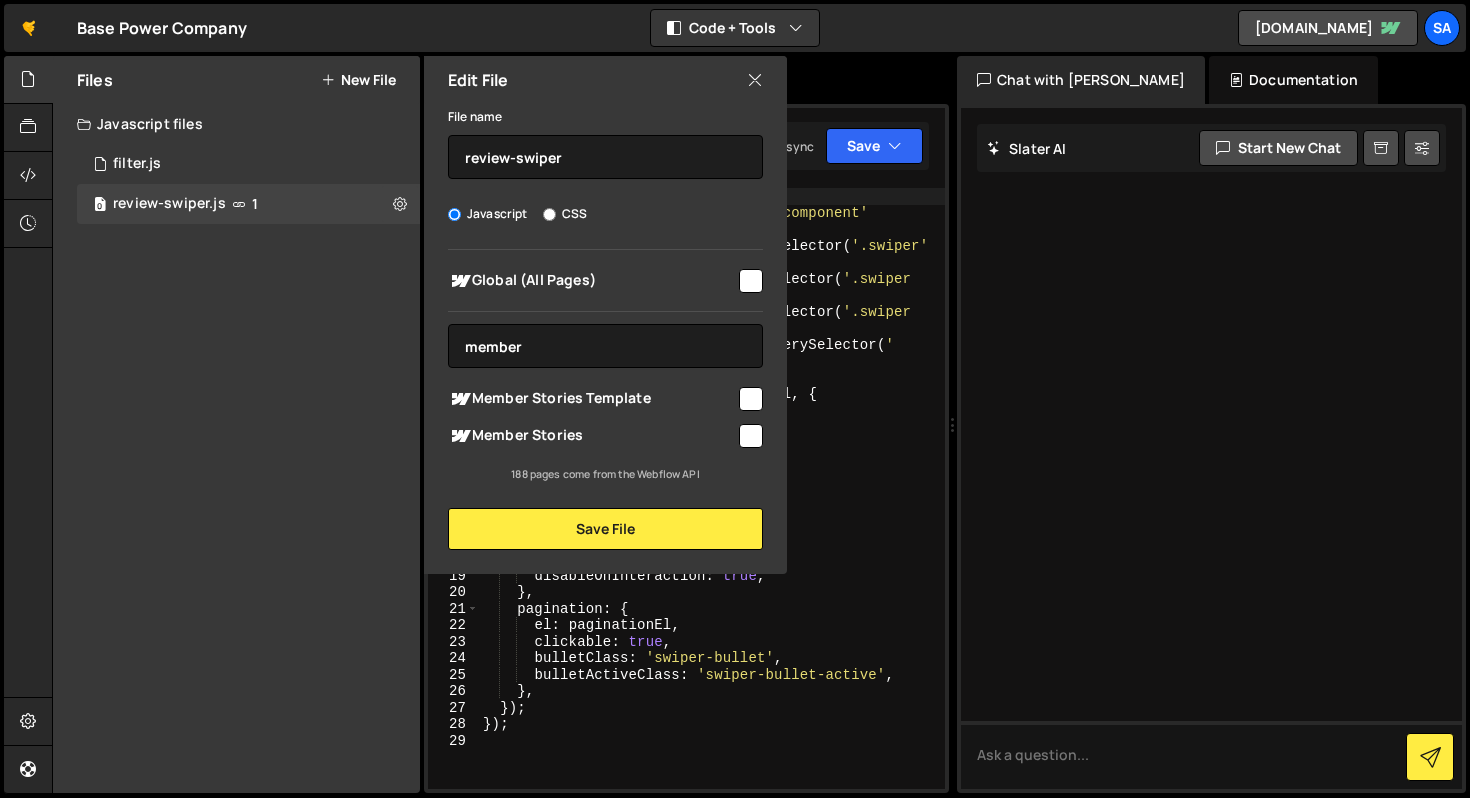 click at bounding box center [751, 436] 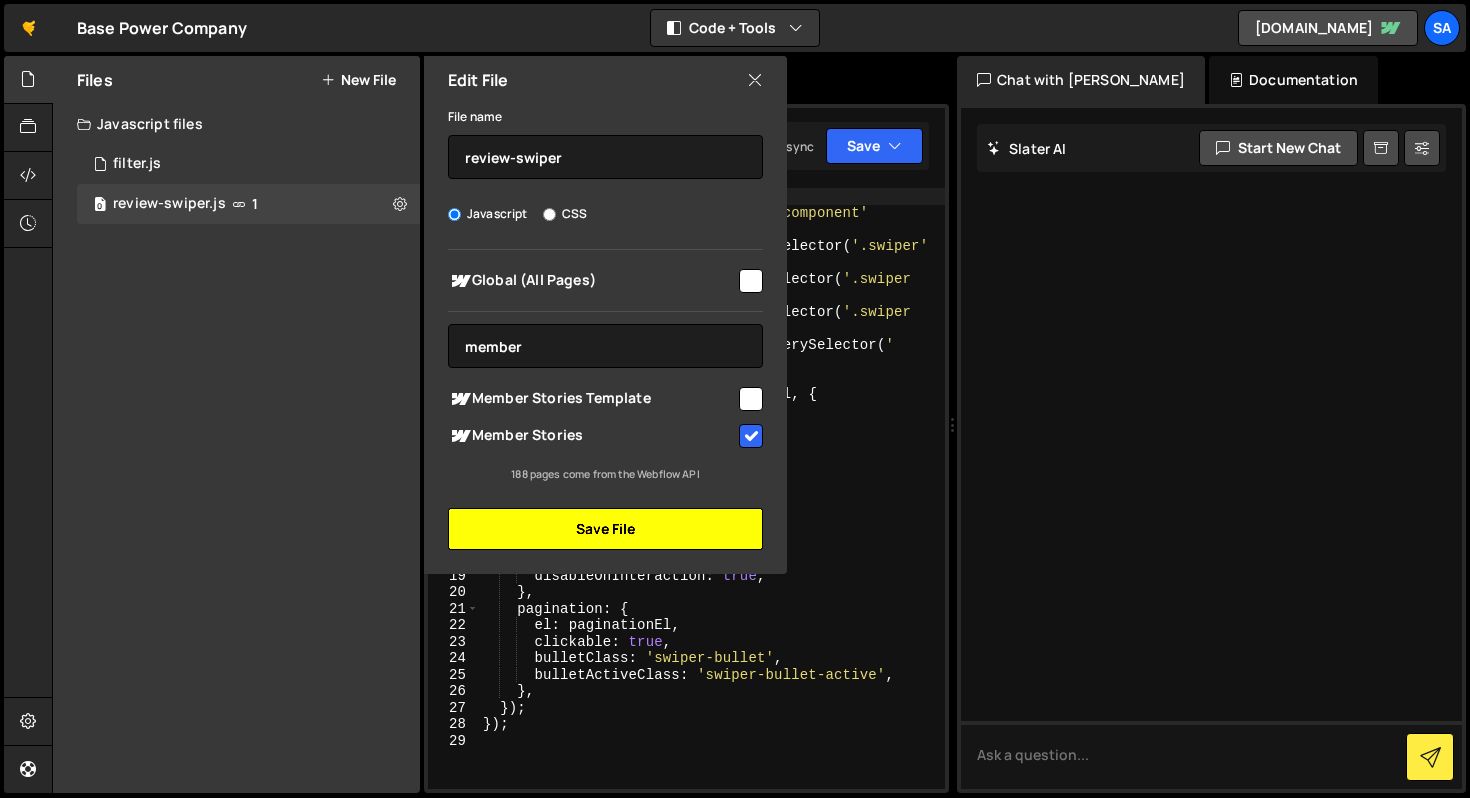 click on "Save File" at bounding box center [605, 529] 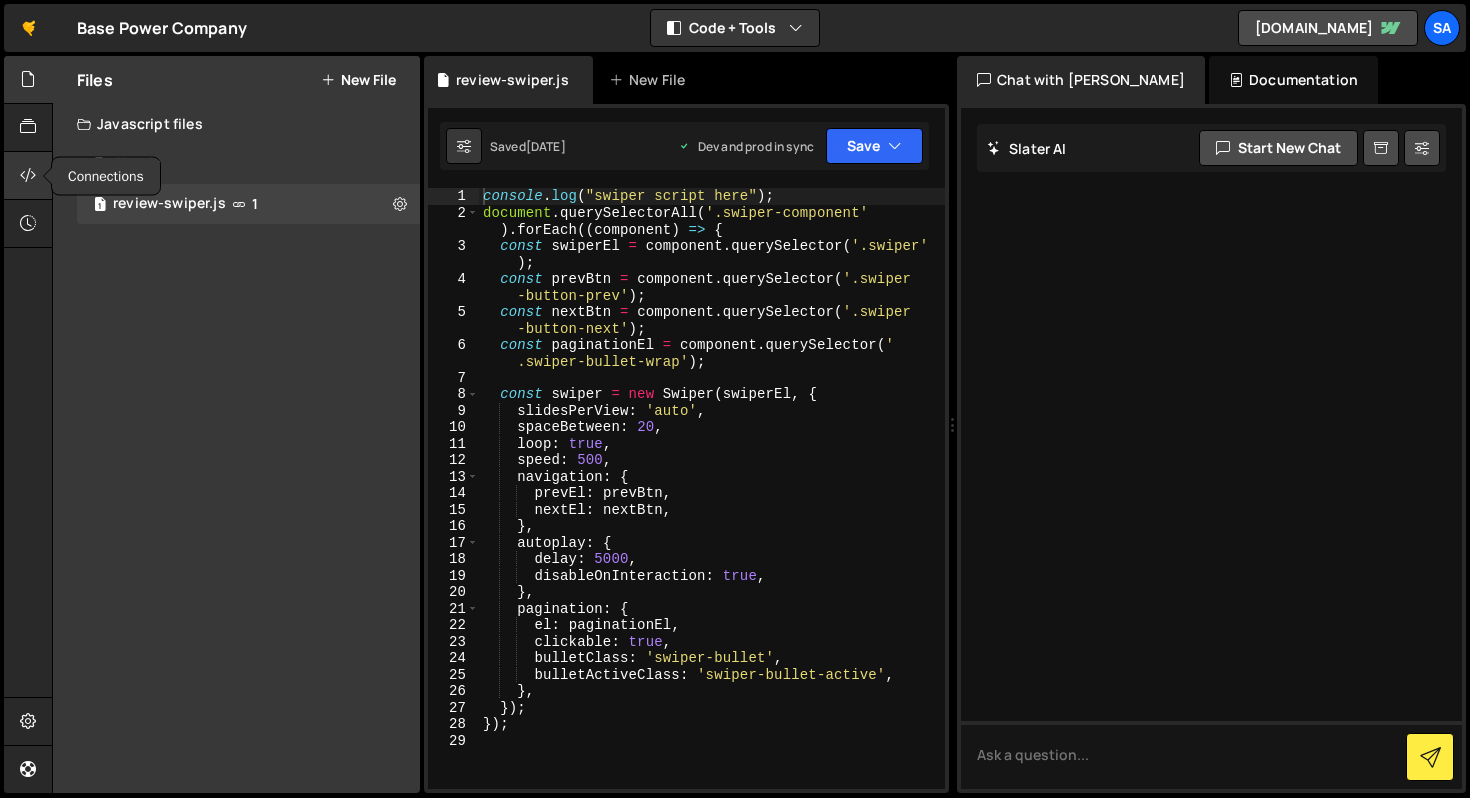 click at bounding box center (28, 176) 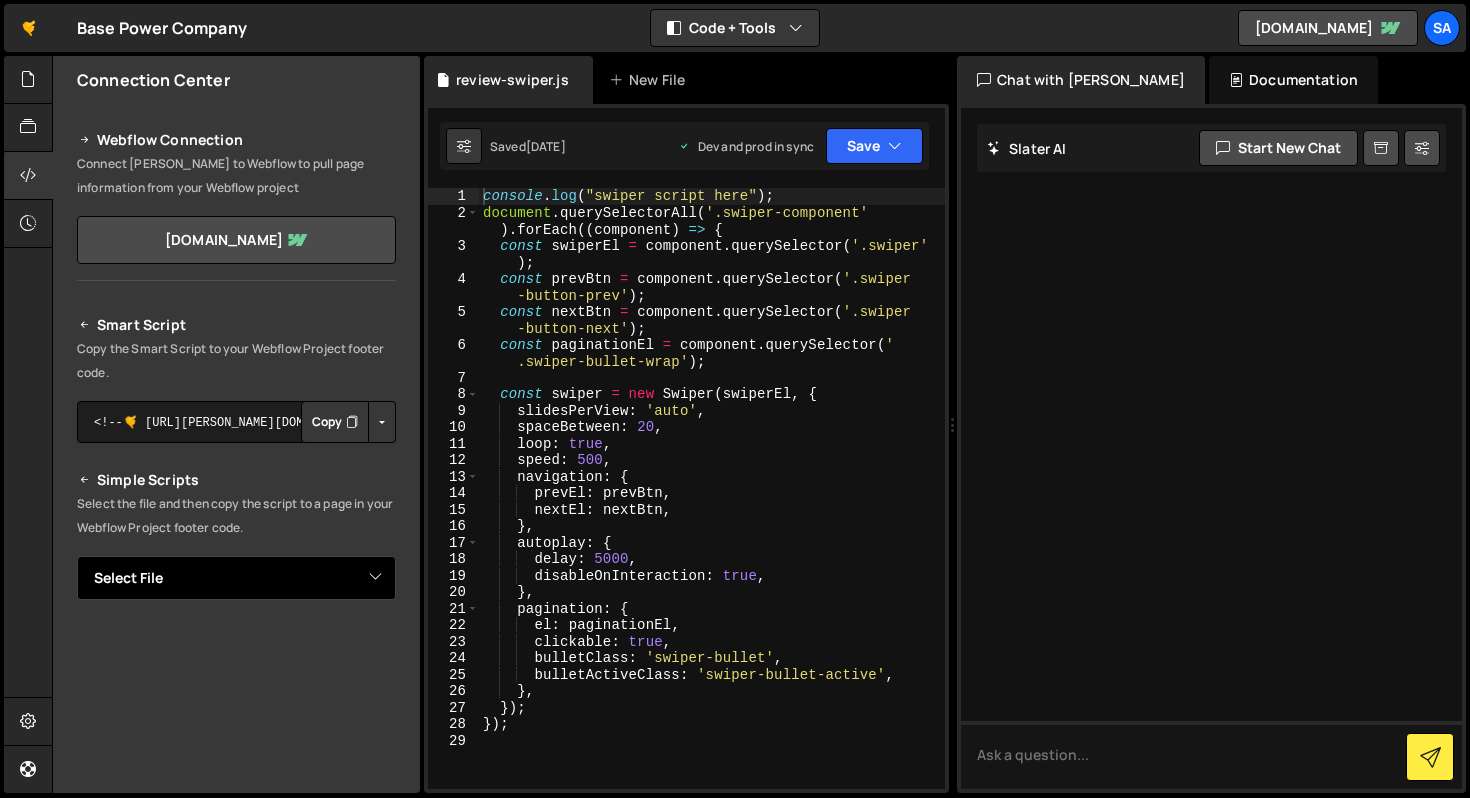 click on "Select File
filter.js
review-swiper.js" at bounding box center [236, 578] 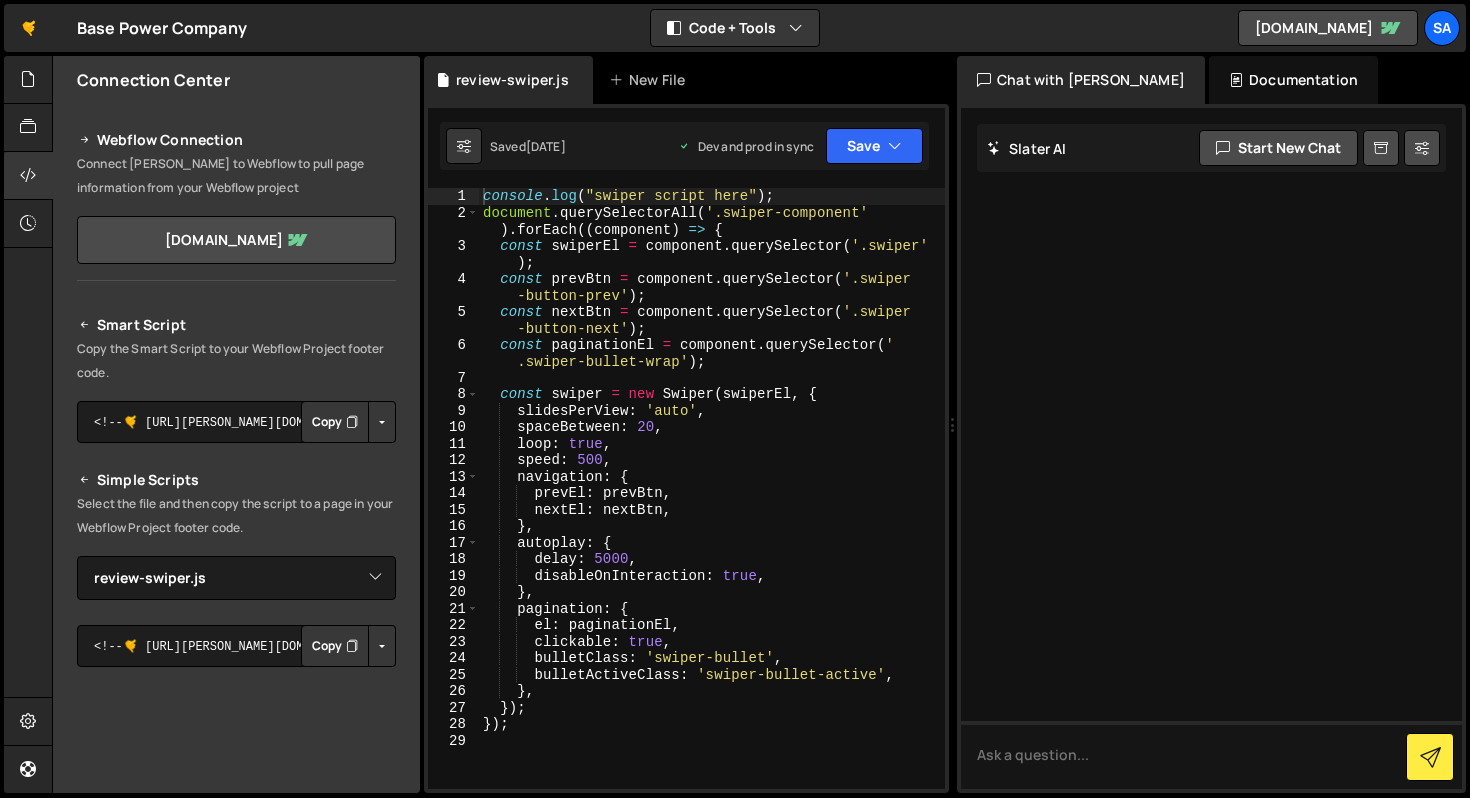 click on "Copy" at bounding box center [335, 646] 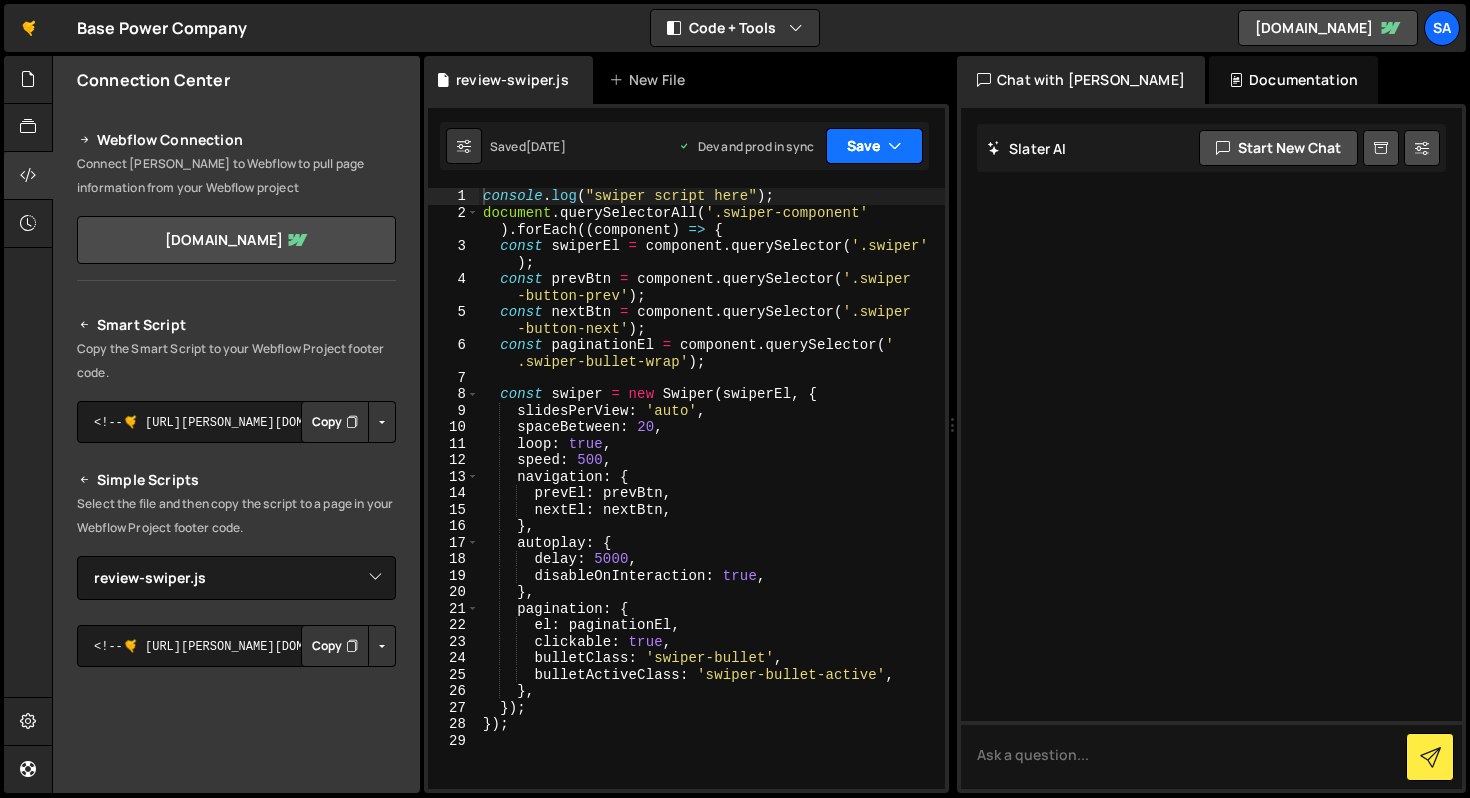 click on "Save" at bounding box center (874, 146) 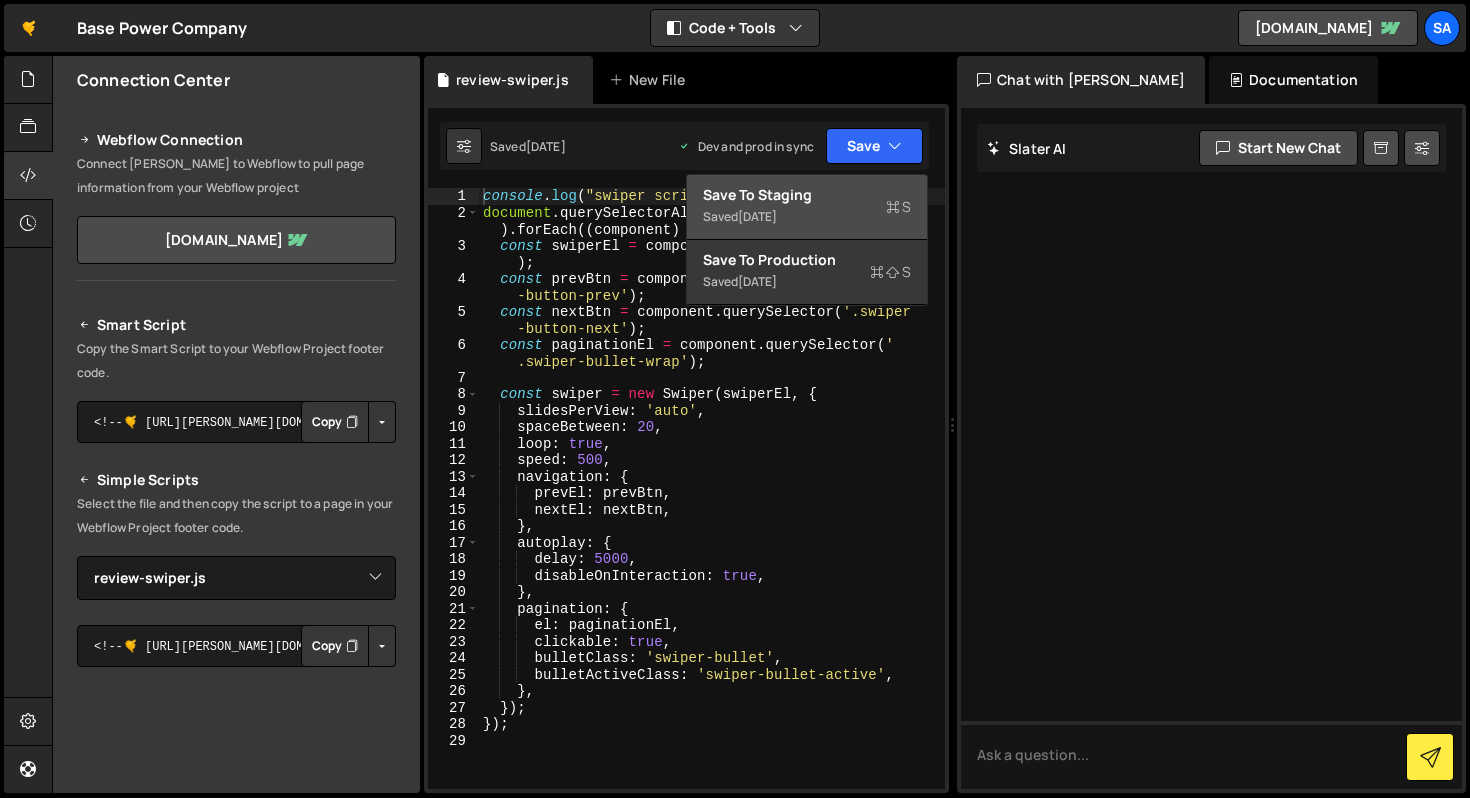click on "Save to Staging
S" at bounding box center (807, 195) 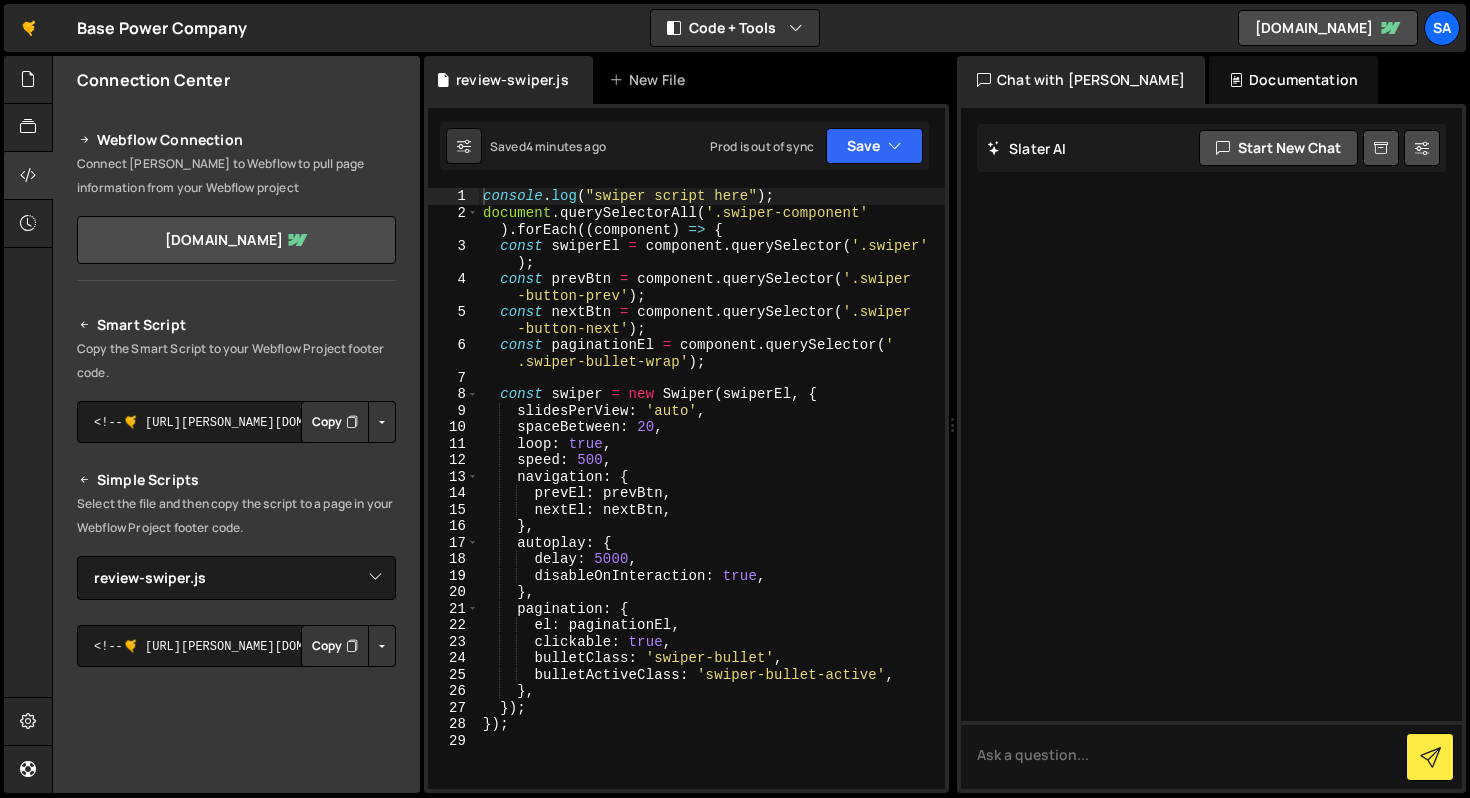 type on "}," 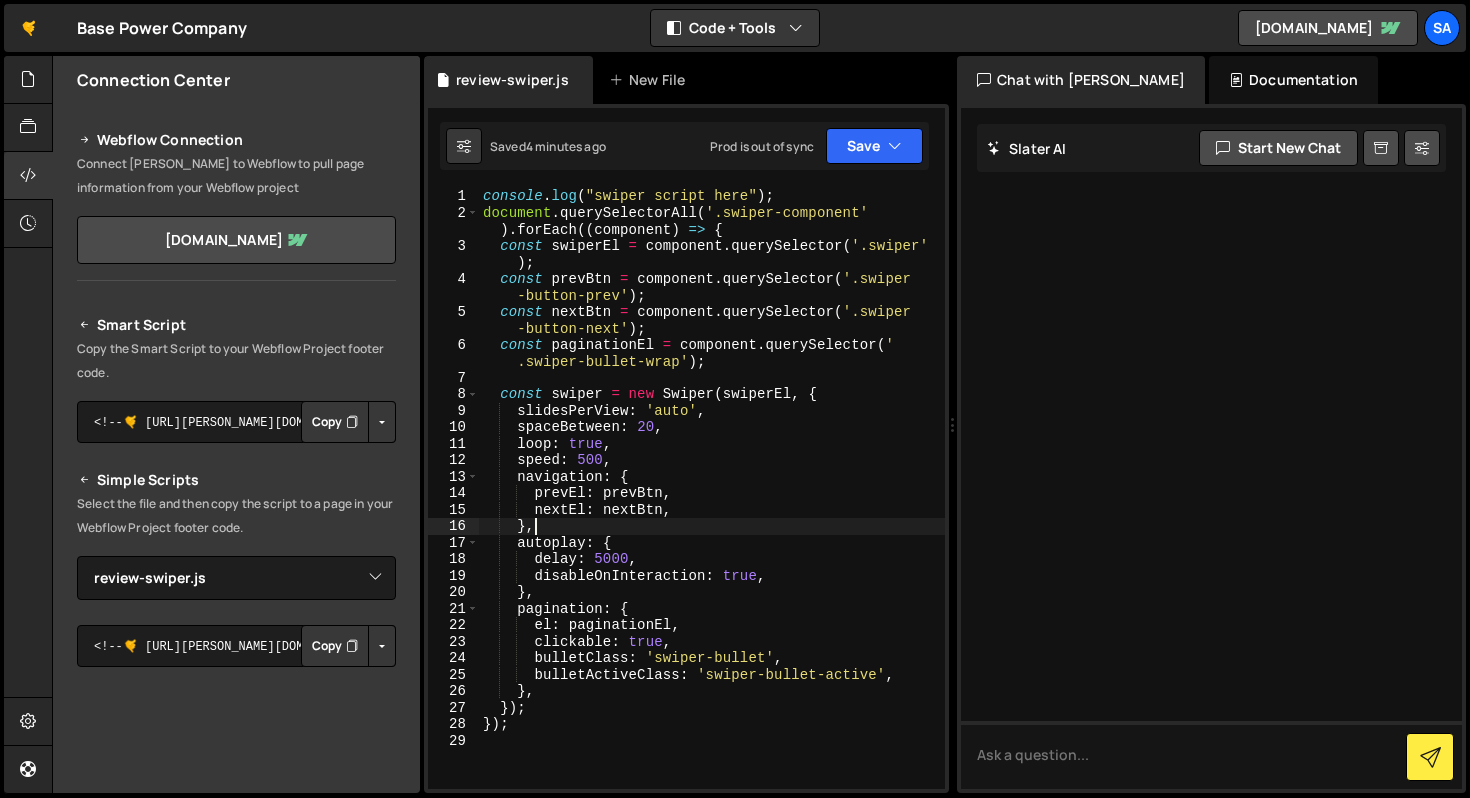 click on "console . log ( "swiper script here" ) ; document . querySelectorAll ( '.swiper-component'    ) . forEach (( component )   =>   {    const   swiperEl   =   component . querySelector ( '.swiper'      ) ;    const   prevBtn   =   component . querySelector ( '.swiper      -button-prev' ) ;    const   nextBtn   =   component . querySelector ( '.swiper      -button-next' ) ;    const   paginationEl   =   component . querySelector ( '      .swiper-bullet-wrap' ) ;    const   swiper   =   new   Swiper ( swiperEl ,   {       slidesPerView :   'auto' ,       spaceBetween :   20 ,       loop :   true ,       speed :   500 ,       navigation :   {          prevEl :   prevBtn ,          nextEl :   nextBtn ,       } ,       autoplay :   {          delay :   5000 ,          disableOnInteraction :   true ,       } ,       pagination :   {          el :   paginationEl ,          clickable :   true ,          bulletClass :   'swiper-bullet' ,          bulletActiveClass :   'swiper-bullet-active' ,       } ," at bounding box center [712, 505] 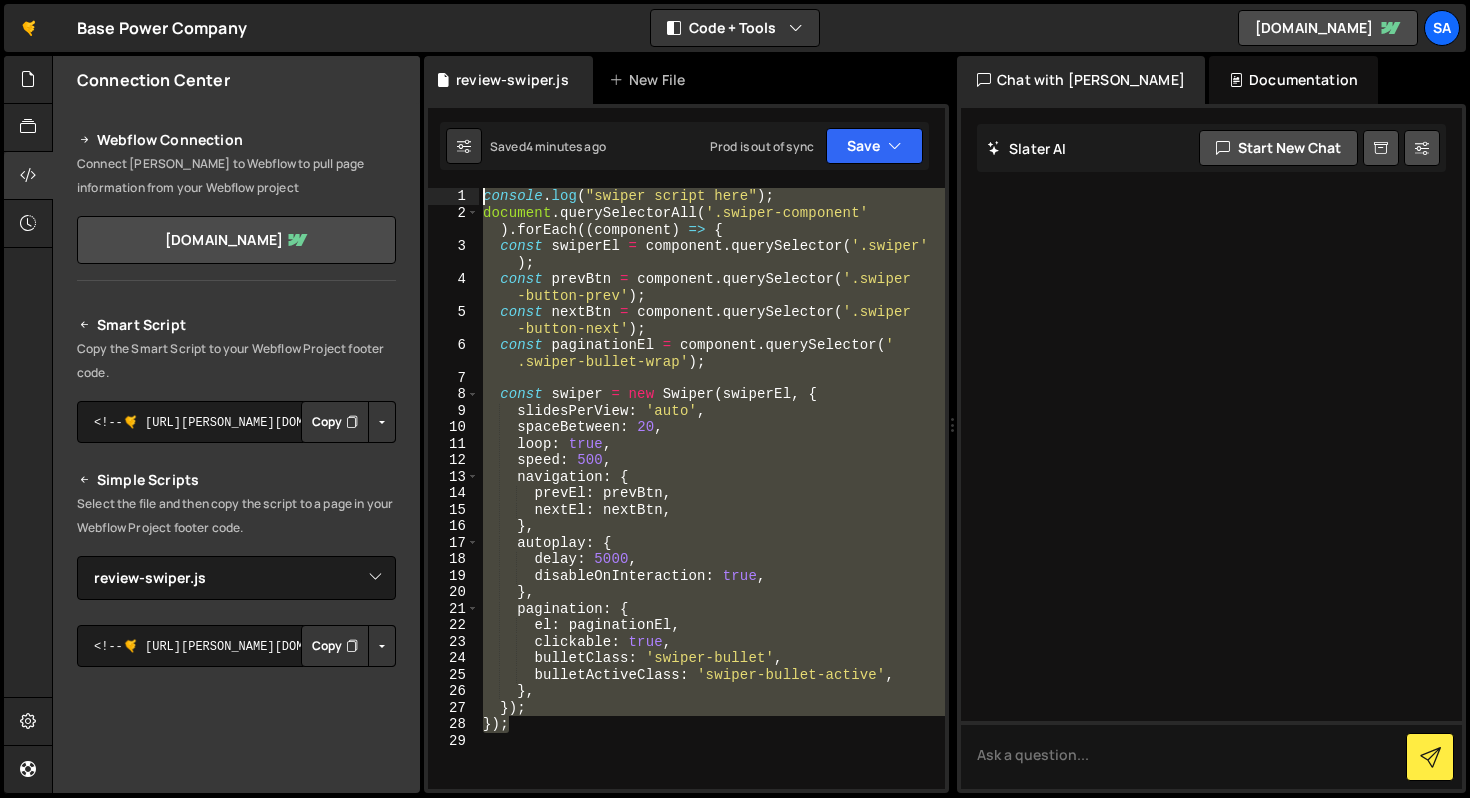 drag, startPoint x: 539, startPoint y: 729, endPoint x: 479, endPoint y: 187, distance: 545.3109 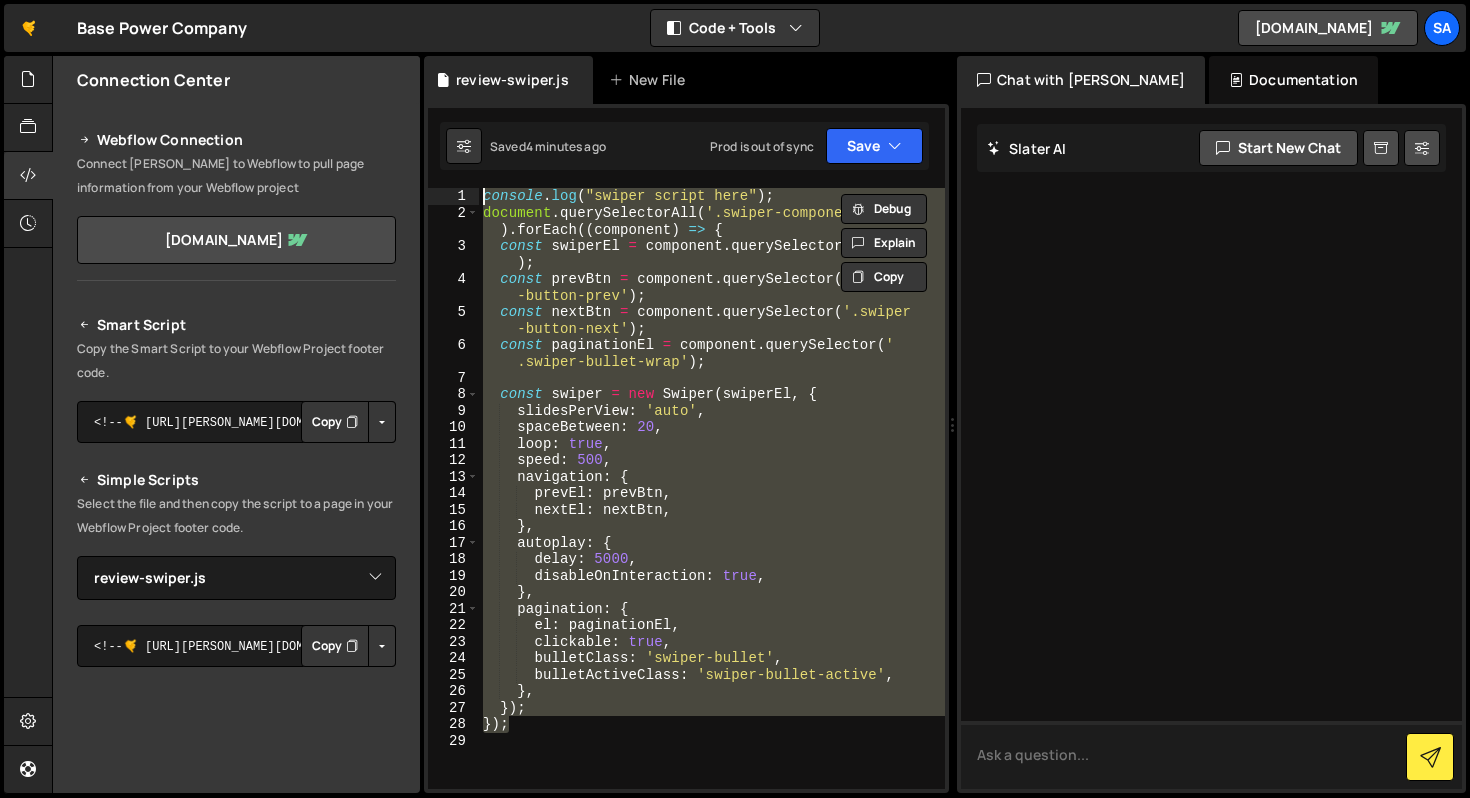 click at bounding box center [1211, 755] 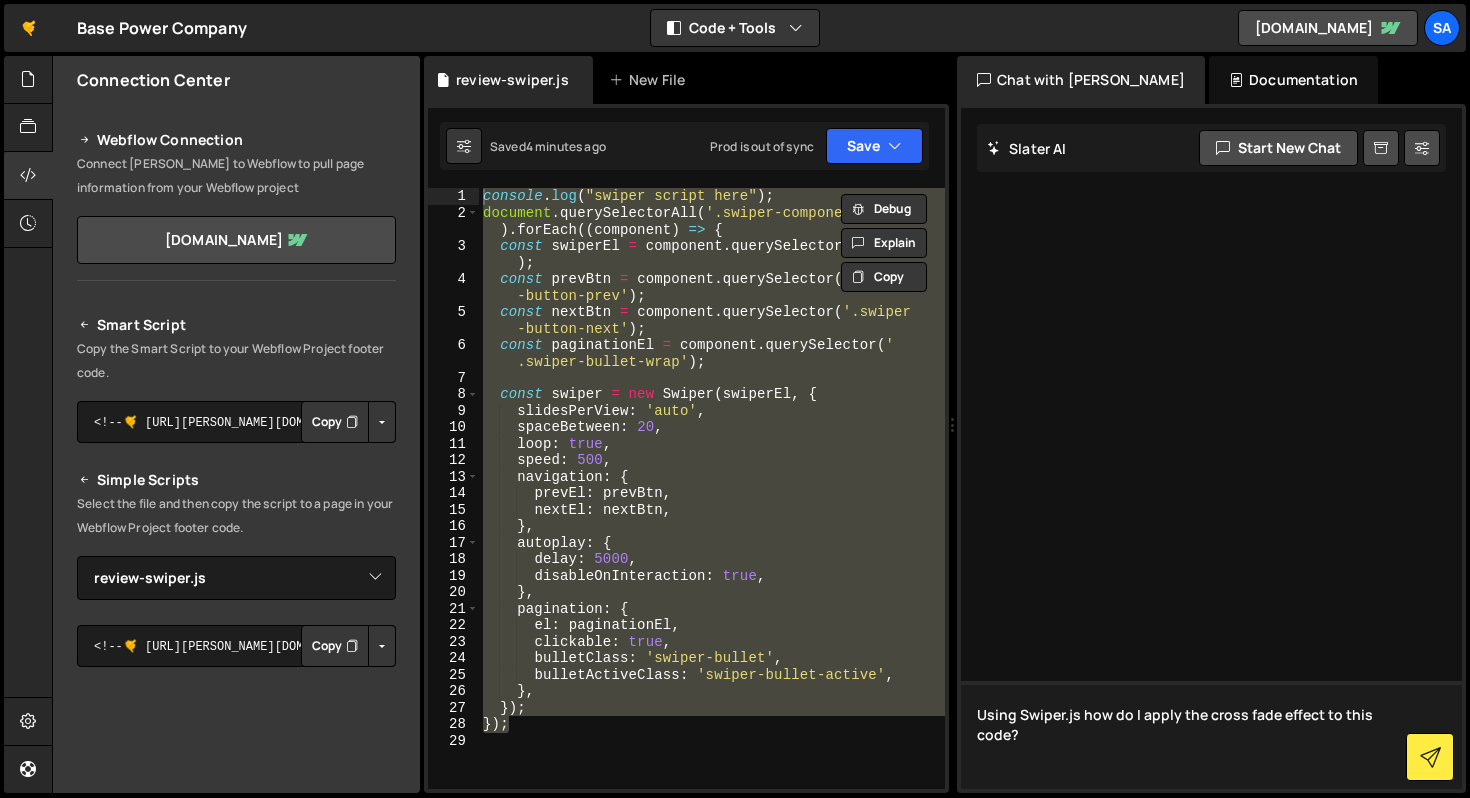 paste on "console.log("swiper script here");
document.querySelectorAll('.swiper-component').forEach((component) => {
const swiperEl = component.querySelector('.swiper');
const prevBtn = component.querySelector('.swiper-button-prev');
const nextBtn = component.querySelector('.swiper-button-next');
const paginationEl = component.querySelector('.swiper-bullet-wrap');
const swiper = new Swiper(swiperEl, {
slidesPerView: 'auto',
spaceBetween: 20,
loop: true,
speed: 500,
navigation: {
prevEl: prevBtn,
nextEl: nextBtn,
},
autoplay: {
delay: 5000,
disableOnInteraction: true,
},
pagination: {
el: paginationEl,
clickable: true,
bulletClass: 'swiper-bullet',
bulletActiveClass: 'swiper-bullet-active',
},
});
});" 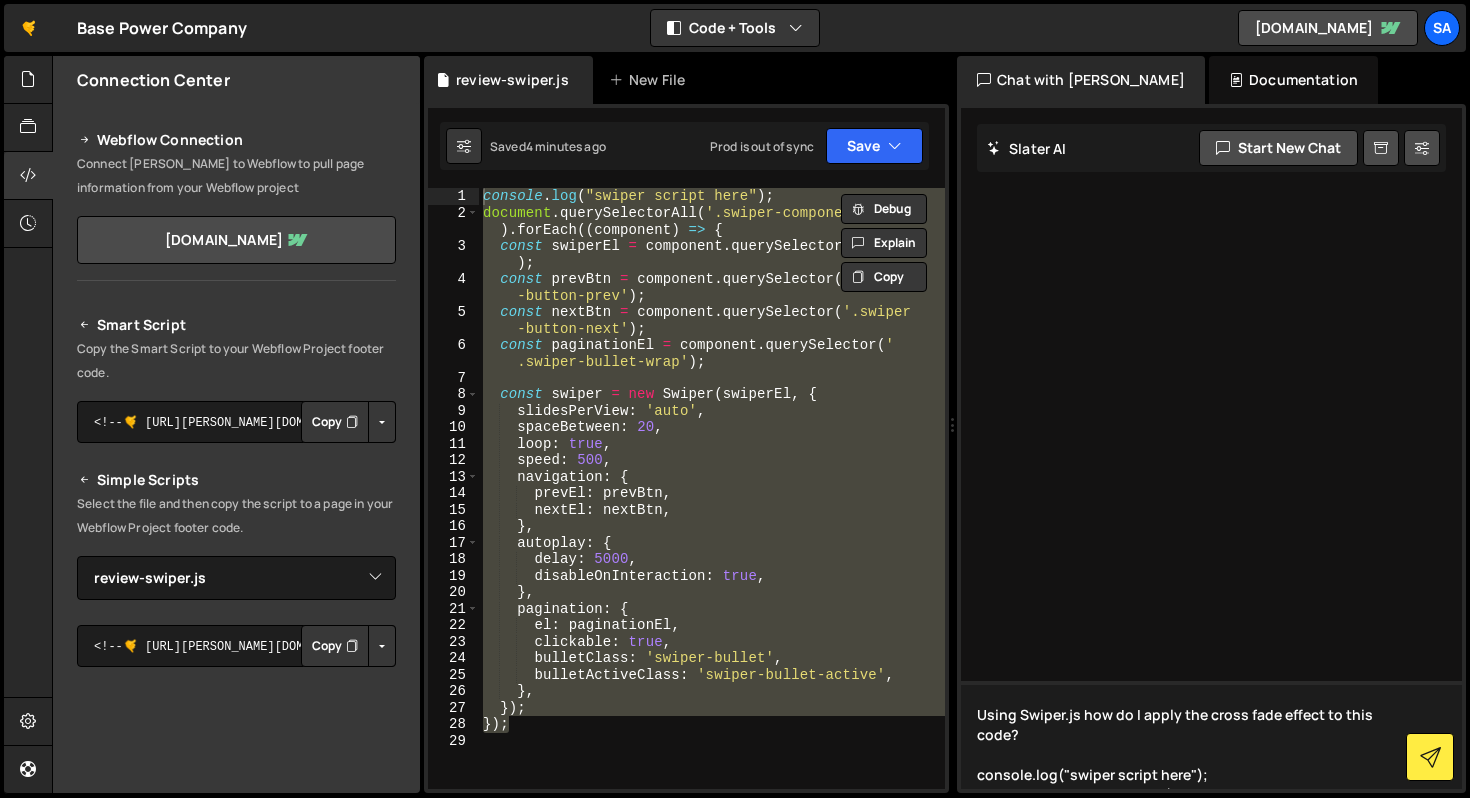 scroll, scrollTop: 323, scrollLeft: 0, axis: vertical 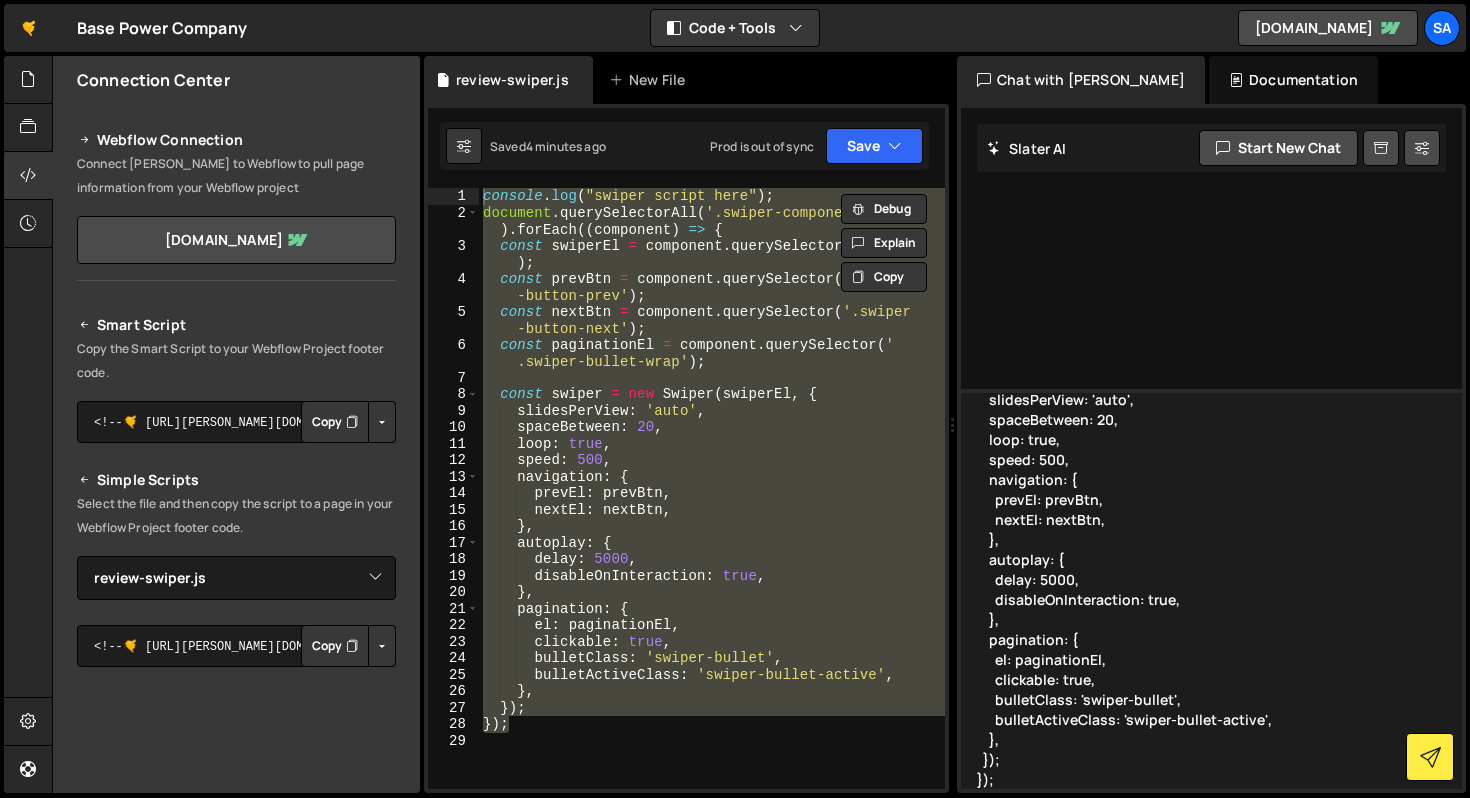 type 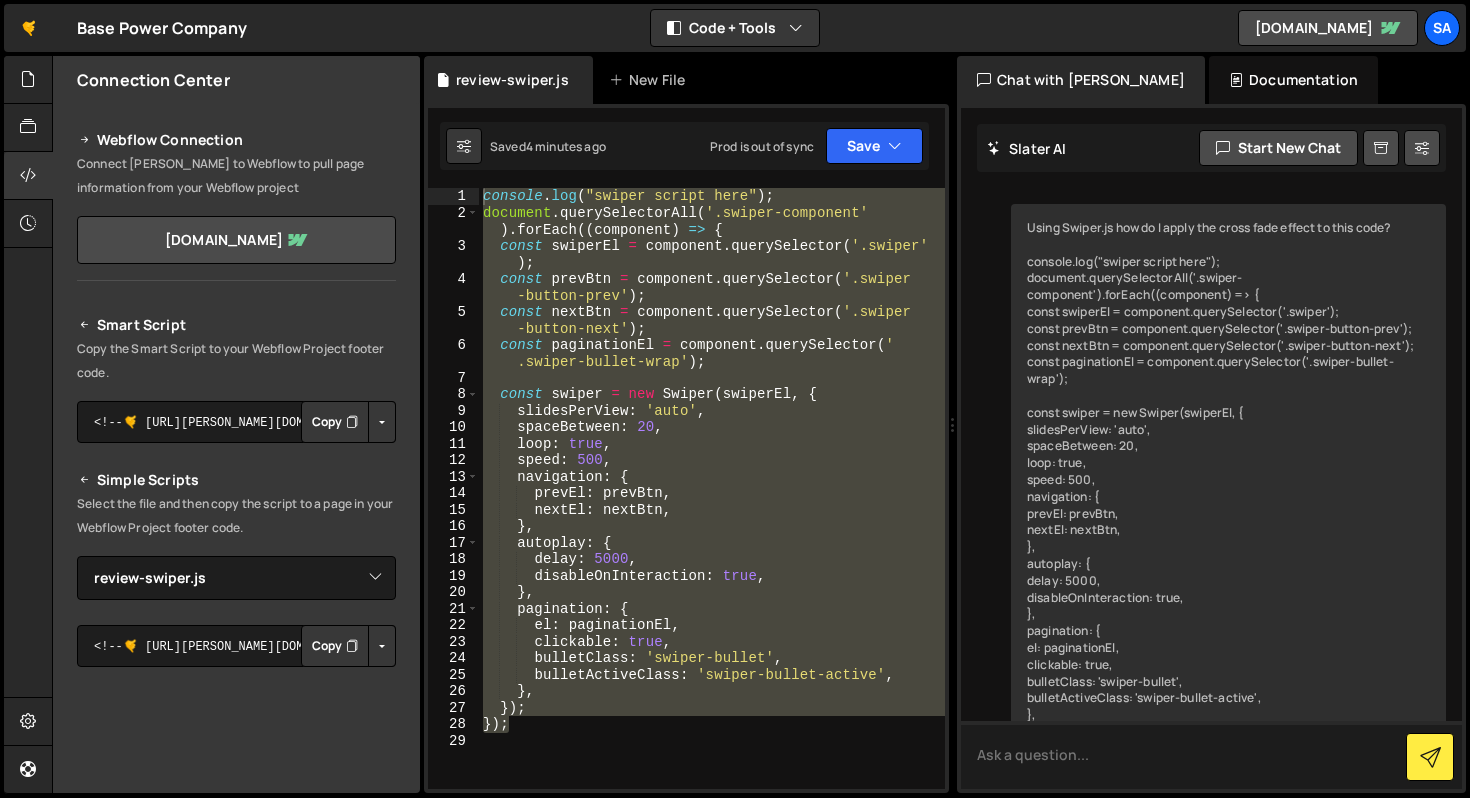 scroll, scrollTop: 0, scrollLeft: 0, axis: both 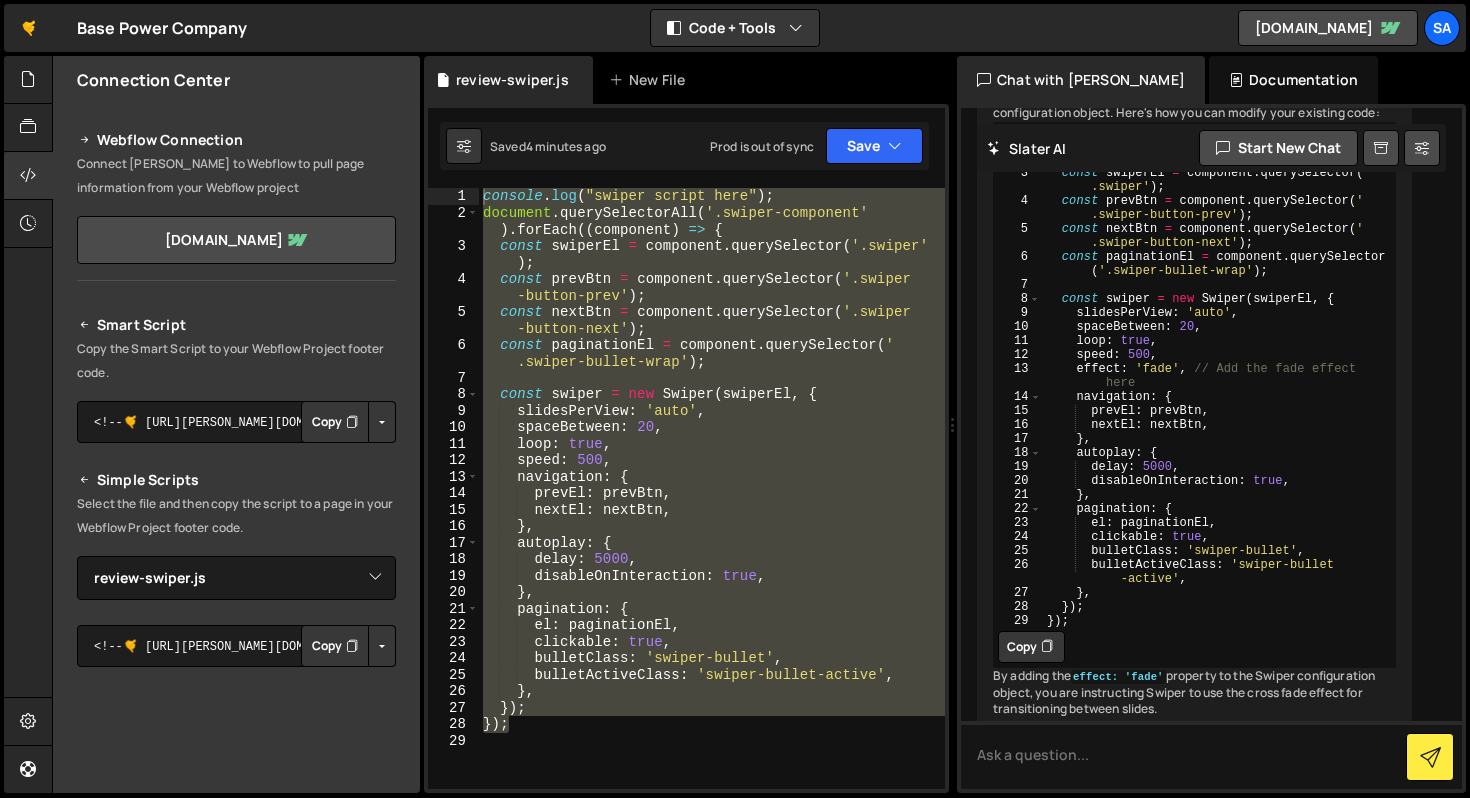 click on "console . log ( "swiper script here" ) ; document . querySelectorAll ( '.swiper-component'    ) . forEach (( component )   =>   {    const   swiperEl   =   component . querySelector ( '.swiper'      ) ;    const   prevBtn   =   component . querySelector ( '.swiper      -button-prev' ) ;    const   nextBtn   =   component . querySelector ( '.swiper      -button-next' ) ;    const   paginationEl   =   component . querySelector ( '      .swiper-bullet-wrap' ) ;    const   swiper   =   new   Swiper ( swiperEl ,   {       slidesPerView :   'auto' ,       spaceBetween :   20 ,       loop :   true ,       speed :   500 ,       navigation :   {          prevEl :   prevBtn ,          nextEl :   nextBtn ,       } ,       autoplay :   {          delay :   5000 ,          disableOnInteraction :   true ,       } ,       pagination :   {          el :   paginationEl ,          clickable :   true ,          bulletClass :   'swiper-bullet' ,          bulletActiveClass :   'swiper-bullet-active' ,       } ," at bounding box center (712, 488) 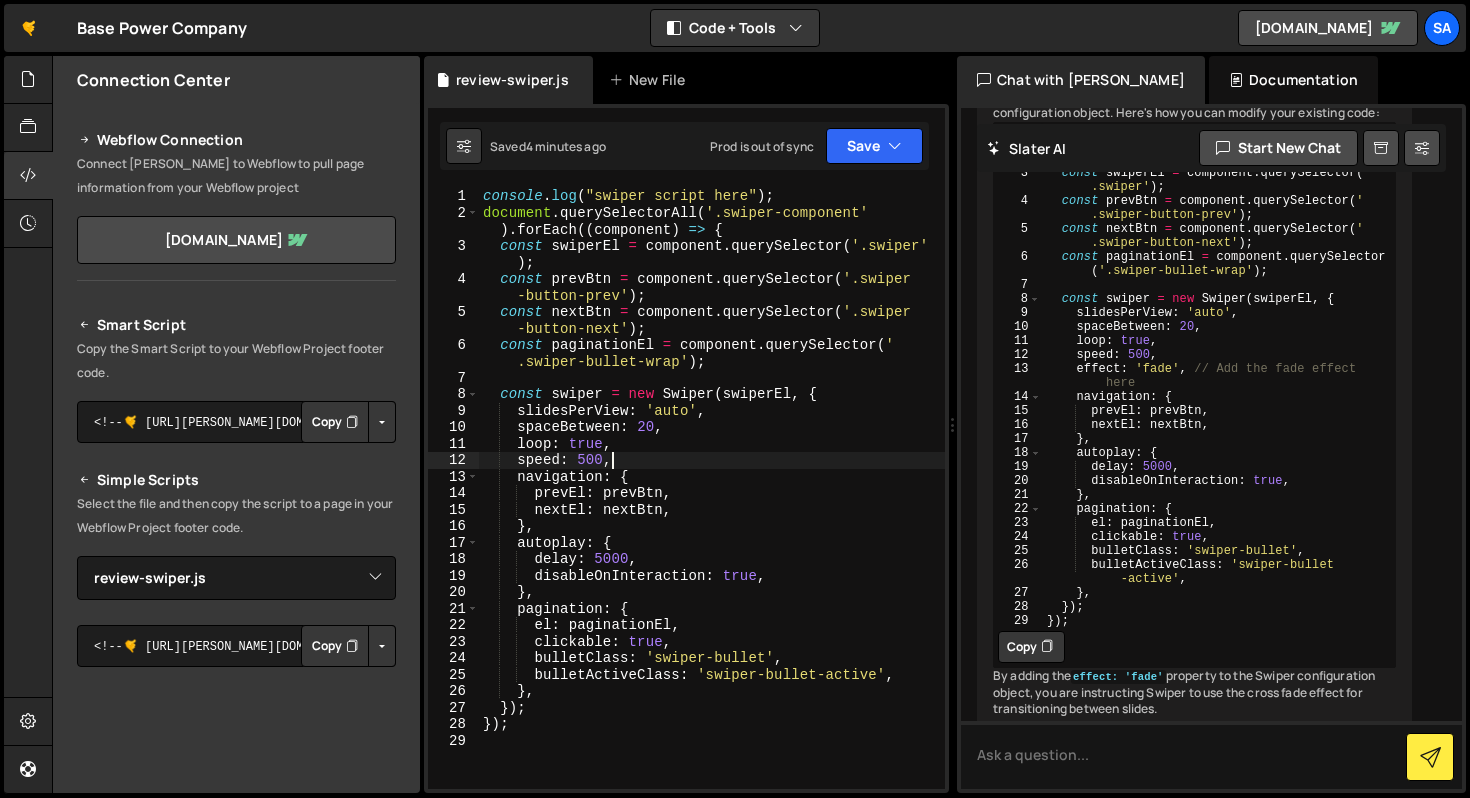 click on "console . log ( "swiper script here" ) ; document . querySelectorAll ( '.swiper-component'    ) . forEach (( component )   =>   {    const   swiperEl   =   component . querySelector ( '.swiper'      ) ;    const   prevBtn   =   component . querySelector ( '.swiper      -button-prev' ) ;    const   nextBtn   =   component . querySelector ( '.swiper      -button-next' ) ;    const   paginationEl   =   component . querySelector ( '      .swiper-bullet-wrap' ) ;    const   swiper   =   new   Swiper ( swiperEl ,   {       slidesPerView :   'auto' ,       spaceBetween :   20 ,       loop :   true ,       speed :   500 ,       navigation :   {          prevEl :   prevBtn ,          nextEl :   nextBtn ,       } ,       autoplay :   {          delay :   5000 ,          disableOnInteraction :   true ,       } ,       pagination :   {          el :   paginationEl ,          clickable :   true ,          bulletClass :   'swiper-bullet' ,          bulletActiveClass :   'swiper-bullet-active' ,       } ," at bounding box center [712, 505] 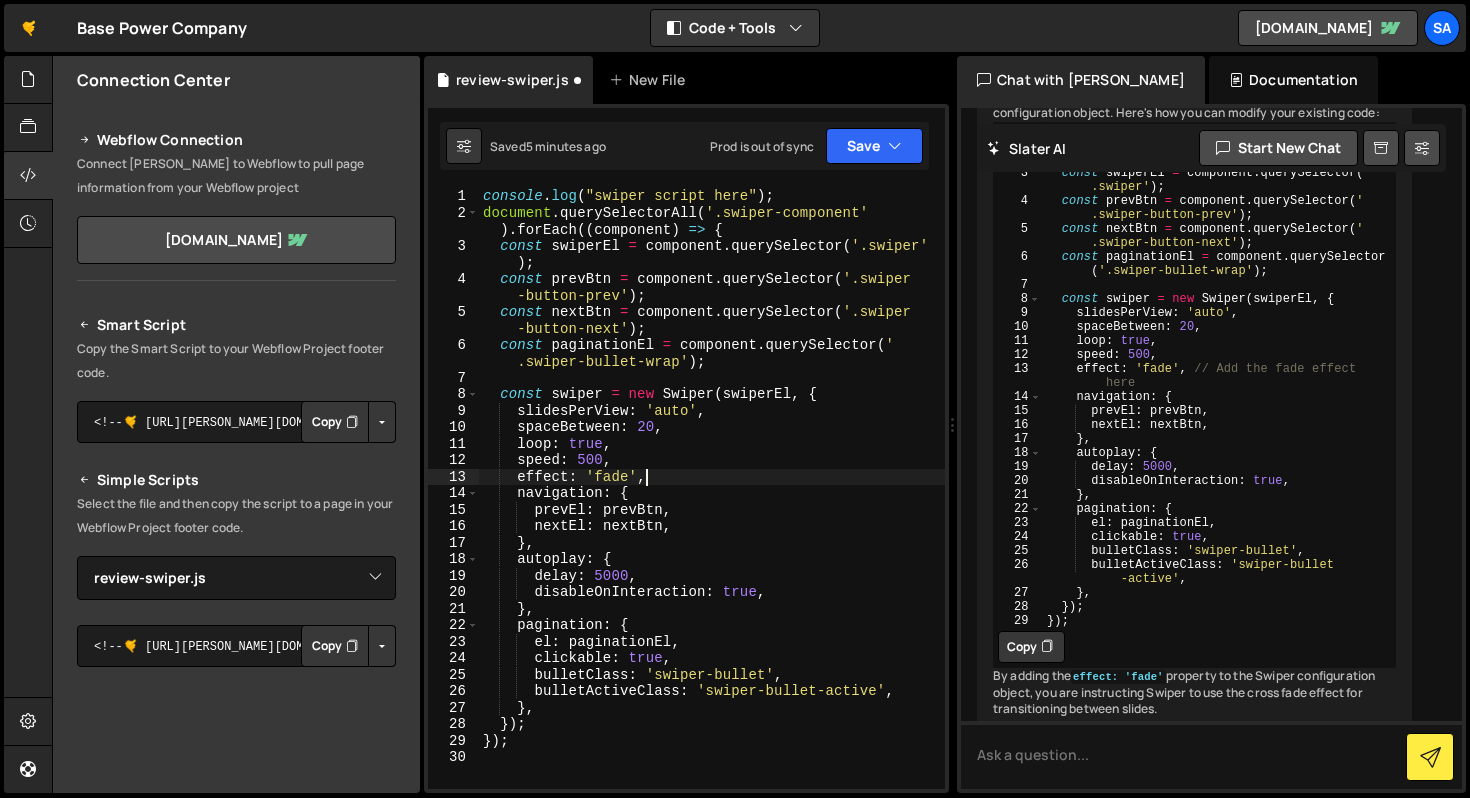 scroll, scrollTop: 0, scrollLeft: 10, axis: horizontal 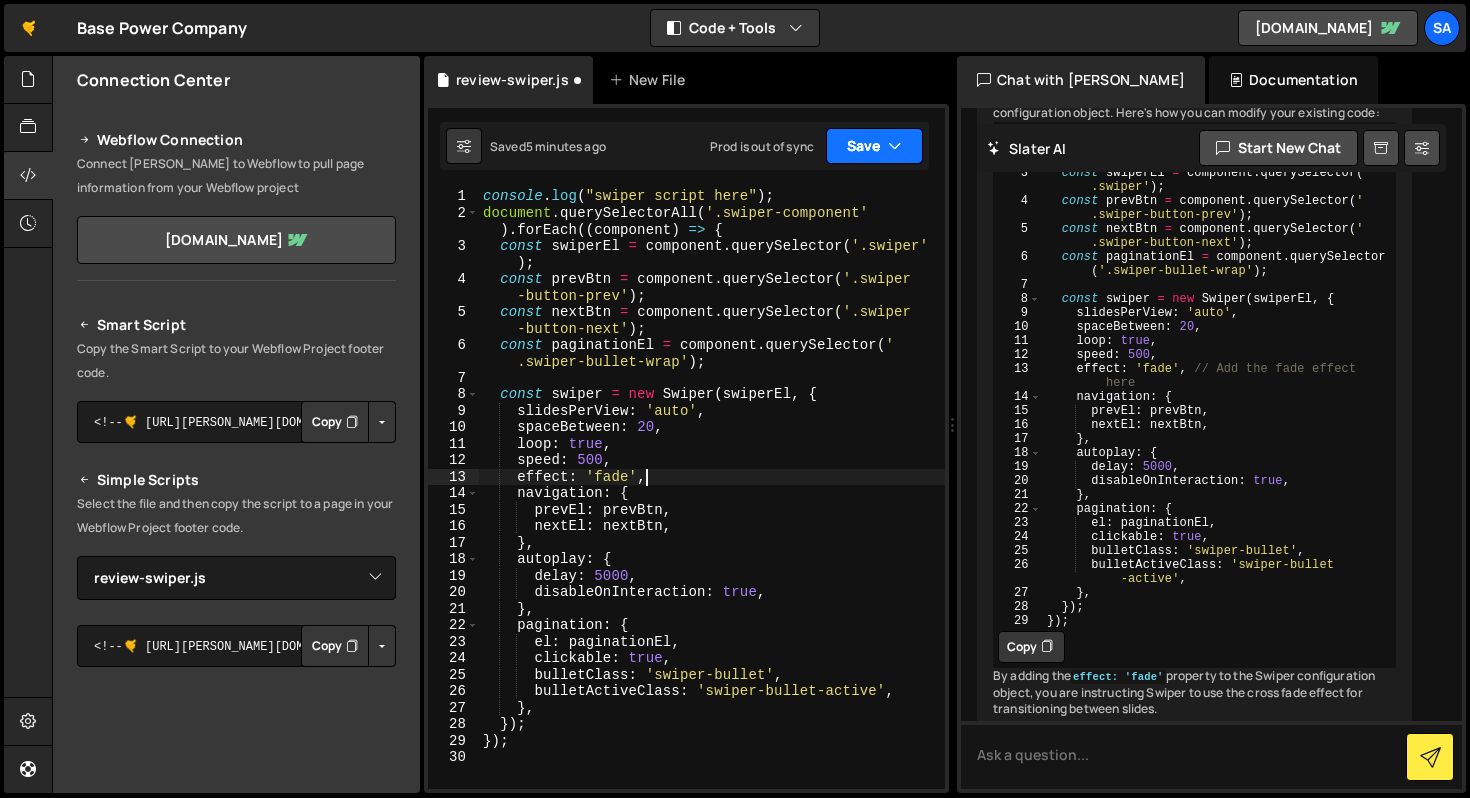 click on "Save" at bounding box center [874, 146] 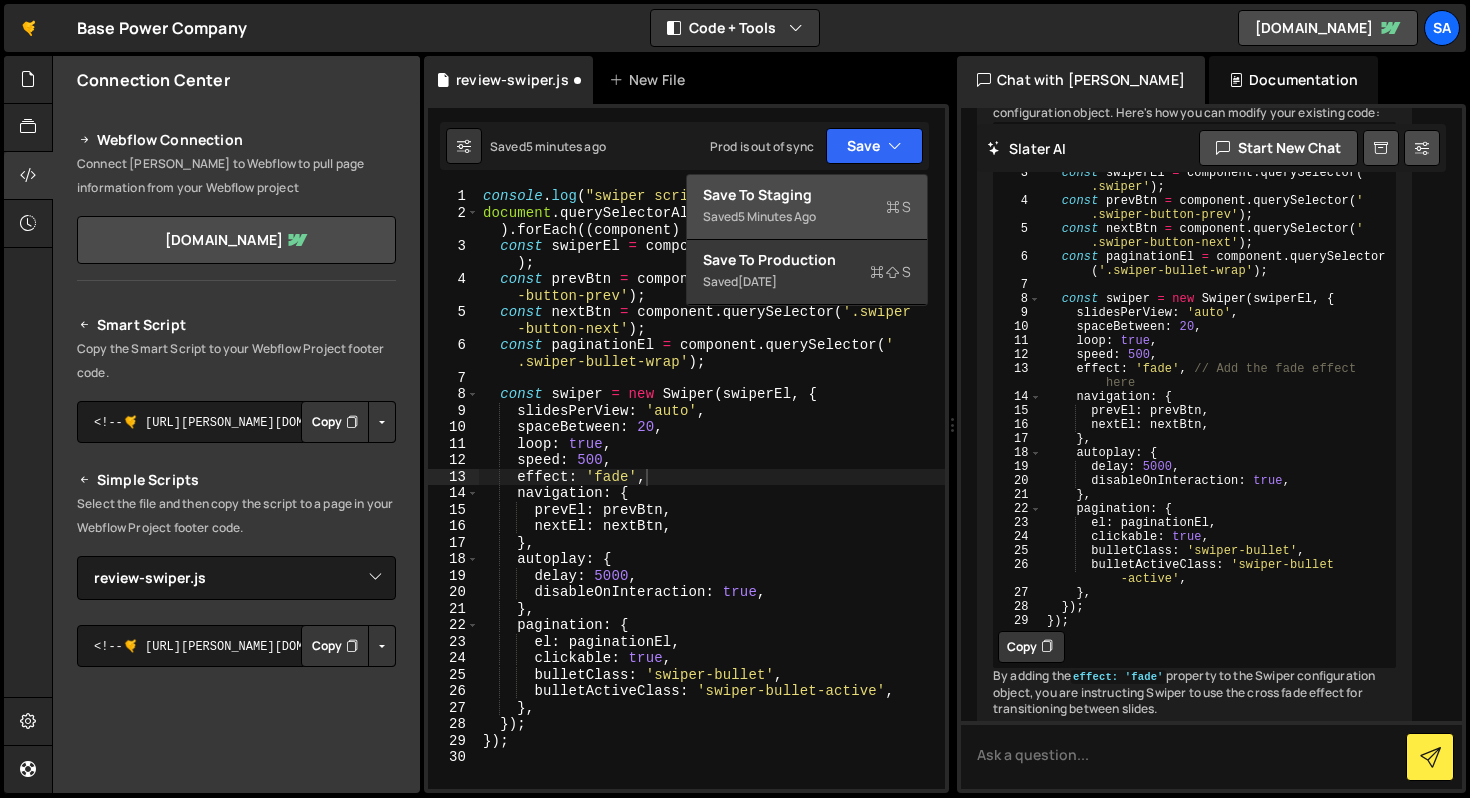 click on "Saved  5 minutes ago" at bounding box center [807, 217] 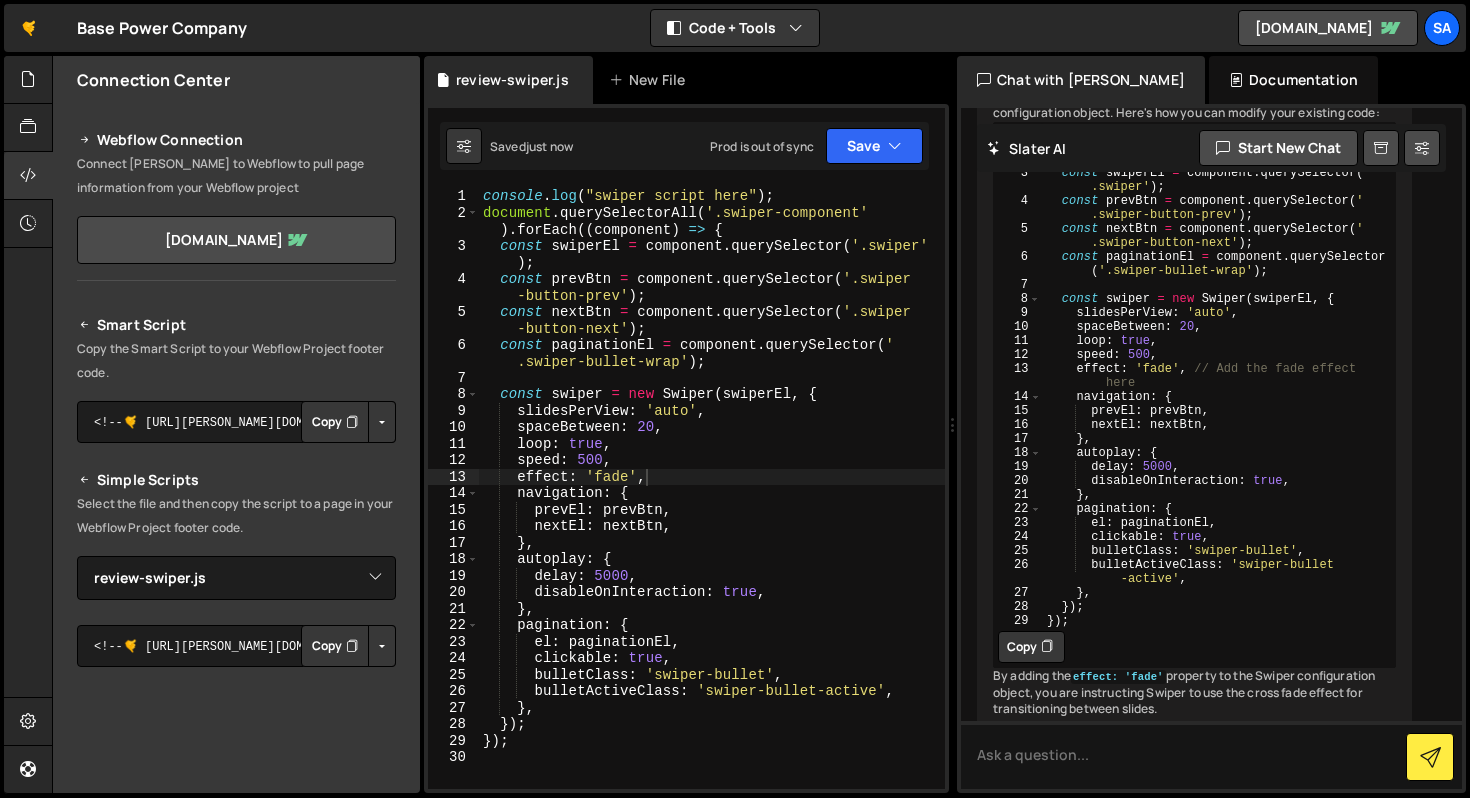 click on "console . log ( "swiper script here" ) ; document . querySelectorAll ( '.swiper-component'    ) . forEach (( component )   =>   {    const   swiperEl   =   component . querySelector ( '.swiper'      ) ;    const   prevBtn   =   component . querySelector ( '.swiper      -button-prev' ) ;    const   nextBtn   =   component . querySelector ( '.swiper      -button-next' ) ;    const   paginationEl   =   component . querySelector ( '      .swiper-bullet-wrap' ) ;    const   swiper   =   new   Swiper ( swiperEl ,   {       slidesPerView :   'auto' ,       spaceBetween :   20 ,       loop :   true ,       speed :   500 ,       effect :   'fade' ,       navigation :   {          prevEl :   prevBtn ,          nextEl :   nextBtn ,       } ,       autoplay :   {          delay :   5000 ,          disableOnInteraction :   true ,       } ,       pagination :   {          el :   paginationEl ,          clickable :   true ,          bulletClass :   'swiper-bullet' ,          bulletActiveClass :   ,       }" at bounding box center [712, 505] 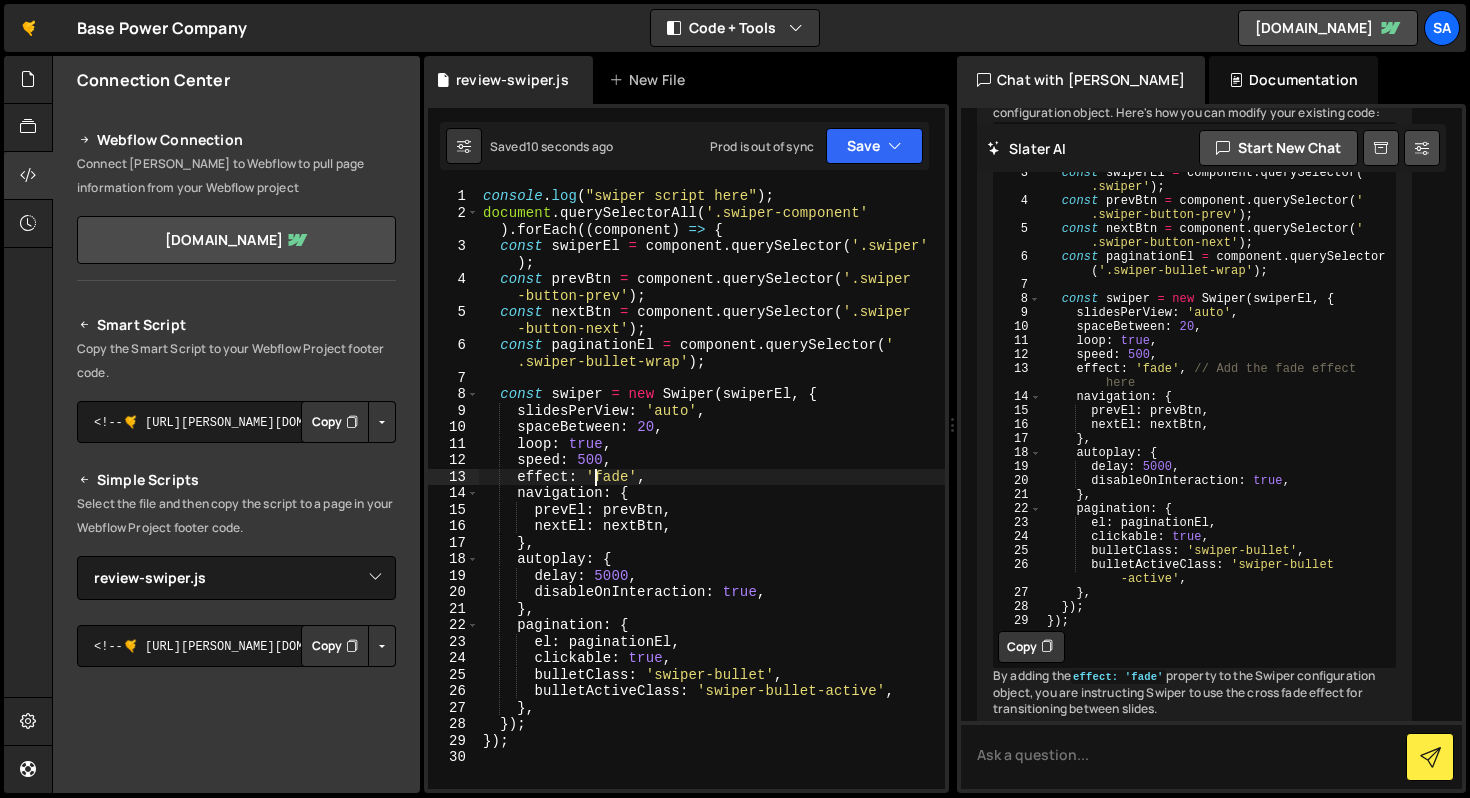 scroll, scrollTop: 0, scrollLeft: 9, axis: horizontal 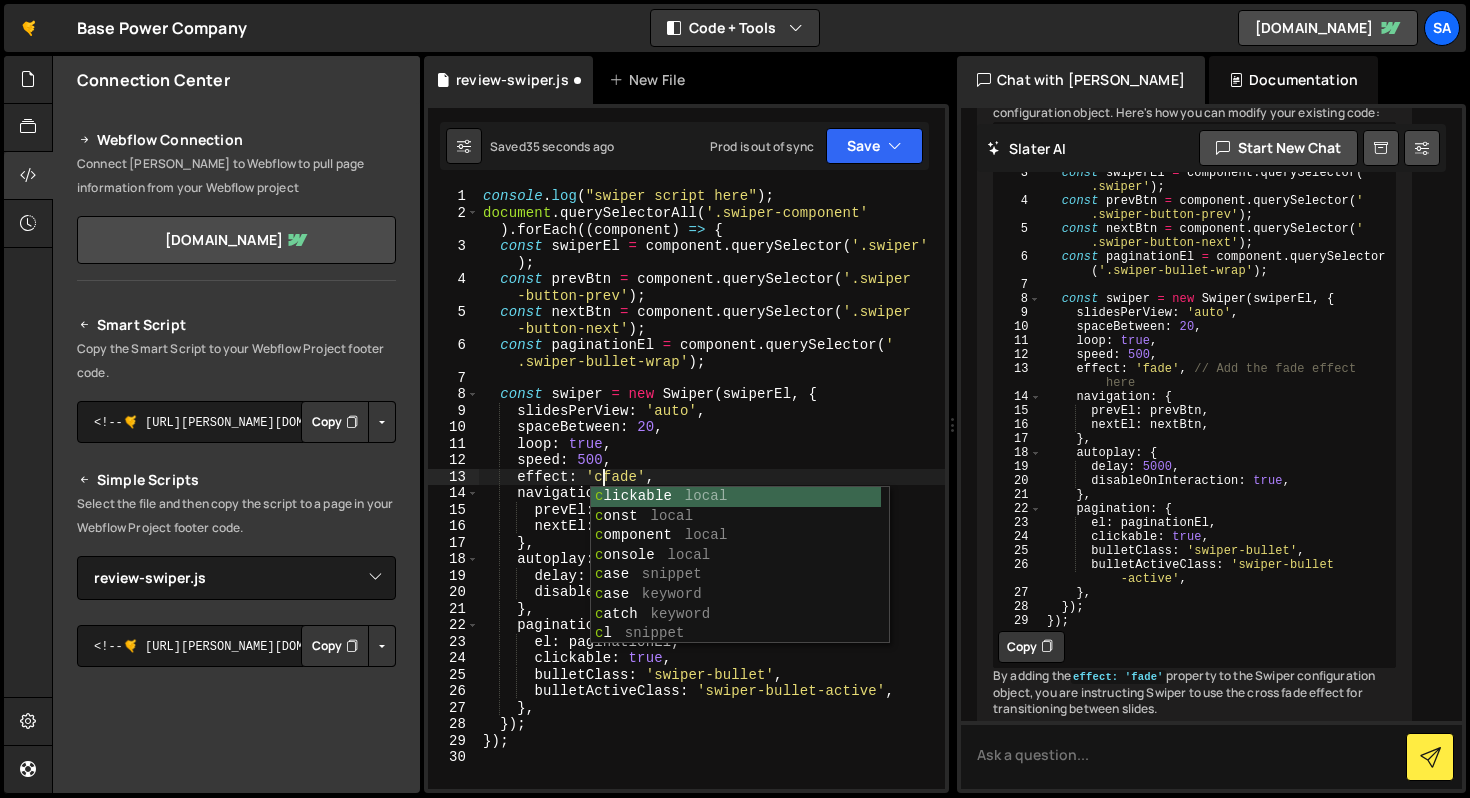 click on "console . log ( "swiper script here" ) ; document . querySelectorAll ( '.swiper-component'    ) . forEach (( component )   =>   {    const   swiperEl   =   component . querySelector ( '.swiper'      ) ;    const   prevBtn   =   component . querySelector ( '.swiper      -button-prev' ) ;    const   nextBtn   =   component . querySelector ( '.swiper      -button-next' ) ;    const   paginationEl   =   component . querySelector ( '      .swiper-bullet-wrap' ) ;    const   swiper   =   new   Swiper ( swiperEl ,   {       slidesPerView :   'auto' ,       spaceBetween :   20 ,       loop :   true ,       speed :   500 ,       effect :   'cfade' ,       navigation :   {          prevEl :   prevBtn ,          nextEl :   nextBtn ,       } ,       autoplay :   {          delay :   5000 ,          disableOnInteraction :   true ,       } ,       pagination :   {          el :   paginationEl ,          clickable :   true ,          bulletClass :   'swiper-bullet' ,          bulletActiveClass :   ," at bounding box center [712, 505] 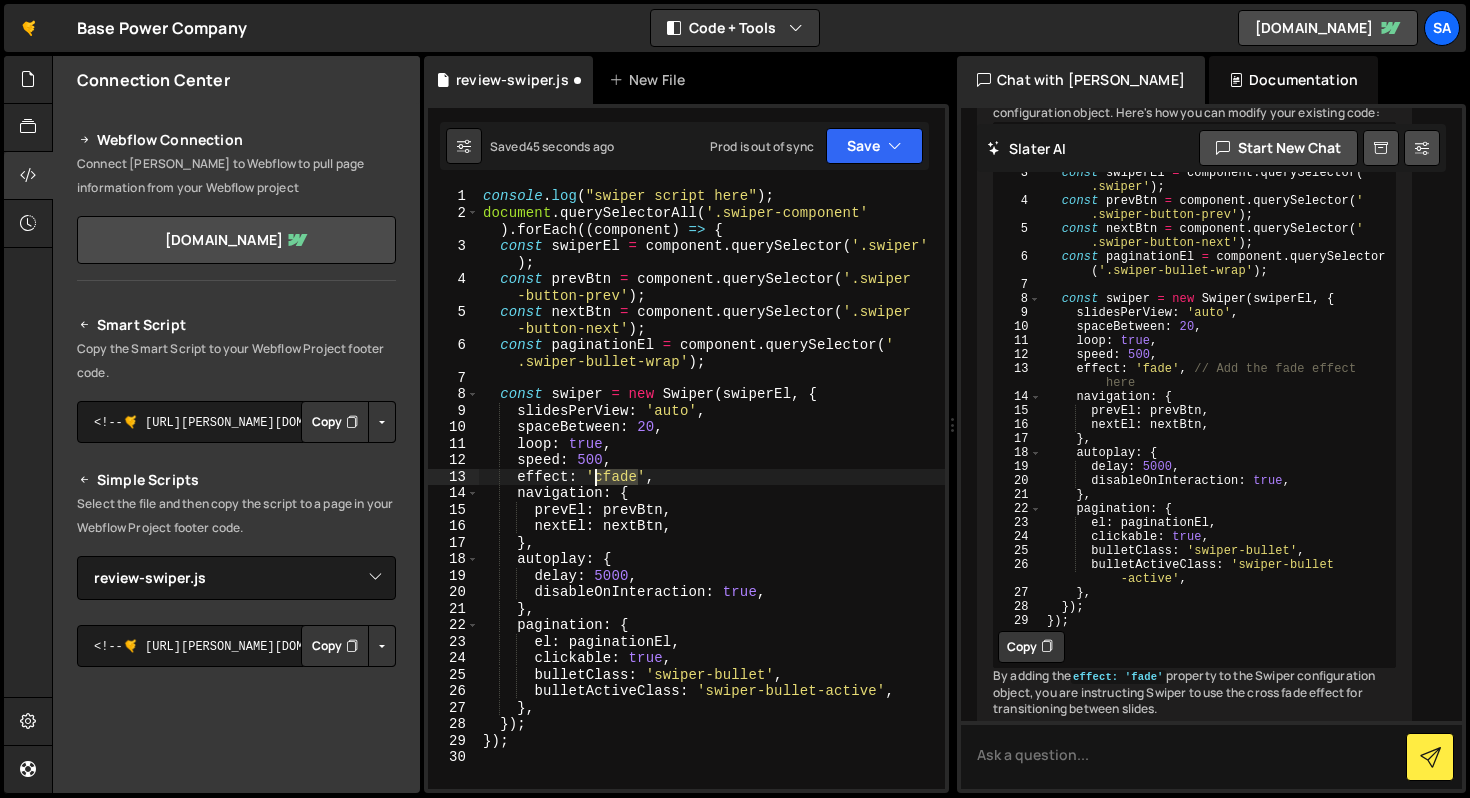 drag, startPoint x: 636, startPoint y: 477, endPoint x: 595, endPoint y: 474, distance: 41.109608 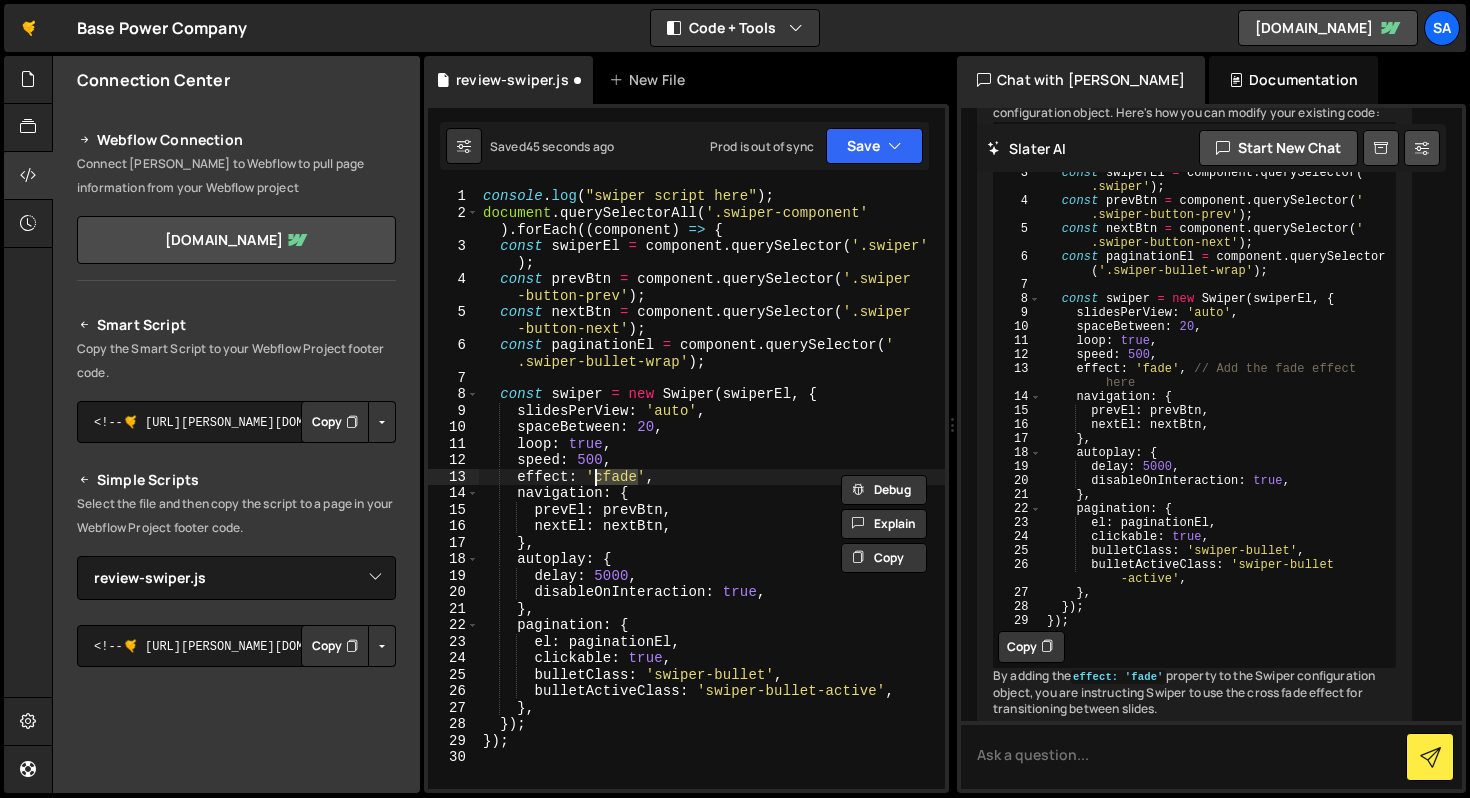 paste on "overflow'" 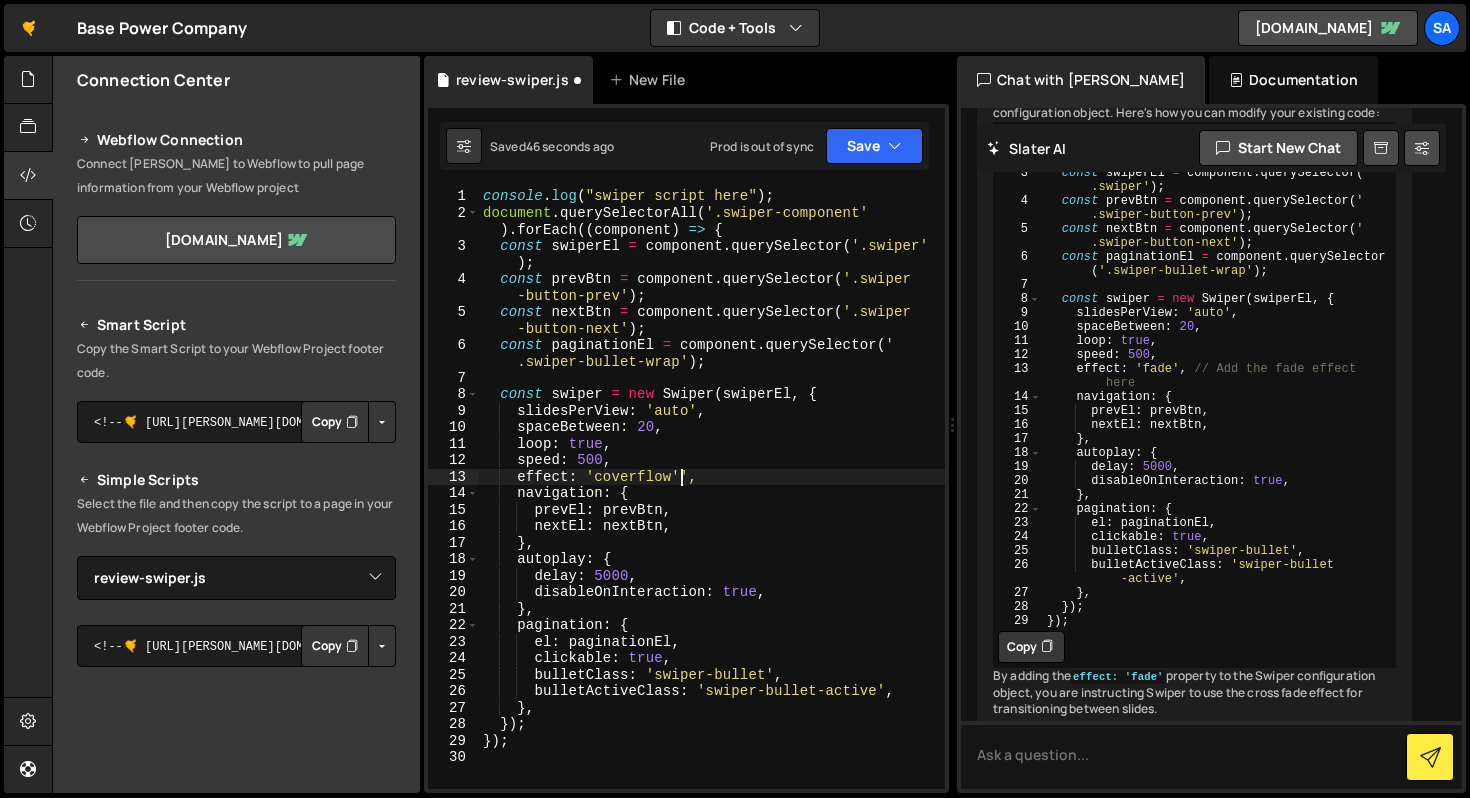 click on "console . log ( "swiper script here" ) ; document . querySelectorAll ( '.swiper-component'    ) . forEach (( component )   =>   {    const   swiperEl   =   component . querySelector ( '.swiper'      ) ;    const   prevBtn   =   component . querySelector ( '.swiper      -button-prev' ) ;    const   nextBtn   =   component . querySelector ( '.swiper      -button-next' ) ;    const   paginationEl   =   component . querySelector ( '      .swiper-bullet-wrap' ) ;    const   swiper   =   new   Swiper ( swiperEl ,   {       slidesPerView :   'auto' ,       spaceBetween :   20 ,       loop :   true ,       speed :   500 ,       effect :   'coverflow'',       navigation :   {          prevEl :   prevBtn ,          nextEl :   nextBtn ,       } ,       autoplay :   {          delay :   5000 ,          disableOnInteraction :   true ,       } ,       pagination :   {          el :   paginationEl ,          clickable :   true ,          bulletClass :   'swiper-bullet' ,          bulletActiveClass :   ," at bounding box center [712, 505] 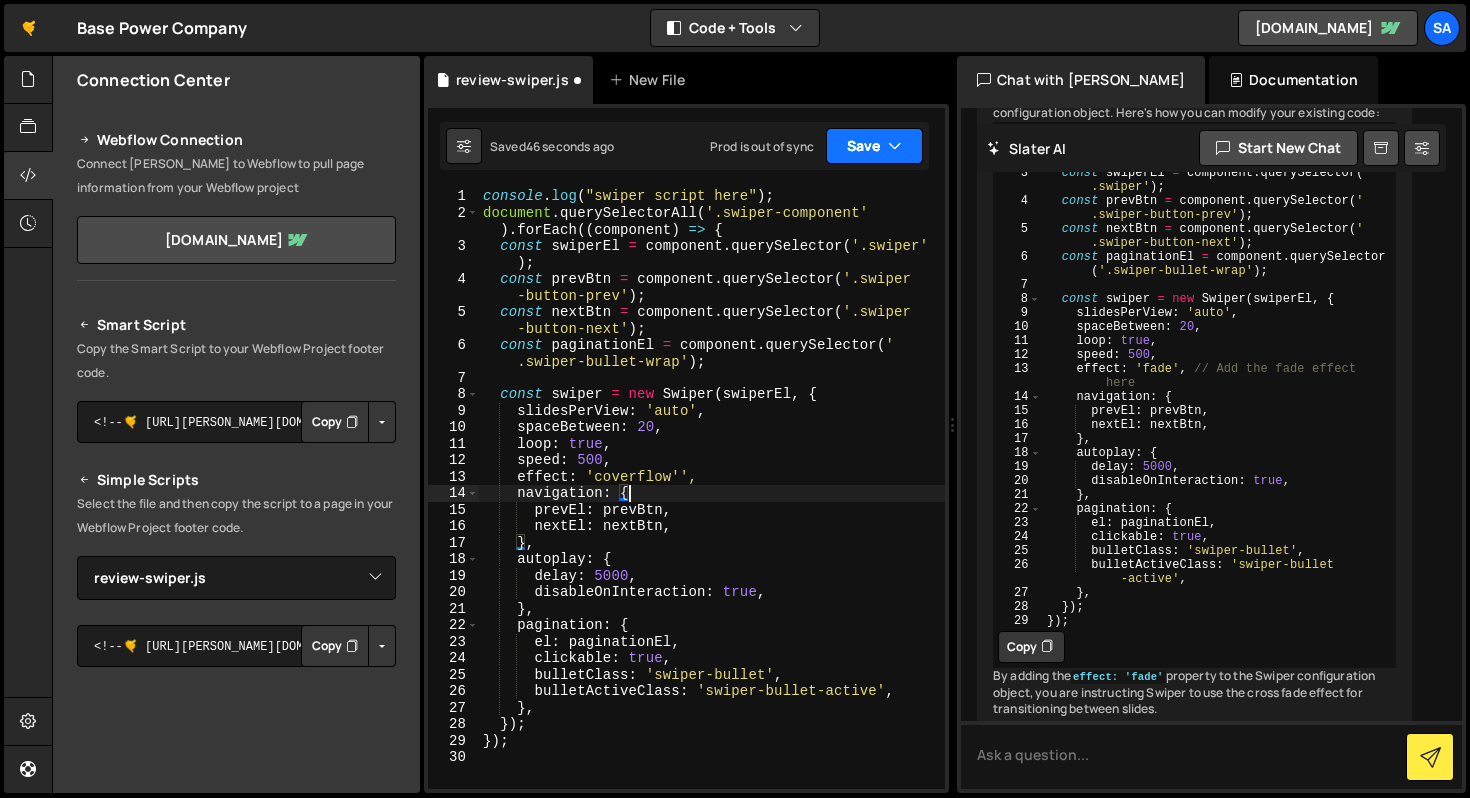 click on "Save" at bounding box center [874, 146] 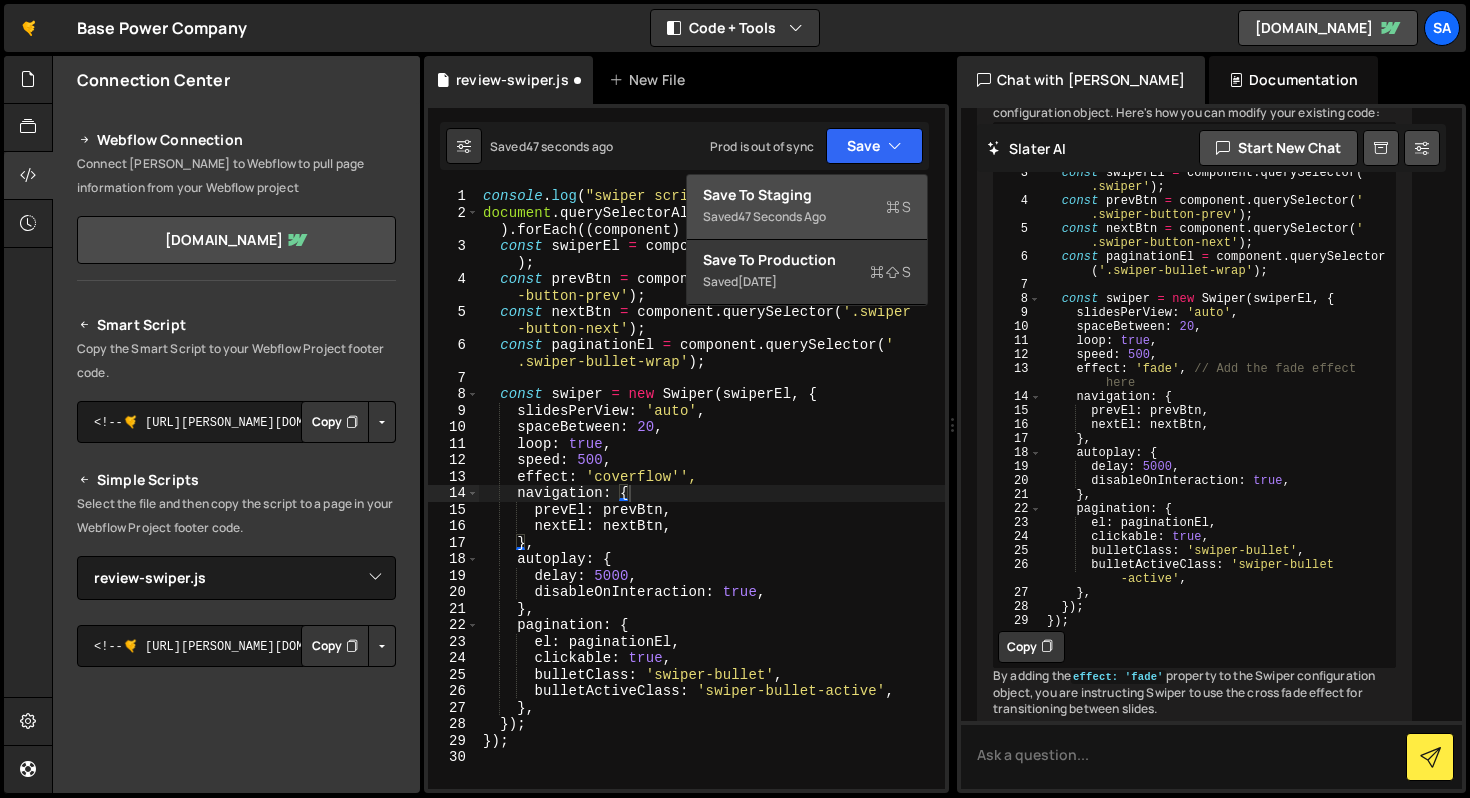 click on "Saved  47 seconds ago" at bounding box center (807, 217) 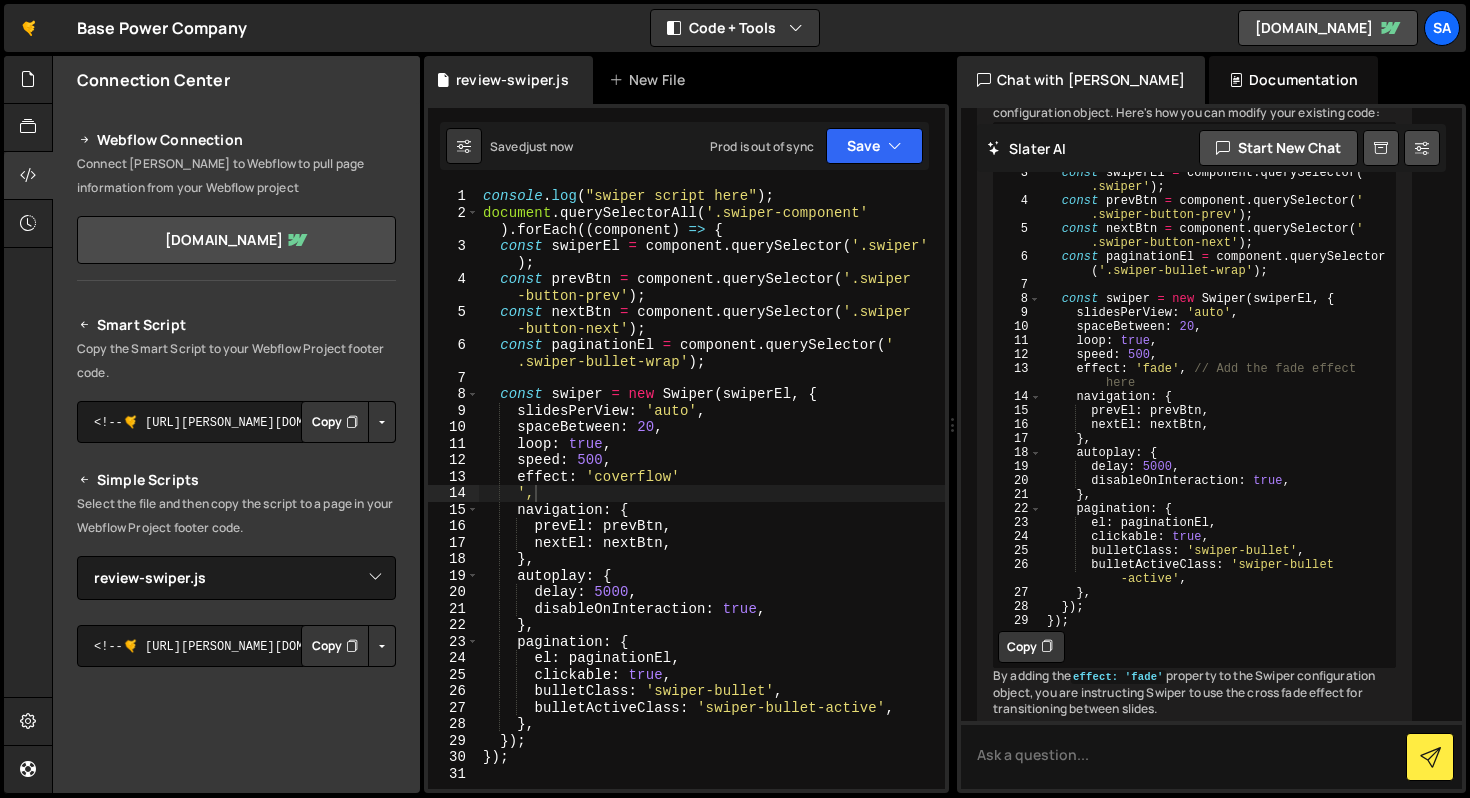 click on "console . log ( "swiper script here" ) ; document . querySelectorAll ( '.swiper-component'    ) . forEach (( component )   =>   {    const   swiperEl   =   component . querySelector ( '.swiper'      ) ;    const   prevBtn   =   component . querySelector ( '.swiper      -button-prev' ) ;    const   nextBtn   =   component . querySelector ( '.swiper      -button-next' ) ;    const   paginationEl   =   component . querySelector ( '      .swiper-bullet-wrap' ) ;    const   swiper   =   new   Swiper ( swiperEl ,   {       slidesPerView :   'auto' ,       spaceBetween :   20 ,       loop :   true ,       speed :   500 ,       effect :   'coverflow'       ',       navigation :   {          prevEl :   prevBtn ,          nextEl :   nextBtn ,       } ,       autoplay :   {          delay :   5000 ,          disableOnInteraction :   true ,       } ,       pagination :   {          el :   paginationEl ,          clickable :   true ,          bulletClass :   'swiper-bullet' ,          bulletActiveClass :" at bounding box center (712, 505) 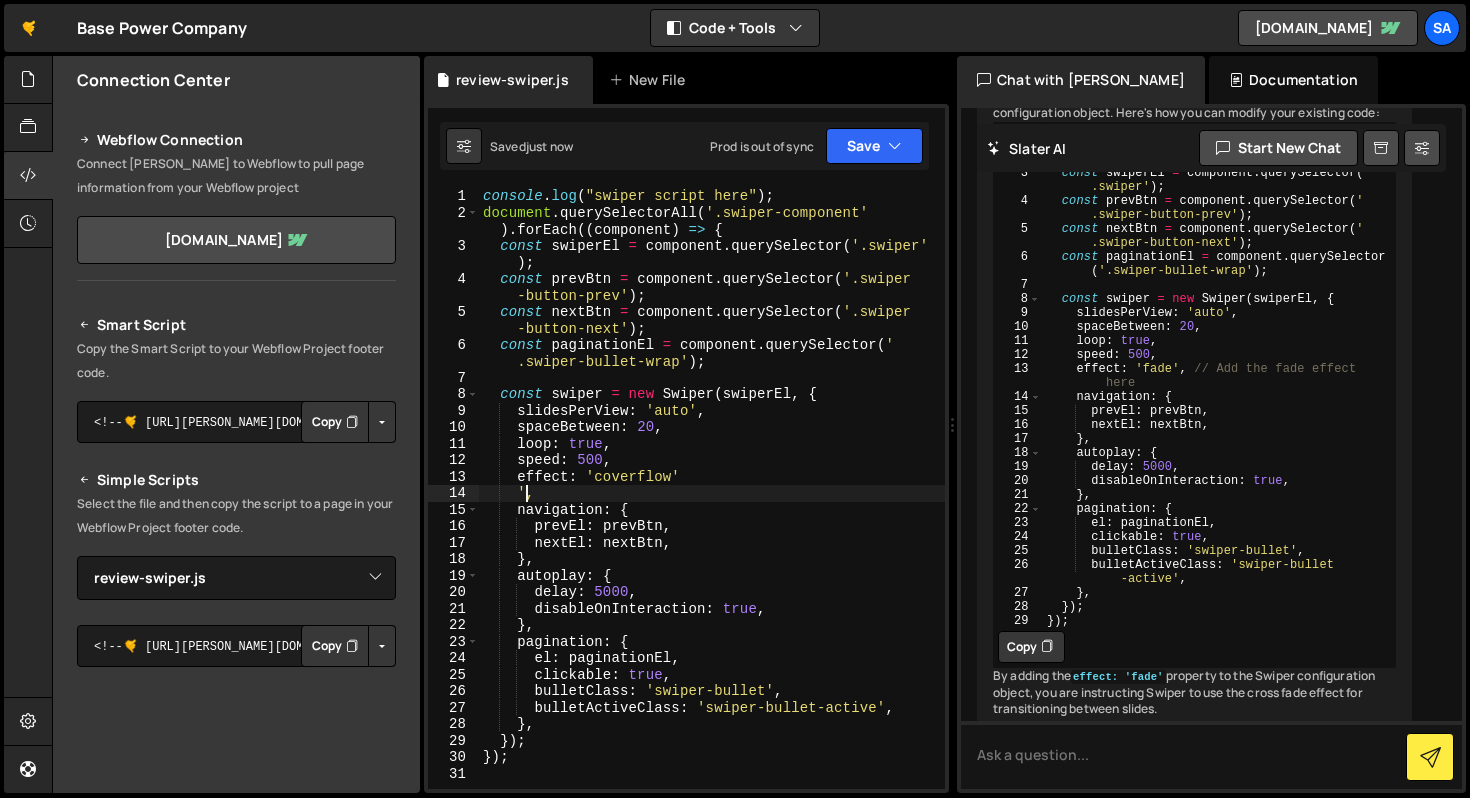 click on "console . log ( "swiper script here" ) ; document . querySelectorAll ( '.swiper-component'    ) . forEach (( component )   =>   {    const   swiperEl   =   component . querySelector ( '.swiper'      ) ;    const   prevBtn   =   component . querySelector ( '.swiper      -button-prev' ) ;    const   nextBtn   =   component . querySelector ( '.swiper      -button-next' ) ;    const   paginationEl   =   component . querySelector ( '      .swiper-bullet-wrap' ) ;    const   swiper   =   new   Swiper ( swiperEl ,   {       slidesPerView :   'auto' ,       spaceBetween :   20 ,       loop :   true ,       speed :   500 ,       effect :   'coverflow'       ',       navigation :   {          prevEl :   prevBtn ,          nextEl :   nextBtn ,       } ,       autoplay :   {          delay :   5000 ,          disableOnInteraction :   true ,       } ,       pagination :   {          el :   paginationEl ,          clickable :   true ,          bulletClass :   'swiper-bullet' ,          bulletActiveClass :" at bounding box center (712, 505) 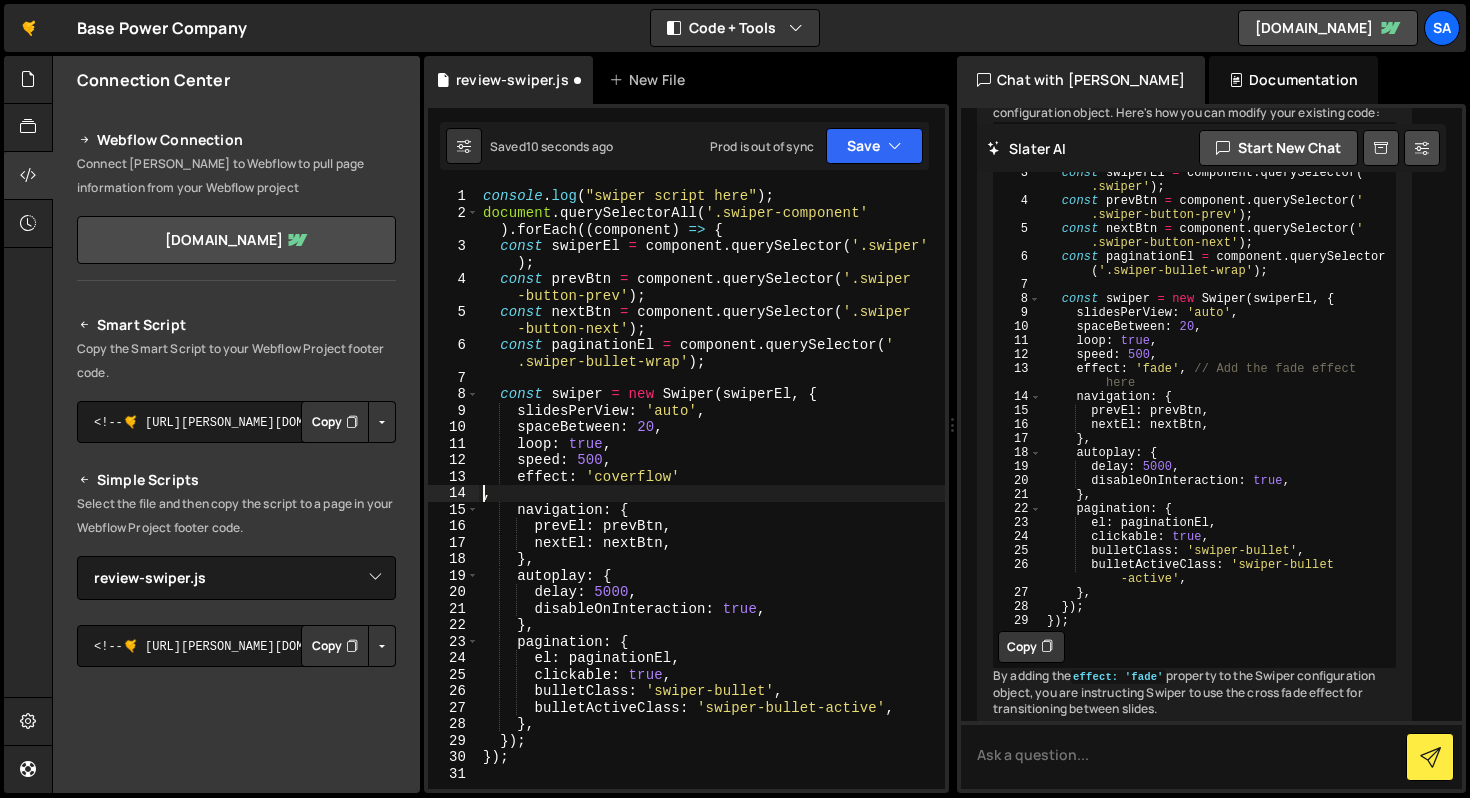 scroll, scrollTop: 0, scrollLeft: 0, axis: both 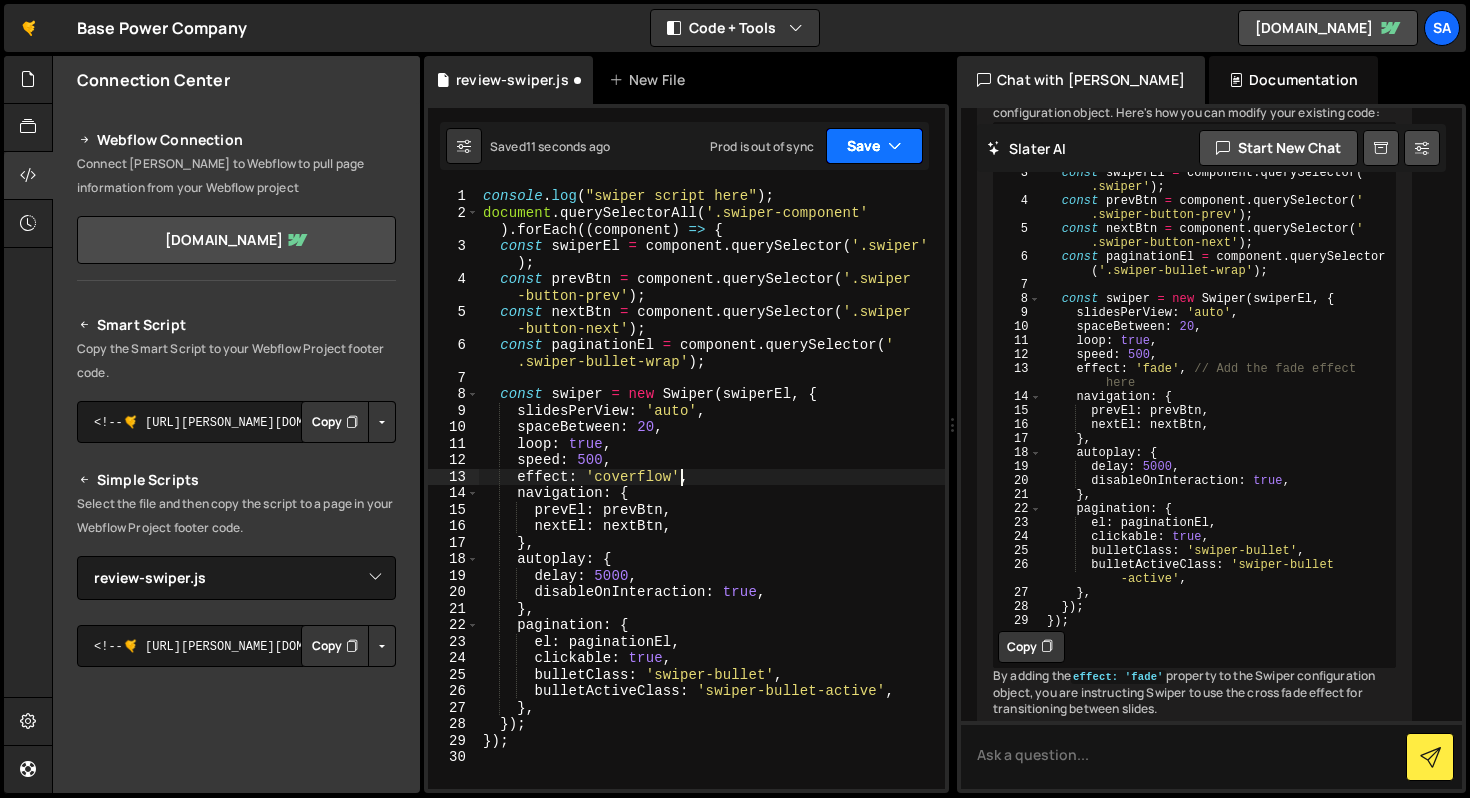 click on "Save" at bounding box center [874, 146] 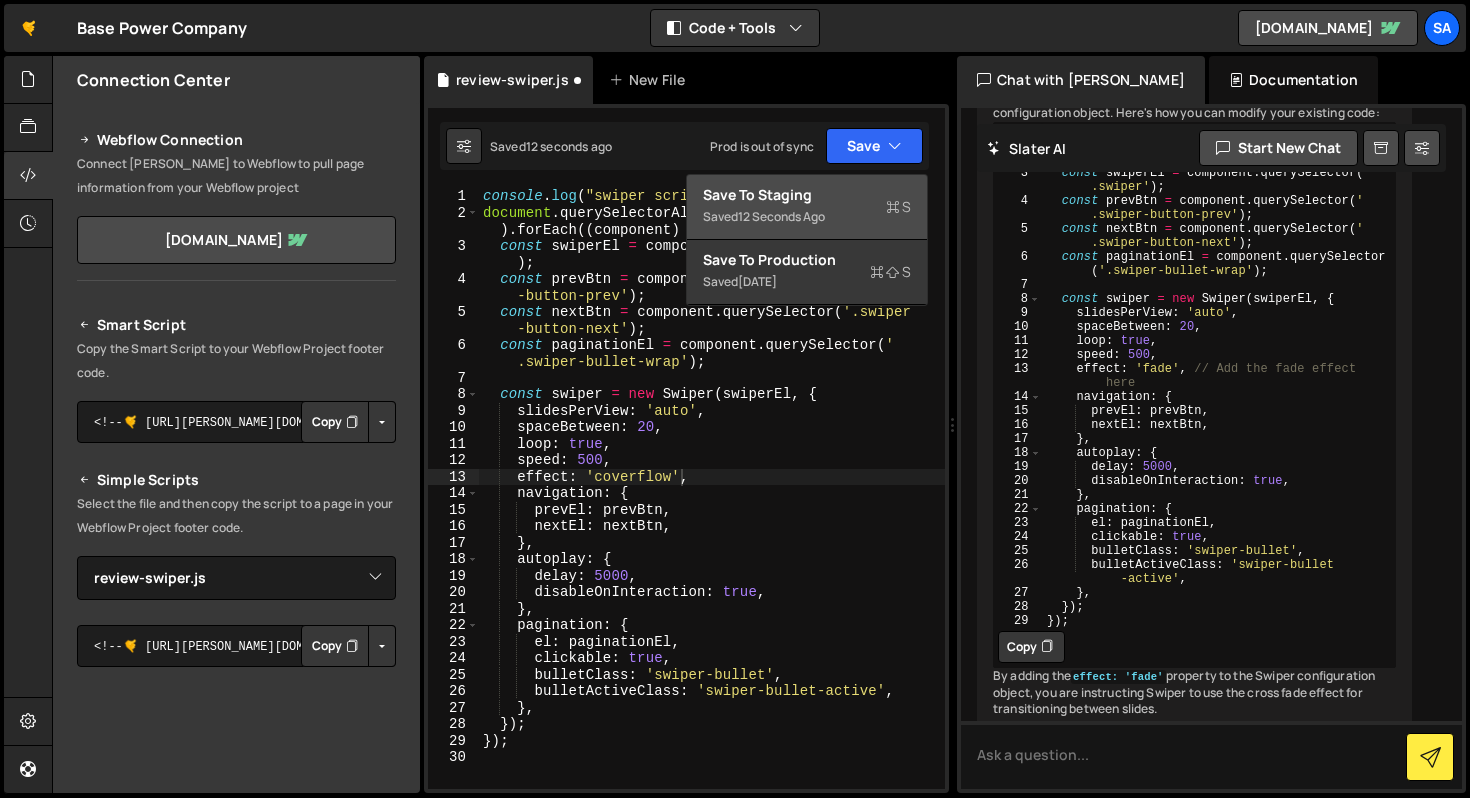 click on "12 seconds ago" at bounding box center (781, 216) 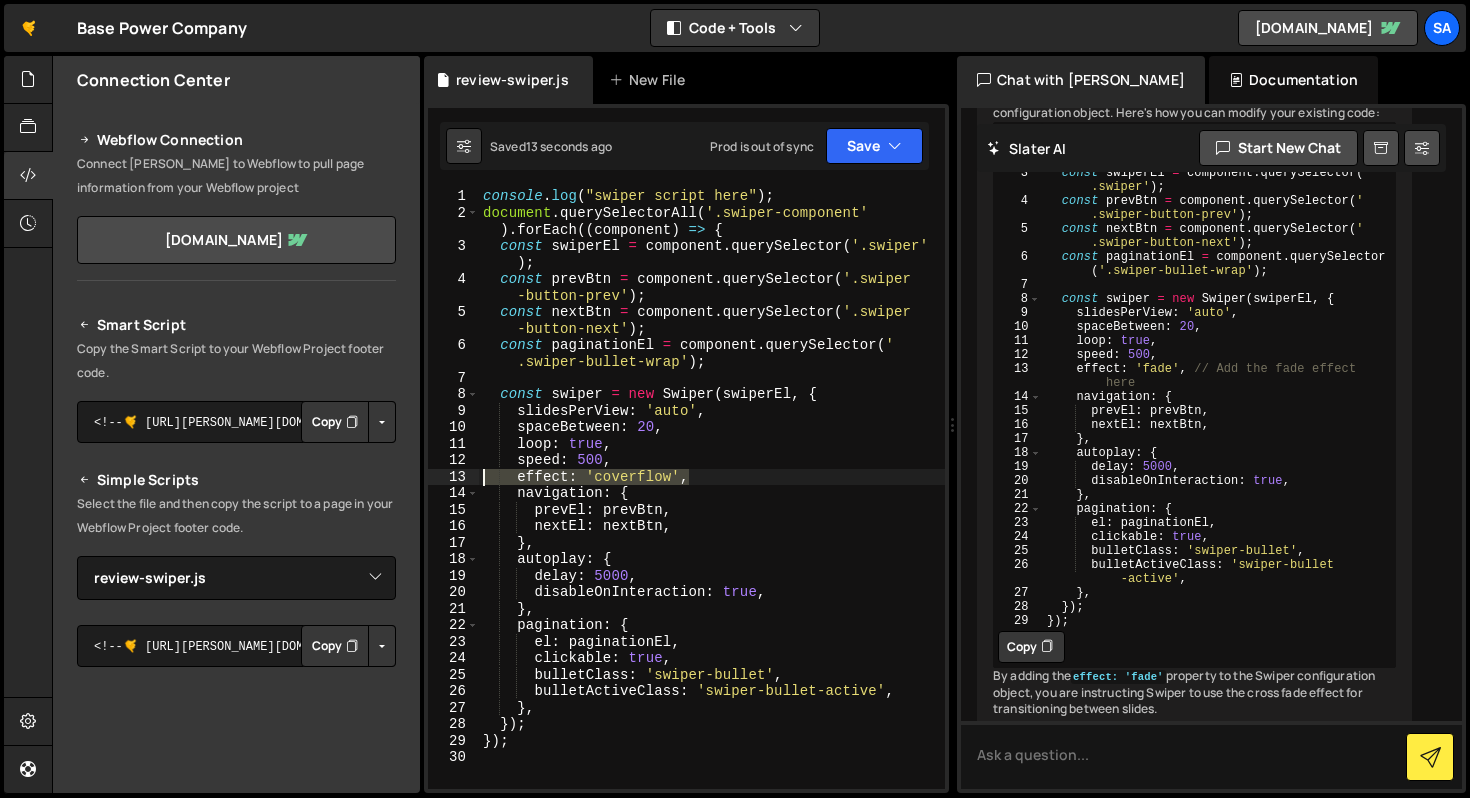 drag, startPoint x: 701, startPoint y: 473, endPoint x: 445, endPoint y: 474, distance: 256.00195 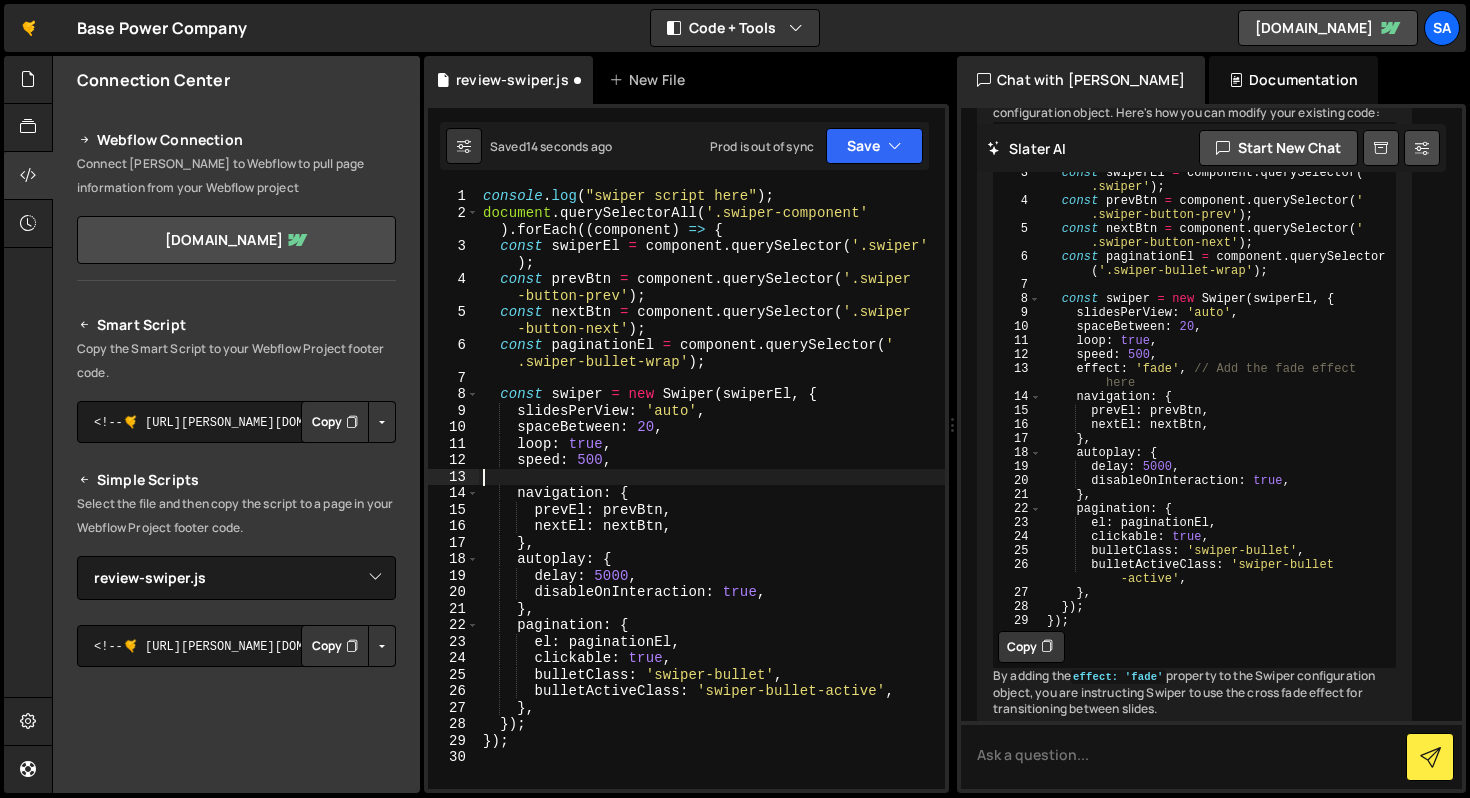 type on "speed: 500," 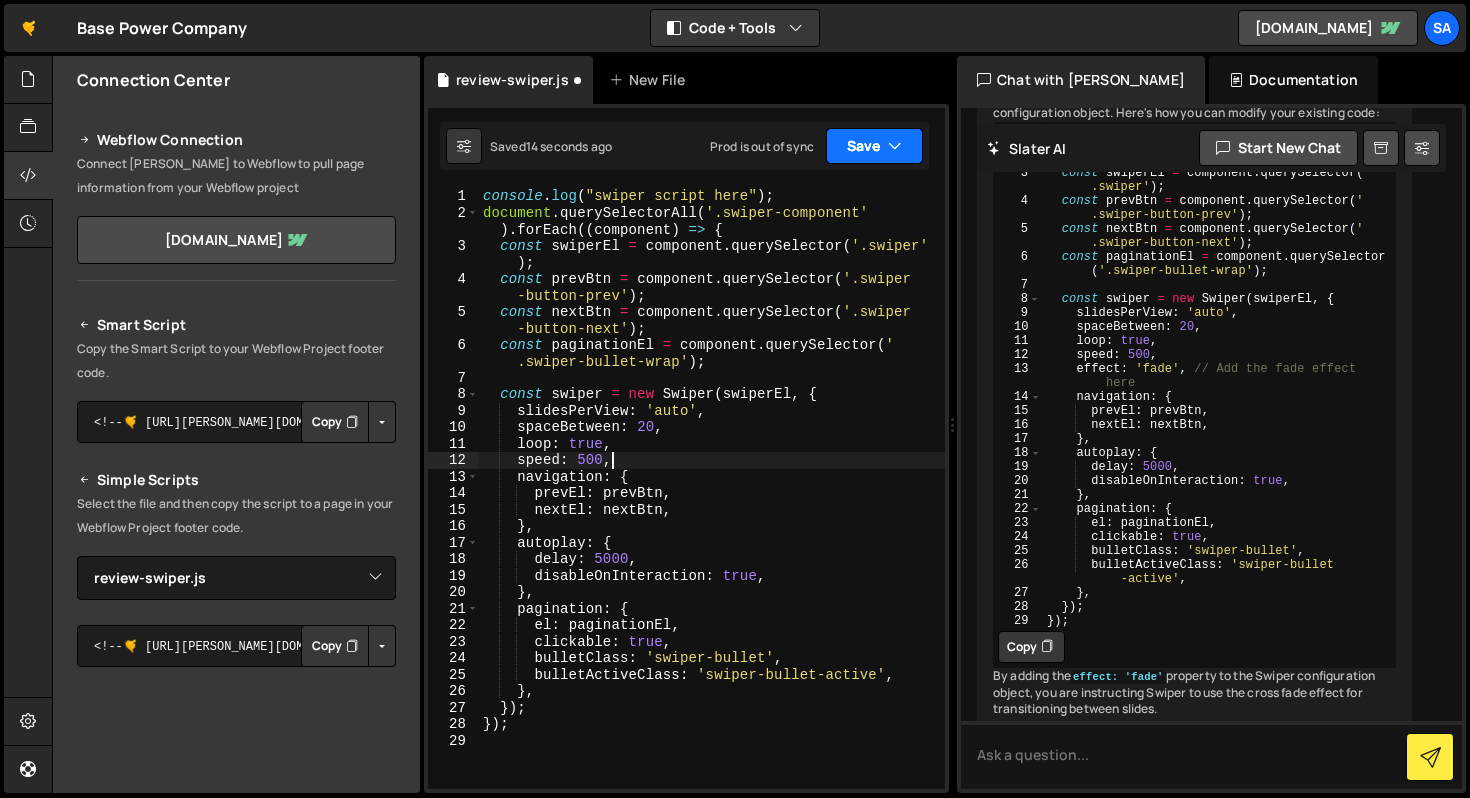 click at bounding box center (895, 146) 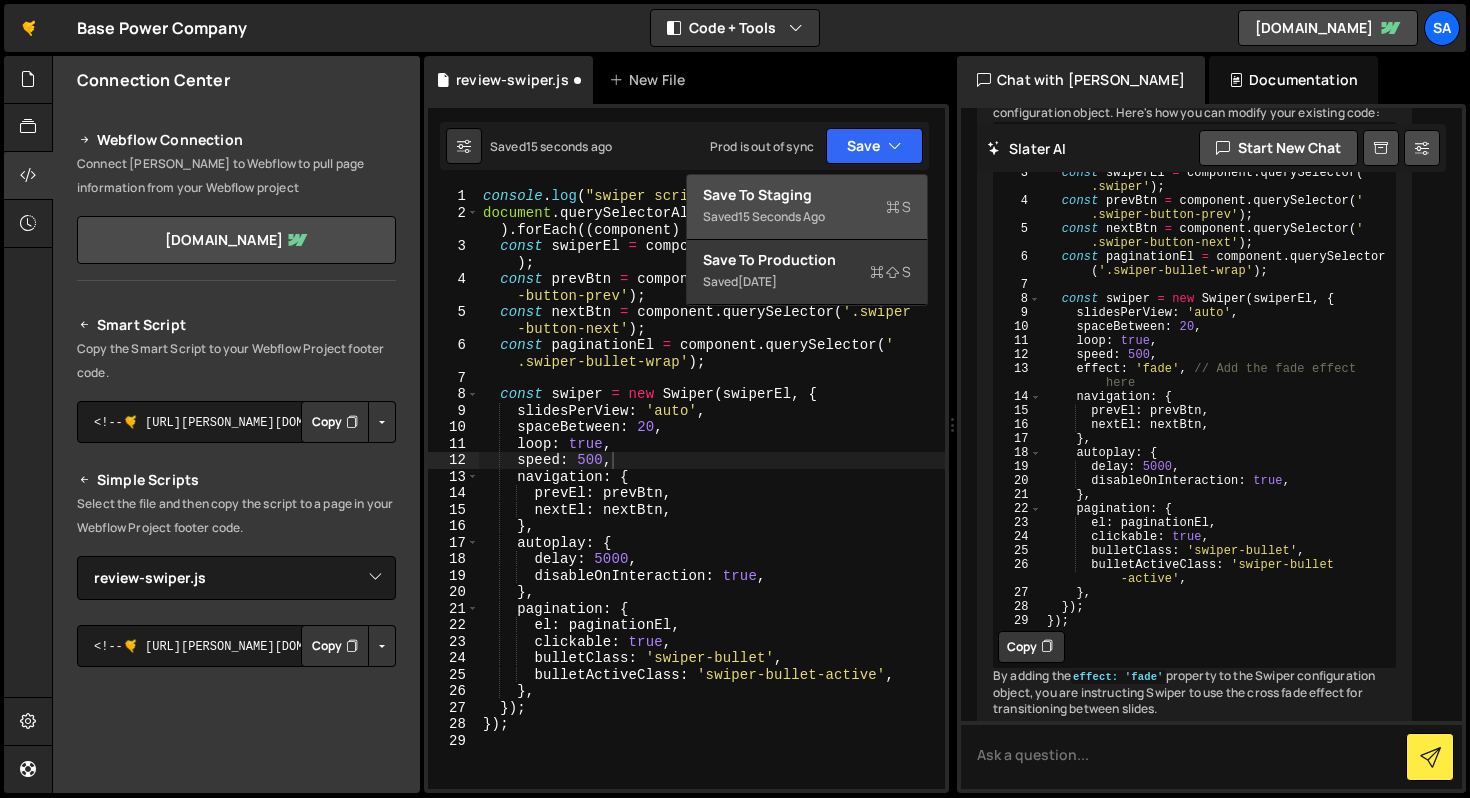 click on "15 seconds ago" at bounding box center (781, 216) 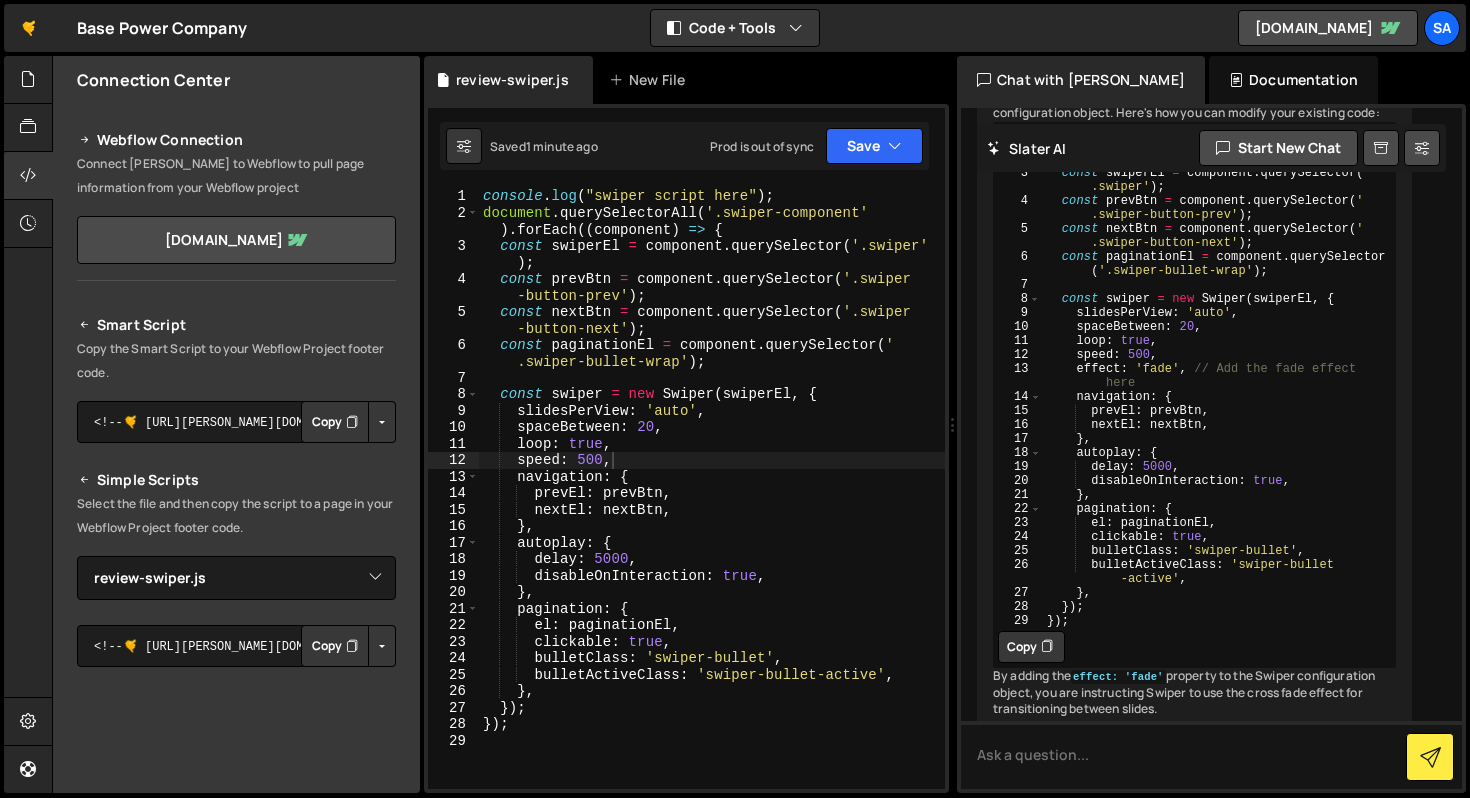 click on "console . log ( "swiper script here" ) ; document . querySelectorAll ( '.swiper-component'    ) . forEach (( component )   =>   {    const   swiperEl   =   component . querySelector ( '.swiper'      ) ;    const   prevBtn   =   component . querySelector ( '.swiper      -button-prev' ) ;    const   nextBtn   =   component . querySelector ( '.swiper      -button-next' ) ;    const   paginationEl   =   component . querySelector ( '      .swiper-bullet-wrap' ) ;    const   swiper   =   new   Swiper ( swiperEl ,   {       slidesPerView :   'auto' ,       spaceBetween :   20 ,       loop :   true ,       speed :   500 ,       navigation :   {          prevEl :   prevBtn ,          nextEl :   nextBtn ,       } ,       autoplay :   {          delay :   5000 ,          disableOnInteraction :   true ,       } ,       pagination :   {          el :   paginationEl ,          clickable :   true ,          bulletClass :   'swiper-bullet' ,          bulletActiveClass :   'swiper-bullet-active' ,       } ," at bounding box center (712, 505) 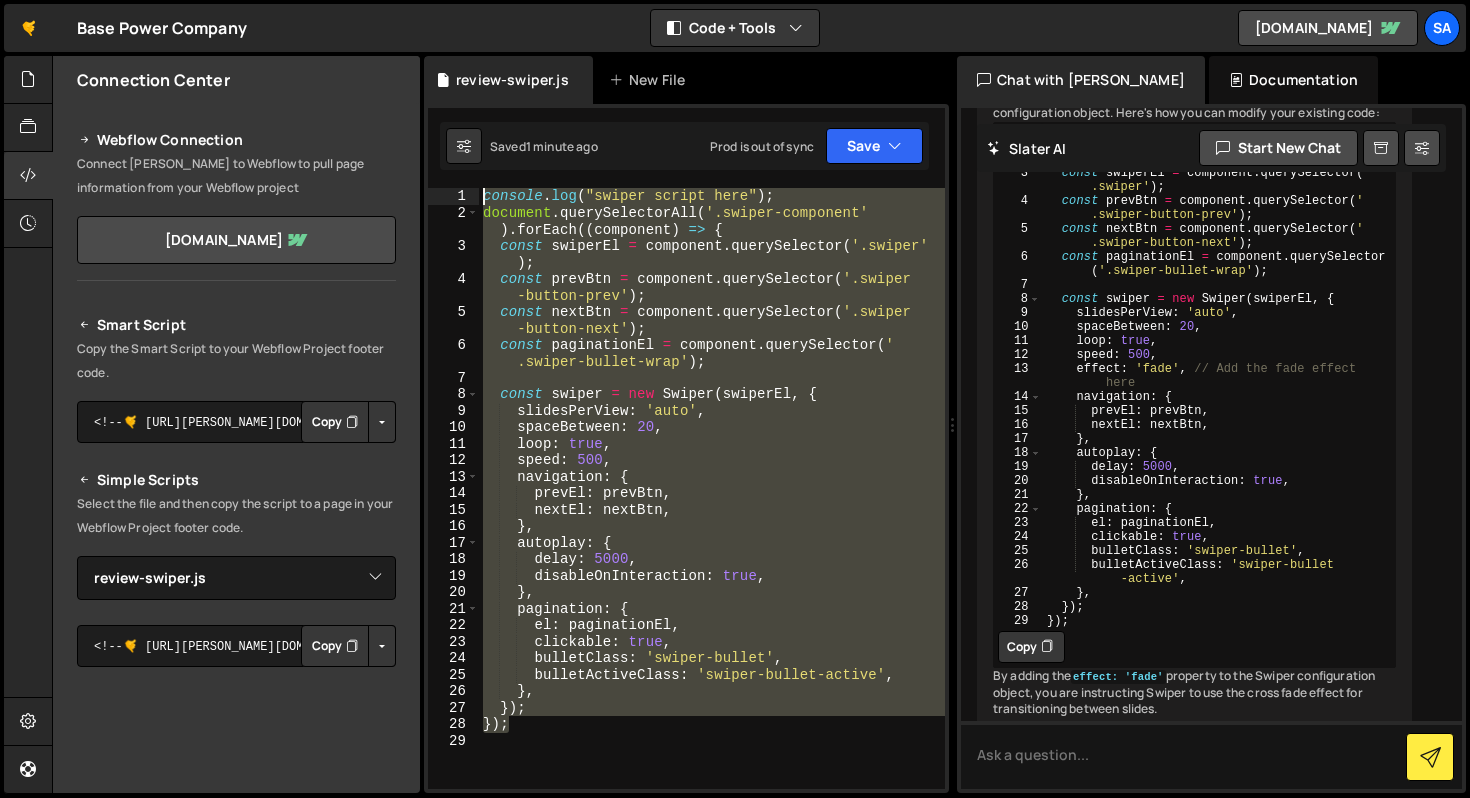 drag, startPoint x: 548, startPoint y: 731, endPoint x: 473, endPoint y: 192, distance: 544.193 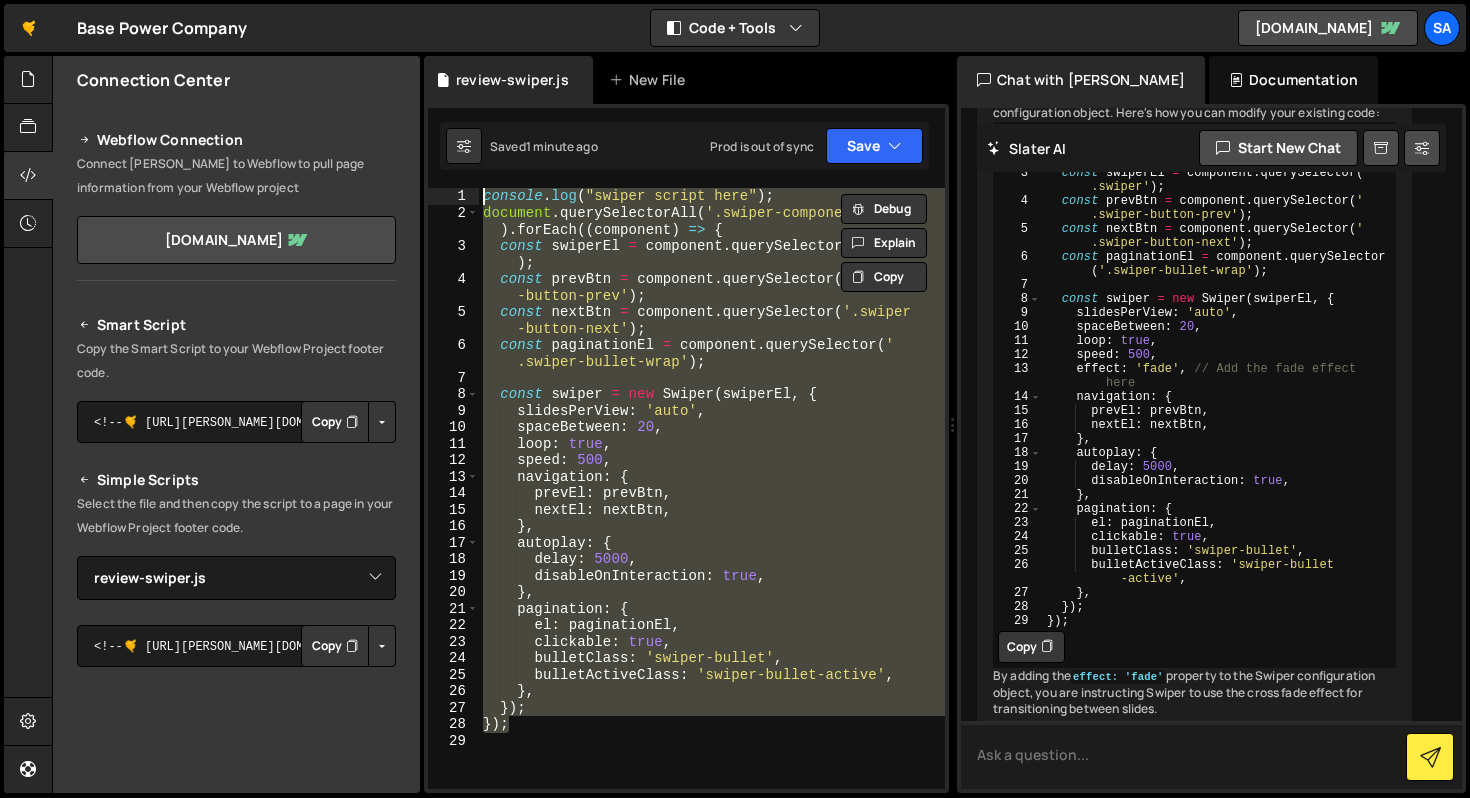 drag, startPoint x: 1039, startPoint y: 785, endPoint x: 1043, endPoint y: 768, distance: 17.464249 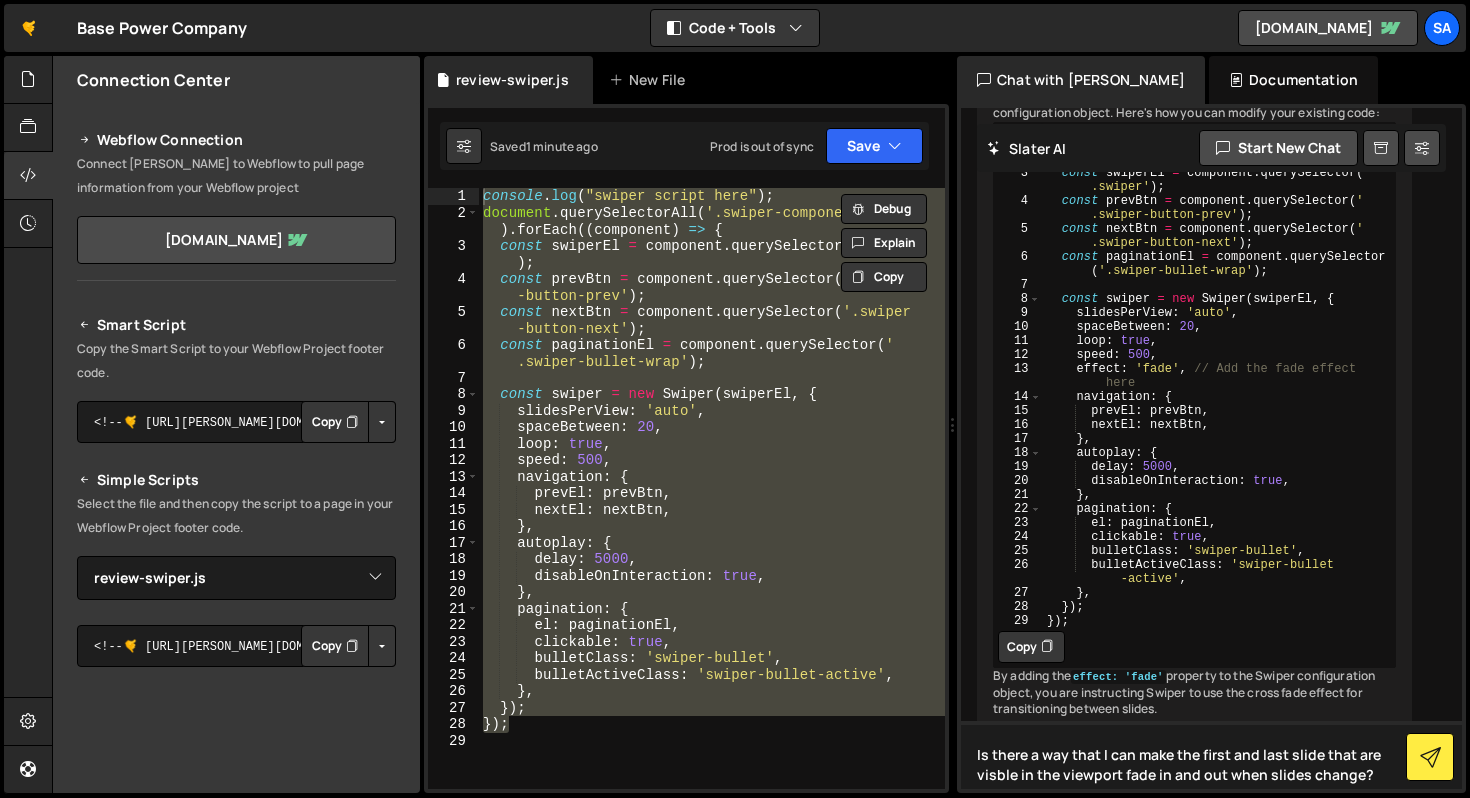 type on "Is there a way that I can make the first and last slide that are visble in the viewport fade in and out when slides change?" 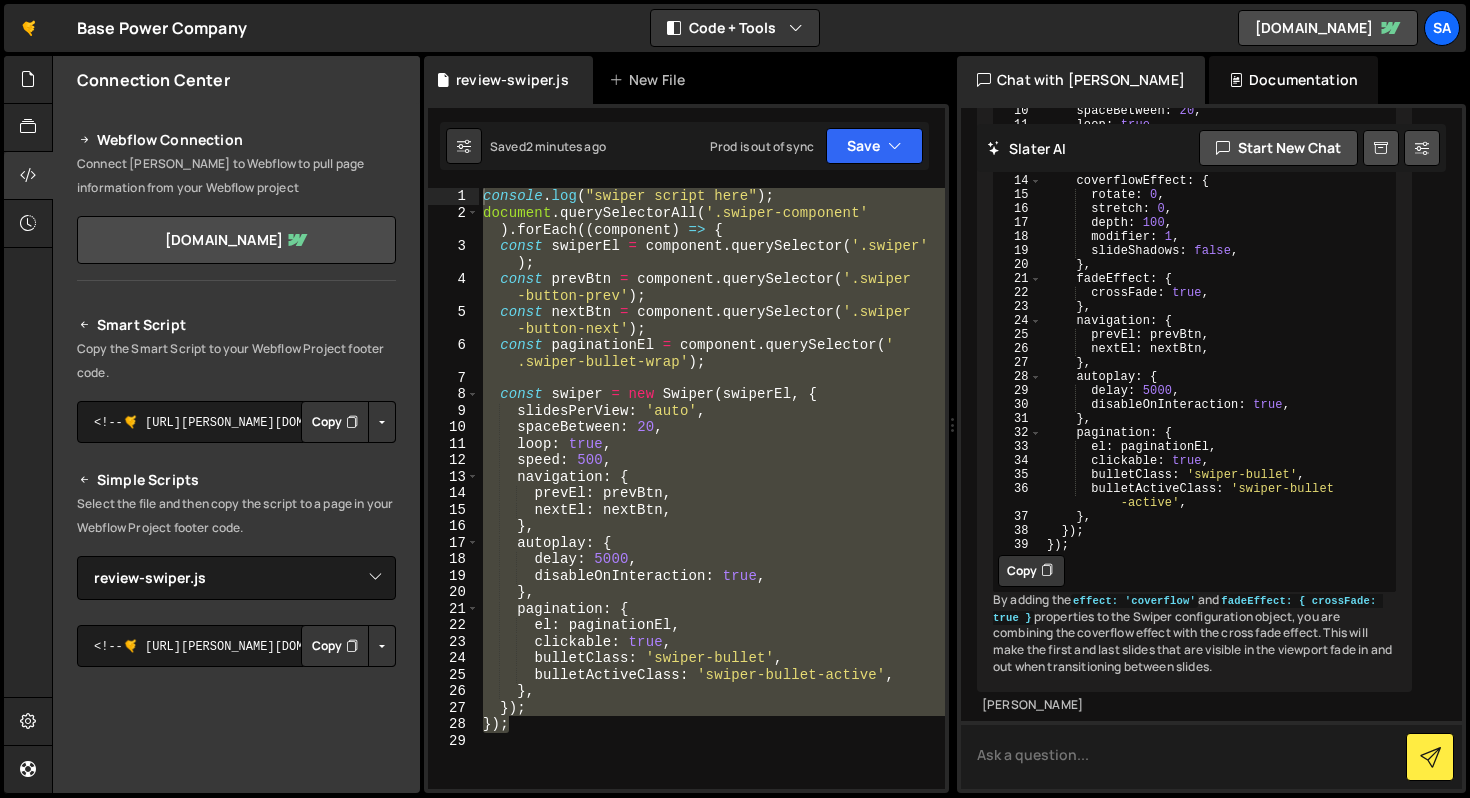 scroll, scrollTop: 1864, scrollLeft: 0, axis: vertical 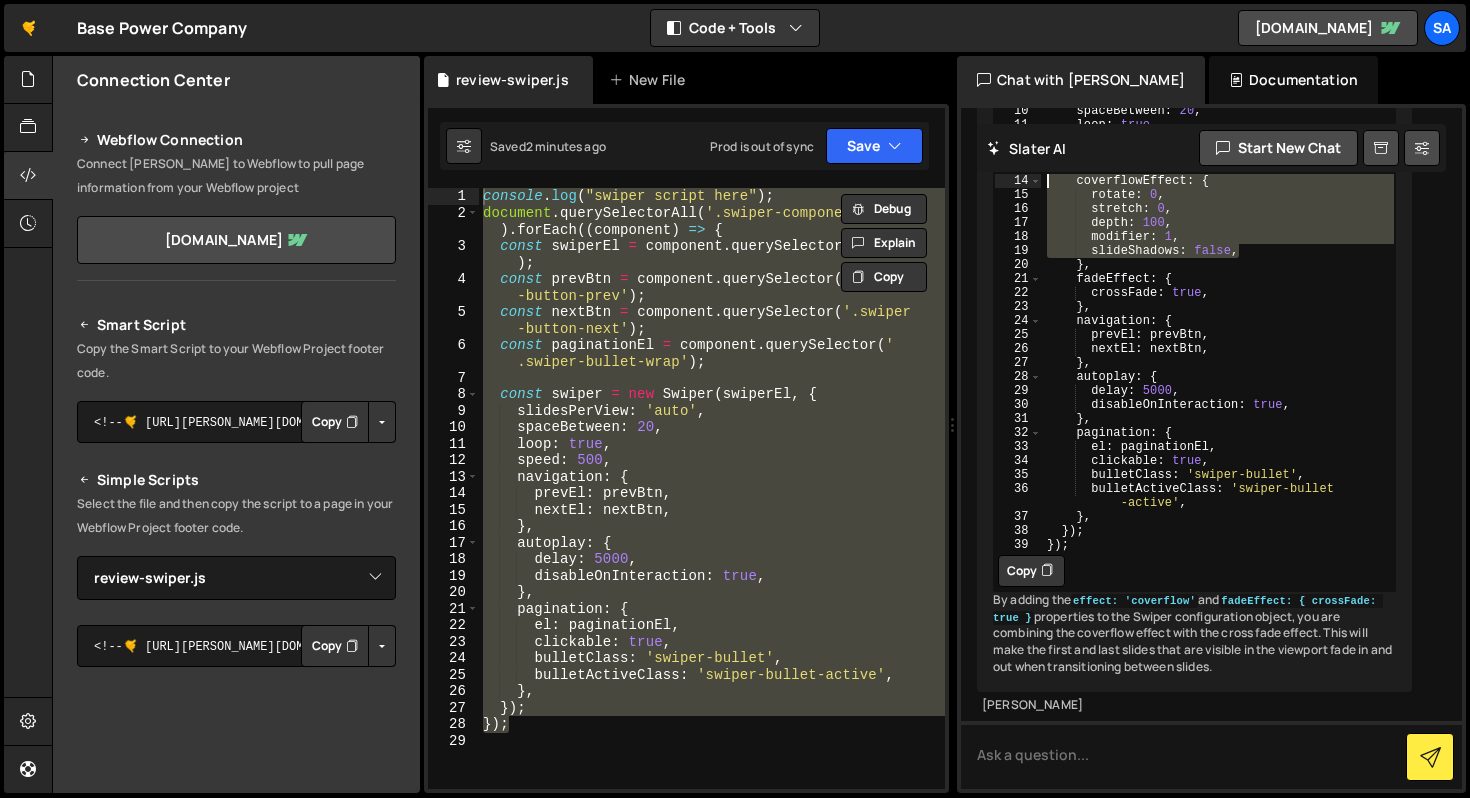 drag, startPoint x: 1260, startPoint y: 305, endPoint x: 1022, endPoint y: 234, distance: 248.36465 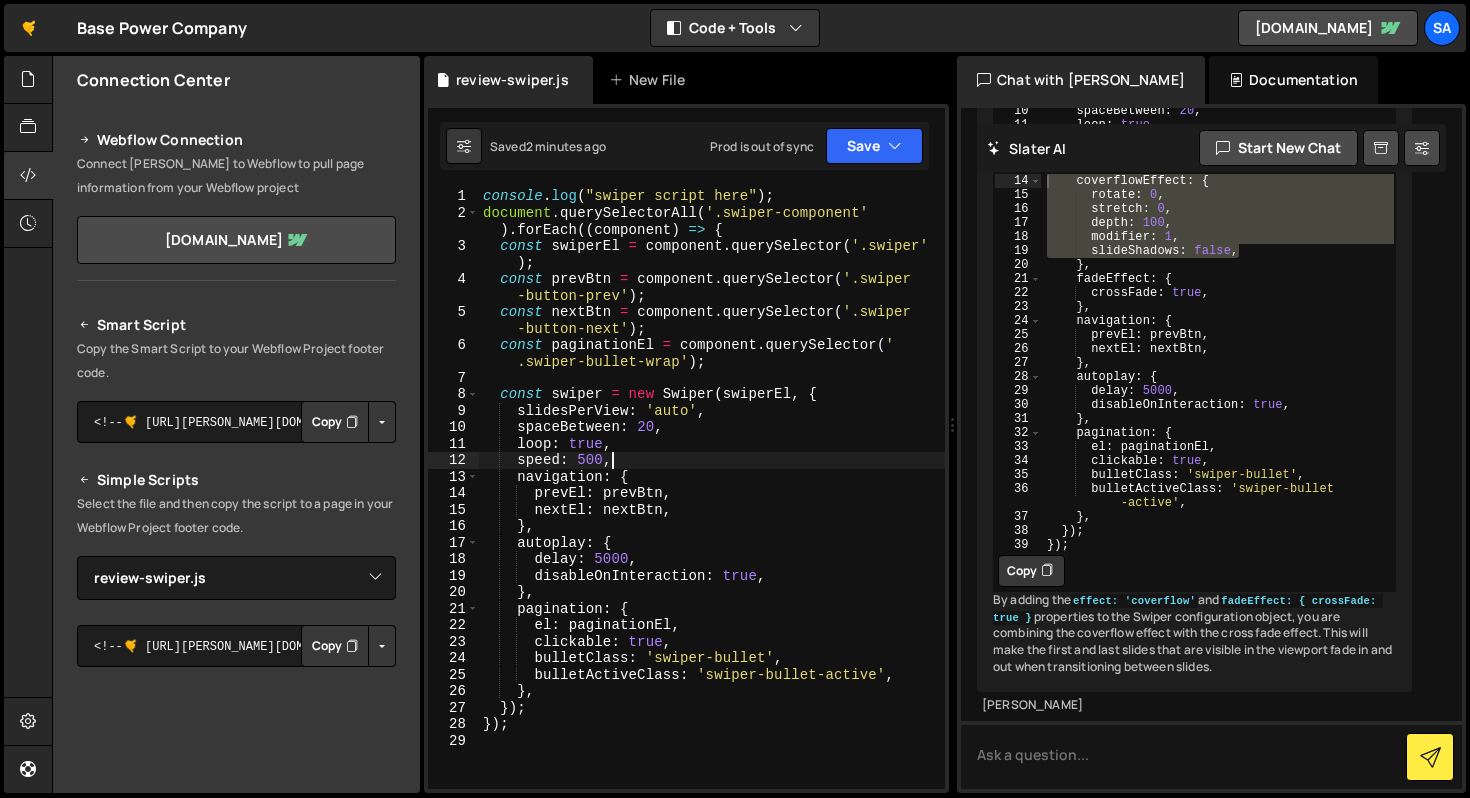 click on "console . log ( "swiper script here" ) ; document . querySelectorAll ( '.swiper-component'    ) . forEach (( component )   =>   {    const   swiperEl   =   component . querySelector ( '.swiper'      ) ;    const   prevBtn   =   component . querySelector ( '.swiper      -button-prev' ) ;    const   nextBtn   =   component . querySelector ( '.swiper      -button-next' ) ;    const   paginationEl   =   component . querySelector ( '      .swiper-bullet-wrap' ) ;    const   swiper   =   new   Swiper ( swiperEl ,   {       slidesPerView :   'auto' ,       spaceBetween :   20 ,       loop :   true ,       speed :   500 ,       navigation :   {          prevEl :   prevBtn ,          nextEl :   nextBtn ,       } ,       autoplay :   {          delay :   5000 ,          disableOnInteraction :   true ,       } ,       pagination :   {          el :   paginationEl ,          clickable :   true ,          bulletClass :   'swiper-bullet' ,          bulletActiveClass :   'swiper-bullet-active' ,       } ," at bounding box center [712, 505] 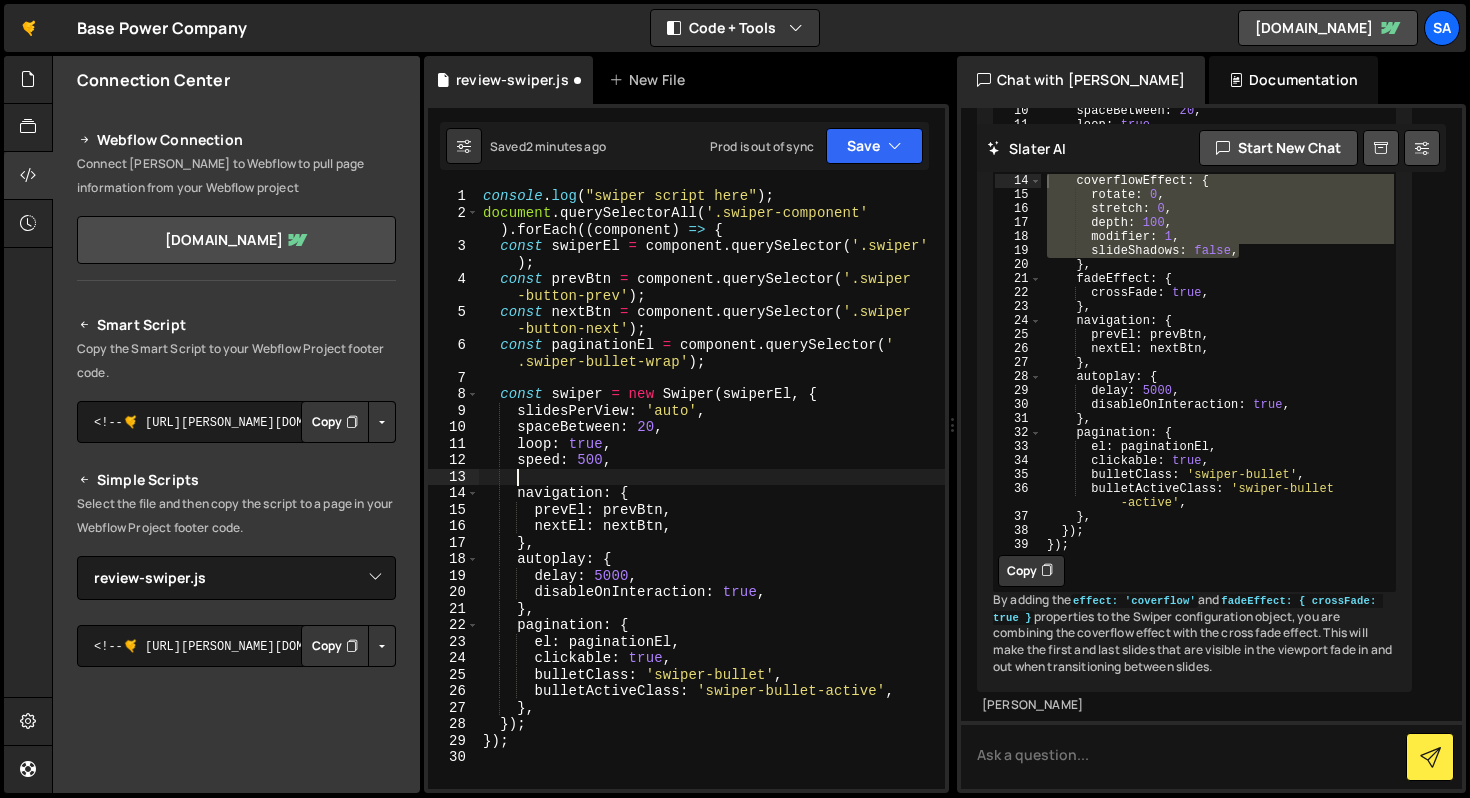 scroll, scrollTop: 0, scrollLeft: 1, axis: horizontal 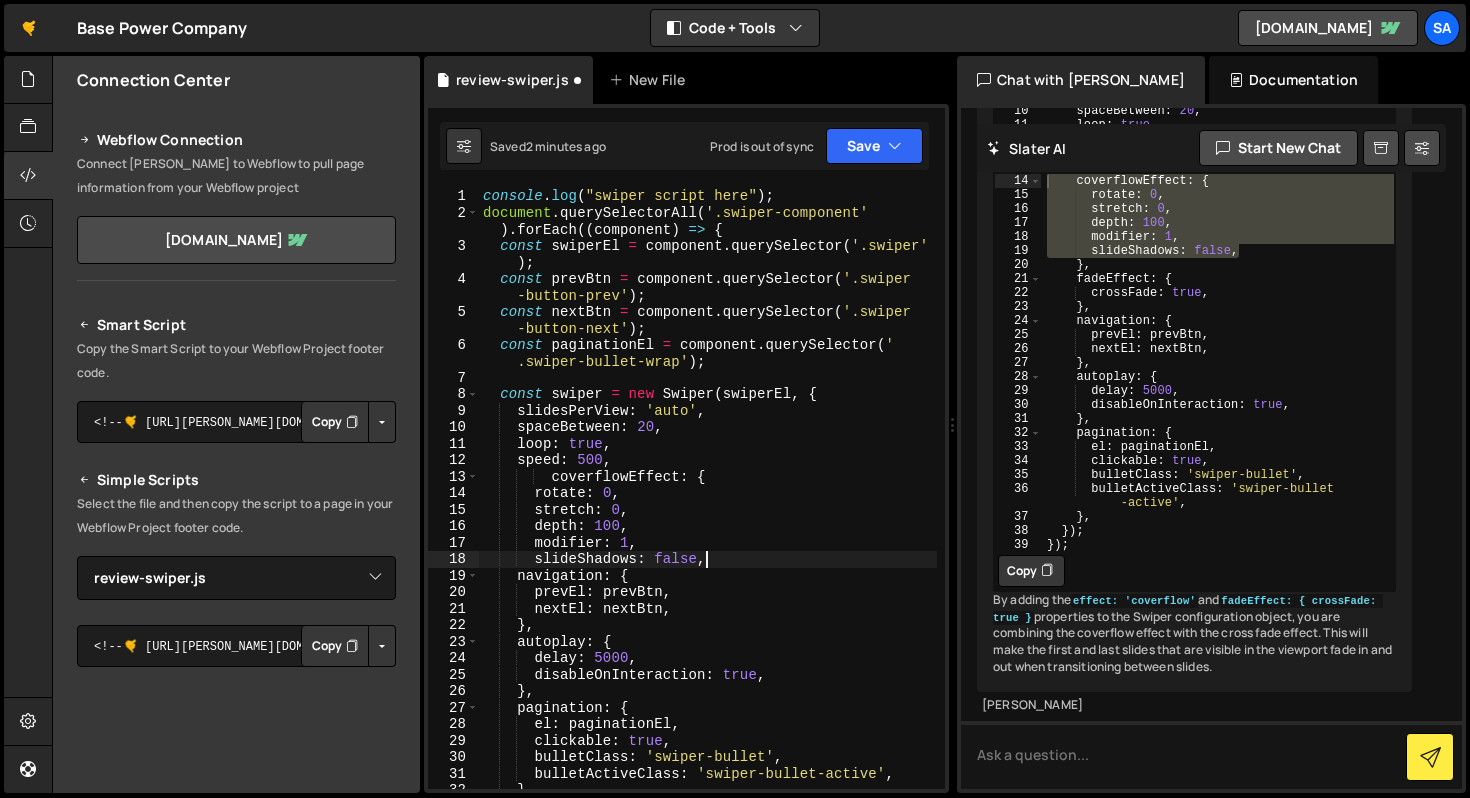 click on "console . log ( "swiper script here" ) ; document . querySelectorAll ( '.swiper-component'    ) . forEach (( component )   =>   {    const   swiperEl   =   component . querySelector ( '.swiper'      ) ;    const   prevBtn   =   component . querySelector ( '.swiper      -button-prev' ) ;    const   nextBtn   =   component . querySelector ( '.swiper      -button-next' ) ;    const   paginationEl   =   component . querySelector ( '      .swiper-bullet-wrap' ) ;    const   swiper   =   new   Swiper ( swiperEl ,   {       slidesPerView :   'auto' ,       spaceBetween :   20 ,       loop :   true ,       speed :   500 ,             coverflowEffect :   {          rotate :   0 ,          stretch :   0 ,          depth :   100 ,          modifier :   1 ,          slideShadows :   false ,       navigation :   {          prevEl :   prevBtn ,          nextEl :   nextBtn ,       } ,       autoplay :   {          delay :   5000 ,          disableOnInteraction :   true ,       } ,       pagination :   {" at bounding box center [708, 505] 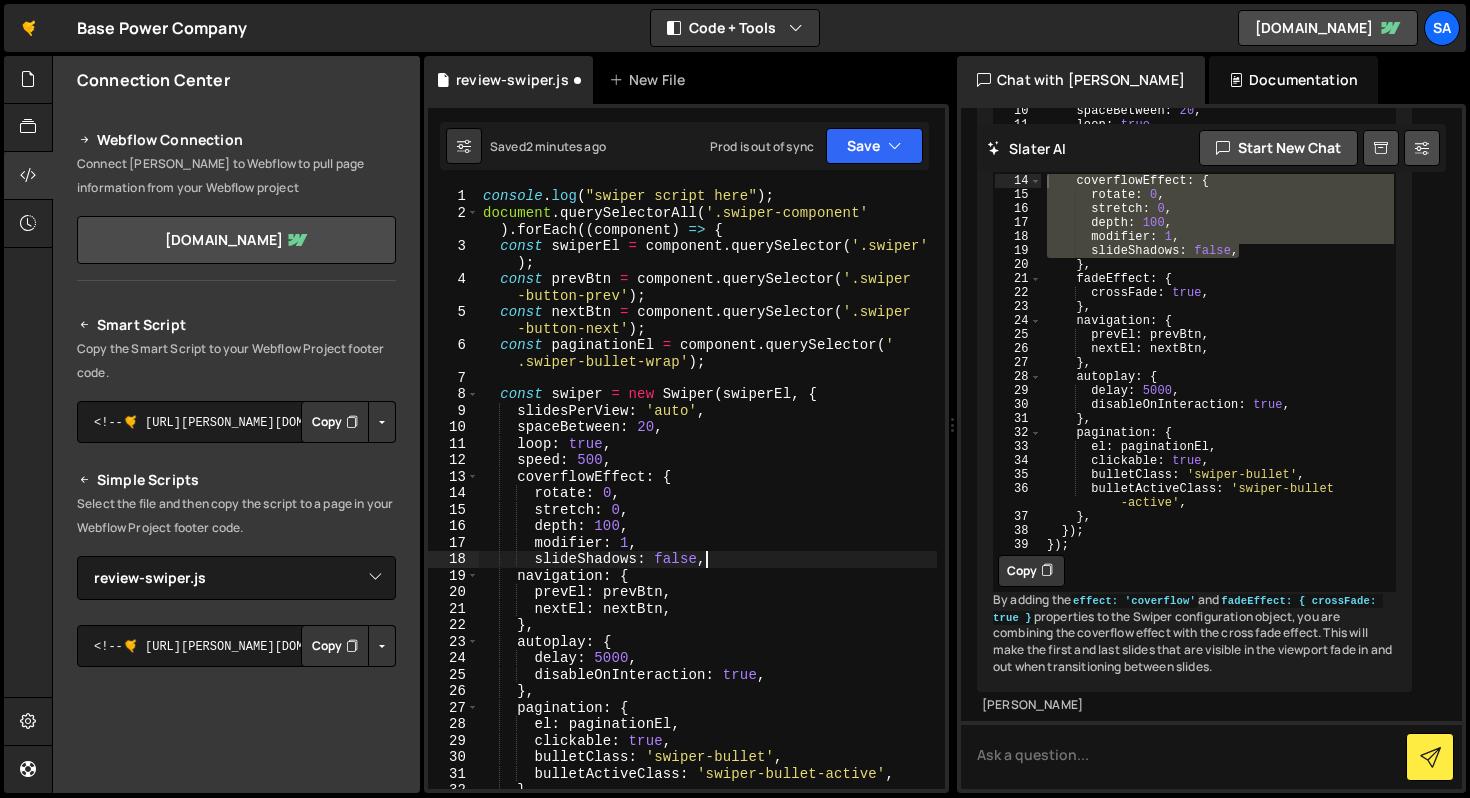 click on "console . log ( "swiper script here" ) ; document . querySelectorAll ( '.swiper-component'    ) . forEach (( component )   =>   {    const   swiperEl   =   component . querySelector ( '.swiper'      ) ;    const   prevBtn   =   component . querySelector ( '.swiper      -button-prev' ) ;    const   nextBtn   =   component . querySelector ( '.swiper      -button-next' ) ;    const   paginationEl   =   component . querySelector ( '      .swiper-bullet-wrap' ) ;    const   swiper   =   new   Swiper ( swiperEl ,   {       slidesPerView :   'auto' ,       spaceBetween :   20 ,       loop :   true ,       speed :   500 ,       coverflowEffect :   {          rotate :   0 ,          stretch :   0 ,          depth :   100 ,          modifier :   1 ,          slideShadows :   false ,       navigation :   {          prevEl :   prevBtn ,          nextEl :   nextBtn ,       } ,       autoplay :   {          delay :   5000 ,          disableOnInteraction :   true ,       } ,       pagination :   {" at bounding box center (708, 505) 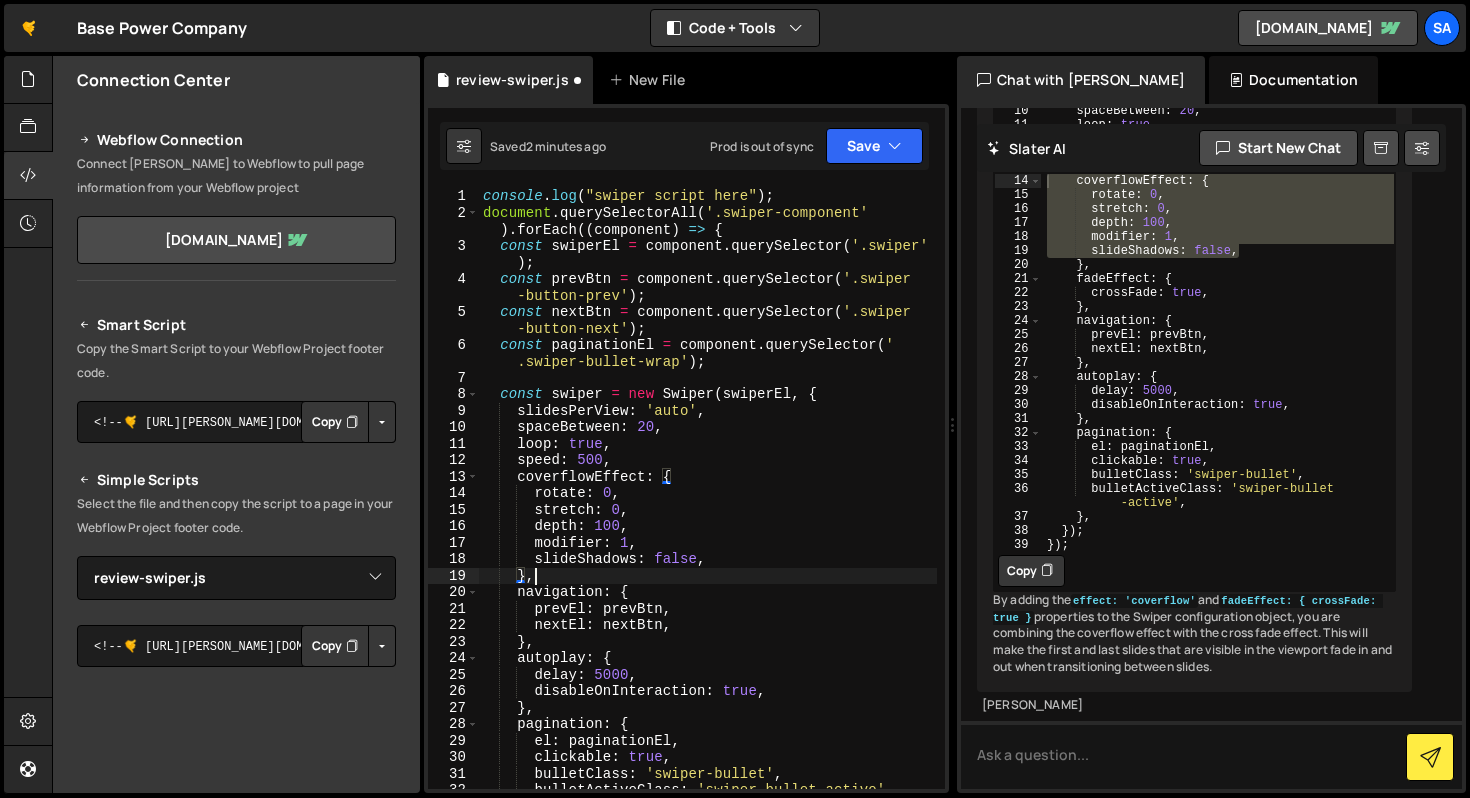scroll, scrollTop: 0, scrollLeft: 2, axis: horizontal 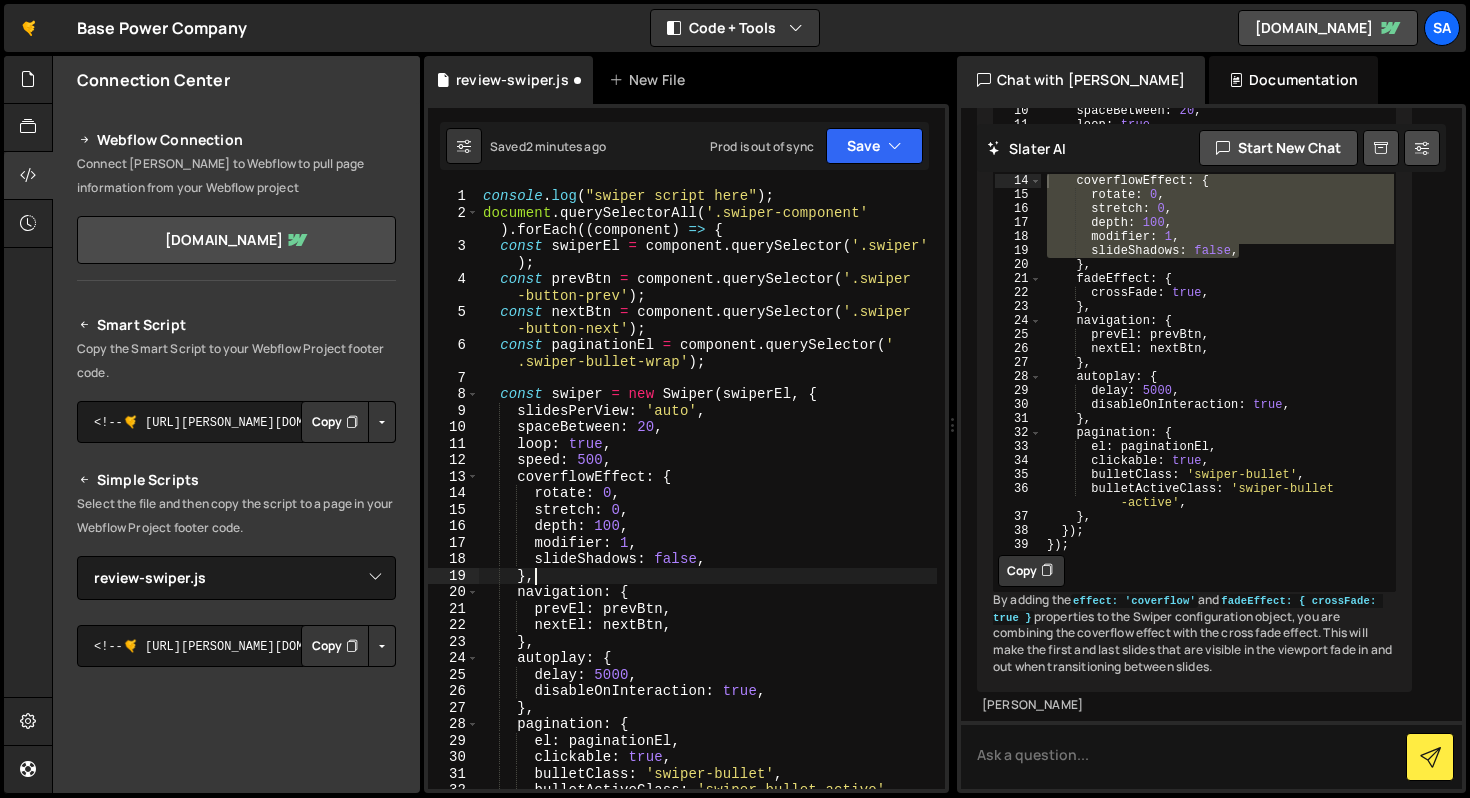 click on "Saved  2 minutes ago
Prod is out of sync
Upgrade to Edit
Save
Save to Staging
S
Saved  2 minutes ago  S Saved  [DATE]" at bounding box center [684, 146] 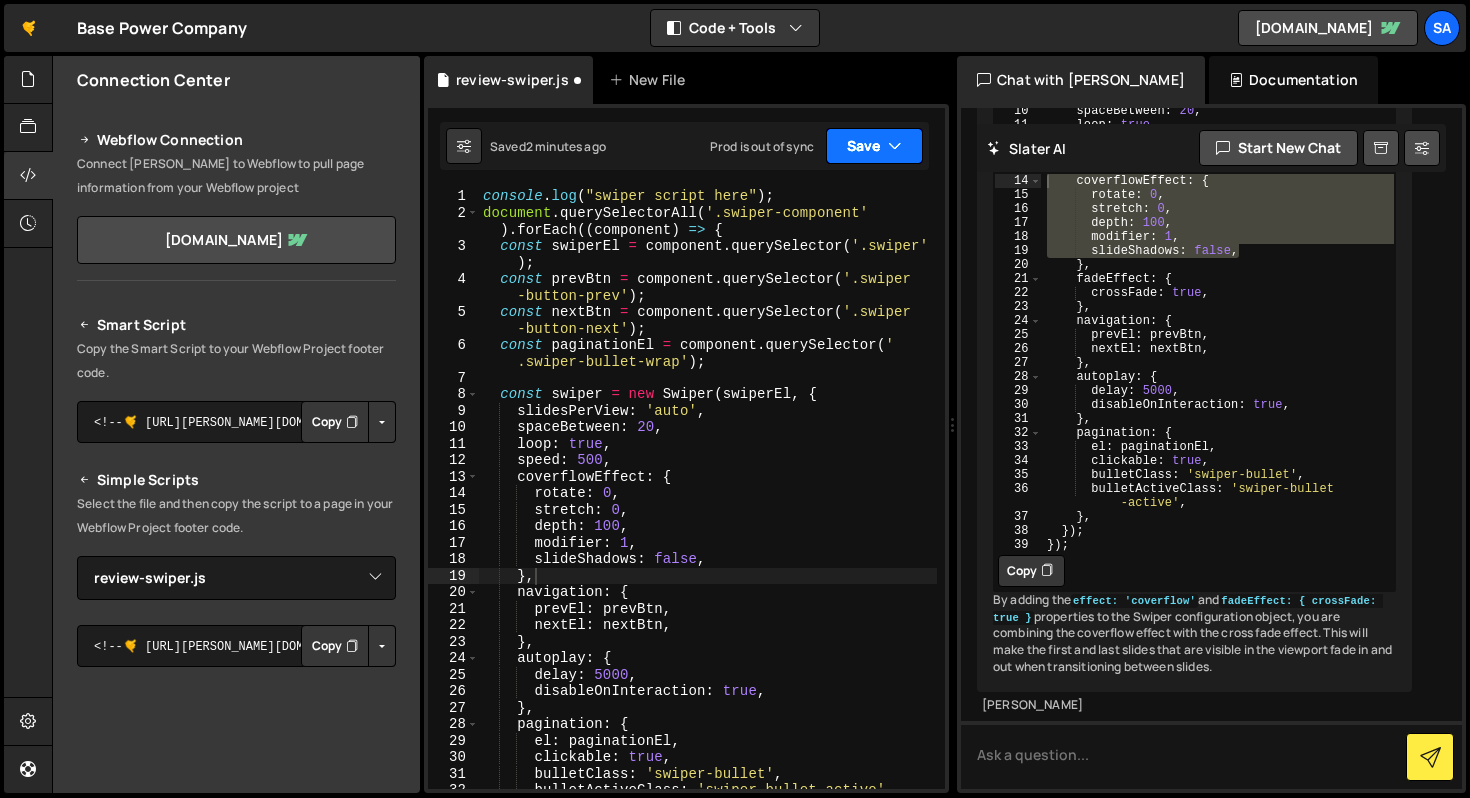 click on "Save" at bounding box center (874, 146) 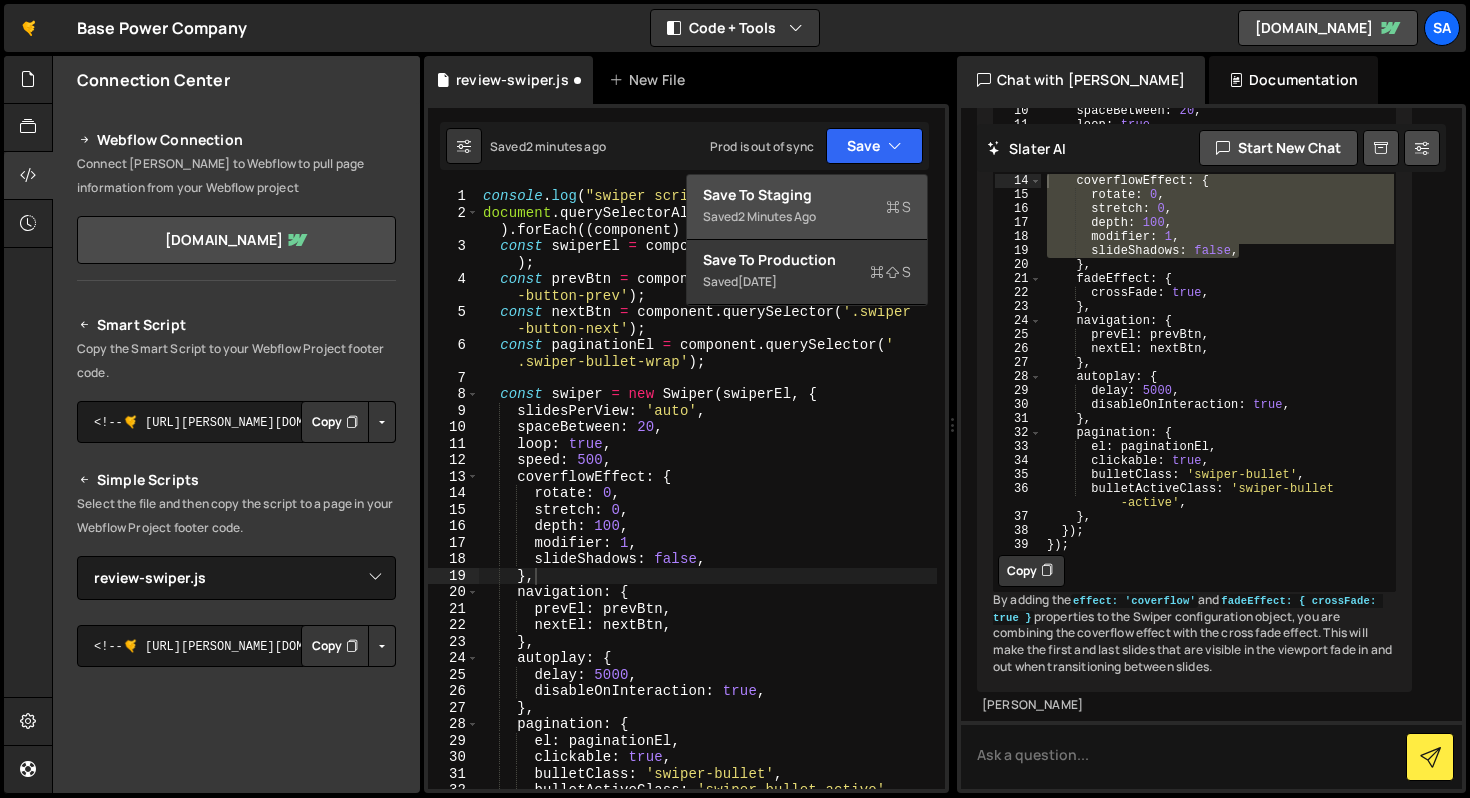 click on "Saved  2 minutes ago" at bounding box center (807, 217) 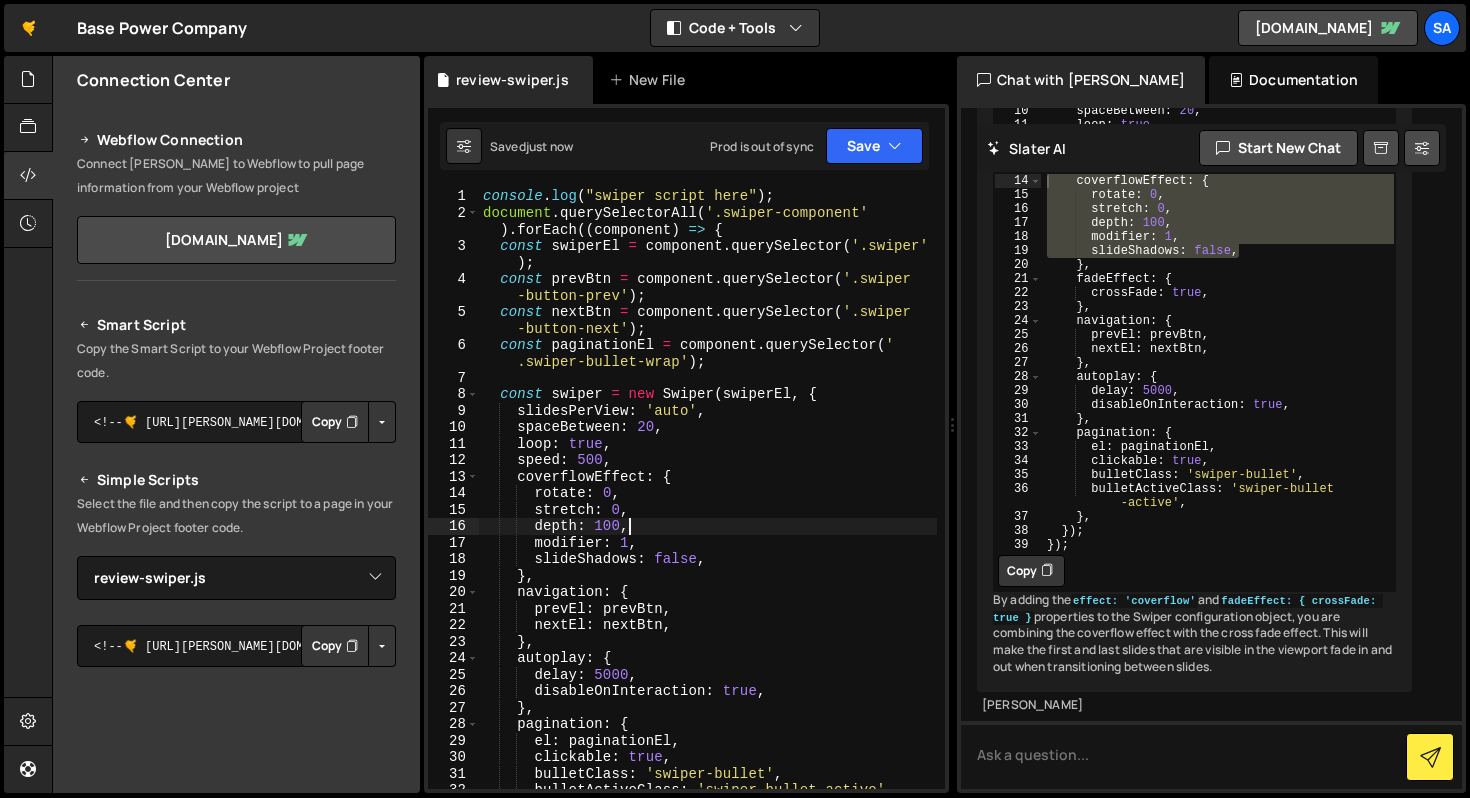 click on "console . log ( "swiper script here" ) ; document . querySelectorAll ( '.swiper-component'    ) . forEach (( component )   =>   {    const   swiperEl   =   component . querySelector ( '.swiper'      ) ;    const   prevBtn   =   component . querySelector ( '.swiper      -button-prev' ) ;    const   nextBtn   =   component . querySelector ( '.swiper      -button-next' ) ;    const   paginationEl   =   component . querySelector ( '      .swiper-bullet-wrap' ) ;    const   swiper   =   new   Swiper ( swiperEl ,   {       slidesPerView :   'auto' ,       spaceBetween :   20 ,       loop :   true ,       speed :   500 ,       coverflowEffect :   {          rotate :   0 ,          stretch :   0 ,          depth :   100 ,          modifier :   1 ,          slideShadows :   false ,       } ,       navigation :   {          prevEl :   prevBtn ,          nextEl :   nextBtn ,       } ,       autoplay :   {          delay :   5000 ,          disableOnInteraction :   true ,       } ,       pagination :" at bounding box center (708, 505) 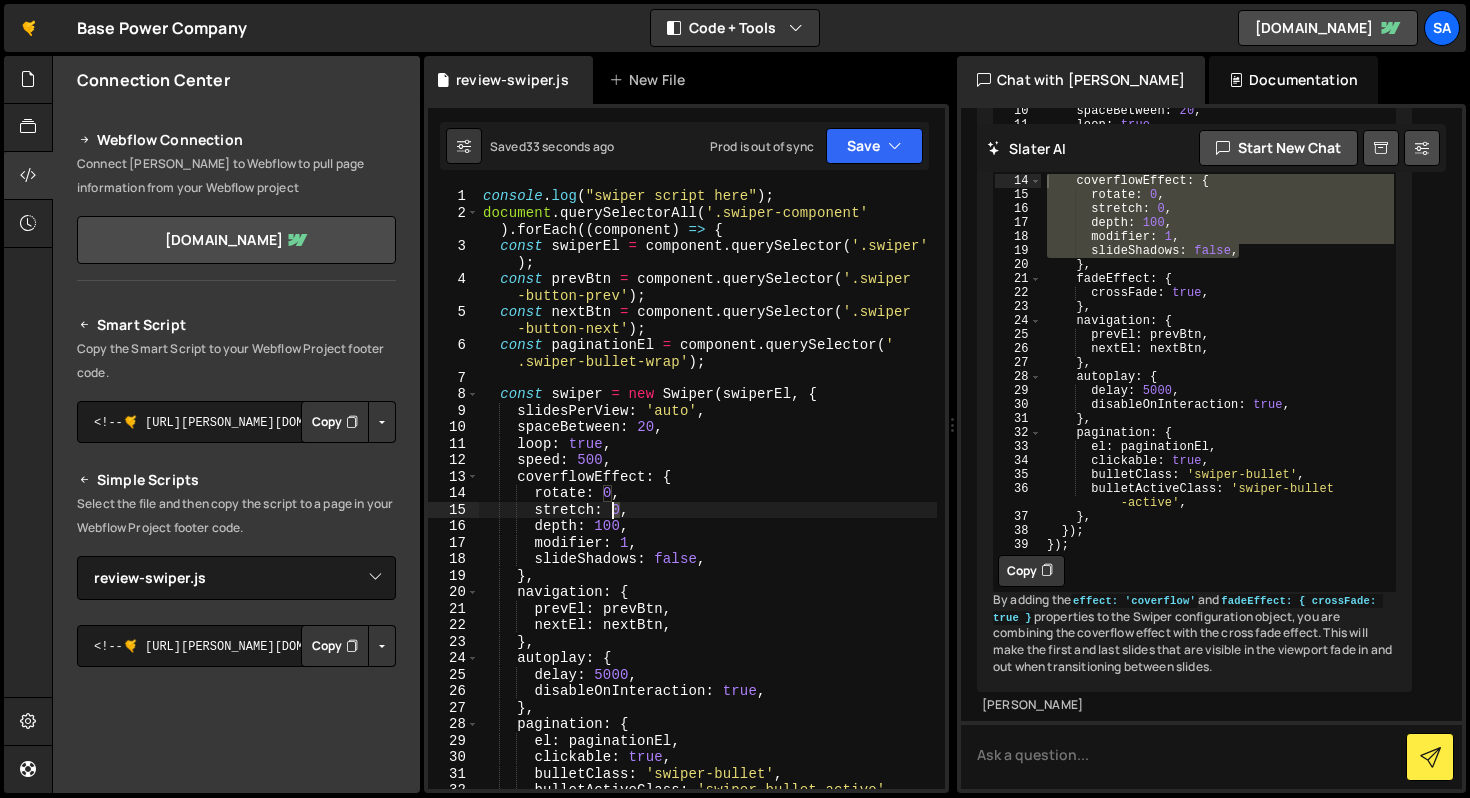 drag, startPoint x: 617, startPoint y: 506, endPoint x: 631, endPoint y: 505, distance: 14.035668 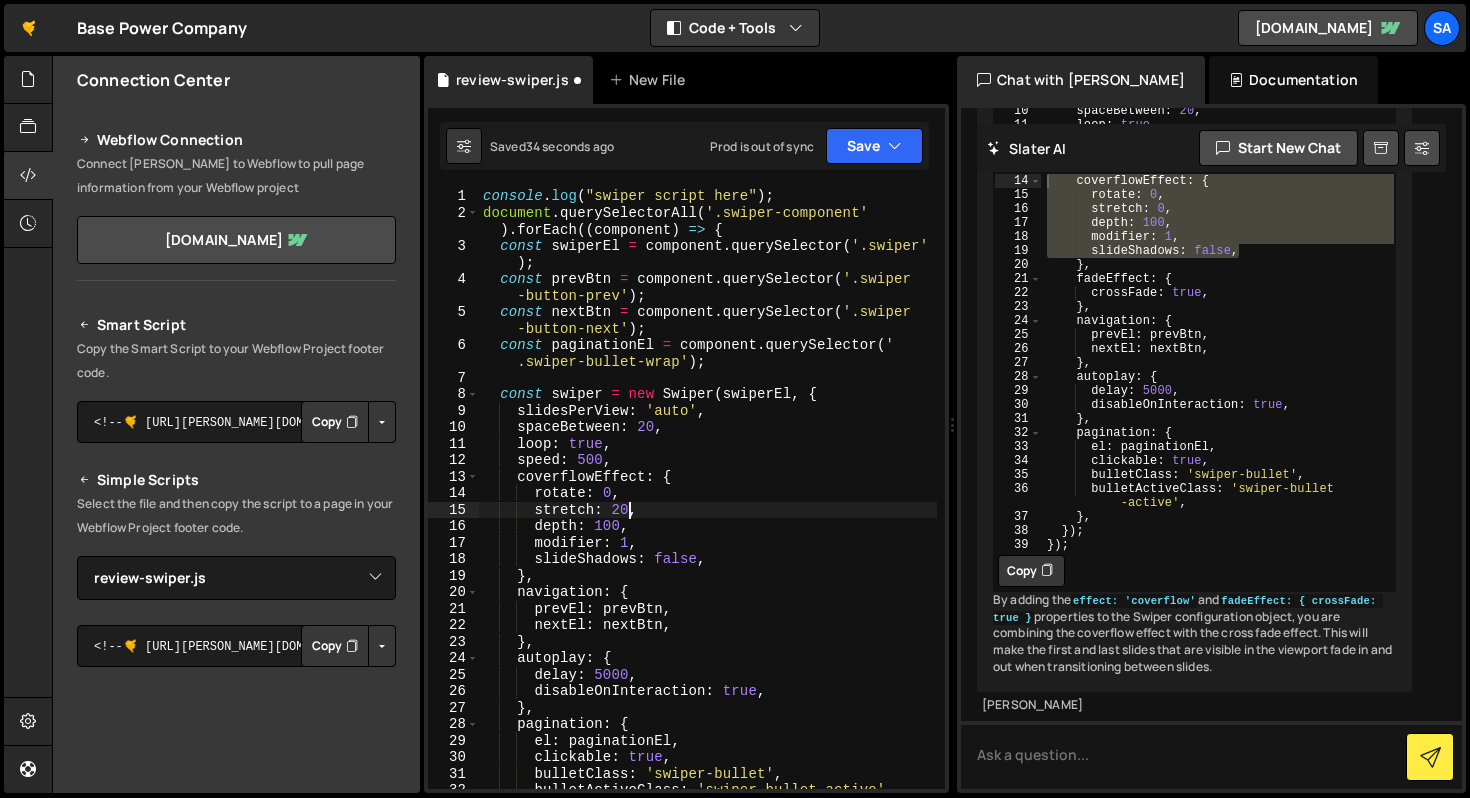 scroll, scrollTop: 0, scrollLeft: 9, axis: horizontal 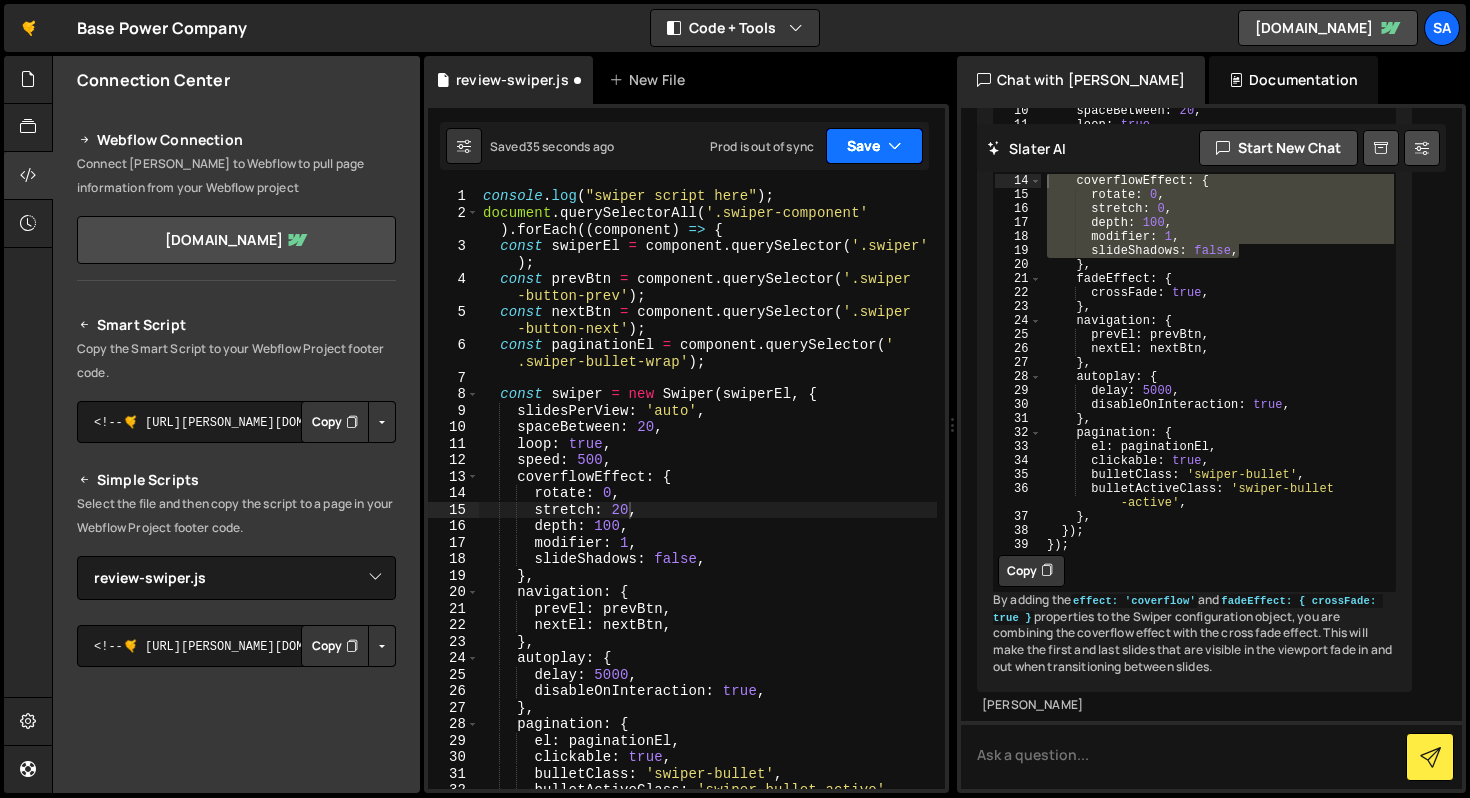 click on "Save" at bounding box center [874, 146] 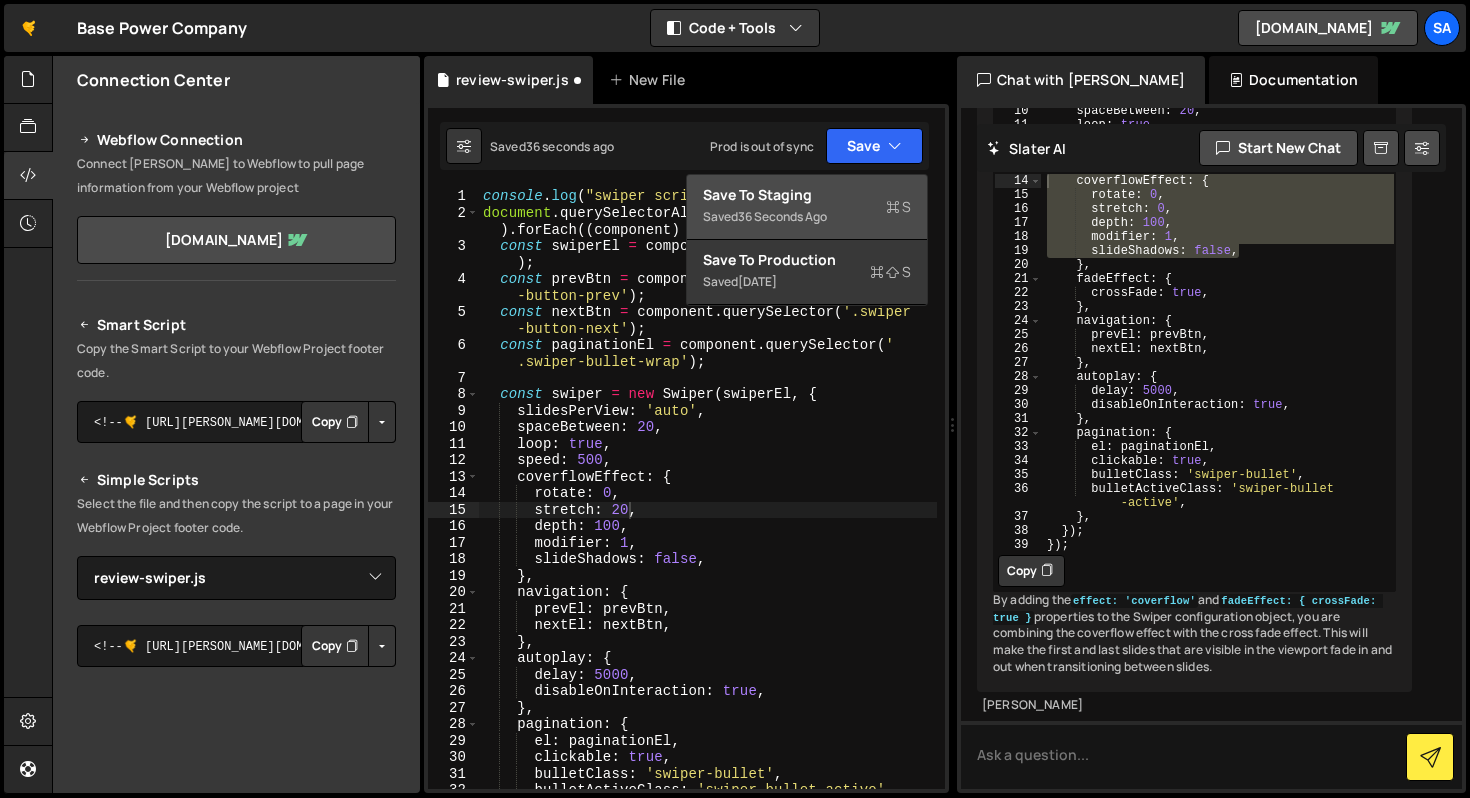 click on "Save to Staging
S" at bounding box center (807, 195) 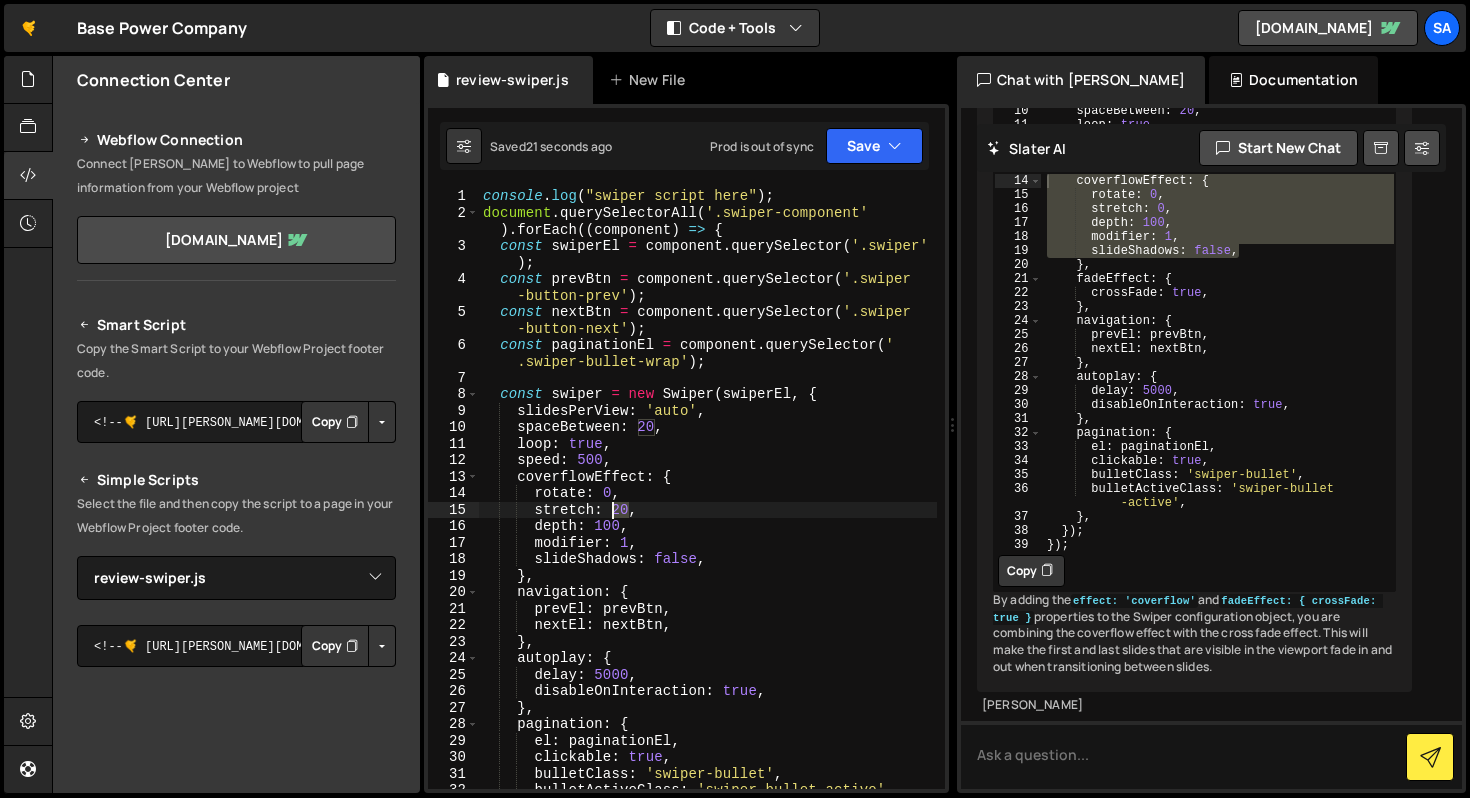 drag, startPoint x: 630, startPoint y: 511, endPoint x: 614, endPoint y: 510, distance: 16.03122 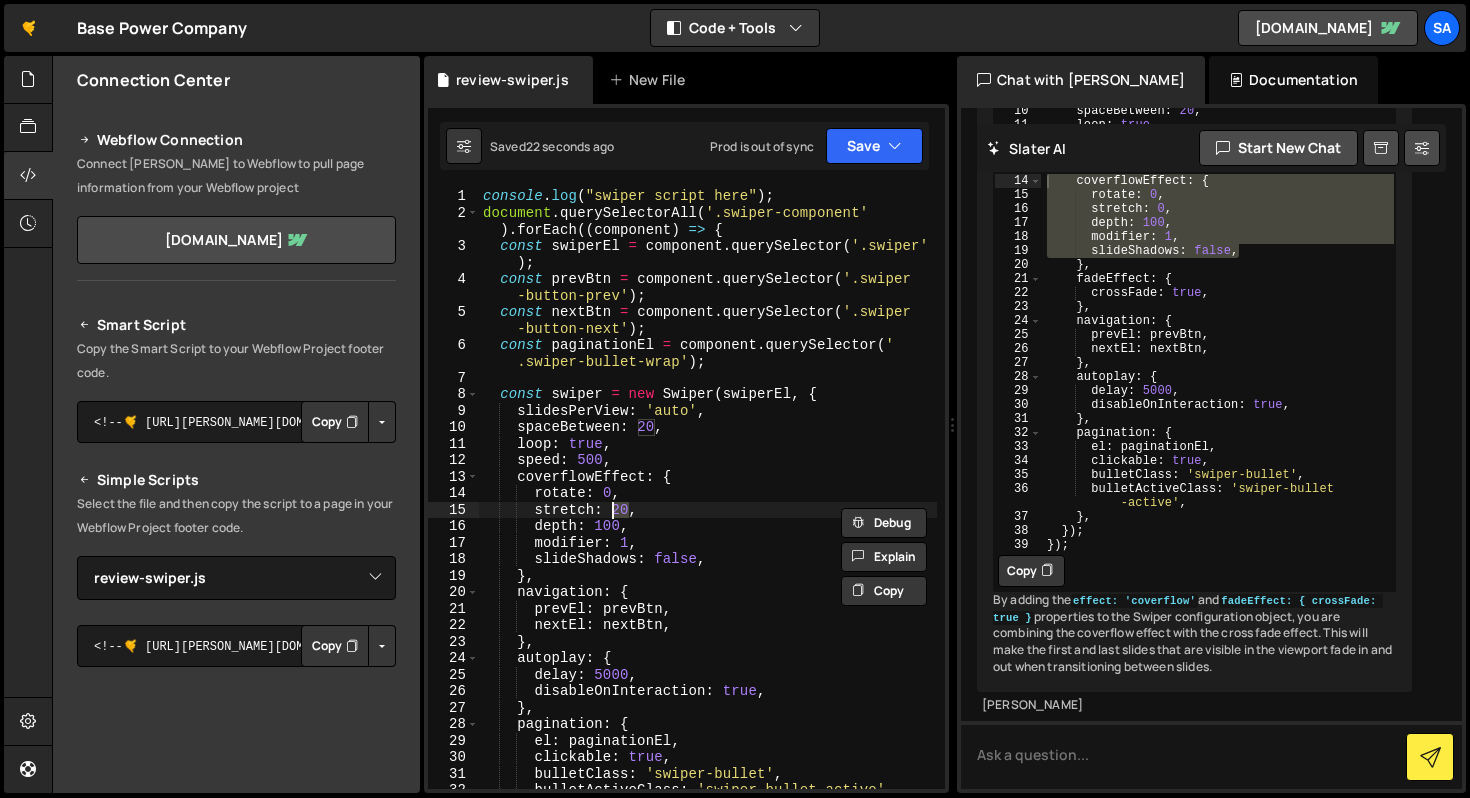 scroll, scrollTop: 0, scrollLeft: 9, axis: horizontal 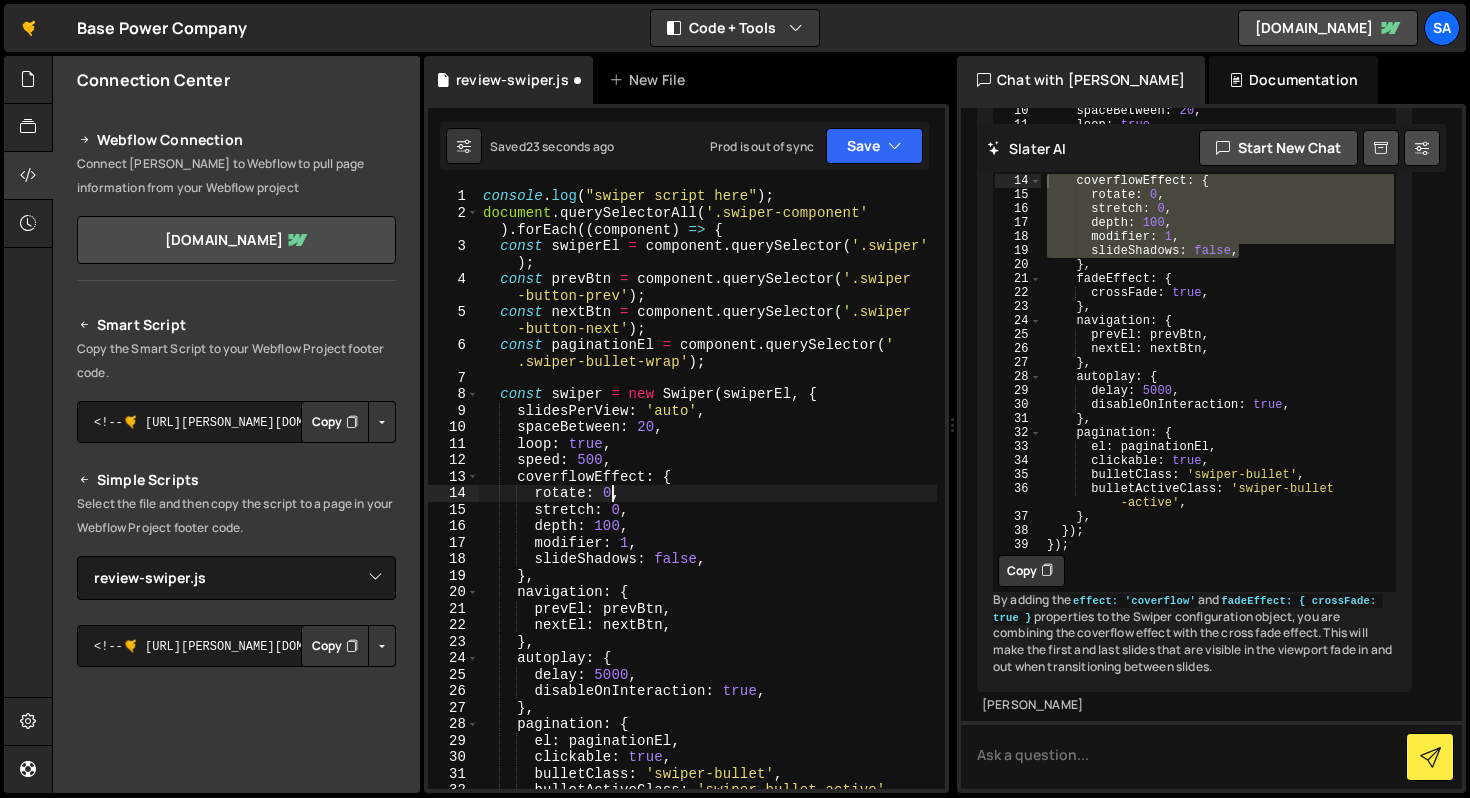 click on "console . log ( "swiper script here" ) ; document . querySelectorAll ( '.swiper-component'    ) . forEach (( component )   =>   {    const   swiperEl   =   component . querySelector ( '.swiper'      ) ;    const   prevBtn   =   component . querySelector ( '.swiper      -button-prev' ) ;    const   nextBtn   =   component . querySelector ( '.swiper      -button-next' ) ;    const   paginationEl   =   component . querySelector ( '      .swiper-bullet-wrap' ) ;    const   swiper   =   new   Swiper ( swiperEl ,   {       slidesPerView :   'auto' ,       spaceBetween :   20 ,       loop :   true ,       speed :   500 ,       coverflowEffect :   {          rotate :   0 ,          stretch :   0 ,          depth :   100 ,          modifier :   1 ,          slideShadows :   false ,       } ,       navigation :   {          prevEl :   prevBtn ,          nextEl :   nextBtn ,       } ,       autoplay :   {          delay :   5000 ,          disableOnInteraction :   true ,       } ,       pagination :" at bounding box center (708, 505) 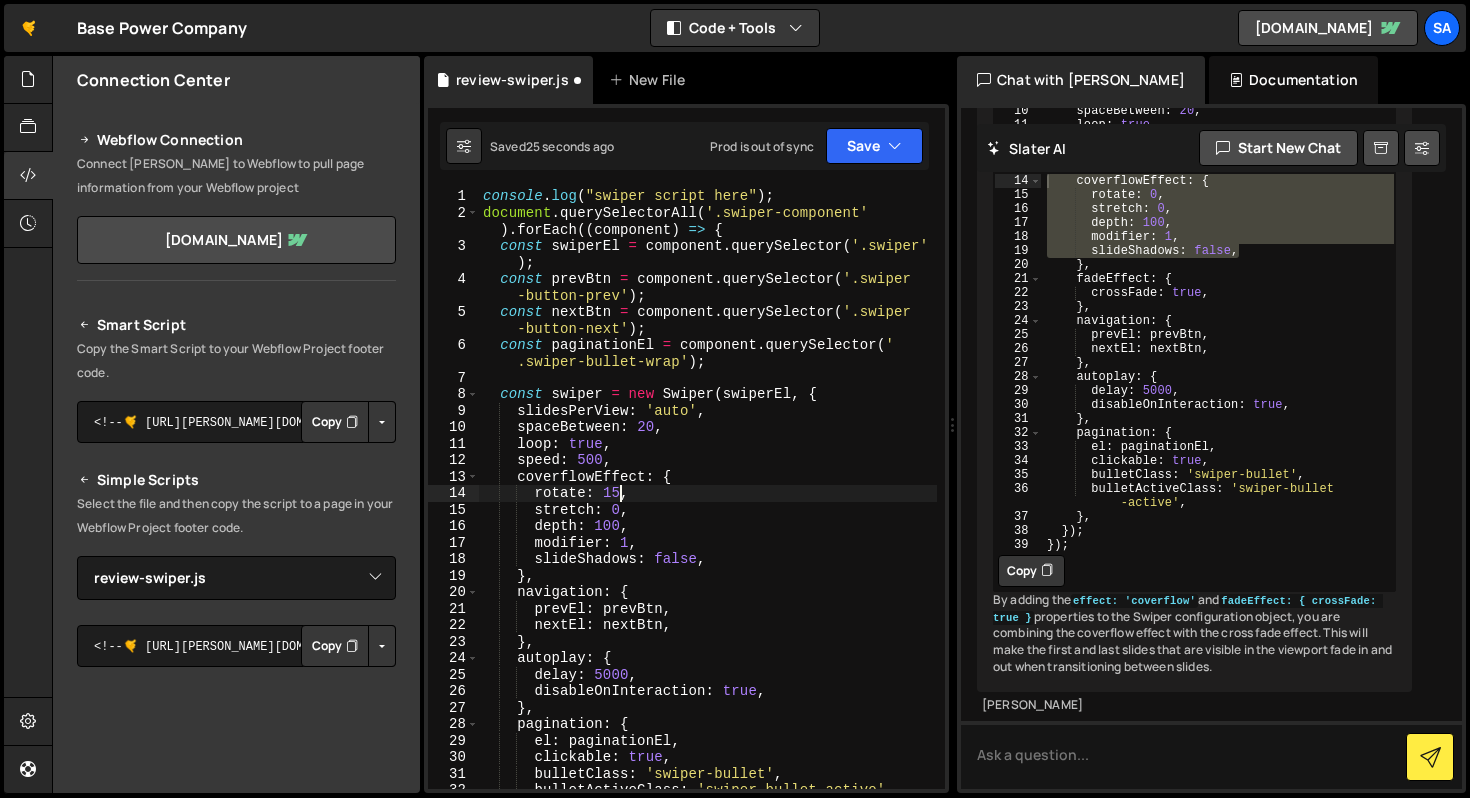 scroll, scrollTop: 0, scrollLeft: 9, axis: horizontal 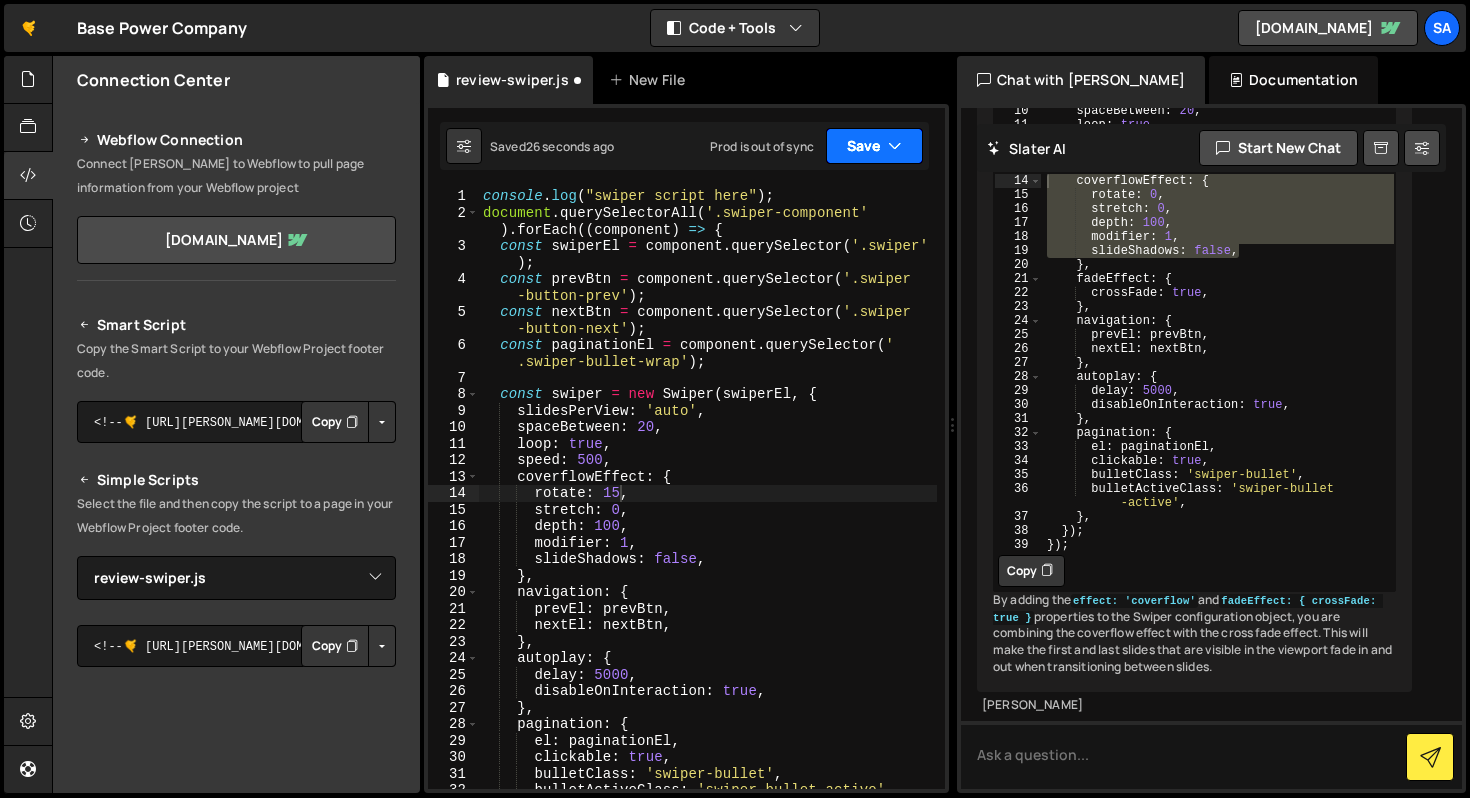 click on "Save" at bounding box center [874, 146] 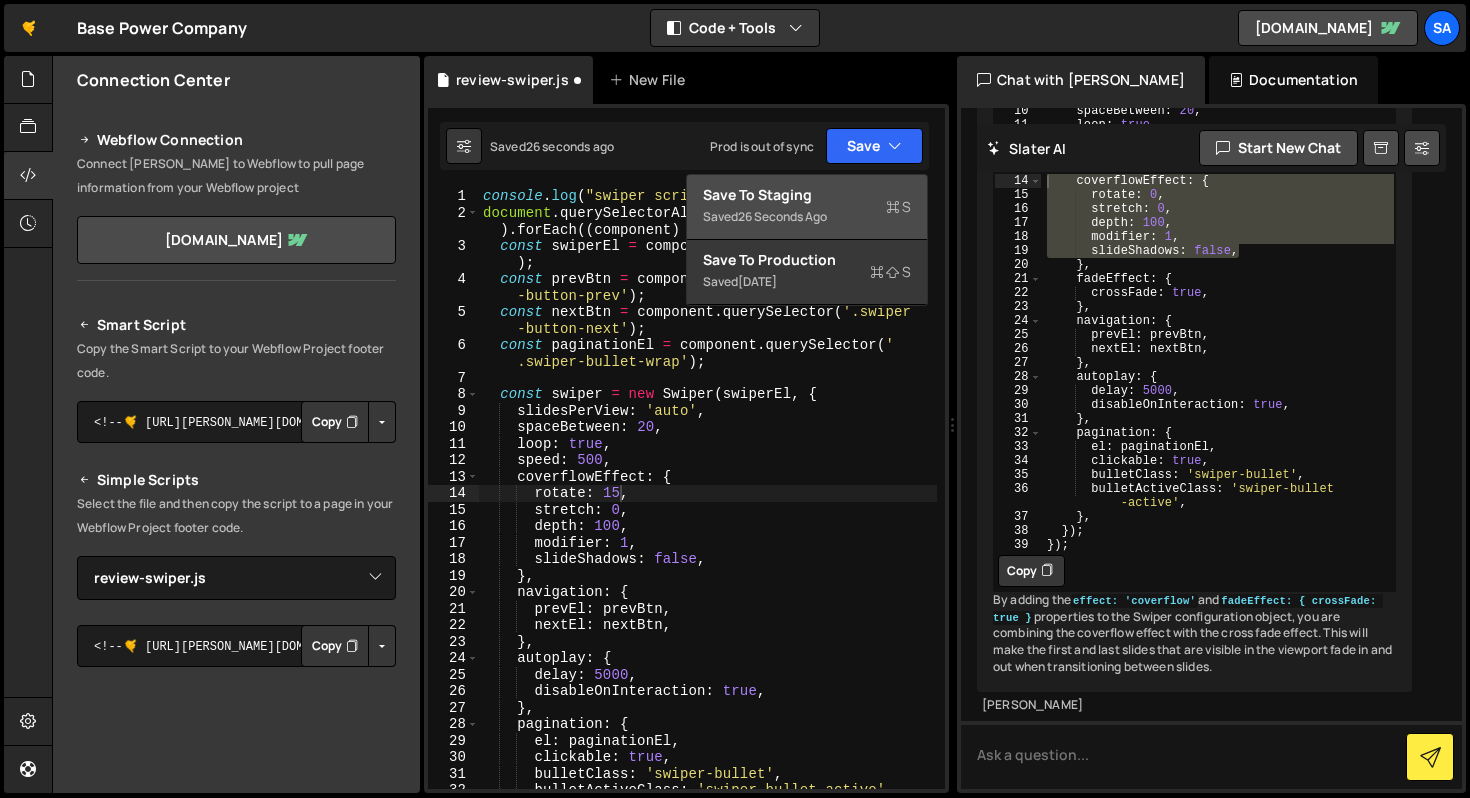 click on "Saved  26 seconds ago" at bounding box center (807, 217) 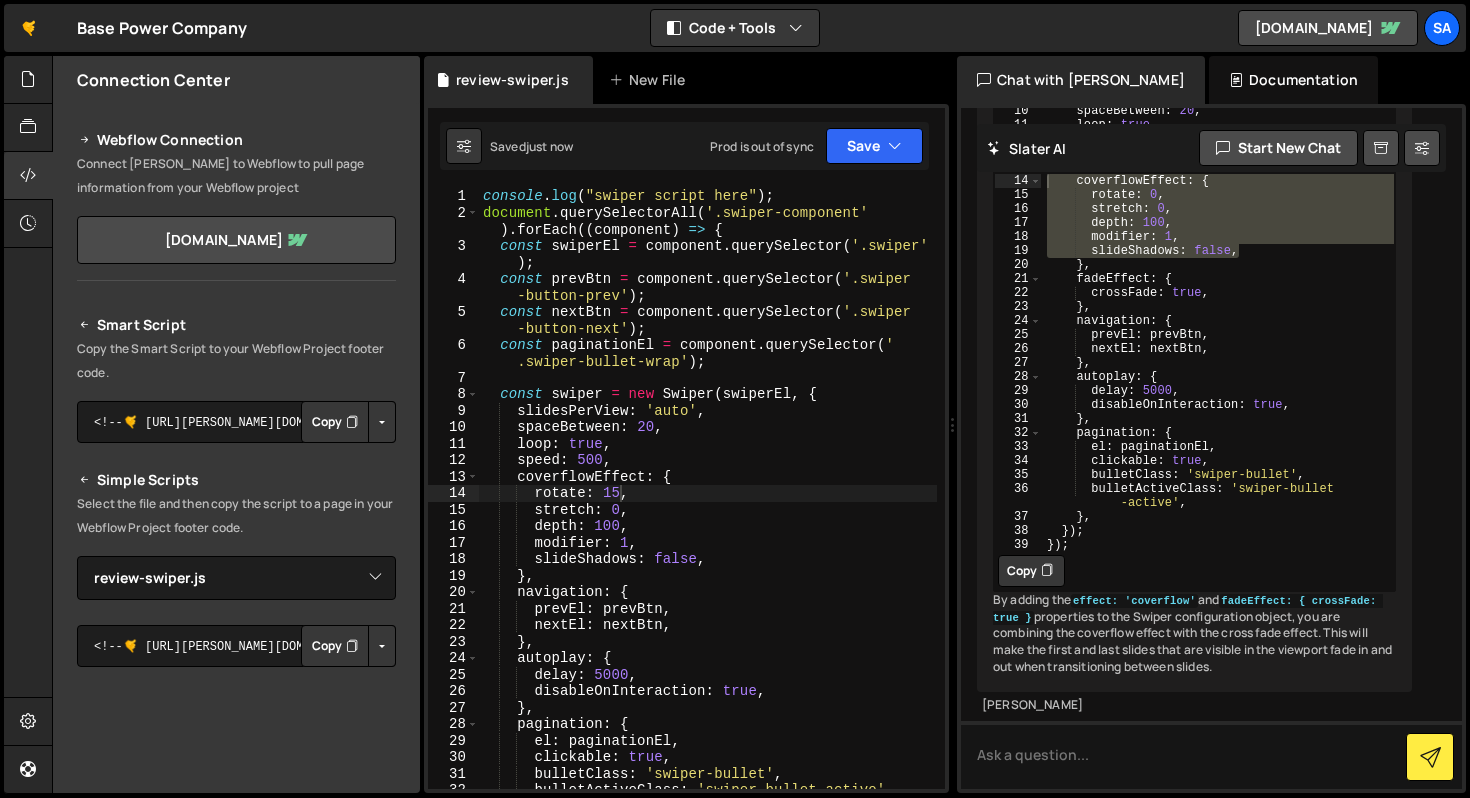 type on "coverflowEffect: {" 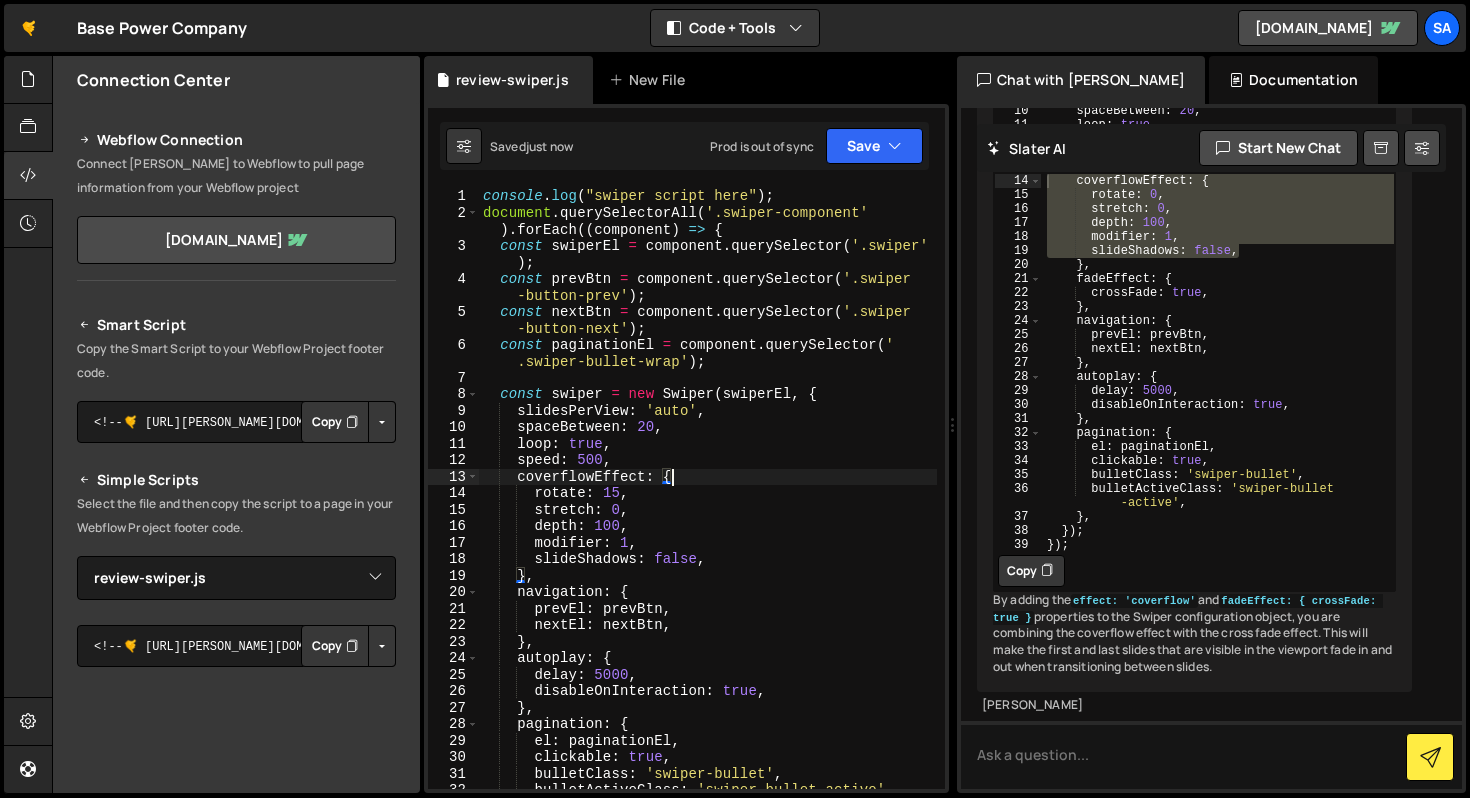 click on "console . log ( "swiper script here" ) ; document . querySelectorAll ( '.swiper-component'    ) . forEach (( component )   =>   {    const   swiperEl   =   component . querySelector ( '.swiper'      ) ;    const   prevBtn   =   component . querySelector ( '.swiper      -button-prev' ) ;    const   nextBtn   =   component . querySelector ( '.swiper      -button-next' ) ;    const   paginationEl   =   component . querySelector ( '      .swiper-bullet-wrap' ) ;    const   swiper   =   new   Swiper ( swiperEl ,   {       slidesPerView :   'auto' ,       spaceBetween :   20 ,       loop :   true ,       speed :   500 ,       coverflowEffect :   {          rotate :   15 ,          stretch :   0 ,          depth :   100 ,          modifier :   1 ,          slideShadows :   false ,       } ,       navigation :   {          prevEl :   prevBtn ,          nextEl :   nextBtn ,       } ,       autoplay :   {          delay :   5000 ,          disableOnInteraction :   true ,       } ,       pagination :" at bounding box center (708, 505) 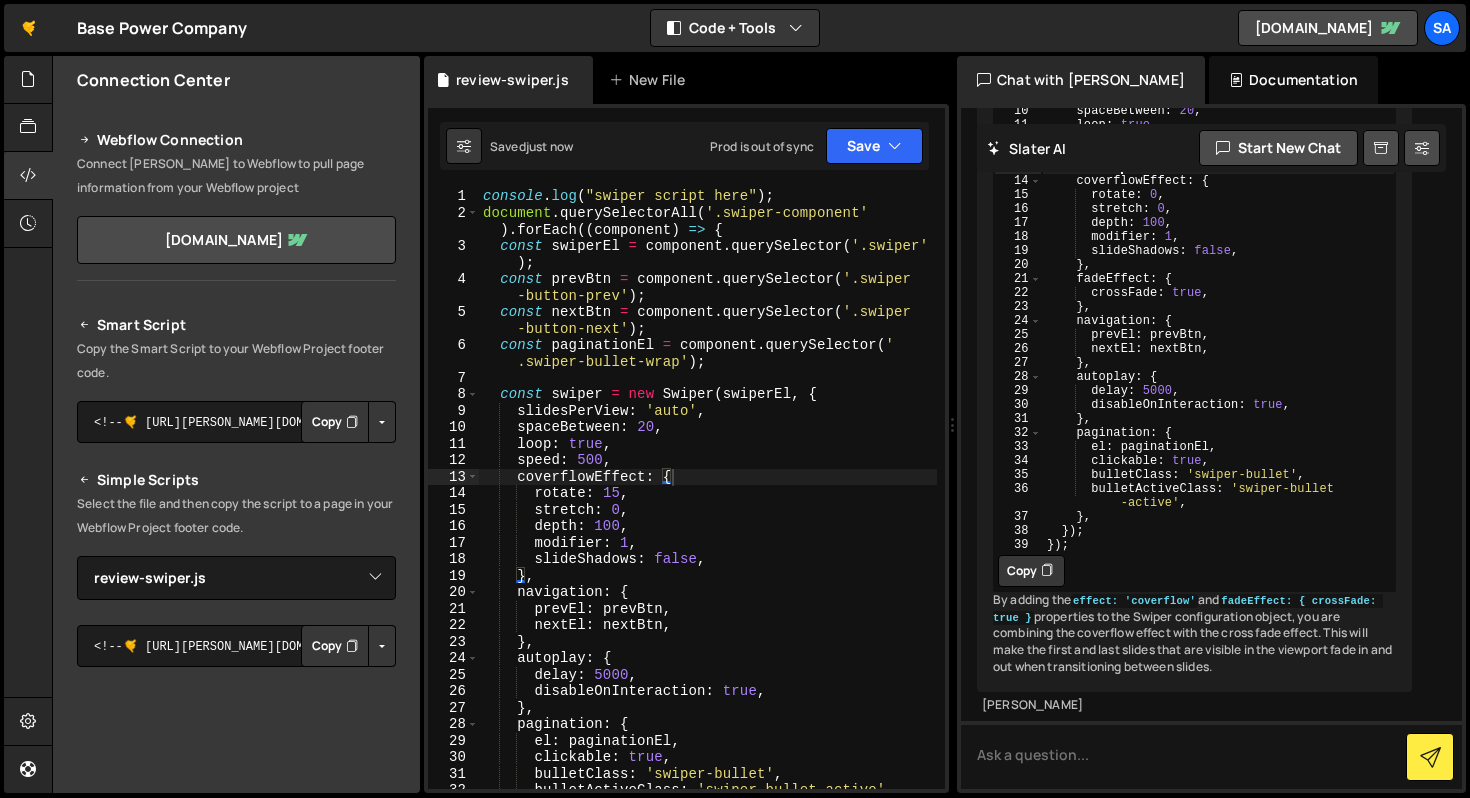 click on "console . log ( "swiper script here" ) ; document . querySelectorAll ( '.swiper-component'      ) . forEach (( component )   =>   {    const   swiperEl   =   component . querySelector ( '        .swiper' ) ;    const   prevBtn   =   component . querySelector ( '        .swiper-button-prev' ) ;    const   nextBtn   =   component . querySelector ( '        .swiper-button-next' ) ;    const   paginationEl   =   component . querySelector        ( '.swiper-bullet-wrap' ) ;    const   swiper   =   new   Swiper ( swiperEl ,   {      slidesPerView :   'auto' ,      spaceBetween :   20 ,      loop :   true ,      speed :   500 ,      effect :   'coverflow' ,   // Use coverflow           effect      coverflowEffect :   {         rotate :   0 ,         stretch :   0 ,         depth :   100 ,         modifier :   1 ,         slideShadows :   false ,      } ,      fadeEffect :   {         crossFade :   true ,      } ,      navigation :   {         prevEl :   prevBtn ,         nextEl :" at bounding box center [1218, 243] 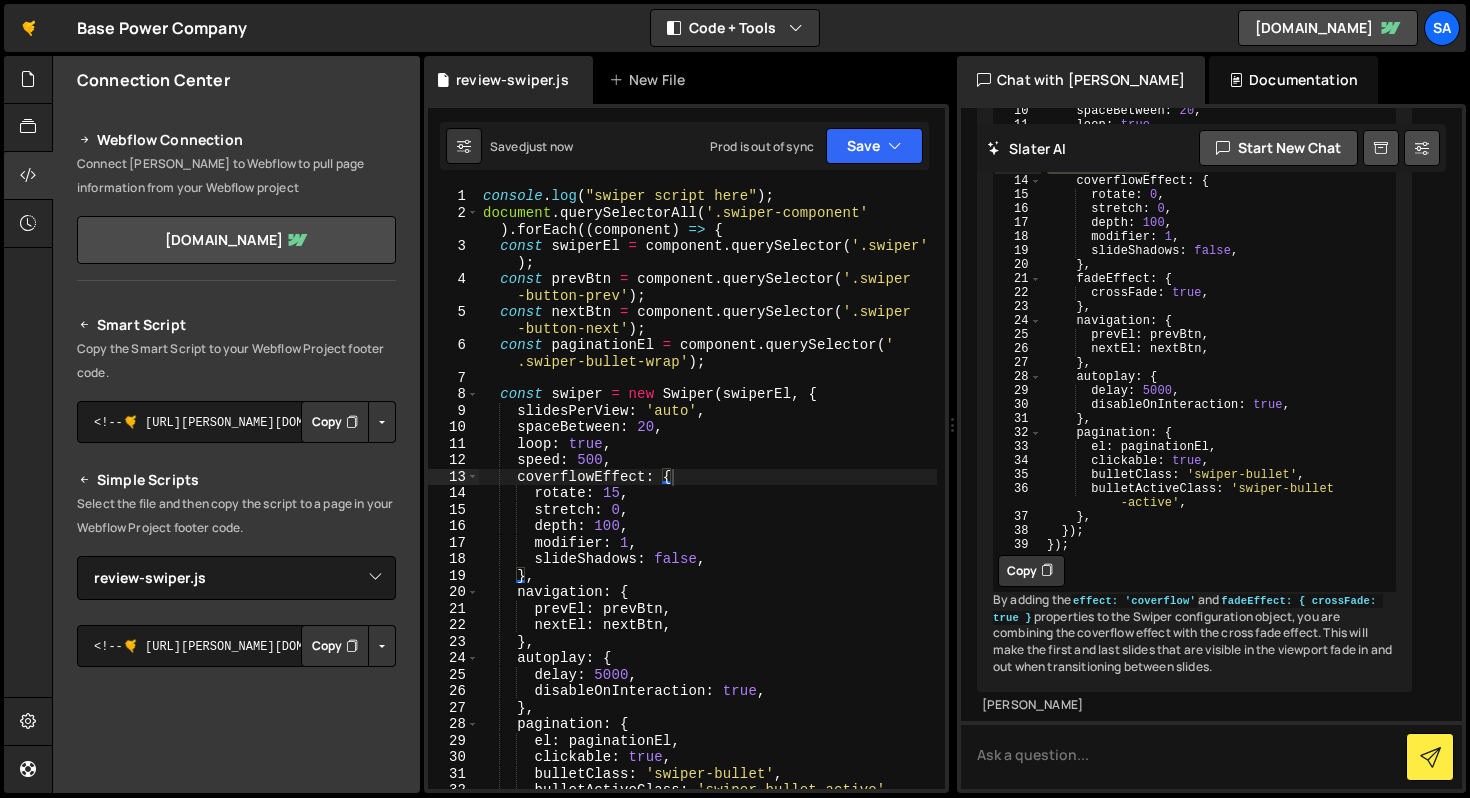 drag, startPoint x: 1158, startPoint y: 221, endPoint x: 1040, endPoint y: 211, distance: 118.42297 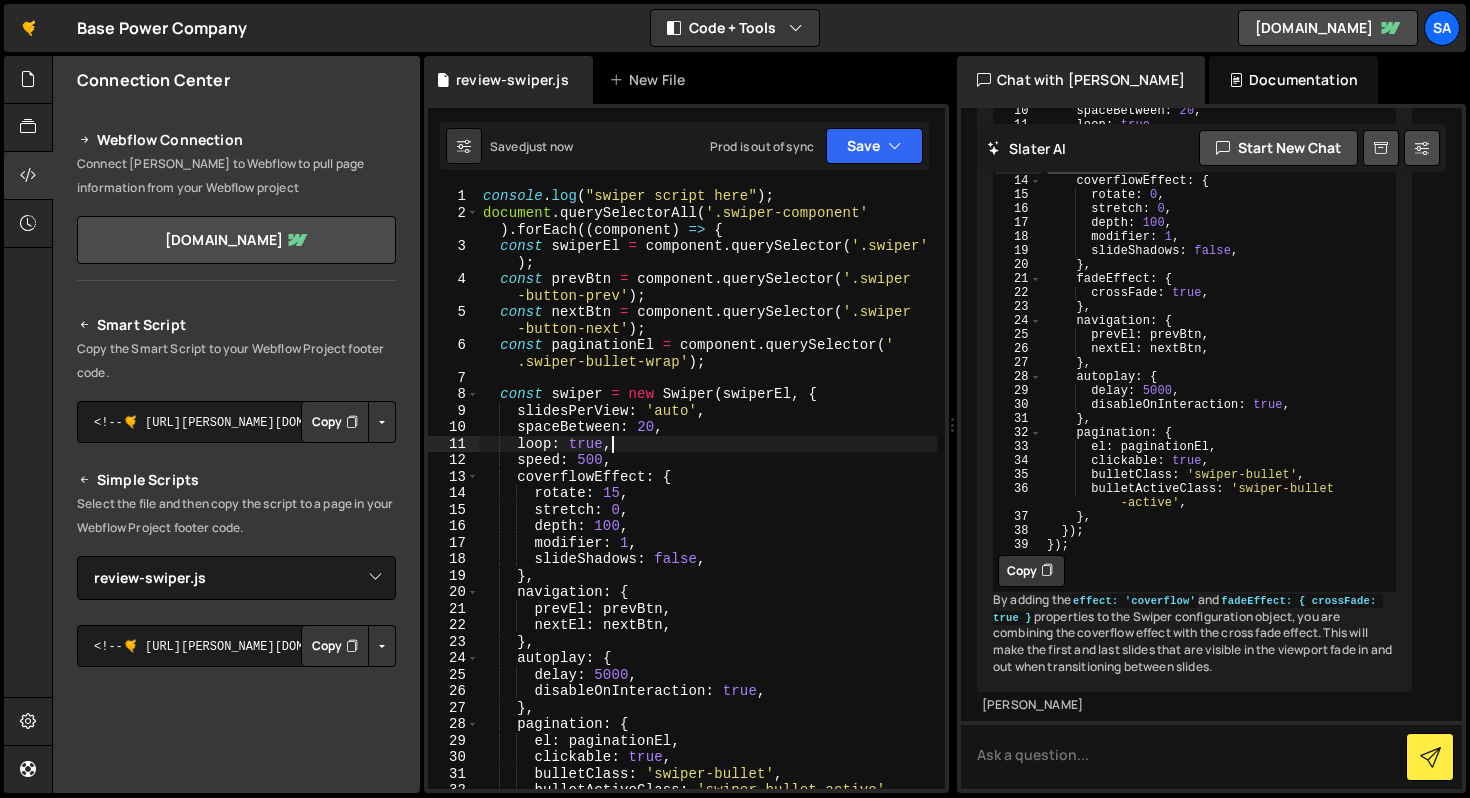 scroll, scrollTop: 0, scrollLeft: 8, axis: horizontal 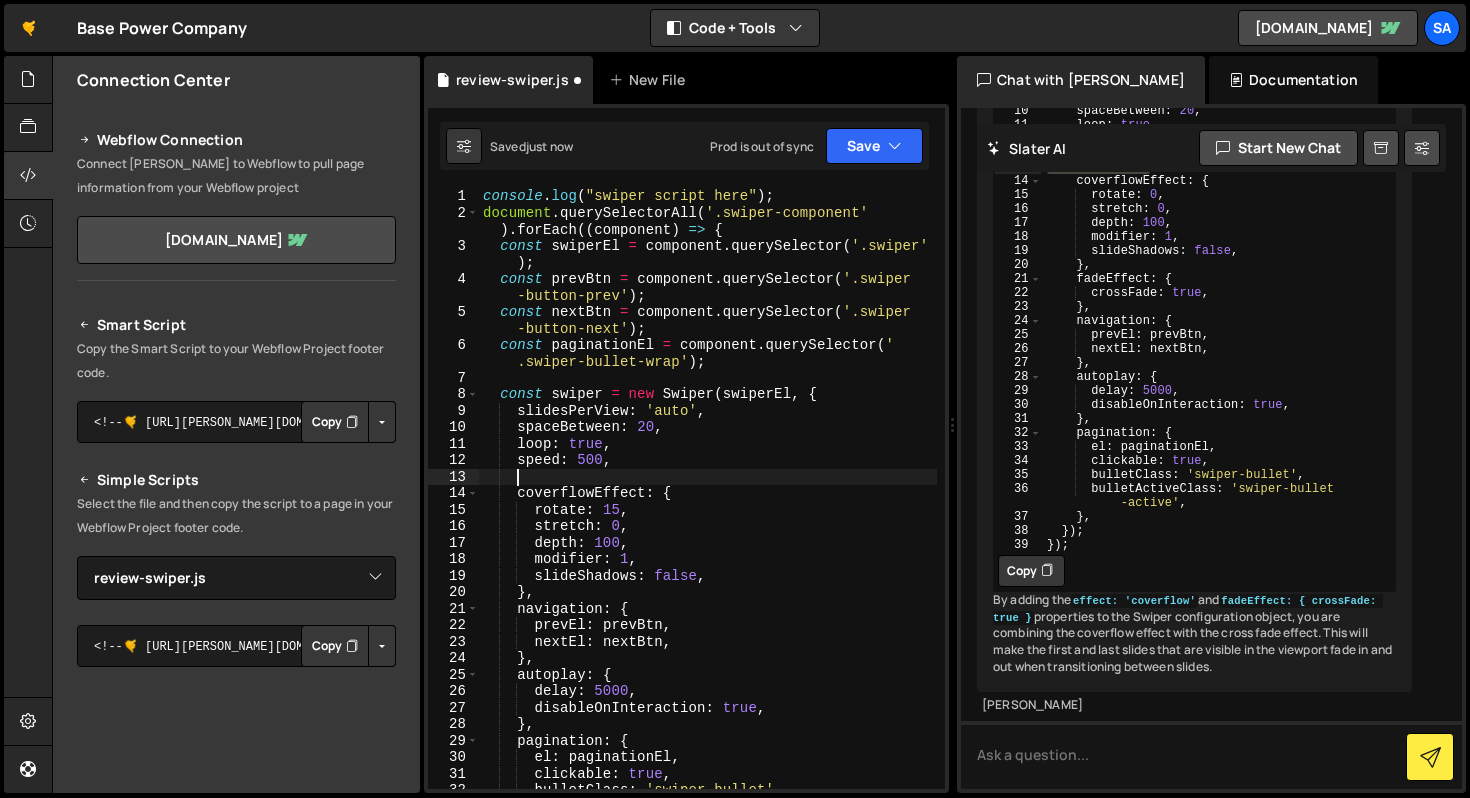 paste on "effect: 'coverflow', // Use coverflow effect" 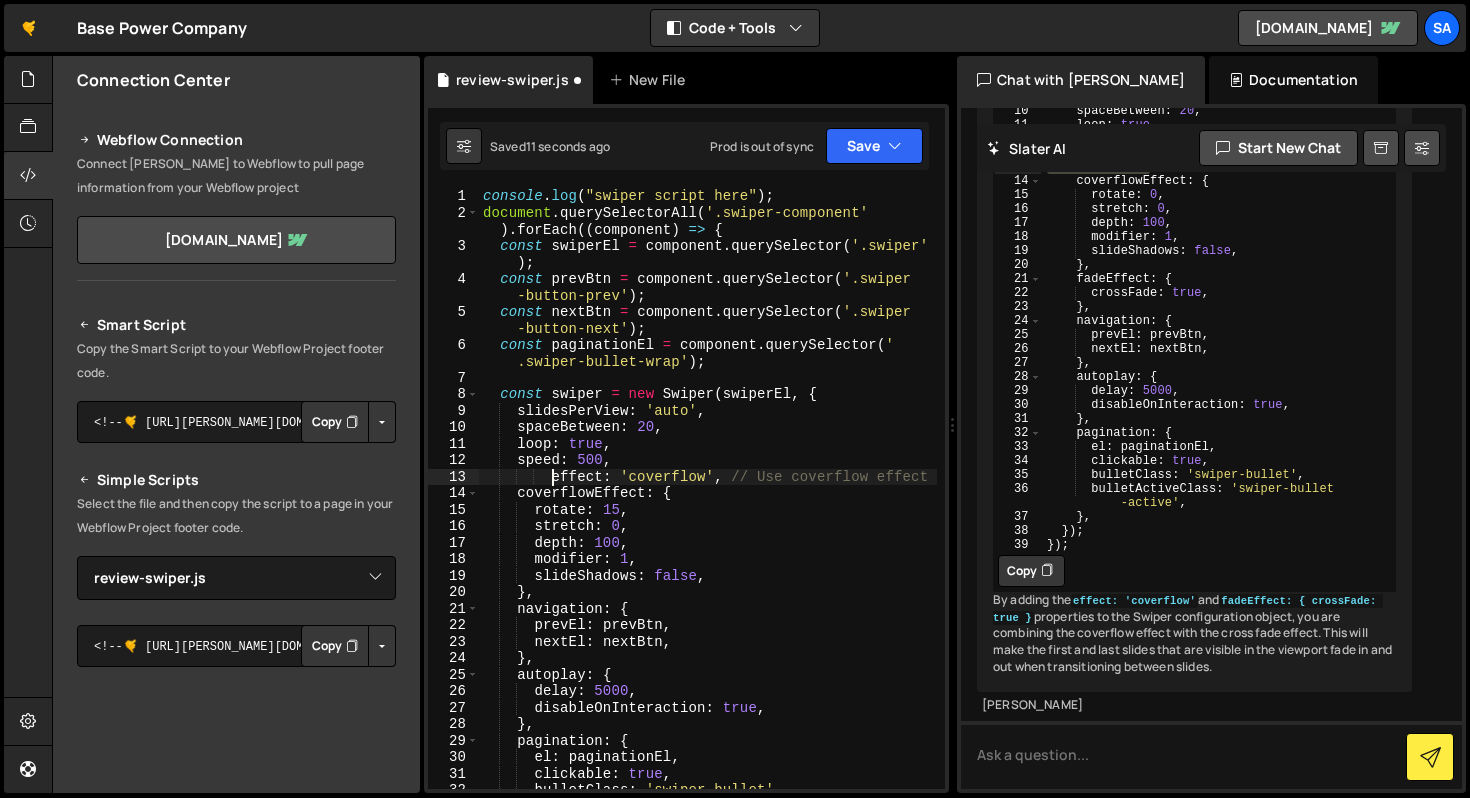 click on "console . log ( "swiper script here" ) ; document . querySelectorAll ( '.swiper-component'    ) . forEach (( component )   =>   {    const   swiperEl   =   component . querySelector ( '.swiper'      ) ;    const   prevBtn   =   component . querySelector ( '.swiper      -button-prev' ) ;    const   nextBtn   =   component . querySelector ( '.swiper      -button-next' ) ;    const   paginationEl   =   component . querySelector ( '      .swiper-bullet-wrap' ) ;    const   swiper   =   new   Swiper ( swiperEl ,   {       slidesPerView :   'auto' ,       spaceBetween :   20 ,       loop :   true ,       speed :   500 ,             effect :   'coverflow' ,   // Use coverflow effect       coverflowEffect :   {          rotate :   15 ,          stretch :   0 ,          depth :   100 ,          modifier :   1 ,          slideShadows :   false ,       } ,       navigation :   {          prevEl :   prevBtn ,          nextEl :   nextBtn ,       } ,       autoplay :   {          delay :   5000 ," at bounding box center [708, 505] 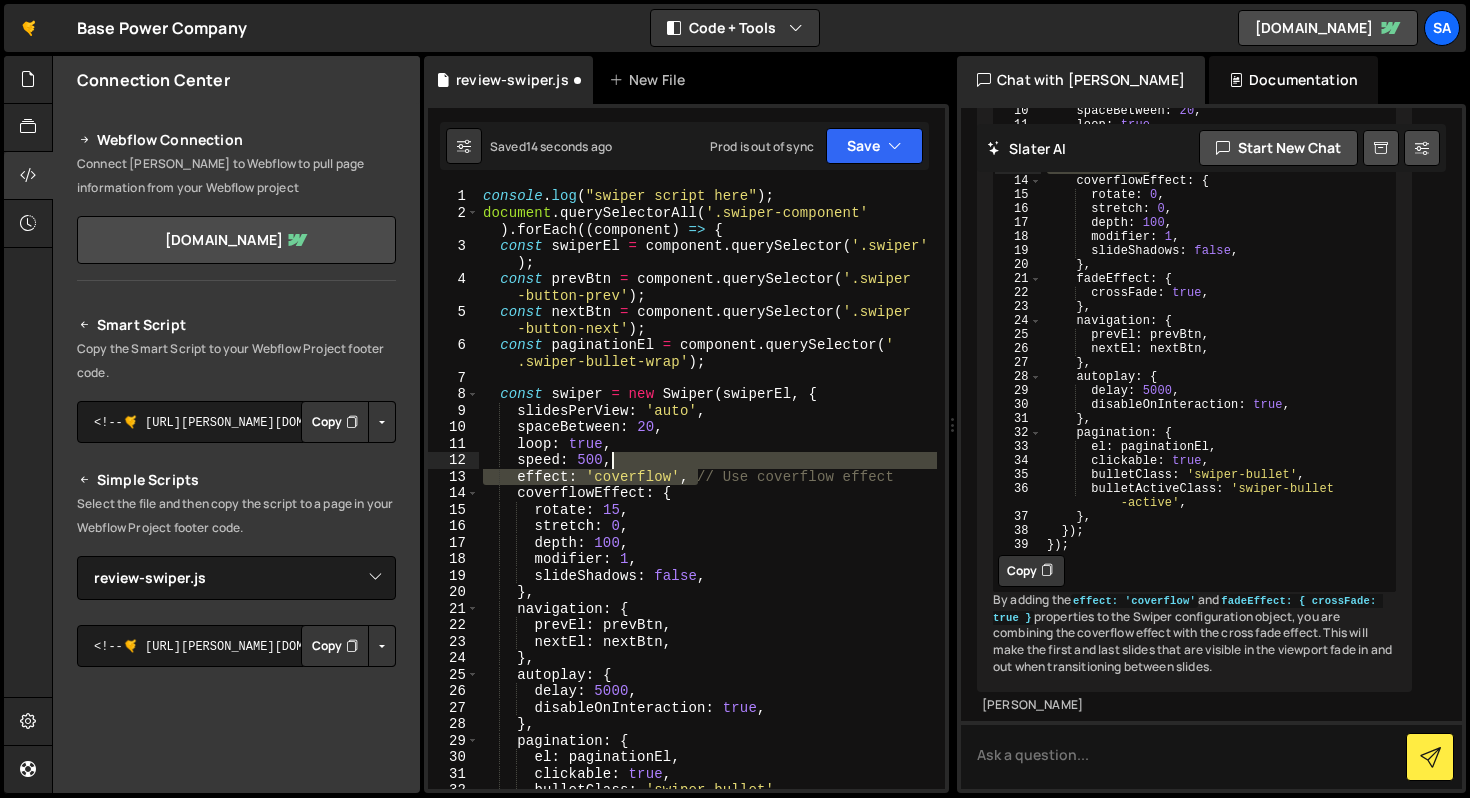 drag, startPoint x: 697, startPoint y: 478, endPoint x: 900, endPoint y: 467, distance: 203.2978 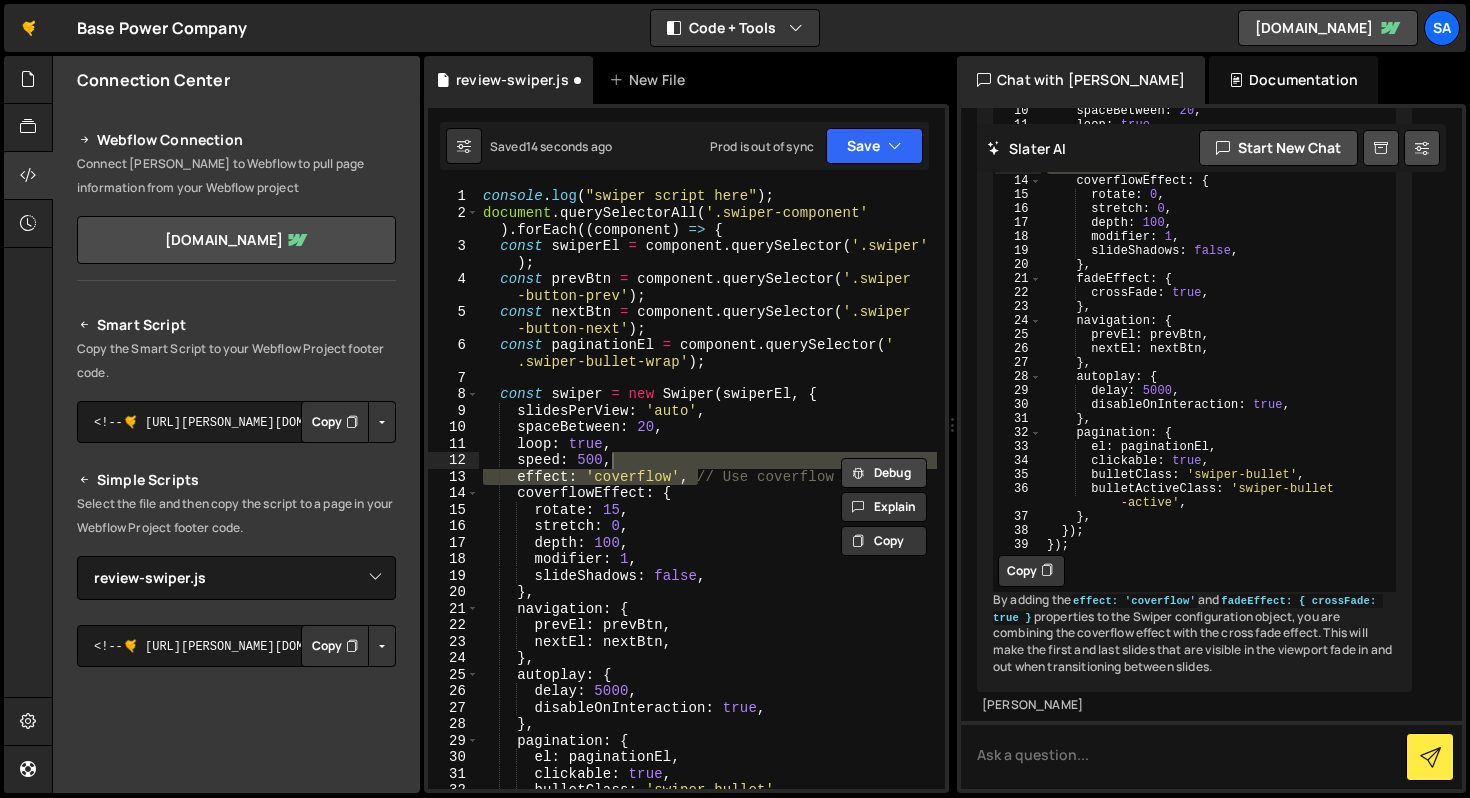 click on "Debug" at bounding box center (884, 473) 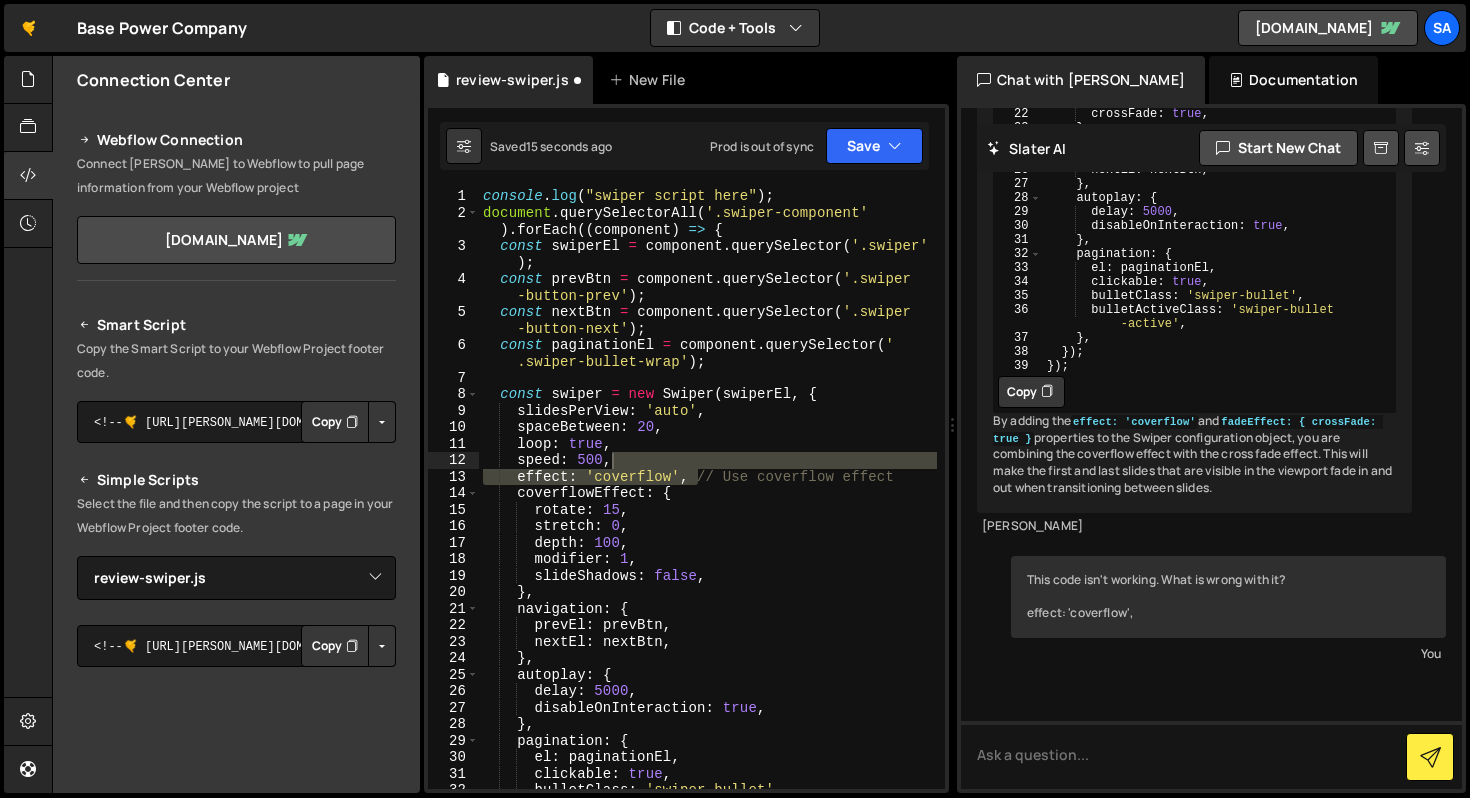 click on "console . log ( "swiper script here" ) ; document . querySelectorAll ( '.swiper-component'    ) . forEach (( component )   =>   {    const   swiperEl   =   component . querySelector ( '.swiper'      ) ;    const   prevBtn   =   component . querySelector ( '.swiper      -button-prev' ) ;    const   nextBtn   =   component . querySelector ( '.swiper      -button-next' ) ;    const   paginationEl   =   component . querySelector ( '      .swiper-bullet-wrap' ) ;    const   swiper   =   new   Swiper ( swiperEl ,   {       slidesPerView :   'auto' ,       spaceBetween :   20 ,       loop :   true ,       speed :   500 ,       effect :   'coverflow' ,   // Use coverflow effect       coverflowEffect :   {          rotate :   15 ,          stretch :   0 ,          depth :   100 ,          modifier :   1 ,          slideShadows :   false ,       } ,       navigation :   {          prevEl :   prevBtn ,          nextEl :   nextBtn ,       } ,       autoplay :   {          delay :   5000 ,          :   ," at bounding box center [708, 488] 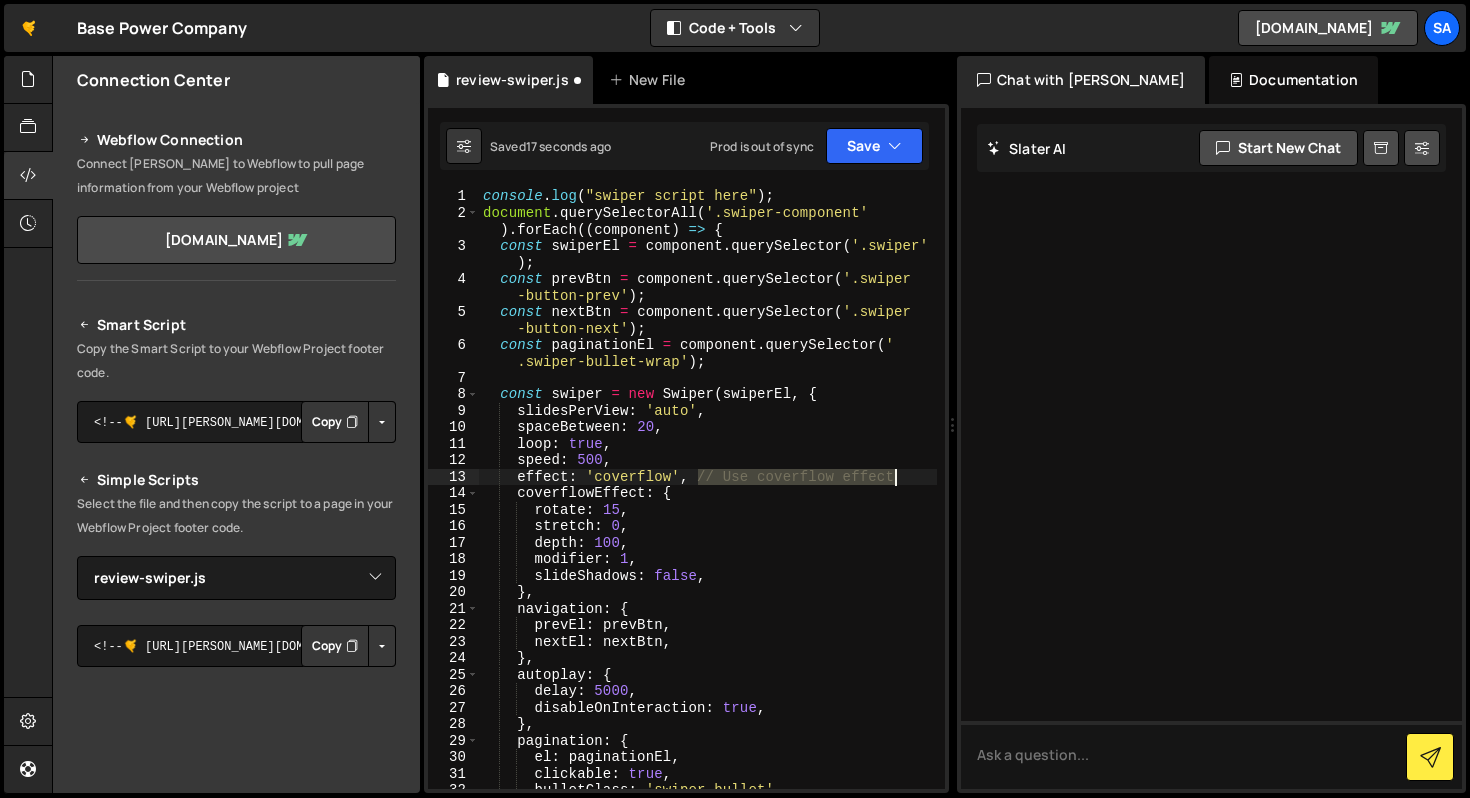 drag, startPoint x: 723, startPoint y: 474, endPoint x: 899, endPoint y: 472, distance: 176.01137 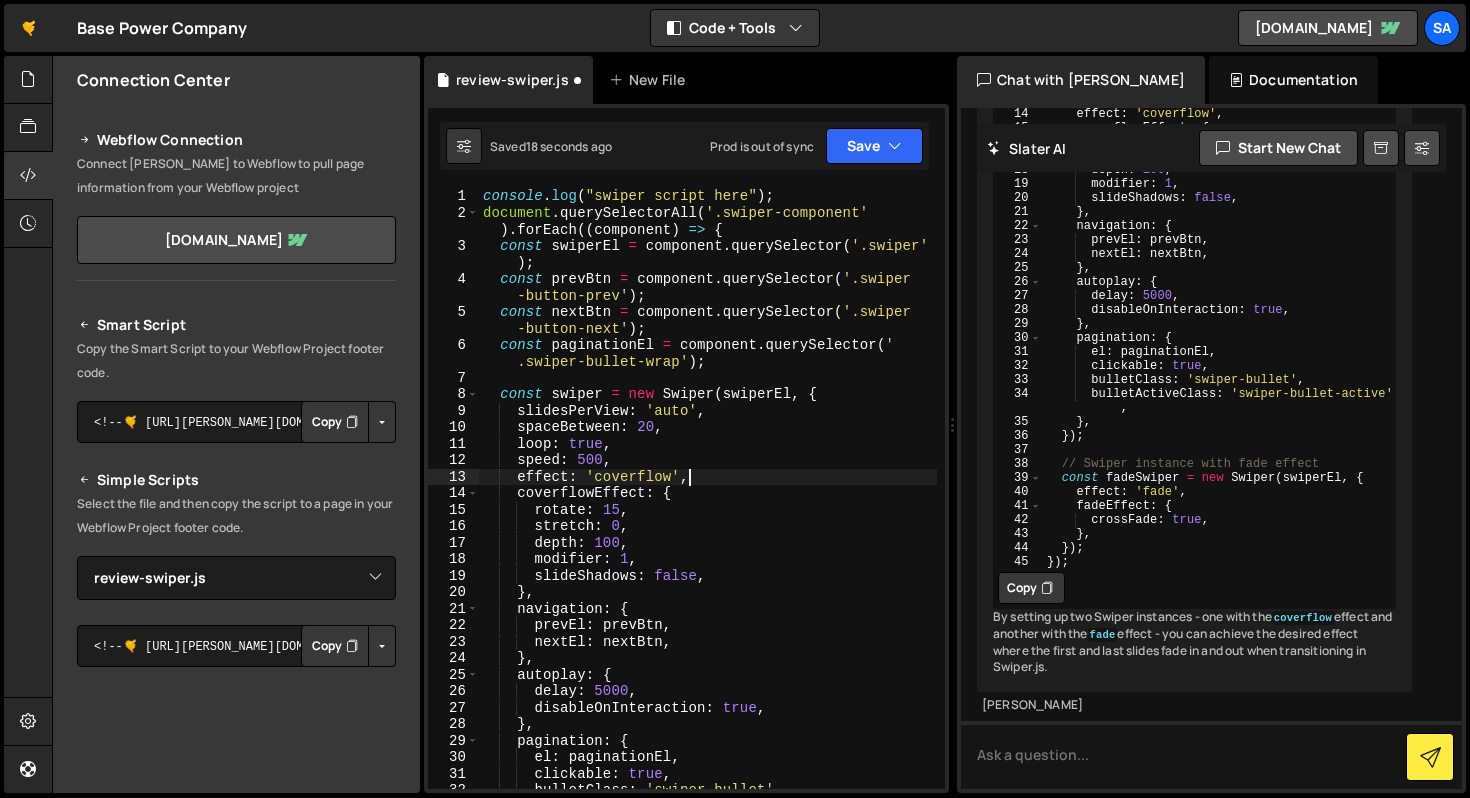 scroll, scrollTop: 2521, scrollLeft: 0, axis: vertical 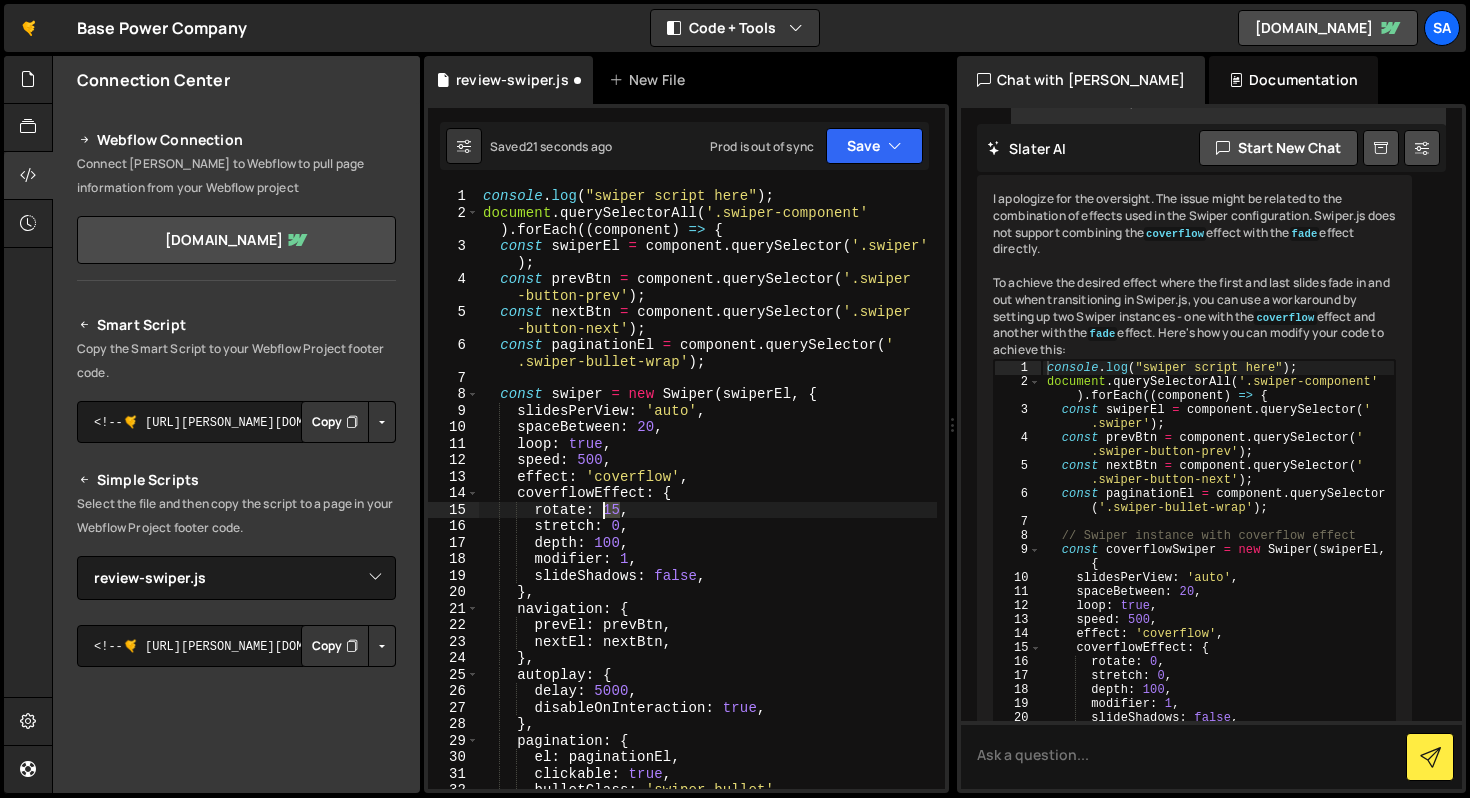 drag, startPoint x: 620, startPoint y: 512, endPoint x: 606, endPoint y: 510, distance: 14.142136 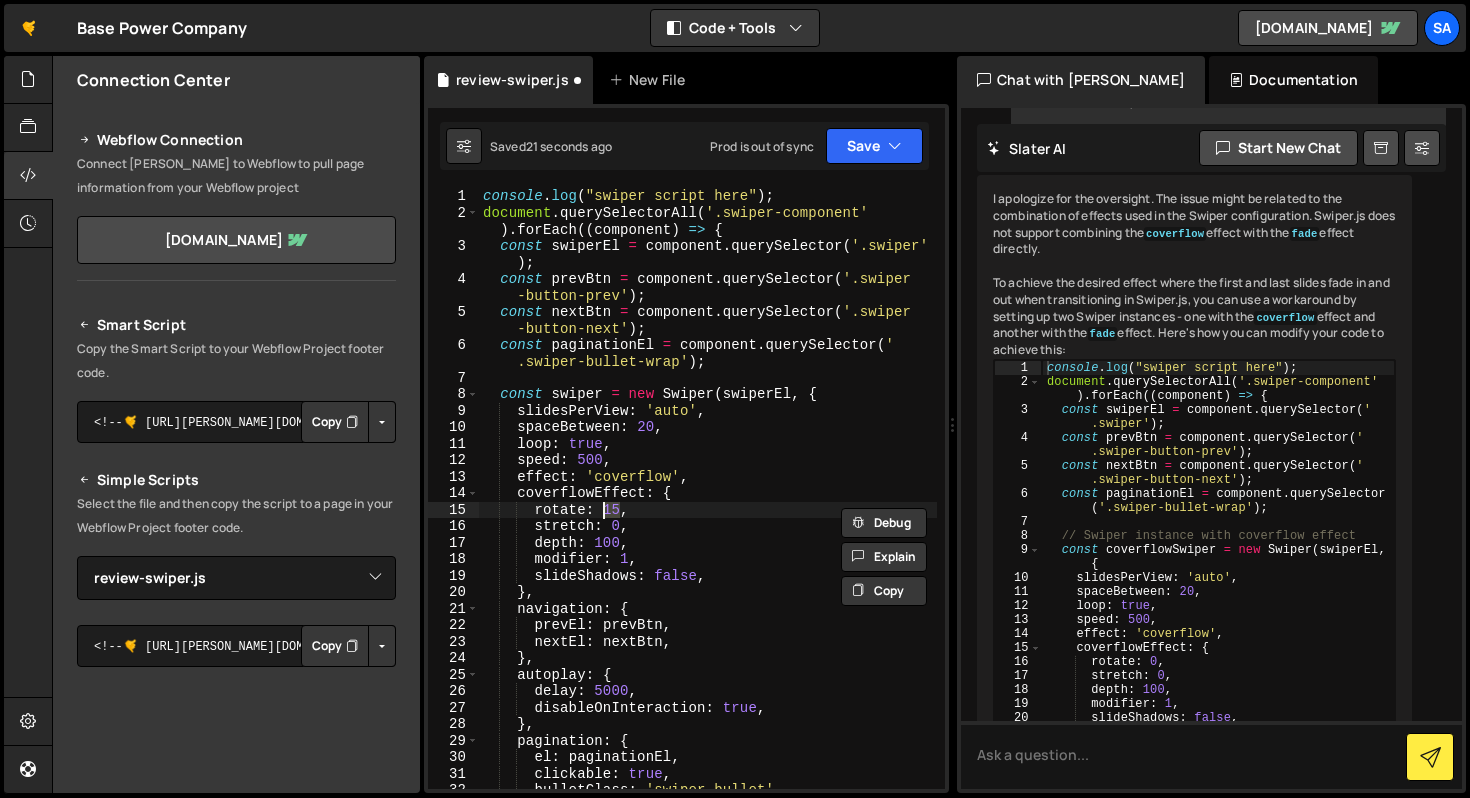 scroll, scrollTop: 0, scrollLeft: 8, axis: horizontal 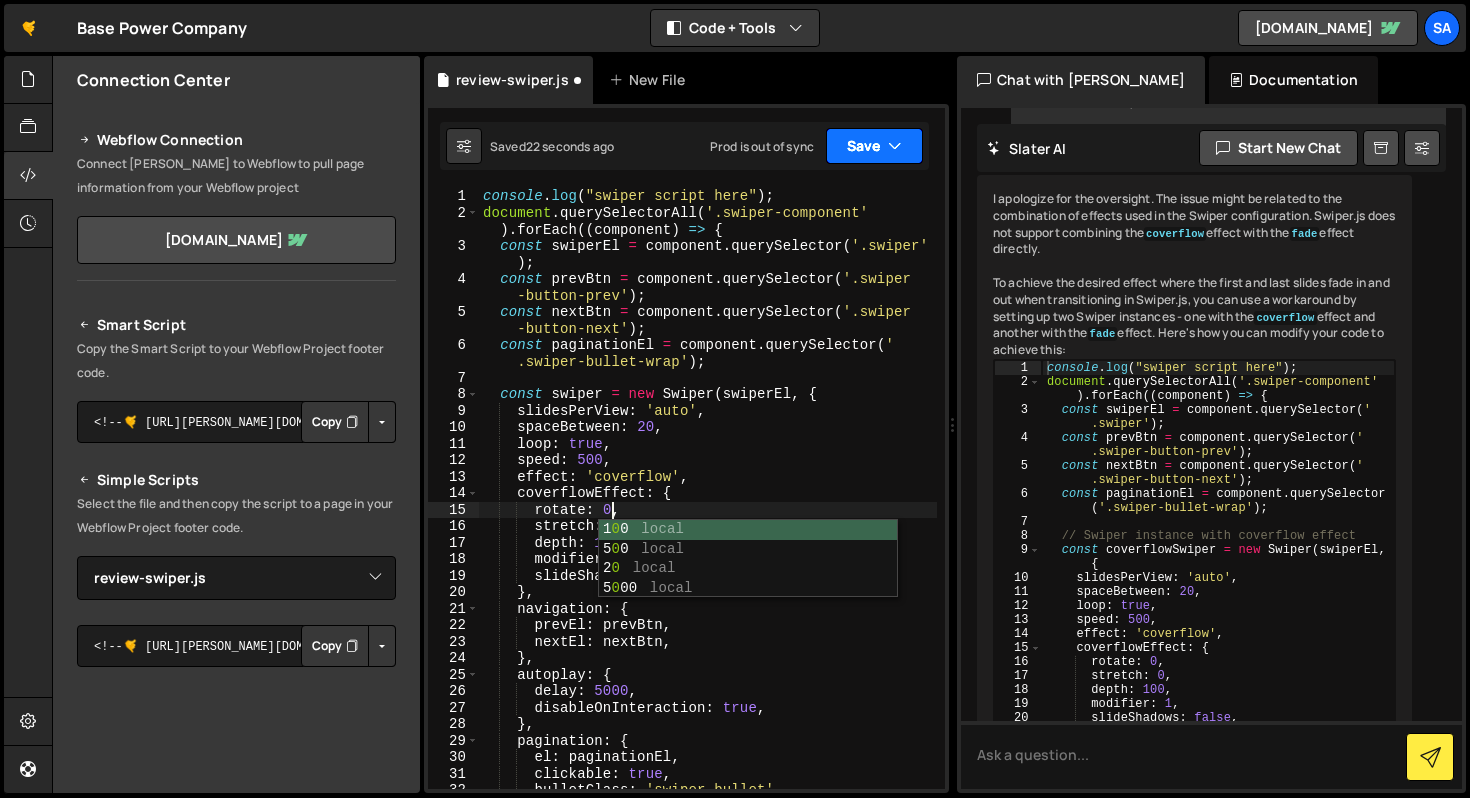 click on "Save" at bounding box center [874, 146] 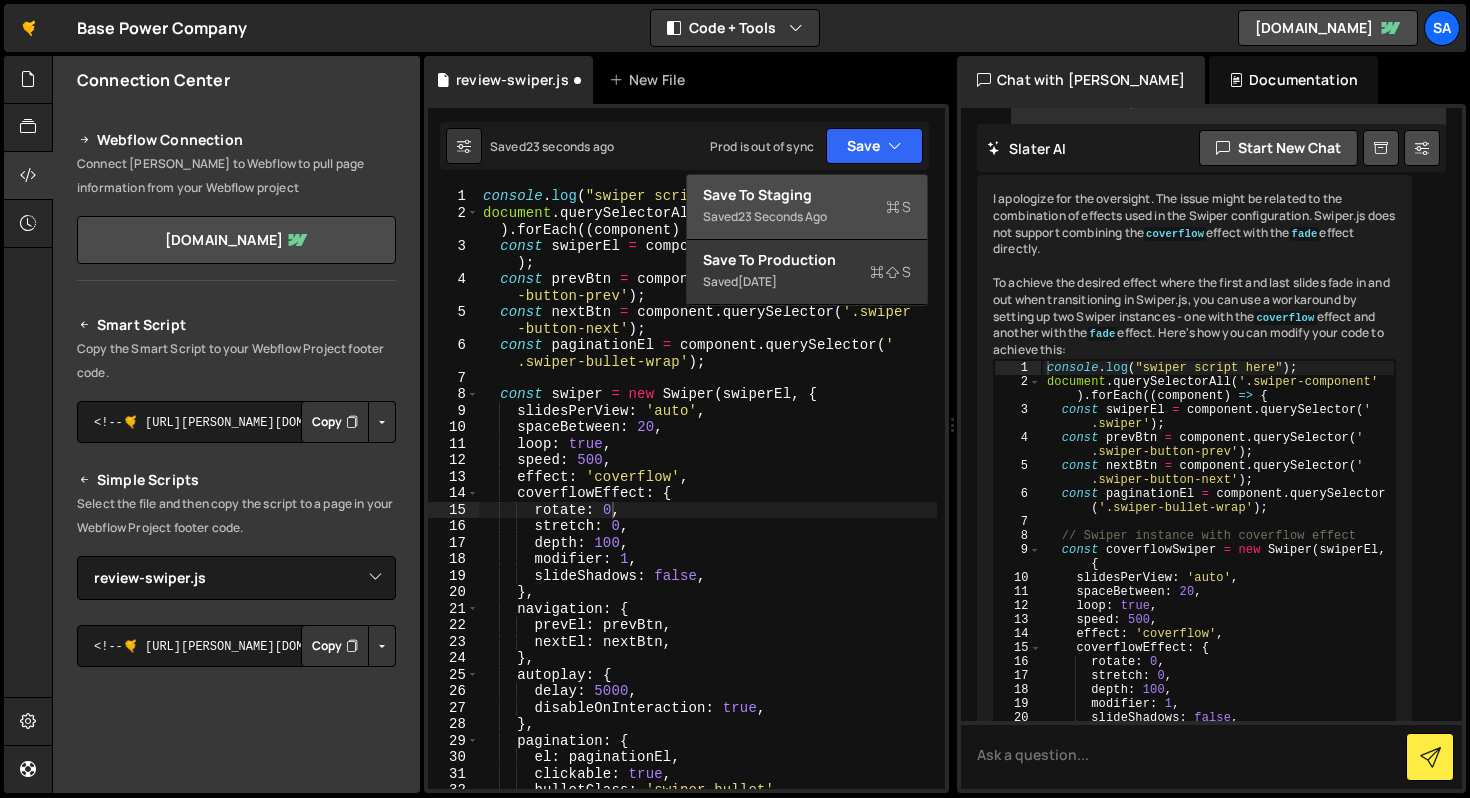 click on "Save to Staging
S
Saved  23 seconds ago" at bounding box center [807, 207] 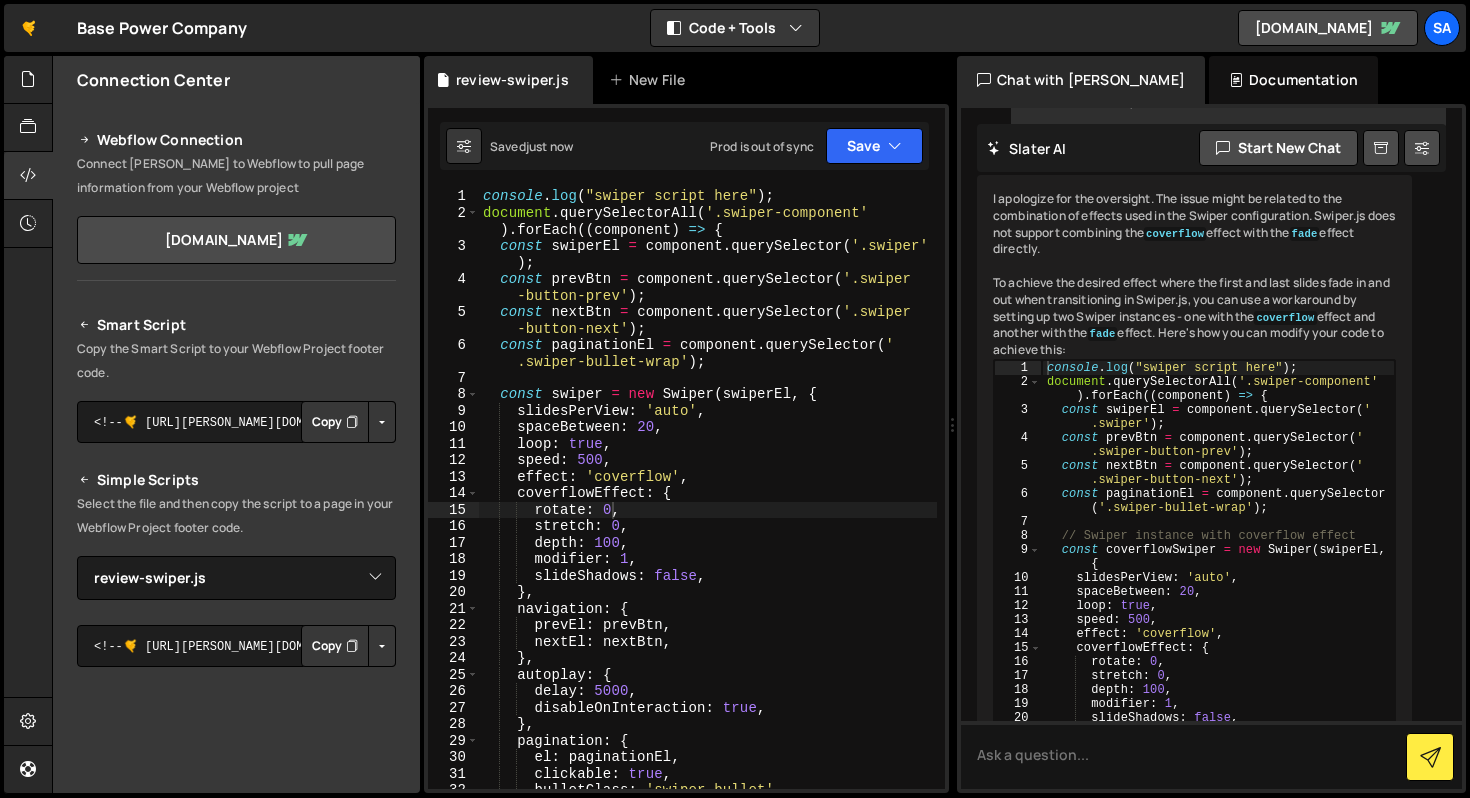 click on "console . log ( "swiper script here" ) ; document . querySelectorAll ( '.swiper-component'    ) . forEach (( component )   =>   {    const   swiperEl   =   component . querySelector ( '.swiper'      ) ;    const   prevBtn   =   component . querySelector ( '.swiper      -button-prev' ) ;    const   nextBtn   =   component . querySelector ( '.swiper      -button-next' ) ;    const   paginationEl   =   component . querySelector ( '      .swiper-bullet-wrap' ) ;    const   swiper   =   new   Swiper ( swiperEl ,   {       slidesPerView :   'auto' ,       spaceBetween :   20 ,       loop :   true ,       speed :   500 ,       effect :   'coverflow' ,       coverflowEffect :   {          rotate :   0 ,          stretch :   0 ,          depth :   100 ,          modifier :   1 ,          slideShadows :   false ,       } ,       navigation :   {          prevEl :   prevBtn ,          nextEl :   nextBtn ,       } ,       autoplay :   {          delay :   5000 ,          disableOnInteraction :   true ," at bounding box center (708, 505) 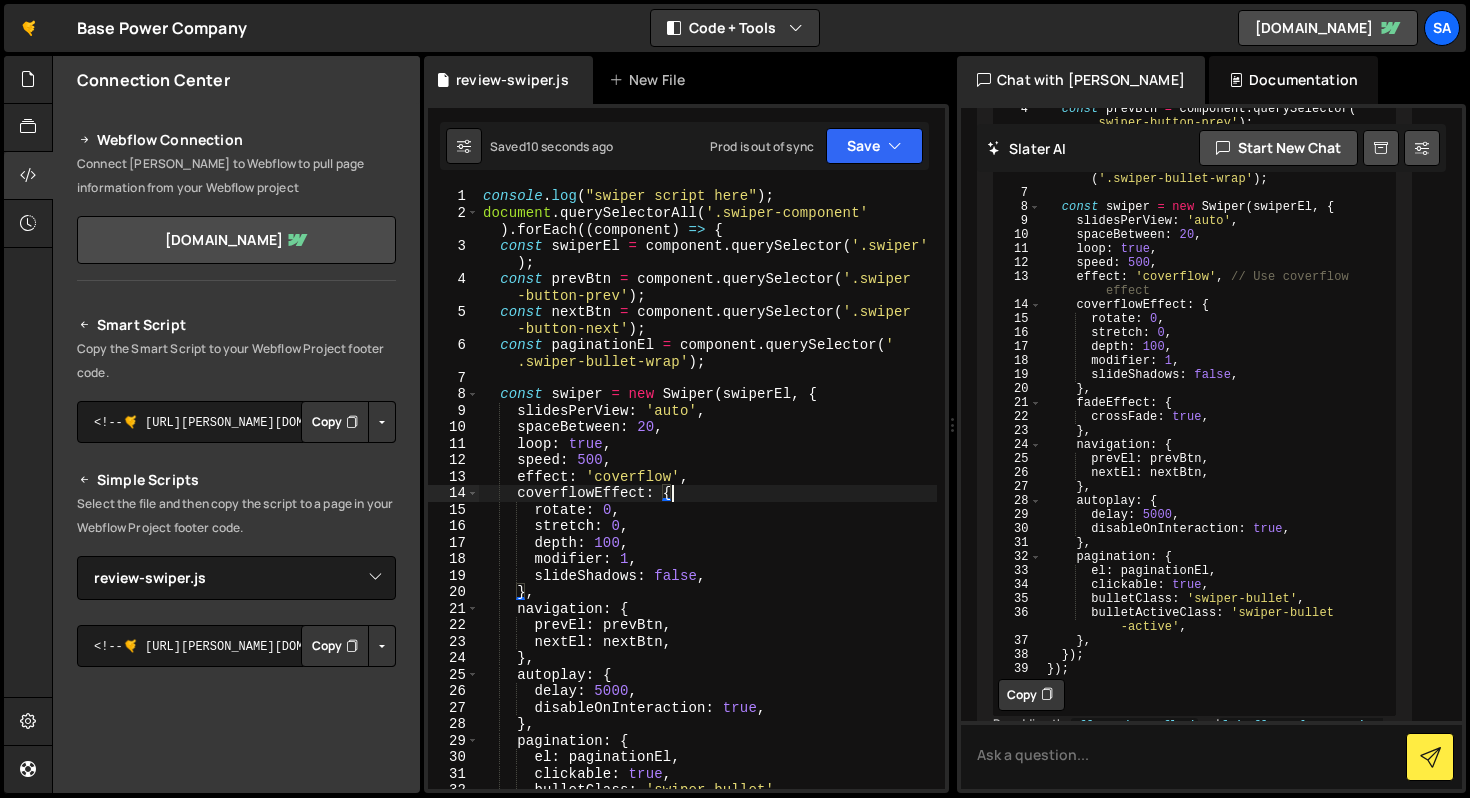 scroll, scrollTop: 1711, scrollLeft: 0, axis: vertical 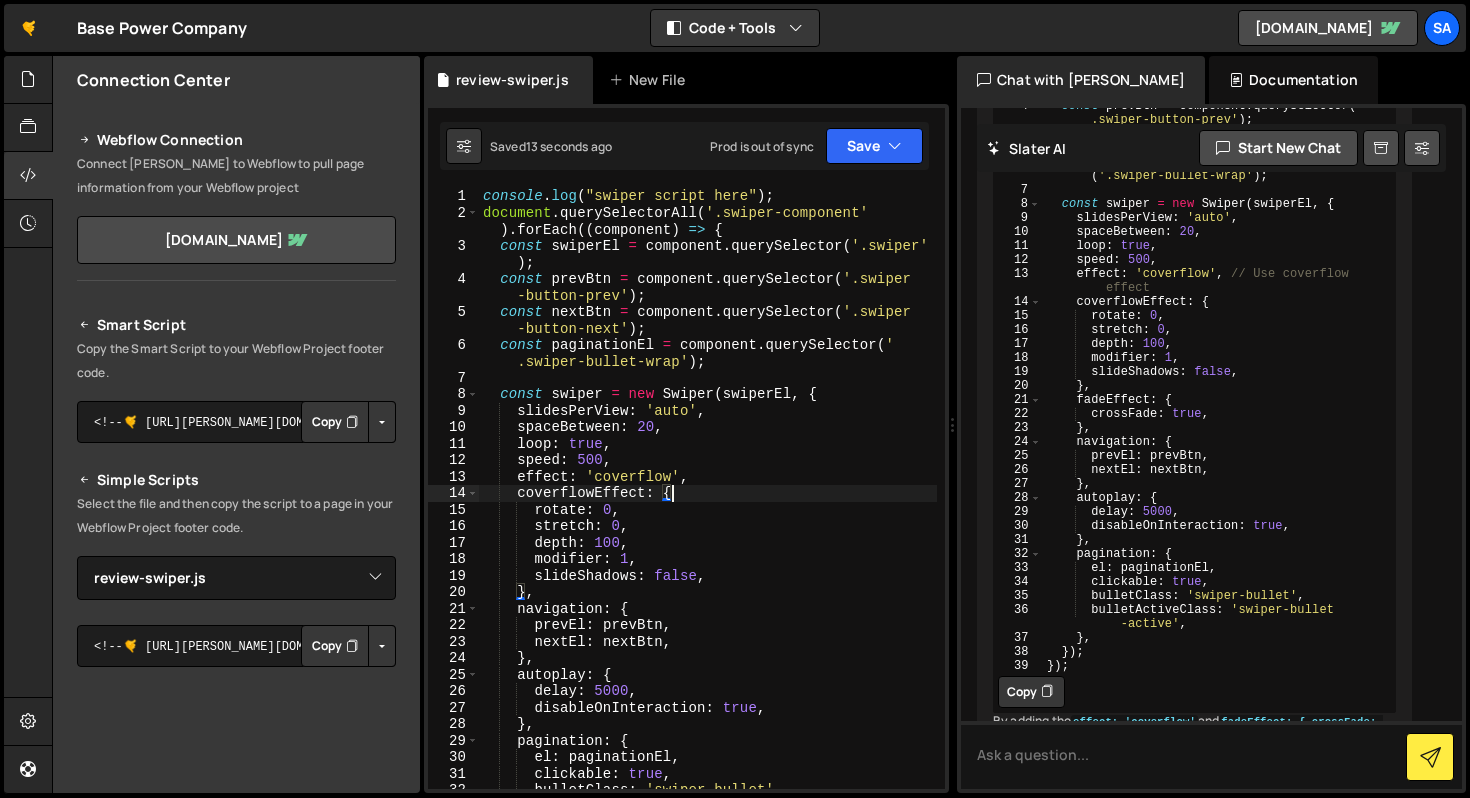 click on "console . log ( "swiper script here" ) ; document . querySelectorAll ( '.swiper-component'    ) . forEach (( component )   =>   {    const   swiperEl   =   component . querySelector ( '.swiper'      ) ;    const   prevBtn   =   component . querySelector ( '.swiper      -button-prev' ) ;    const   nextBtn   =   component . querySelector ( '.swiper      -button-next' ) ;    const   paginationEl   =   component . querySelector ( '      .swiper-bullet-wrap' ) ;    const   swiper   =   new   Swiper ( swiperEl ,   {       slidesPerView :   'auto' ,       spaceBetween :   20 ,       loop :   true ,       speed :   500 ,       effect :   'coverflow' ,       coverflowEffect :   {          rotate :   0 ,          stretch :   0 ,          depth :   100 ,          modifier :   1 ,          slideShadows :   false ,       } ,       navigation :   {          prevEl :   prevBtn ,          nextEl :   nextBtn ,       } ,       autoplay :   {          delay :   5000 ,          disableOnInteraction :   true ," at bounding box center [708, 505] 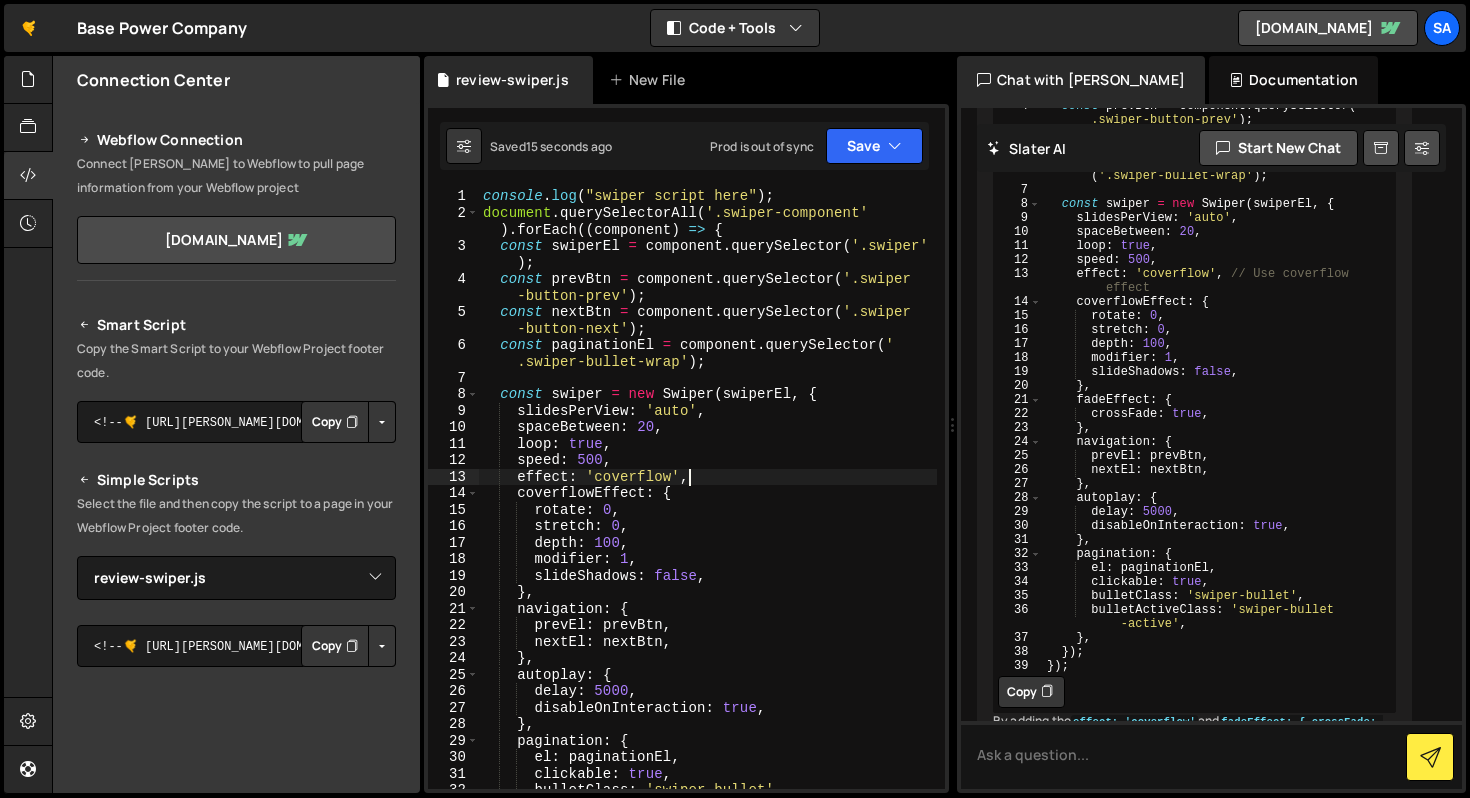 click on "console . log ( "swiper script here" ) ; document . querySelectorAll ( '.swiper-component'    ) . forEach (( component )   =>   {    const   swiperEl   =   component . querySelector ( '.swiper'      ) ;    const   prevBtn   =   component . querySelector ( '.swiper      -button-prev' ) ;    const   nextBtn   =   component . querySelector ( '.swiper      -button-next' ) ;    const   paginationEl   =   component . querySelector ( '      .swiper-bullet-wrap' ) ;    const   swiper   =   new   Swiper ( swiperEl ,   {       slidesPerView :   'auto' ,       spaceBetween :   20 ,       loop :   true ,       speed :   500 ,       effect :   'coverflow' ,       coverflowEffect :   {          rotate :   0 ,          stretch :   0 ,          depth :   100 ,          modifier :   1 ,          slideShadows :   false ,       } ,       navigation :   {          prevEl :   prevBtn ,          nextEl :   nextBtn ,       } ,       autoplay :   {          delay :   5000 ,          disableOnInteraction :   true ," at bounding box center [708, 505] 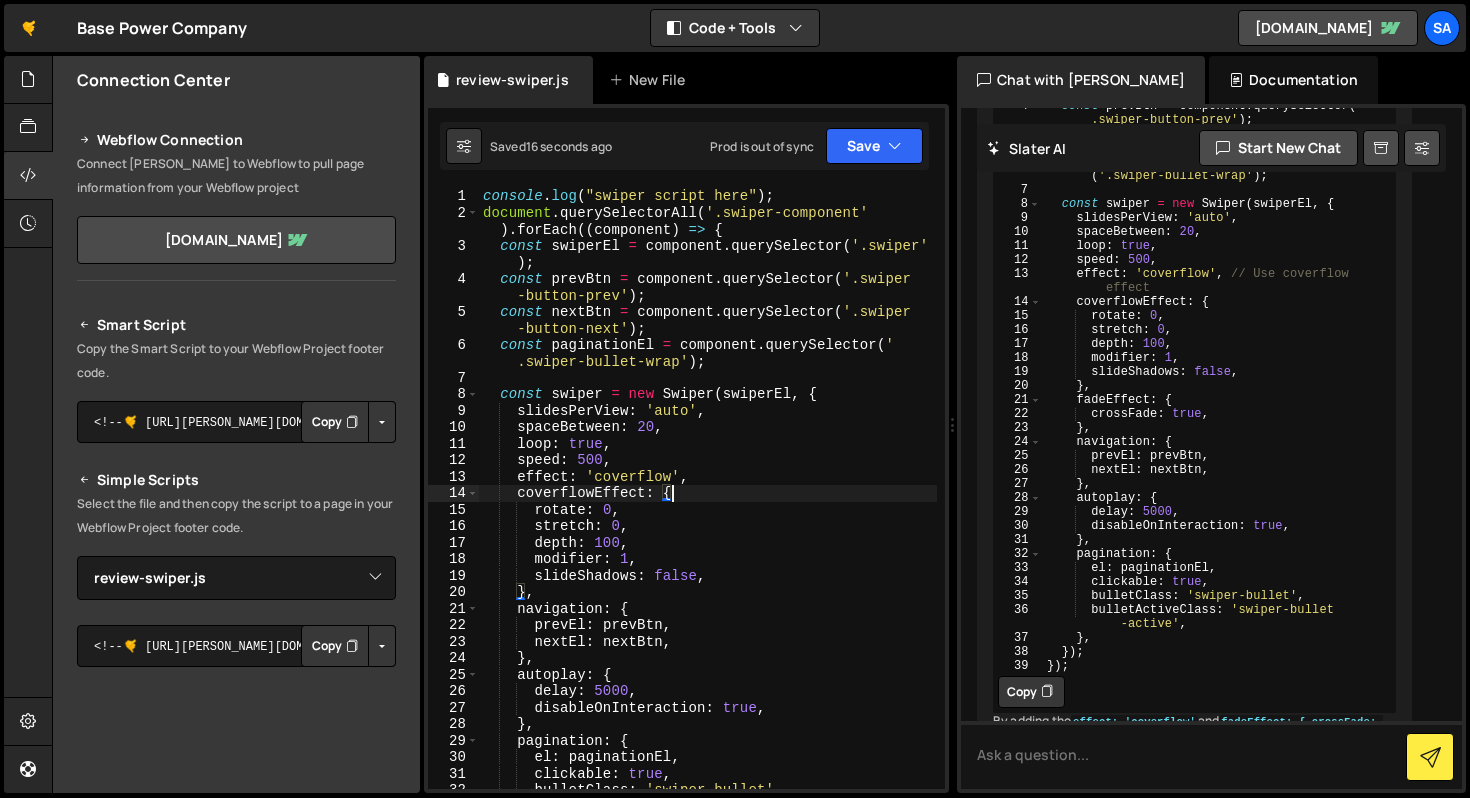 click on "console . log ( "swiper script here" ) ; document . querySelectorAll ( '.swiper-component'    ) . forEach (( component )   =>   {    const   swiperEl   =   component . querySelector ( '.swiper'      ) ;    const   prevBtn   =   component . querySelector ( '.swiper      -button-prev' ) ;    const   nextBtn   =   component . querySelector ( '.swiper      -button-next' ) ;    const   paginationEl   =   component . querySelector ( '      .swiper-bullet-wrap' ) ;    const   swiper   =   new   Swiper ( swiperEl ,   {       slidesPerView :   'auto' ,       spaceBetween :   20 ,       loop :   true ,       speed :   500 ,       effect :   'coverflow' ,       coverflowEffect :   {          rotate :   0 ,          stretch :   0 ,          depth :   100 ,          modifier :   1 ,          slideShadows :   false ,       } ,       navigation :   {          prevEl :   prevBtn ,          nextEl :   nextBtn ,       } ,       autoplay :   {          delay :   5000 ,          disableOnInteraction :   true ," at bounding box center (708, 505) 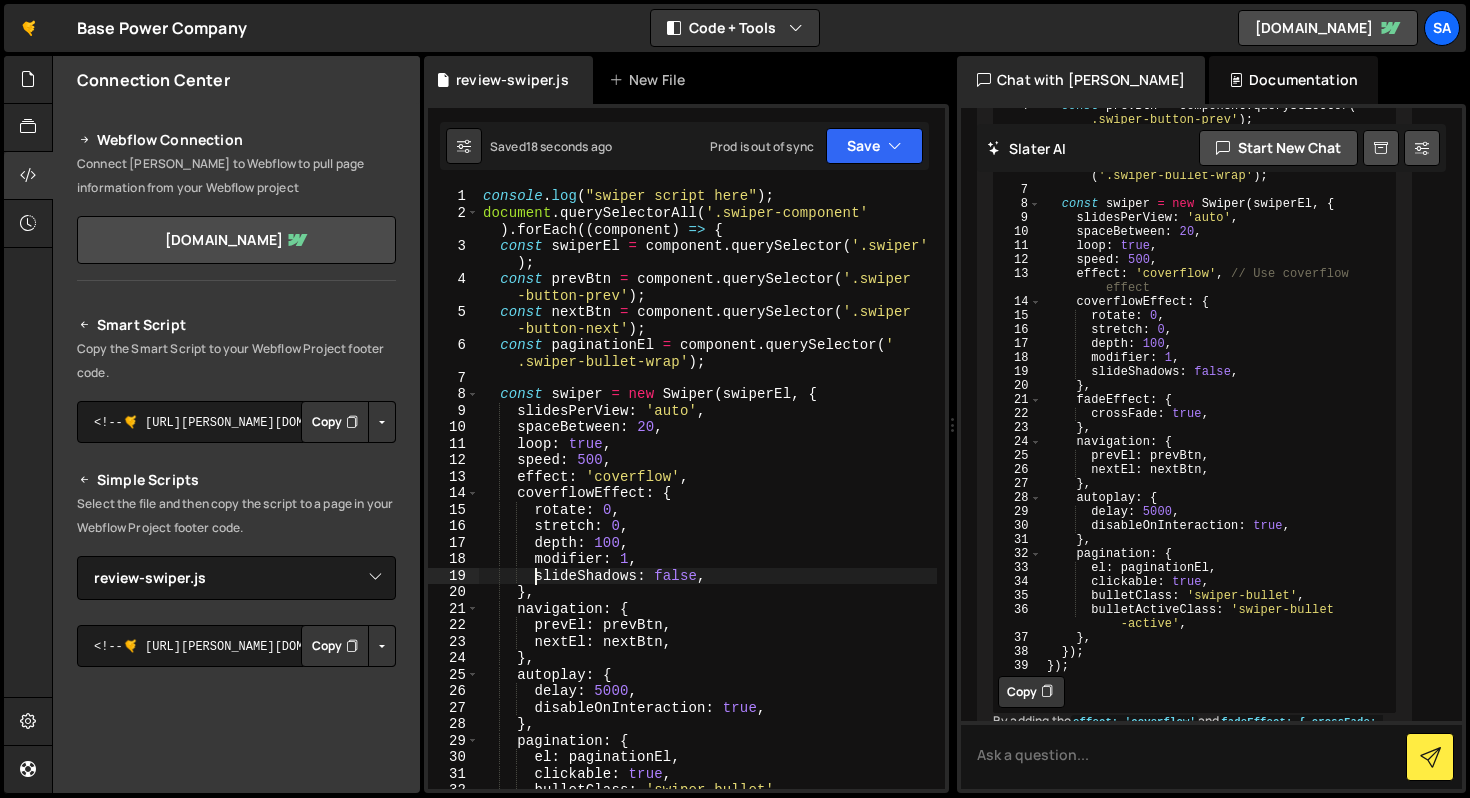click on "console . log ( "swiper script here" ) ; document . querySelectorAll ( '.swiper-component'    ) . forEach (( component )   =>   {    const   swiperEl   =   component . querySelector ( '.swiper'      ) ;    const   prevBtn   =   component . querySelector ( '.swiper      -button-prev' ) ;    const   nextBtn   =   component . querySelector ( '.swiper      -button-next' ) ;    const   paginationEl   =   component . querySelector ( '      .swiper-bullet-wrap' ) ;    const   swiper   =   new   Swiper ( swiperEl ,   {       slidesPerView :   'auto' ,       spaceBetween :   20 ,       loop :   true ,       speed :   500 ,       effect :   'coverflow' ,       coverflowEffect :   {          rotate :   0 ,          stretch :   0 ,          depth :   100 ,          modifier :   1 ,          slideShadows :   false ,       } ,       navigation :   {          prevEl :   prevBtn ,          nextEl :   nextBtn ,       } ,       autoplay :   {          delay :   5000 ,          disableOnInteraction :   true ," at bounding box center [708, 505] 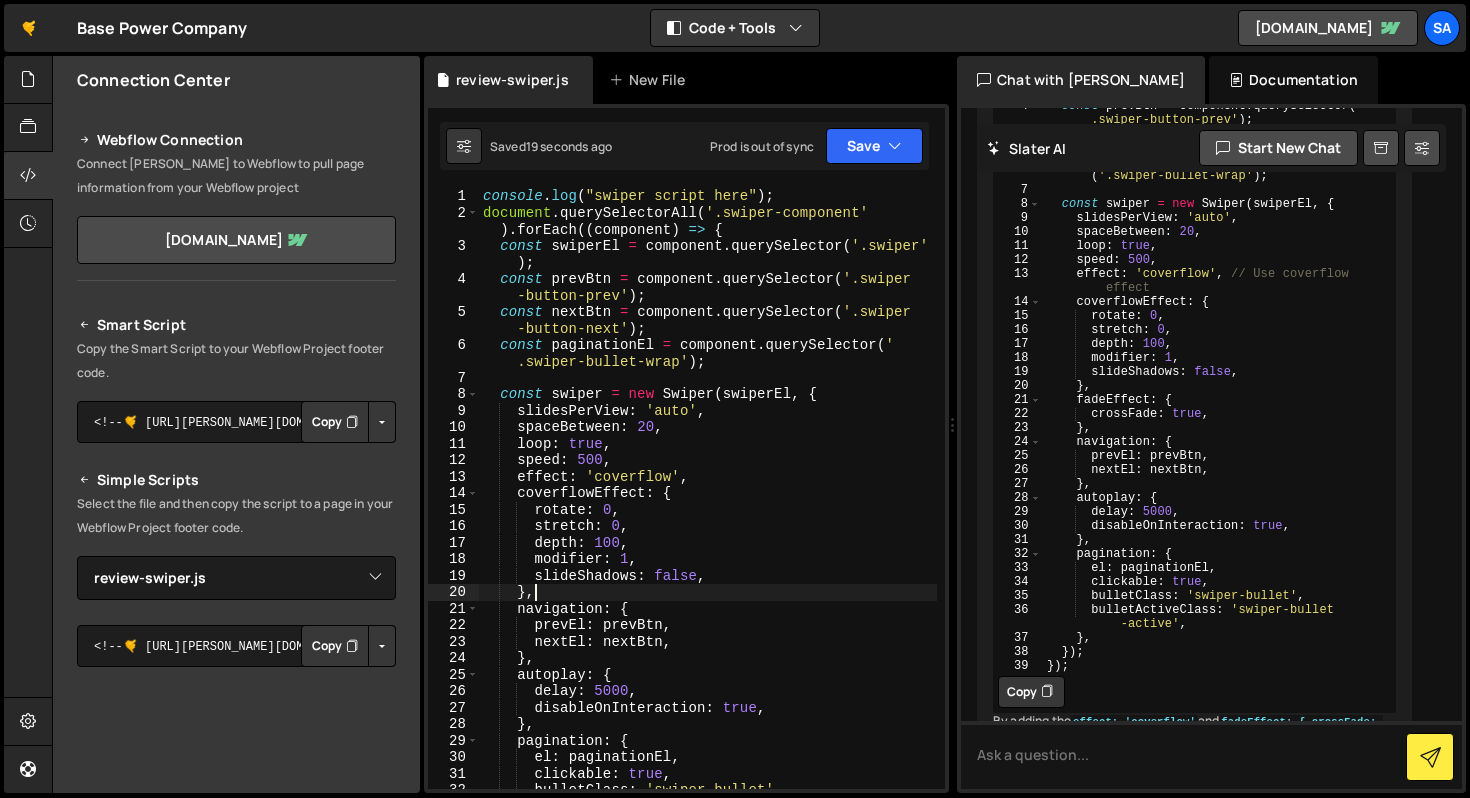 click on "console . log ( "swiper script here" ) ; document . querySelectorAll ( '.swiper-component'    ) . forEach (( component )   =>   {    const   swiperEl   =   component . querySelector ( '.swiper'      ) ;    const   prevBtn   =   component . querySelector ( '.swiper      -button-prev' ) ;    const   nextBtn   =   component . querySelector ( '.swiper      -button-next' ) ;    const   paginationEl   =   component . querySelector ( '      .swiper-bullet-wrap' ) ;    const   swiper   =   new   Swiper ( swiperEl ,   {       slidesPerView :   'auto' ,       spaceBetween :   20 ,       loop :   true ,       speed :   500 ,       effect :   'coverflow' ,       coverflowEffect :   {          rotate :   0 ,          stretch :   0 ,          depth :   100 ,          modifier :   1 ,          slideShadows :   false ,       } ,       navigation :   {          prevEl :   prevBtn ,          nextEl :   nextBtn ,       } ,       autoplay :   {          delay :   5000 ,          disableOnInteraction :   true ," at bounding box center [708, 505] 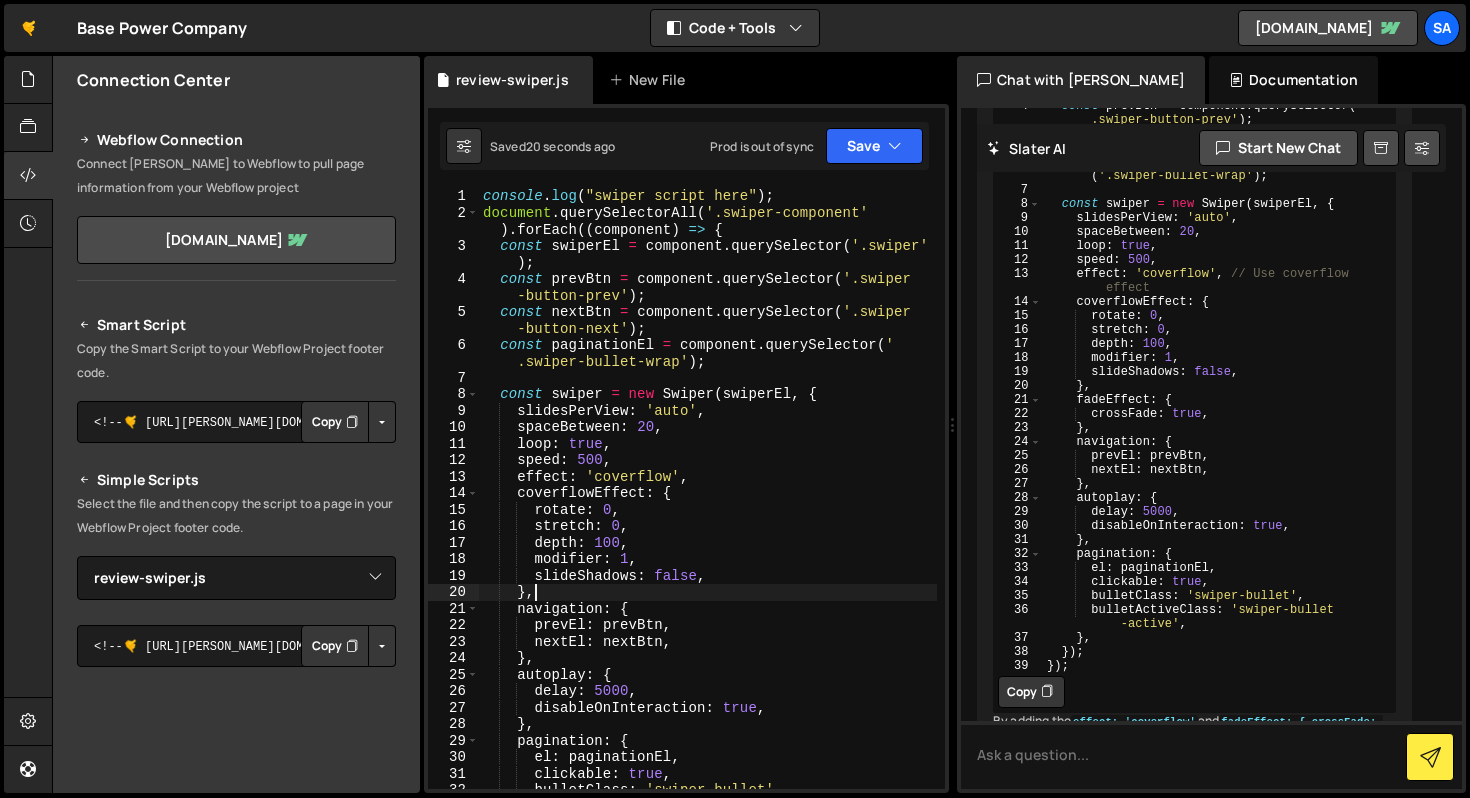 click on "console . log ( "swiper script here" ) ; document . querySelectorAll ( '.swiper-component'    ) . forEach (( component )   =>   {    const   swiperEl   =   component . querySelector ( '.swiper'      ) ;    const   prevBtn   =   component . querySelector ( '.swiper      -button-prev' ) ;    const   nextBtn   =   component . querySelector ( '.swiper      -button-next' ) ;    const   paginationEl   =   component . querySelector ( '      .swiper-bullet-wrap' ) ;    const   swiper   =   new   Swiper ( swiperEl ,   {       slidesPerView :   'auto' ,       spaceBetween :   20 ,       loop :   true ,       speed :   500 ,       effect :   'coverflow' ,       coverflowEffect :   {          rotate :   0 ,          stretch :   0 ,          depth :   100 ,          modifier :   1 ,          slideShadows :   false ,       } ,       navigation :   {          prevEl :   prevBtn ,          nextEl :   nextBtn ,       } ,       autoplay :   {          delay :   5000 ,          disableOnInteraction :   true ," at bounding box center (708, 505) 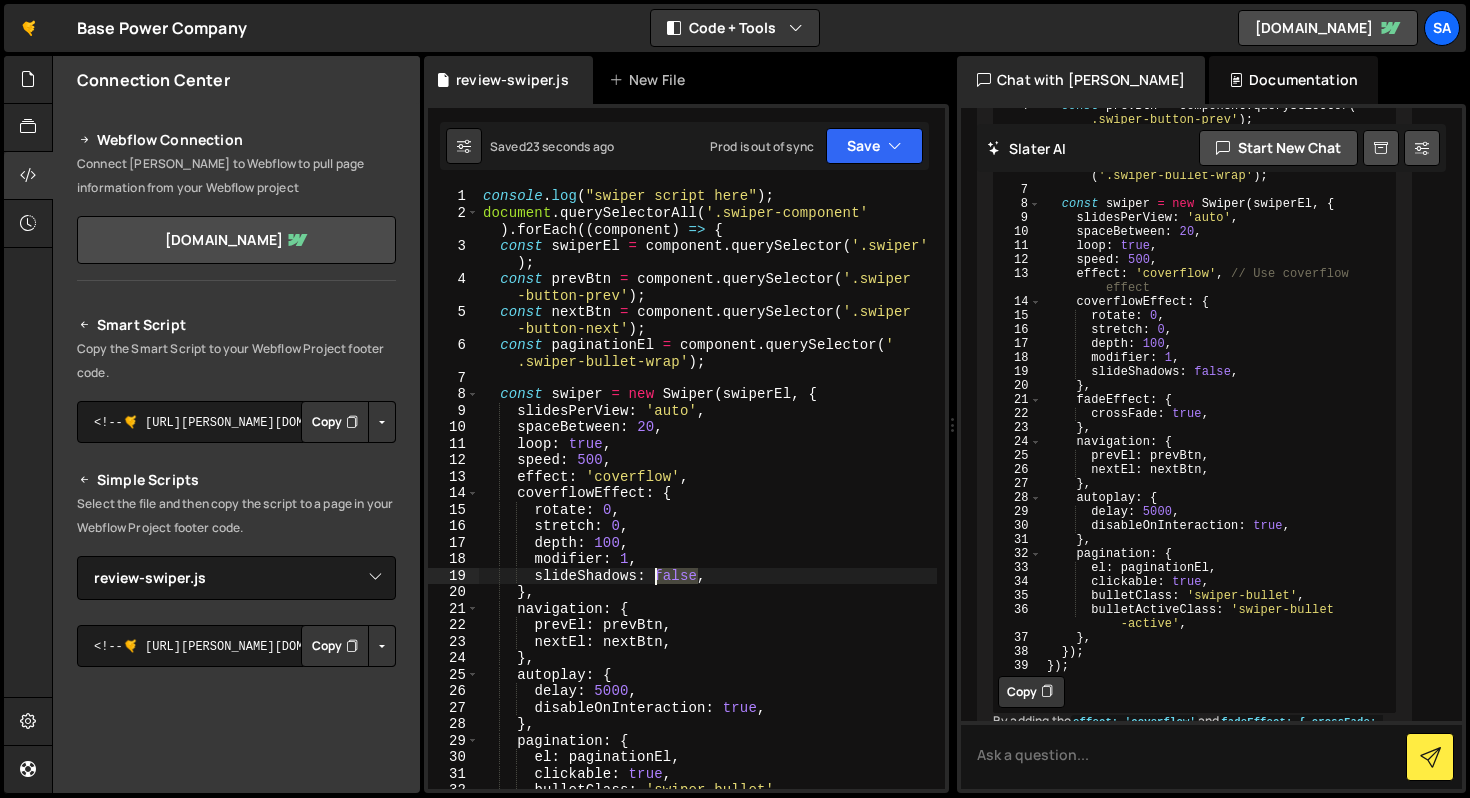 drag, startPoint x: 700, startPoint y: 577, endPoint x: 656, endPoint y: 572, distance: 44.28318 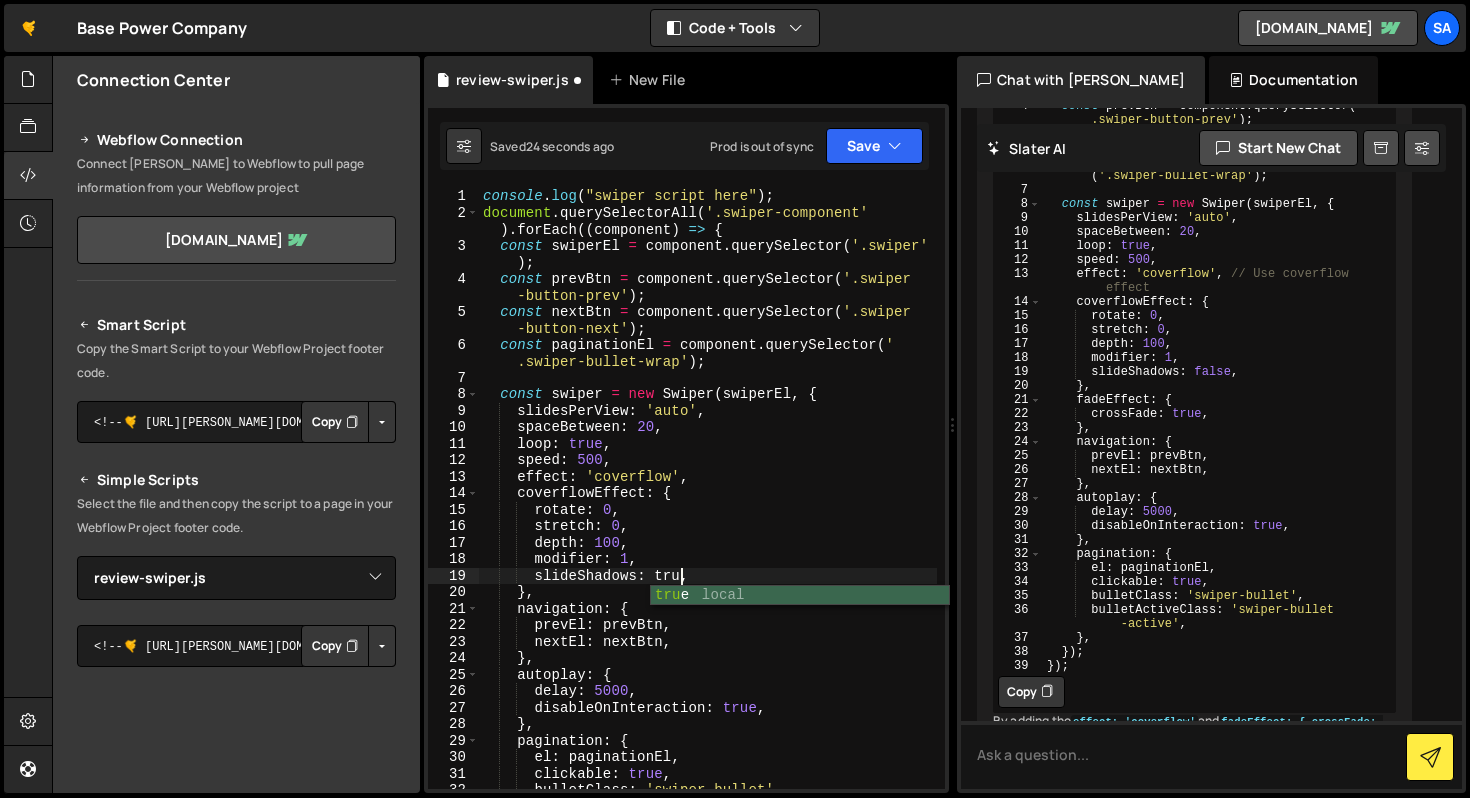 scroll, scrollTop: 0, scrollLeft: 14, axis: horizontal 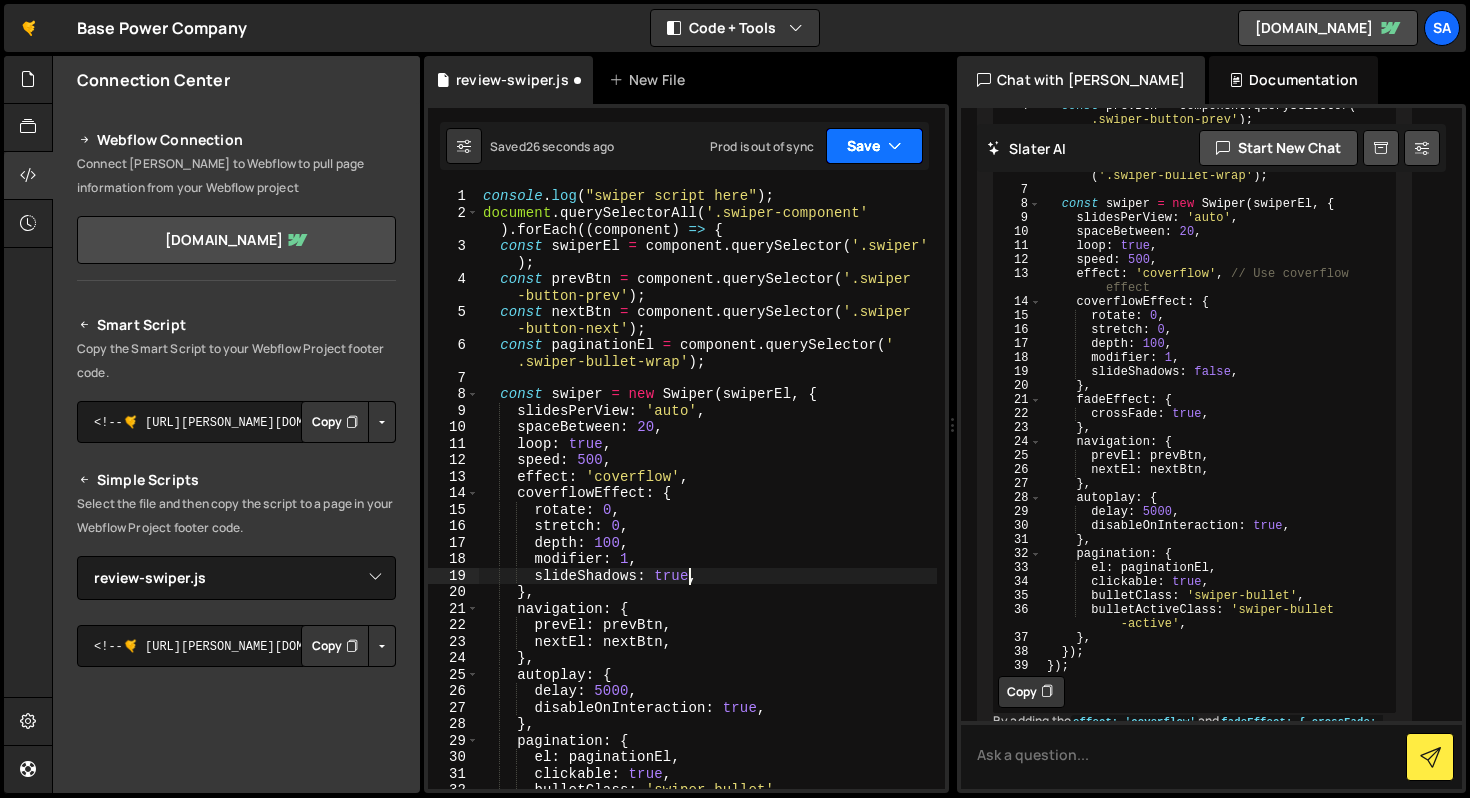 click on "Save" at bounding box center [874, 146] 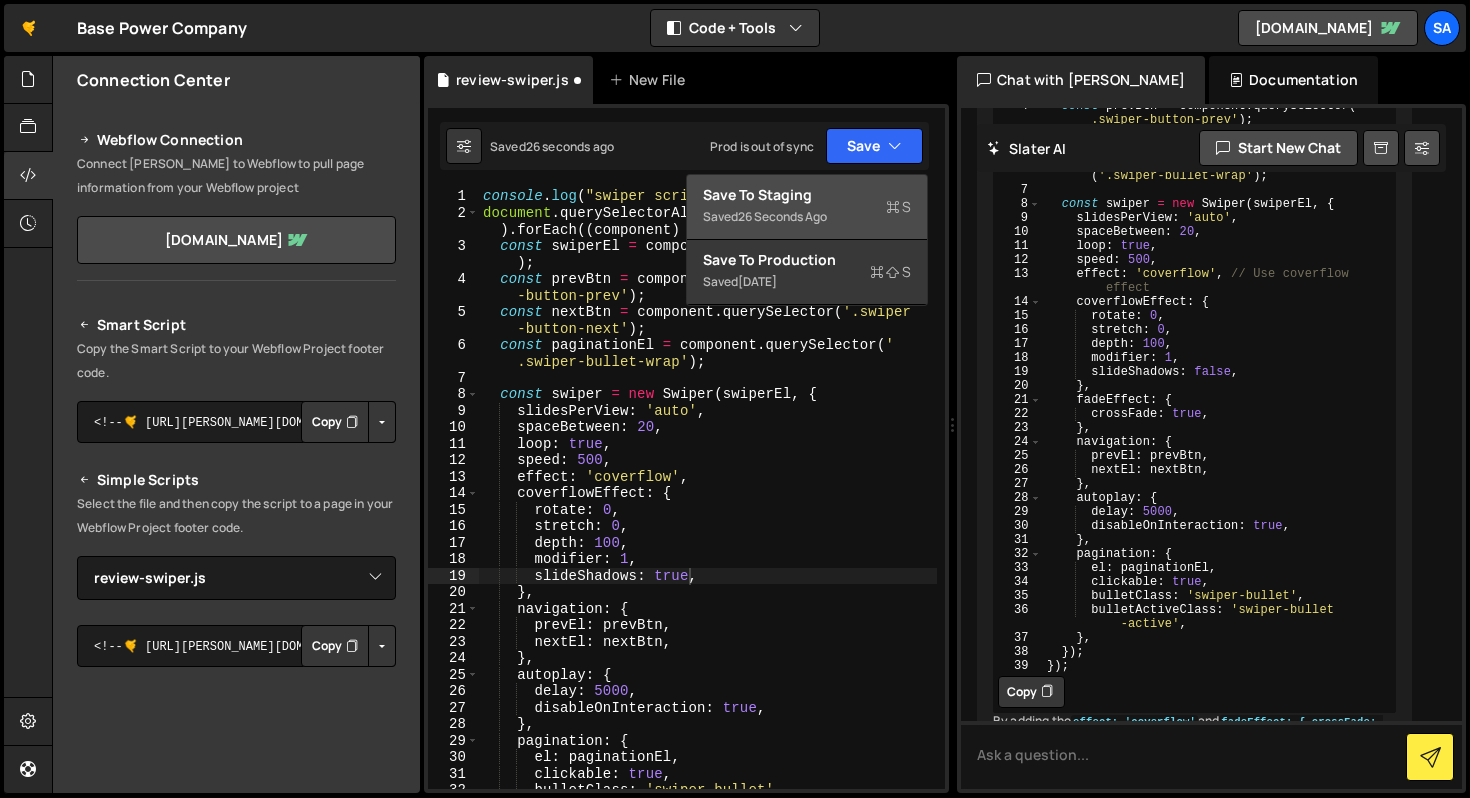 click on "Save to Staging
S" at bounding box center [807, 195] 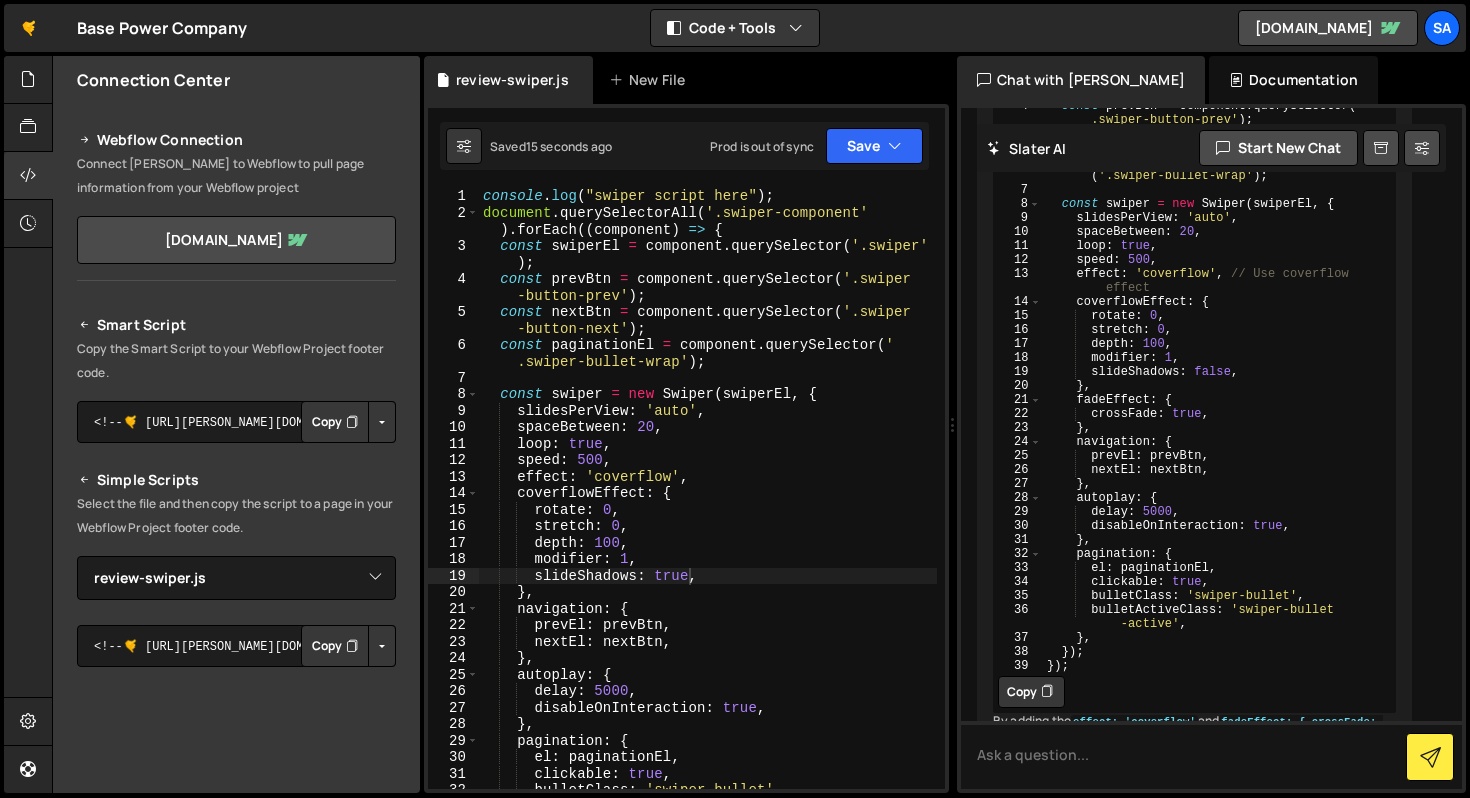 click on "console . log ( "swiper script here" ) ; document . querySelectorAll ( '.swiper-component'    ) . forEach (( component )   =>   {    const   swiperEl   =   component . querySelector ( '.swiper'      ) ;    const   prevBtn   =   component . querySelector ( '.swiper      -button-prev' ) ;    const   nextBtn   =   component . querySelector ( '.swiper      -button-next' ) ;    const   paginationEl   =   component . querySelector ( '      .swiper-bullet-wrap' ) ;    const   swiper   =   new   Swiper ( swiperEl ,   {       slidesPerView :   'auto' ,       spaceBetween :   20 ,       loop :   true ,       speed :   500 ,       effect :   'coverflow' ,       coverflowEffect :   {          rotate :   0 ,          stretch :   0 ,          depth :   100 ,          modifier :   1 ,          slideShadows :   true ,       } ,       navigation :   {          prevEl :   prevBtn ,          nextEl :   nextBtn ,       } ,       autoplay :   {          delay :   5000 ,          disableOnInteraction :   true , }" at bounding box center [708, 505] 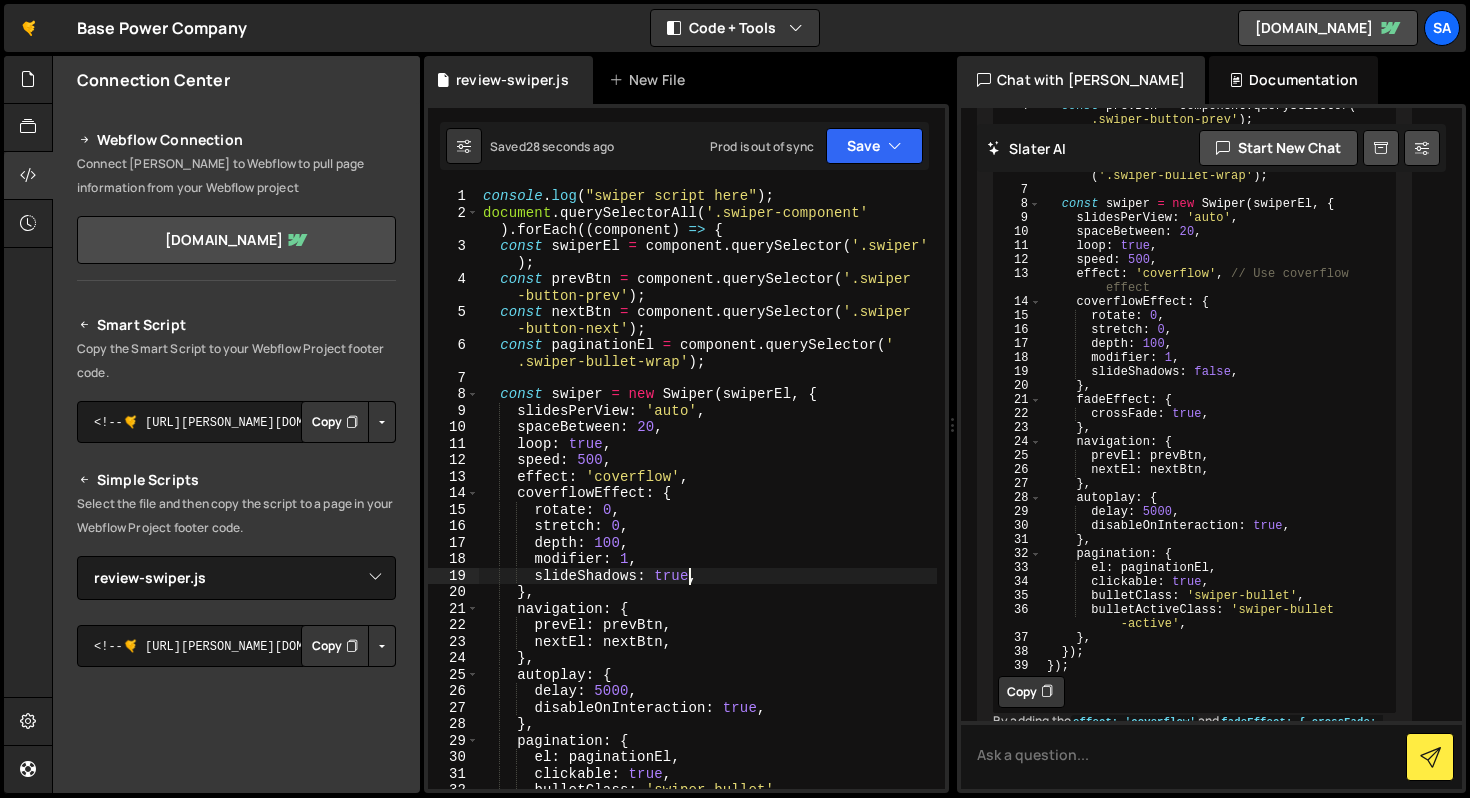 click on "console . log ( "swiper script here" ) ; document . querySelectorAll ( '.swiper-component'    ) . forEach (( component )   =>   {    const   swiperEl   =   component . querySelector ( '.swiper'      ) ;    const   prevBtn   =   component . querySelector ( '.swiper      -button-prev' ) ;    const   nextBtn   =   component . querySelector ( '.swiper      -button-next' ) ;    const   paginationEl   =   component . querySelector ( '      .swiper-bullet-wrap' ) ;    const   swiper   =   new   Swiper ( swiperEl ,   {       slidesPerView :   'auto' ,       spaceBetween :   20 ,       loop :   true ,       speed :   500 ,       effect :   'coverflow' ,       coverflowEffect :   {          rotate :   0 ,          stretch :   0 ,          depth :   100 ,          modifier :   1 ,          slideShadows :   true ,       } ,       navigation :   {          prevEl :   prevBtn ,          nextEl :   nextBtn ,       } ,       autoplay :   {          delay :   5000 ,          disableOnInteraction :   true , }" at bounding box center [708, 505] 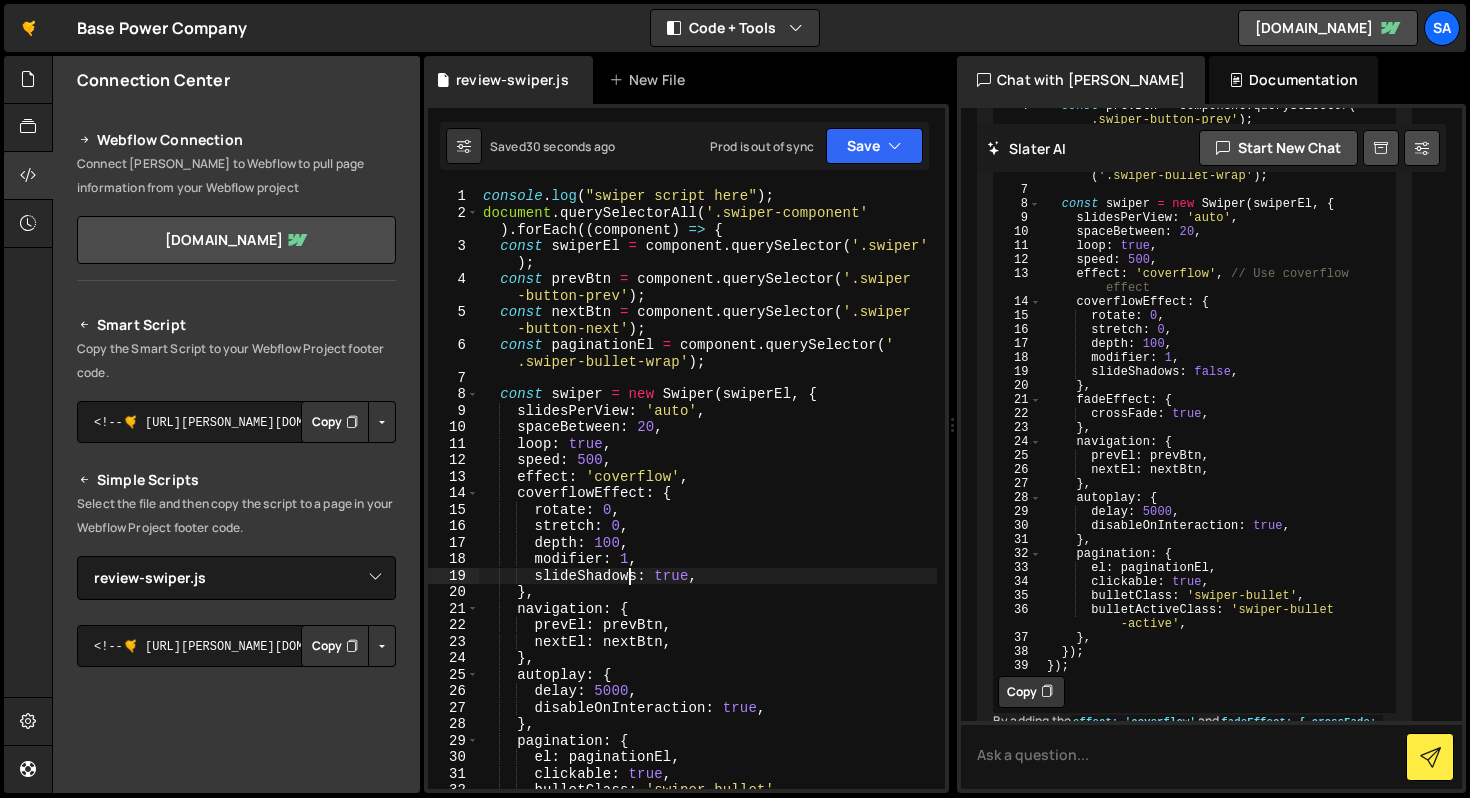 click on "console . log ( "swiper script here" ) ; document . querySelectorAll ( '.swiper-component'    ) . forEach (( component )   =>   {    const   swiperEl   =   component . querySelector ( '.swiper'      ) ;    const   prevBtn   =   component . querySelector ( '.swiper      -button-prev' ) ;    const   nextBtn   =   component . querySelector ( '.swiper      -button-next' ) ;    const   paginationEl   =   component . querySelector ( '      .swiper-bullet-wrap' ) ;    const   swiper   =   new   Swiper ( swiperEl ,   {       slidesPerView :   'auto' ,       spaceBetween :   20 ,       loop :   true ,       speed :   500 ,       effect :   'coverflow' ,       coverflowEffect :   {          rotate :   0 ,          stretch :   0 ,          depth :   100 ,          modifier :   1 ,          slideShadows :   true ,       } ,       navigation :   {          prevEl :   prevBtn ,          nextEl :   nextBtn ,       } ,       autoplay :   {          delay :   5000 ,          disableOnInteraction :   true , }" at bounding box center [708, 505] 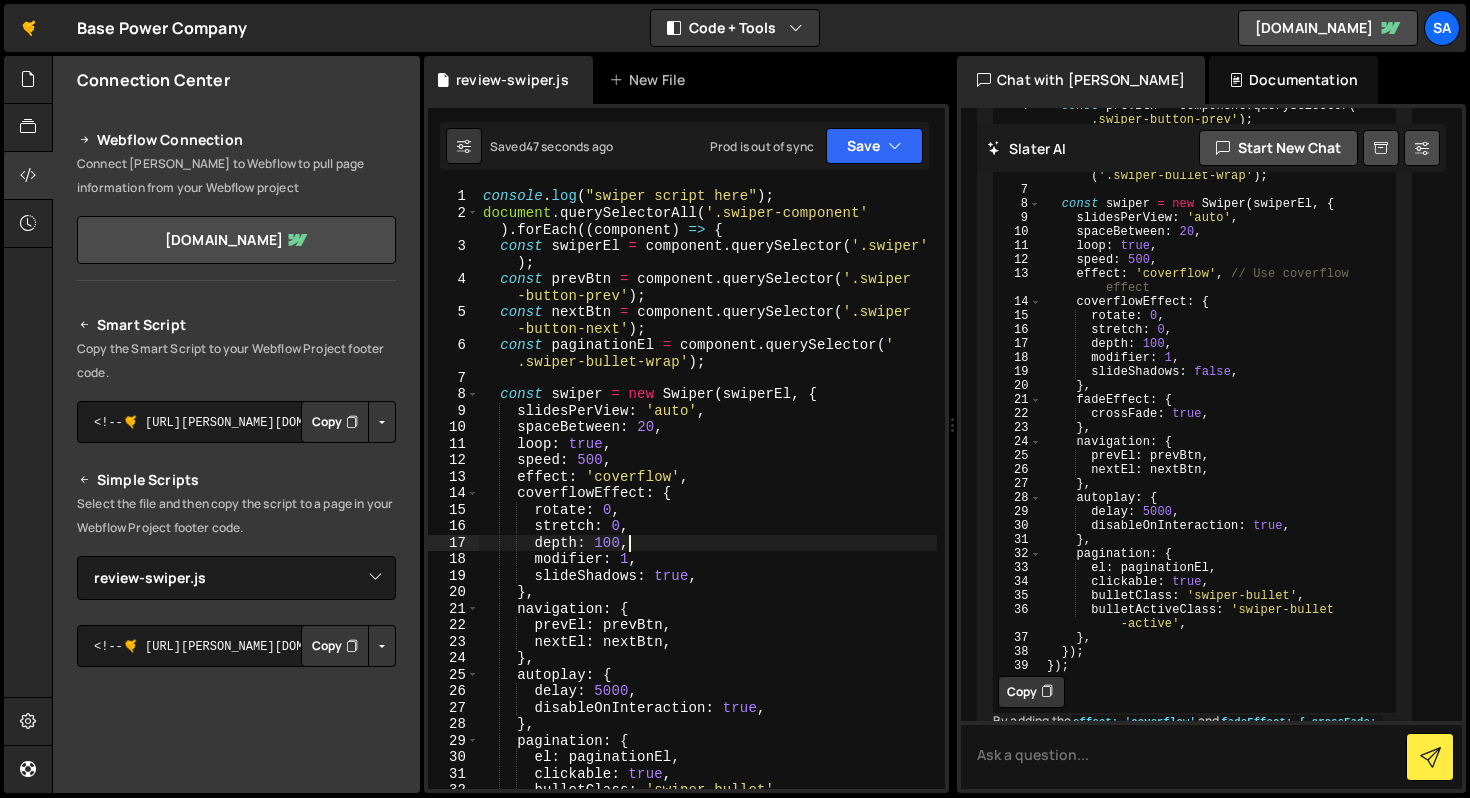 click on "console . log ( "swiper script here" ) ; document . querySelectorAll ( '.swiper-component'    ) . forEach (( component )   =>   {    const   swiperEl   =   component . querySelector ( '.swiper'      ) ;    const   prevBtn   =   component . querySelector ( '.swiper      -button-prev' ) ;    const   nextBtn   =   component . querySelector ( '.swiper      -button-next' ) ;    const   paginationEl   =   component . querySelector ( '      .swiper-bullet-wrap' ) ;    const   swiper   =   new   Swiper ( swiperEl ,   {       slidesPerView :   'auto' ,       spaceBetween :   20 ,       loop :   true ,       speed :   500 ,       effect :   'coverflow' ,       coverflowEffect :   {          rotate :   0 ,          stretch :   0 ,          depth :   100 ,          modifier :   1 ,          slideShadows :   true ,       } ,       navigation :   {          prevEl :   prevBtn ,          nextEl :   nextBtn ,       } ,       autoplay :   {          delay :   5000 ,          disableOnInteraction :   true , }" at bounding box center (708, 505) 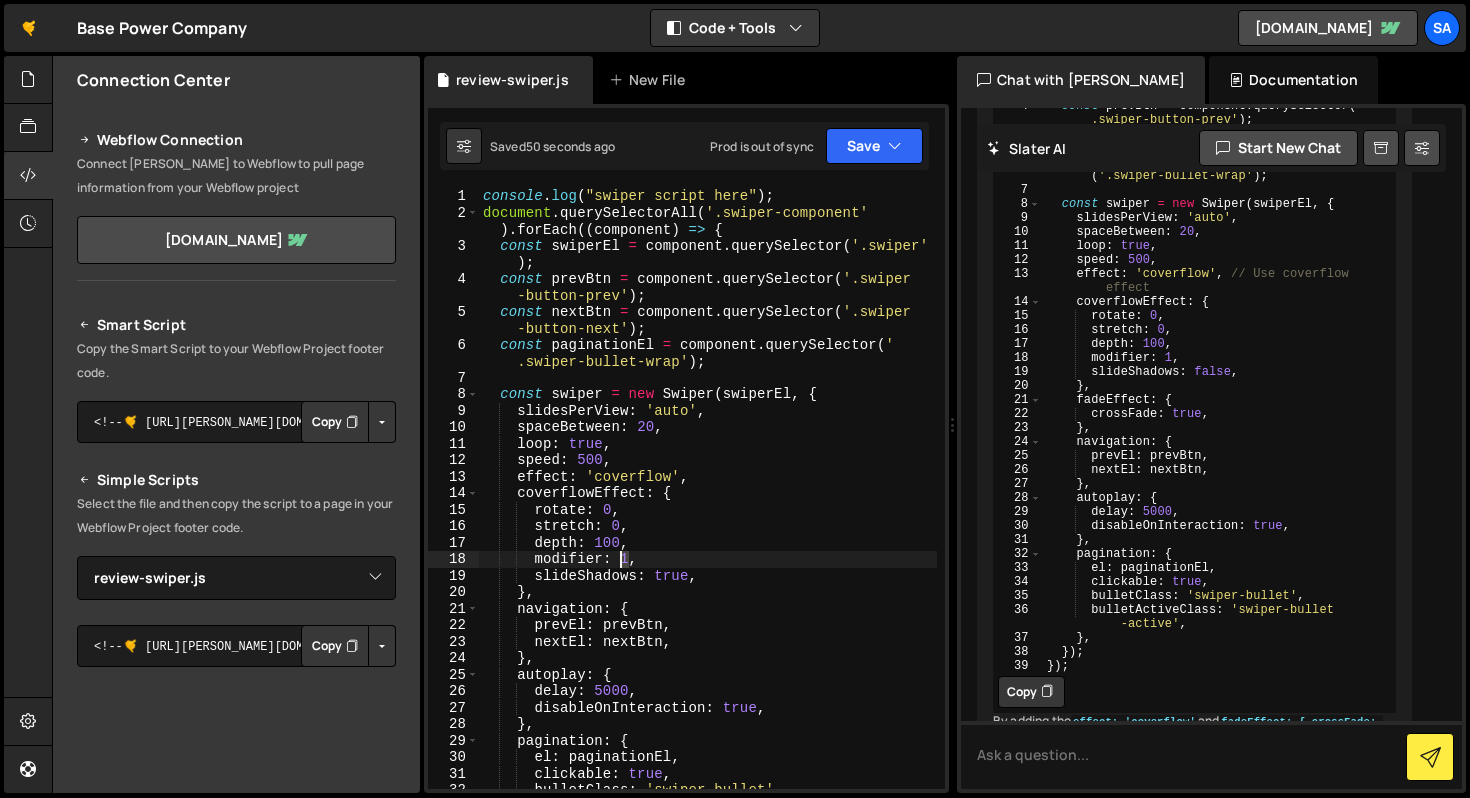 click on "console . log ( "swiper script here" ) ; document . querySelectorAll ( '.swiper-component'    ) . forEach (( component )   =>   {    const   swiperEl   =   component . querySelector ( '.swiper'      ) ;    const   prevBtn   =   component . querySelector ( '.swiper      -button-prev' ) ;    const   nextBtn   =   component . querySelector ( '.swiper      -button-next' ) ;    const   paginationEl   =   component . querySelector ( '      .swiper-bullet-wrap' ) ;    const   swiper   =   new   Swiper ( swiperEl ,   {       slidesPerView :   'auto' ,       spaceBetween :   20 ,       loop :   true ,       speed :   500 ,       effect :   'coverflow' ,       coverflowEffect :   {          rotate :   0 ,          stretch :   0 ,          depth :   100 ,          modifier :   1 ,          slideShadows :   true ,       } ,       navigation :   {          prevEl :   prevBtn ,          nextEl :   nextBtn ,       } ,       autoplay :   {          delay :   5000 ,          disableOnInteraction :   true , }" at bounding box center (708, 505) 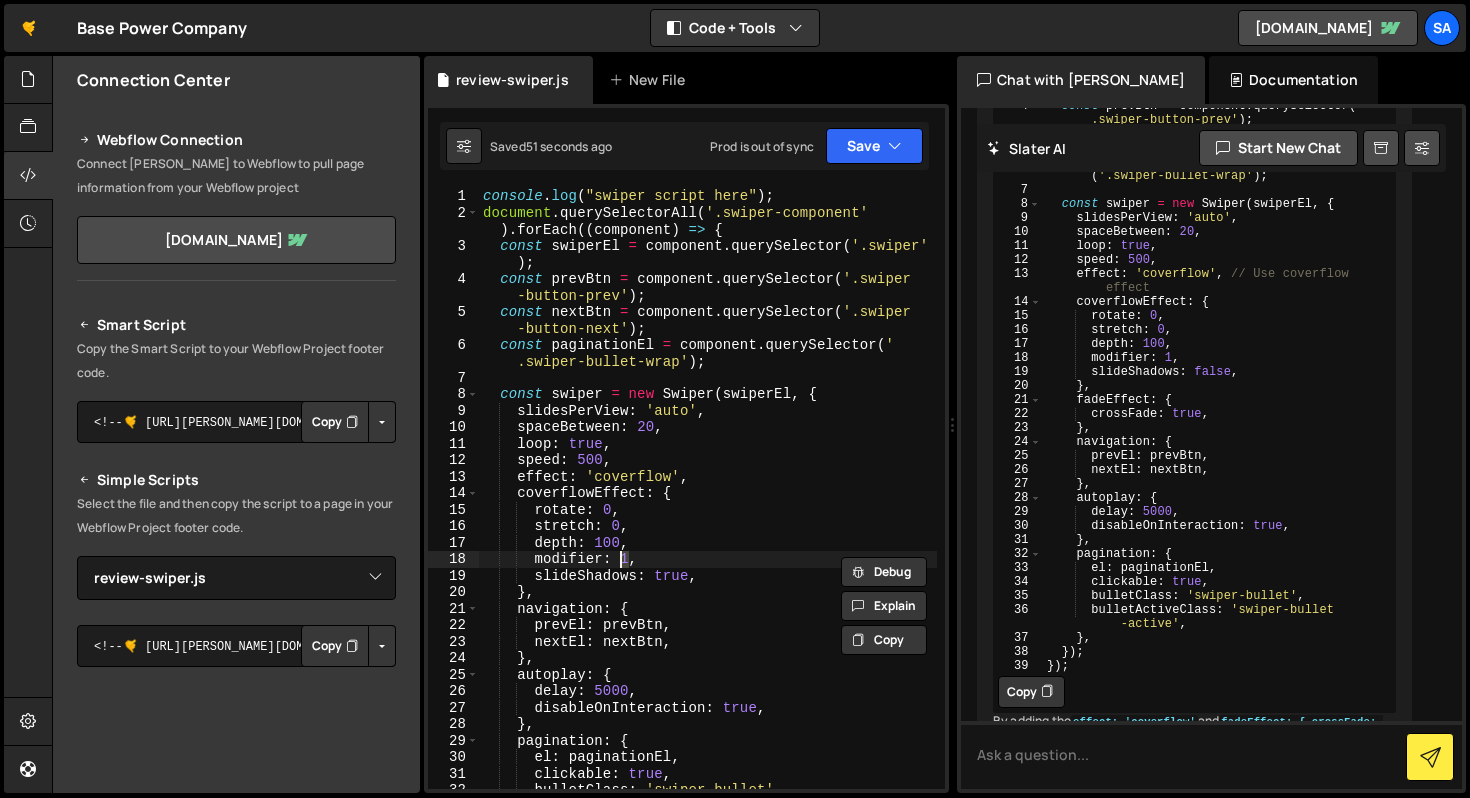 scroll, scrollTop: 0, scrollLeft: 9, axis: horizontal 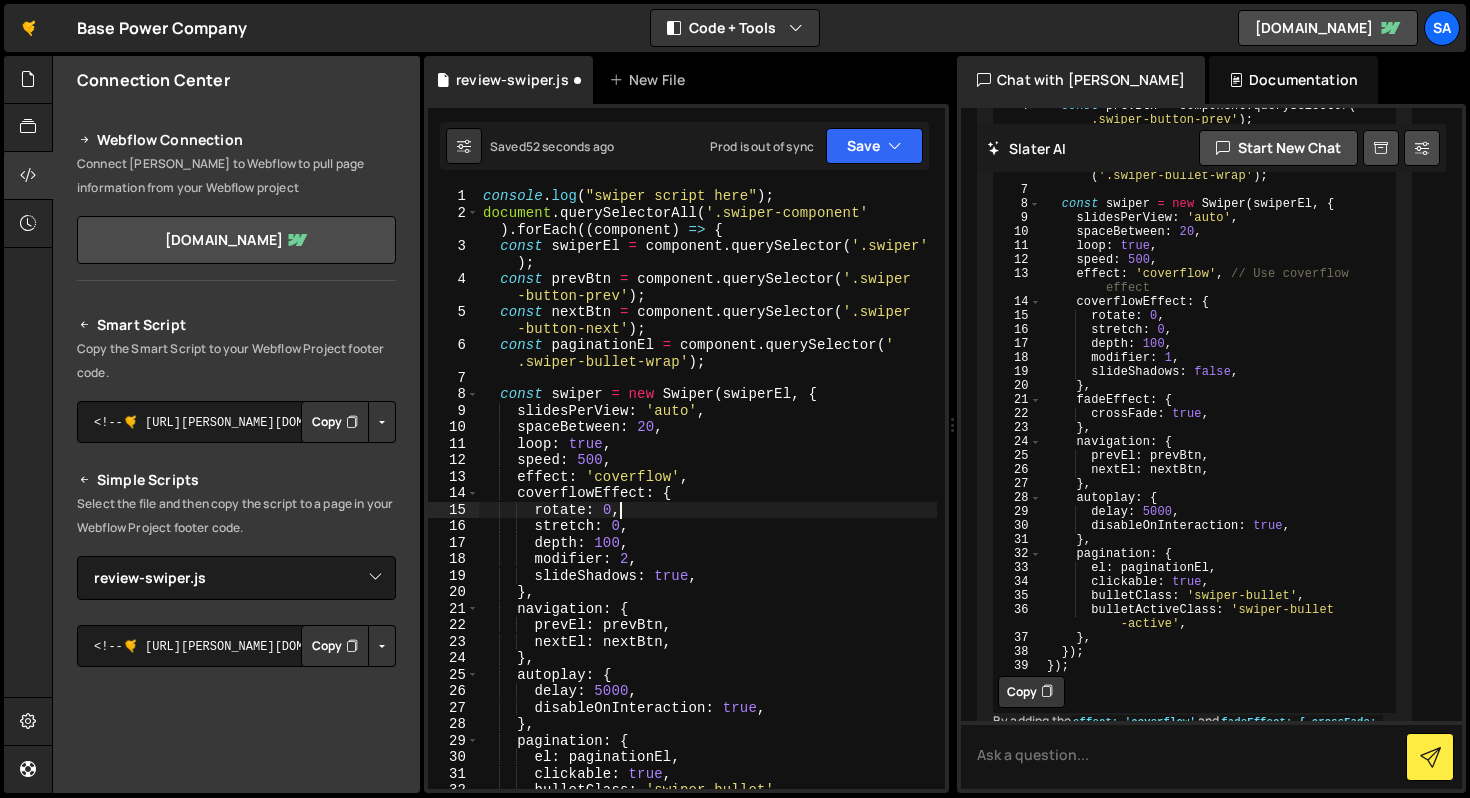 drag, startPoint x: 683, startPoint y: 510, endPoint x: 695, endPoint y: 526, distance: 20 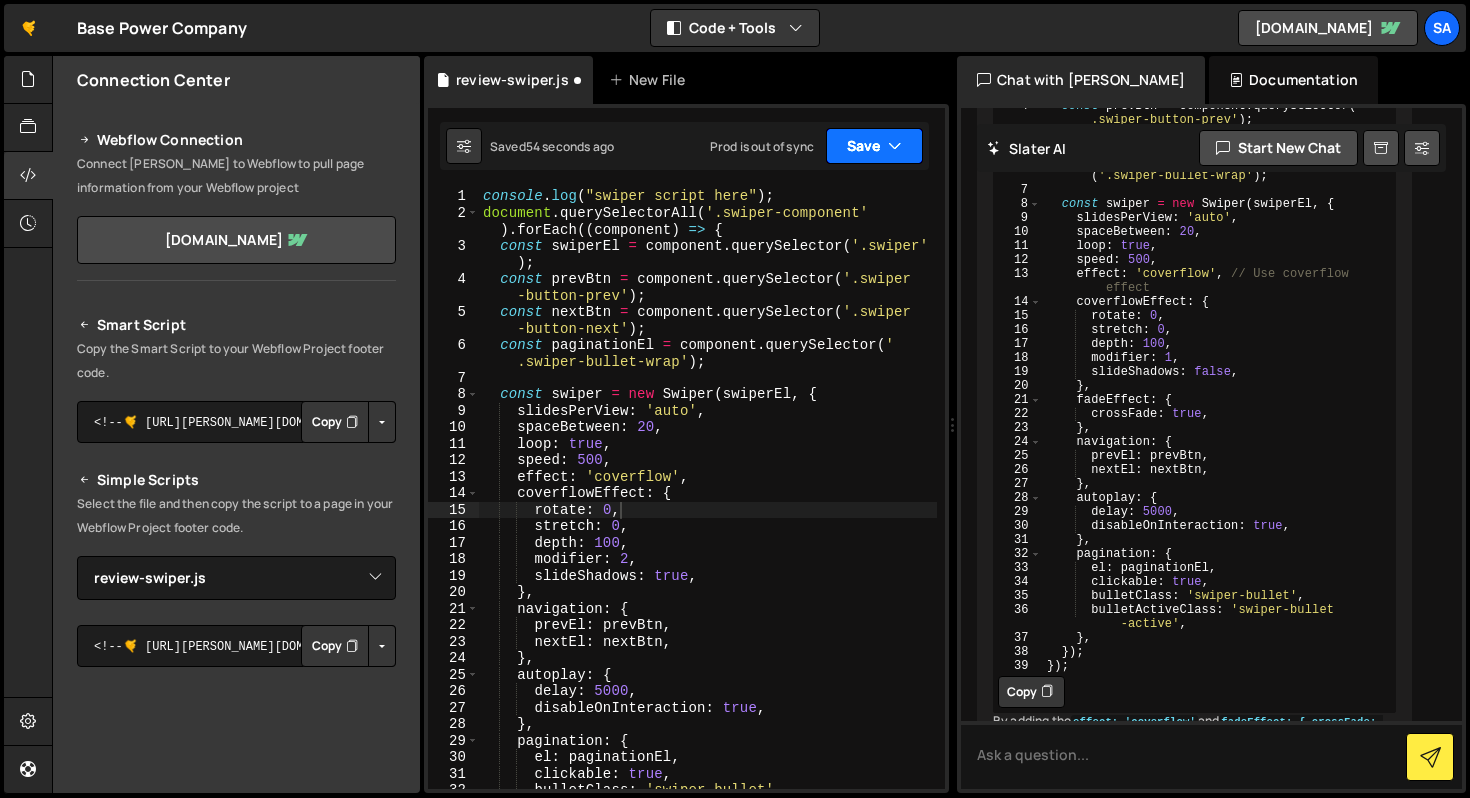 click on "Save" at bounding box center [874, 146] 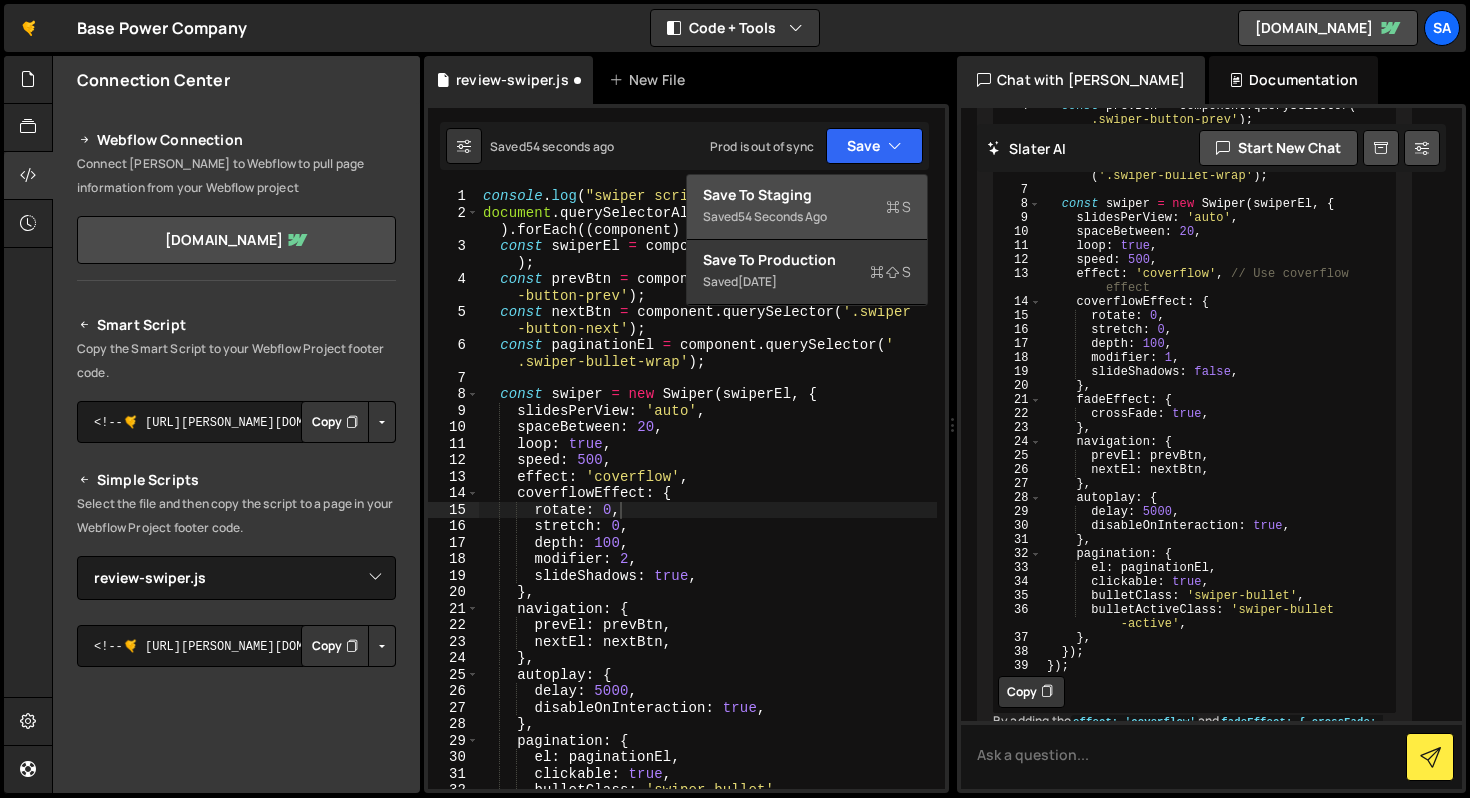 click on "54 seconds ago" at bounding box center (782, 216) 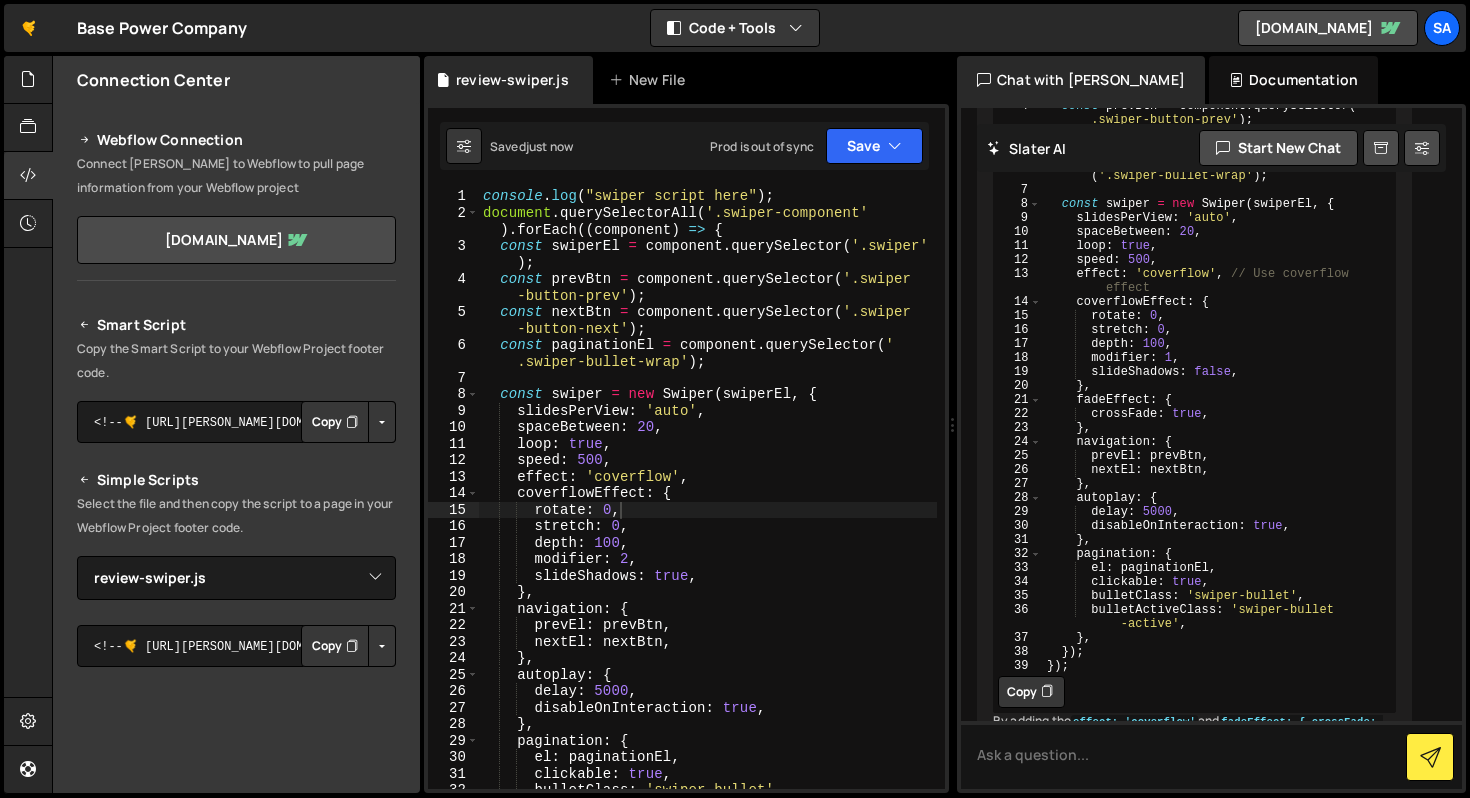 drag, startPoint x: 638, startPoint y: 551, endPoint x: 627, endPoint y: 545, distance: 12.529964 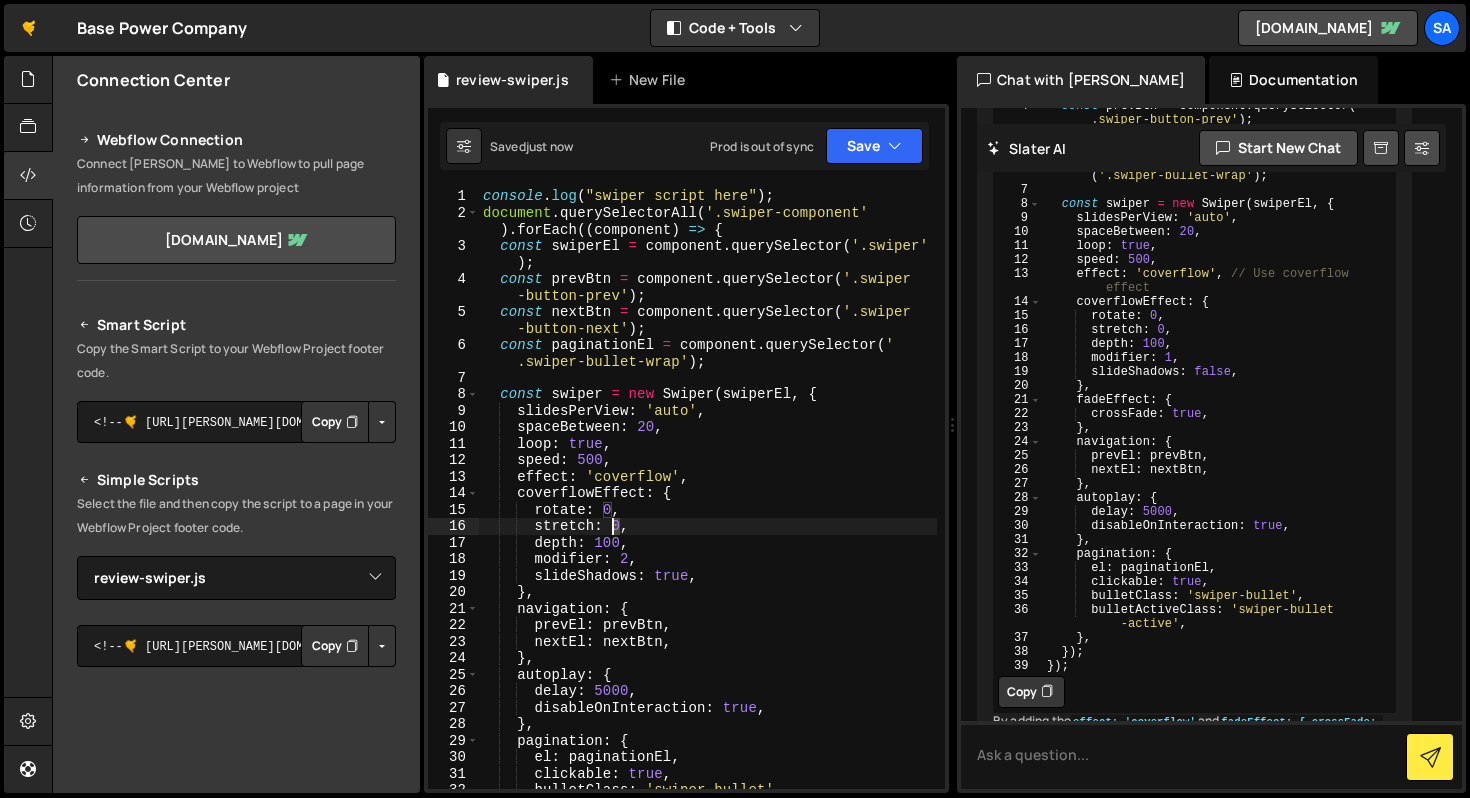 click on "console . log ( "swiper script here" ) ; document . querySelectorAll ( '.swiper-component'    ) . forEach (( component )   =>   {    const   swiperEl   =   component . querySelector ( '.swiper'      ) ;    const   prevBtn   =   component . querySelector ( '.swiper      -button-prev' ) ;    const   nextBtn   =   component . querySelector ( '.swiper      -button-next' ) ;    const   paginationEl   =   component . querySelector ( '      .swiper-bullet-wrap' ) ;    const   swiper   =   new   Swiper ( swiperEl ,   {       slidesPerView :   'auto' ,       spaceBetween :   20 ,       loop :   true ,       speed :   500 ,       effect :   'coverflow' ,       coverflowEffect :   {          rotate :   0 ,          stretch :   0 ,          depth :   100 ,          modifier :   2 ,          slideShadows :   true ,       } ,       navigation :   {          prevEl :   prevBtn ,          nextEl :   nextBtn ,       } ,       autoplay :   {          delay :   5000 ,          disableOnInteraction :   true , }" at bounding box center (708, 505) 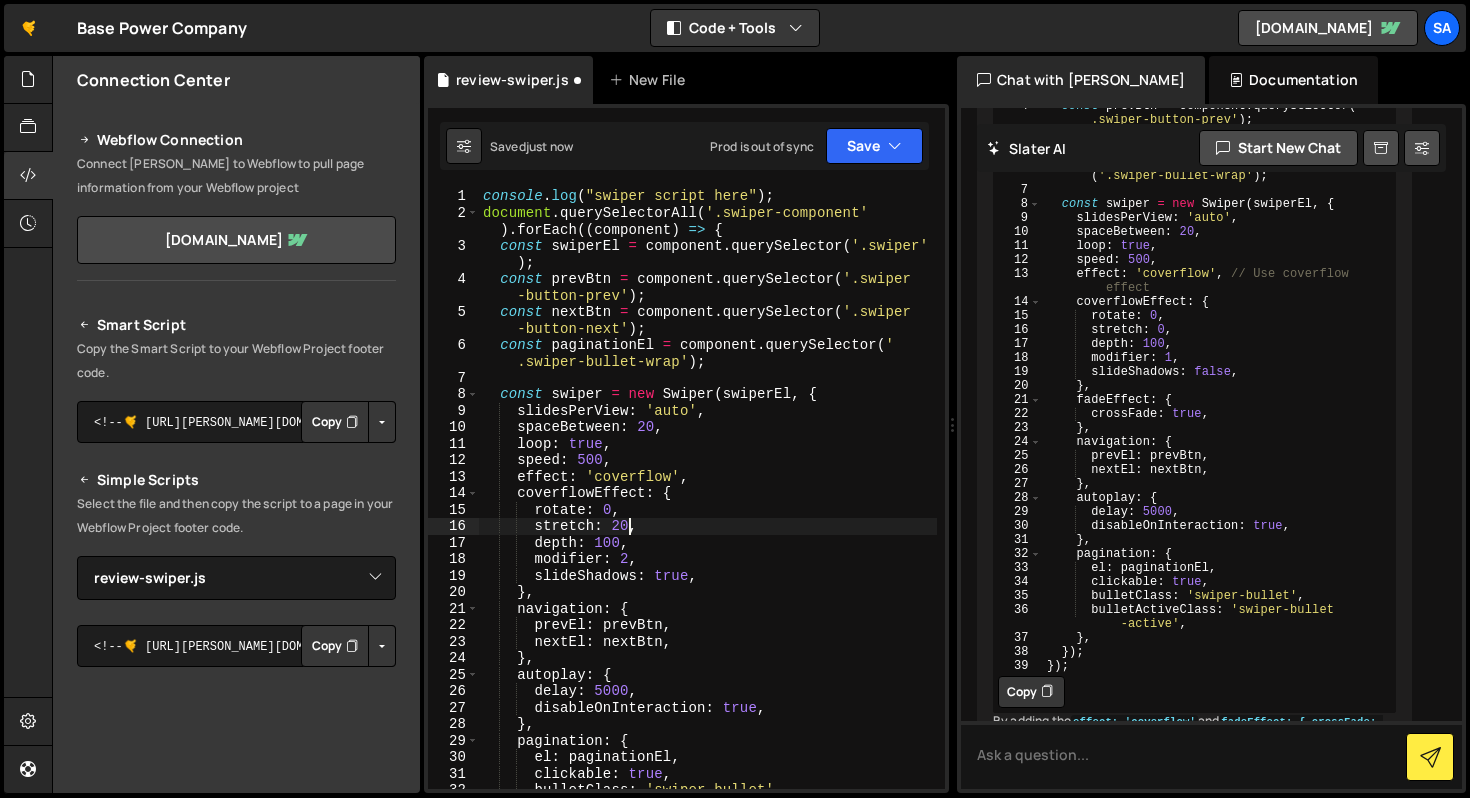 scroll, scrollTop: 0, scrollLeft: 9, axis: horizontal 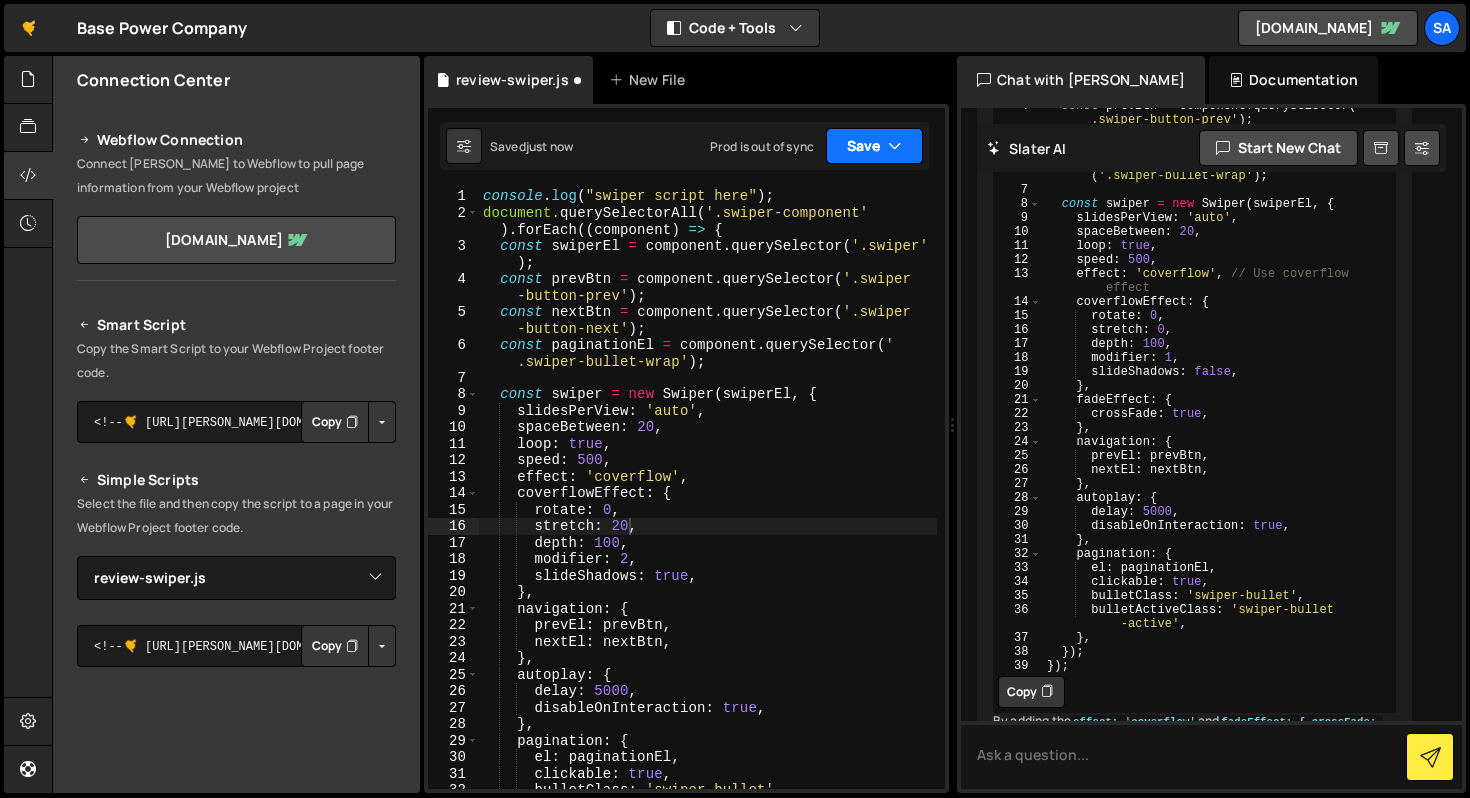 click on "Save" at bounding box center [874, 146] 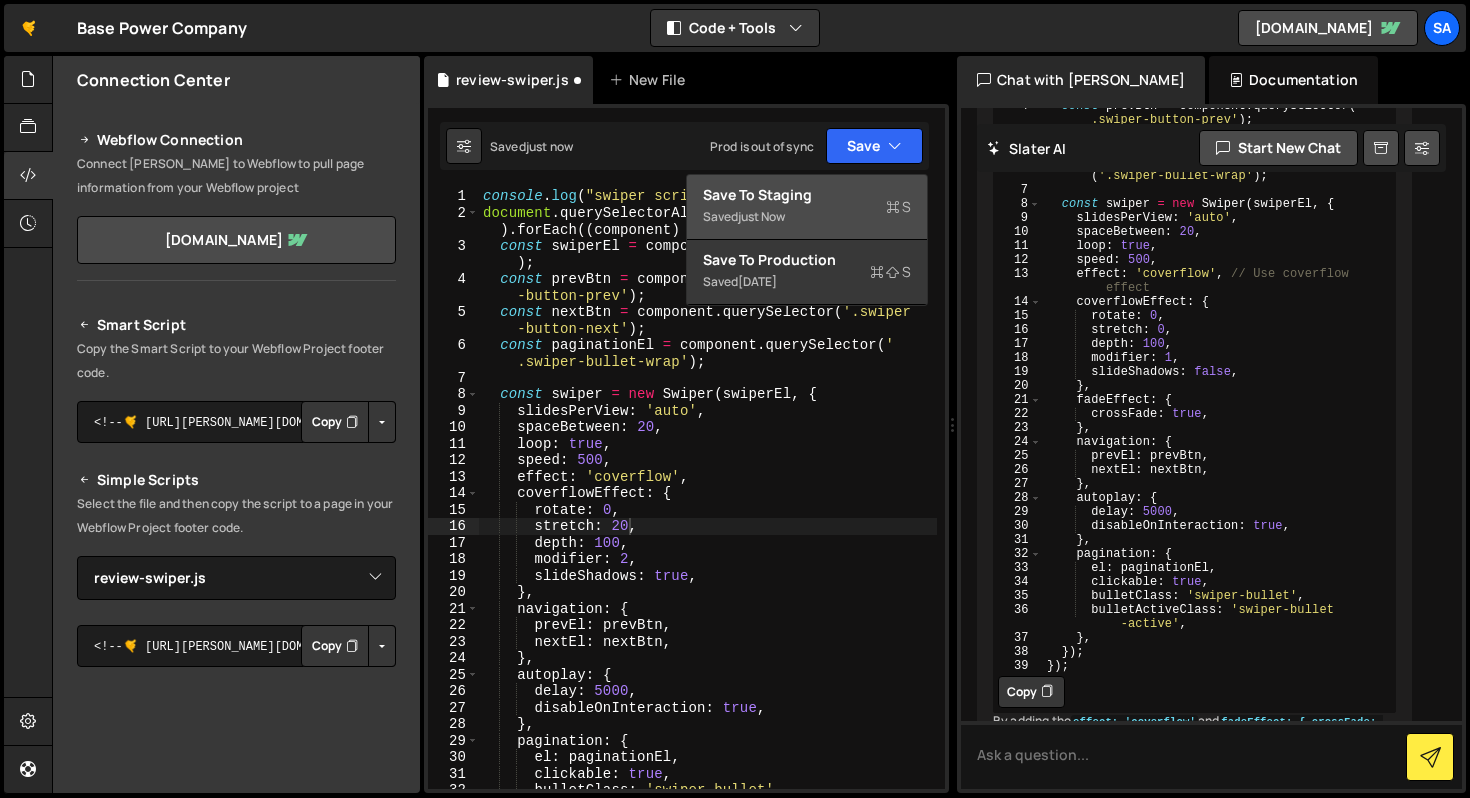 click on "Save to Staging
S
Saved  just now" at bounding box center [807, 207] 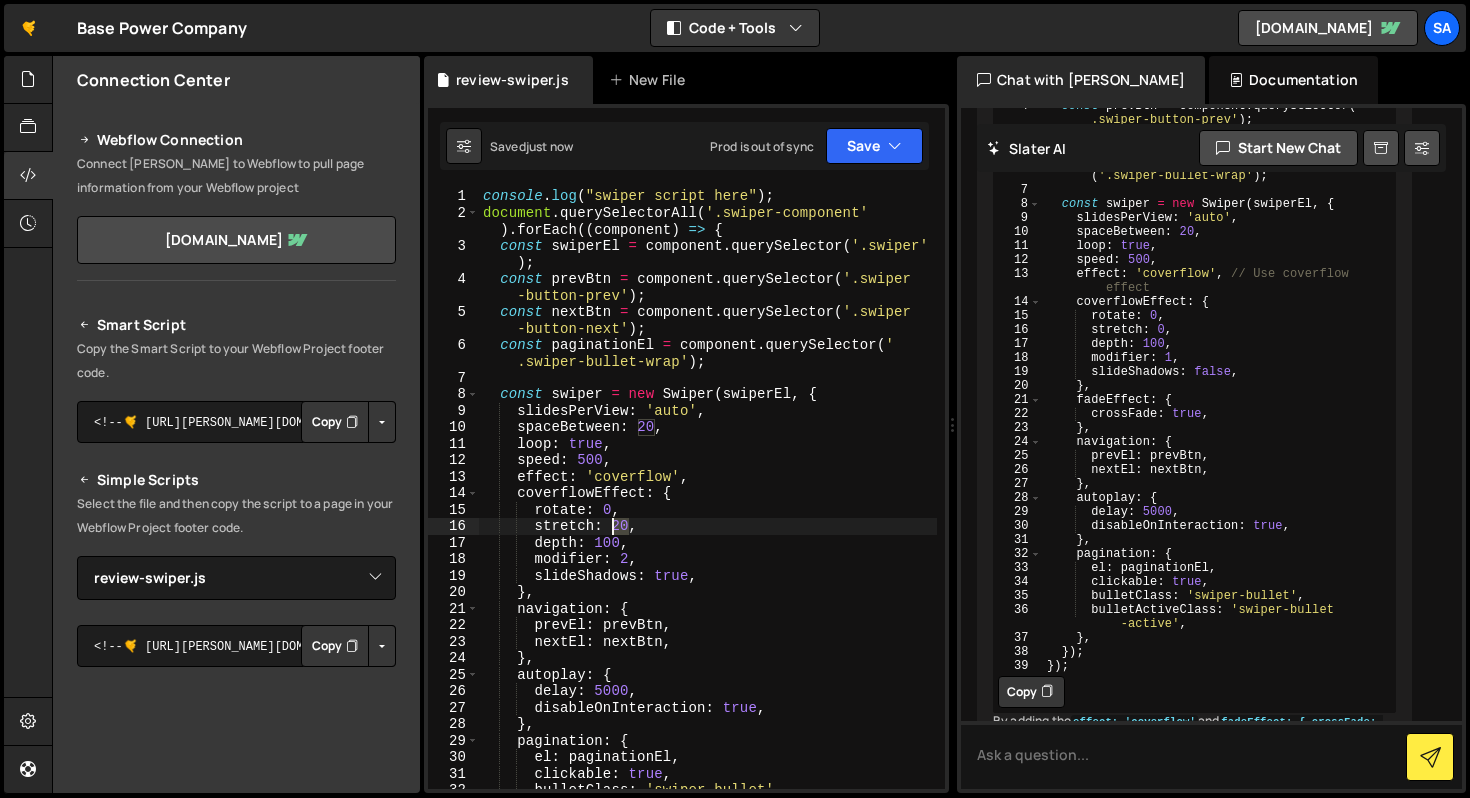 drag, startPoint x: 630, startPoint y: 529, endPoint x: 612, endPoint y: 528, distance: 18.027756 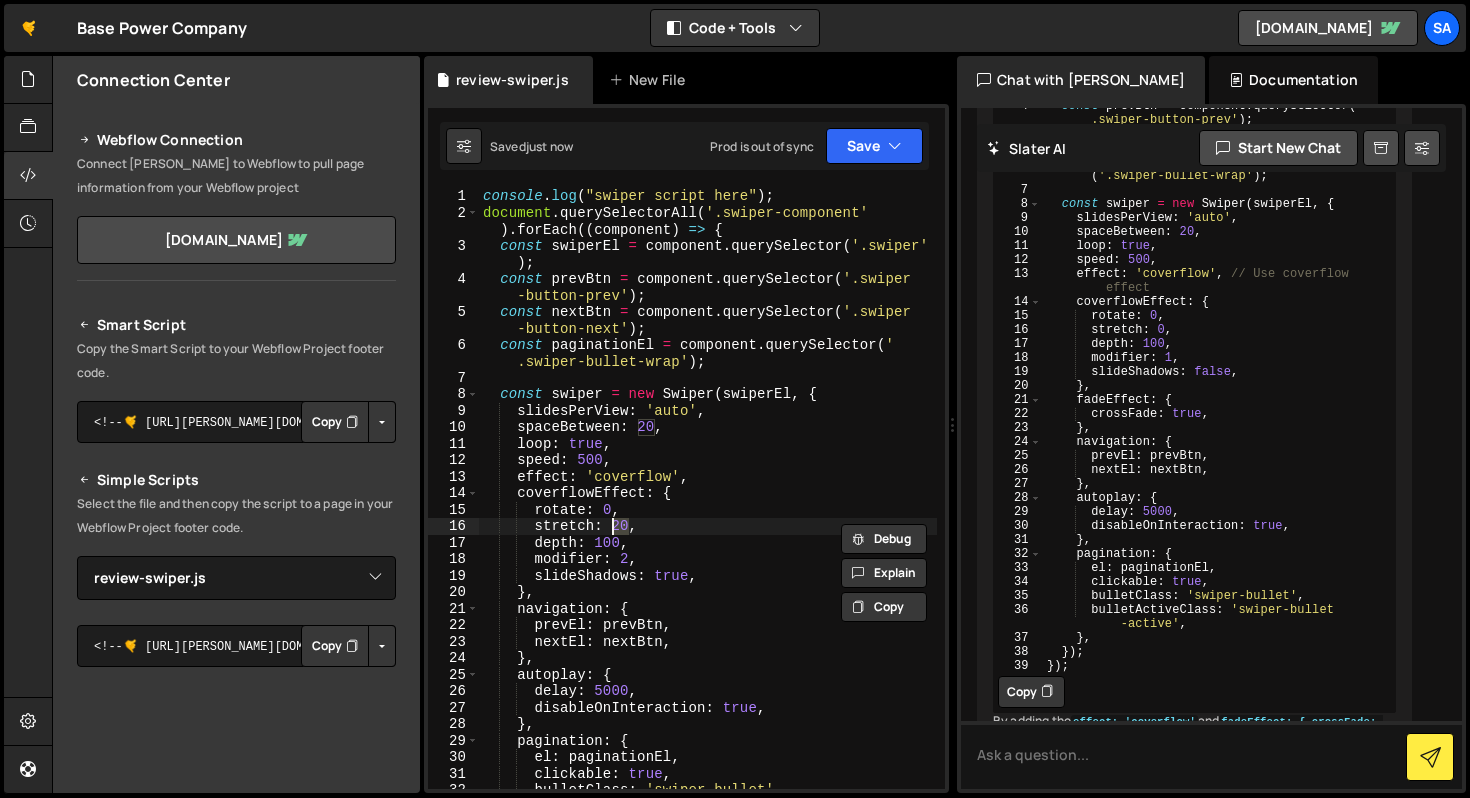 scroll, scrollTop: 0, scrollLeft: 9, axis: horizontal 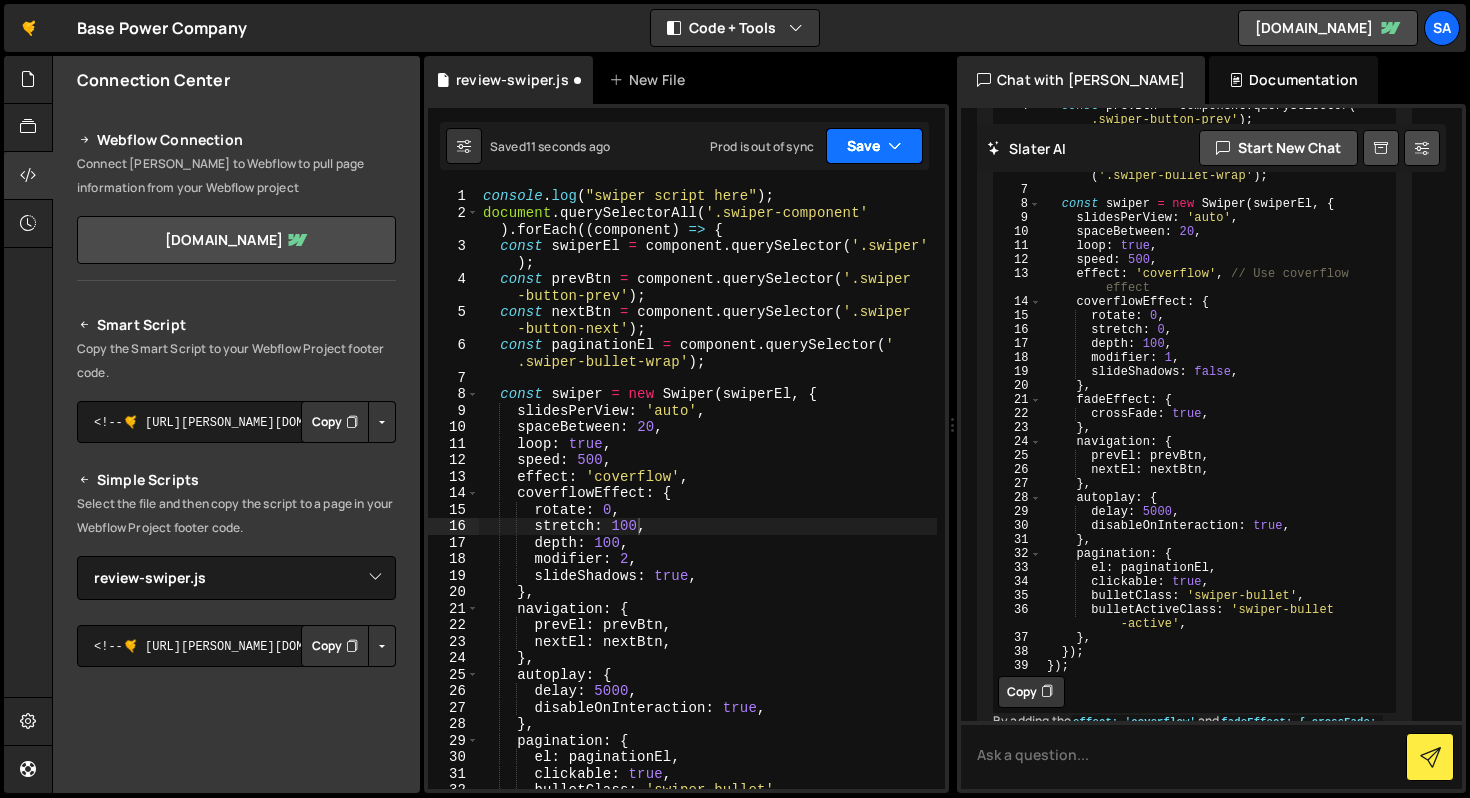 click on "Save" at bounding box center (874, 146) 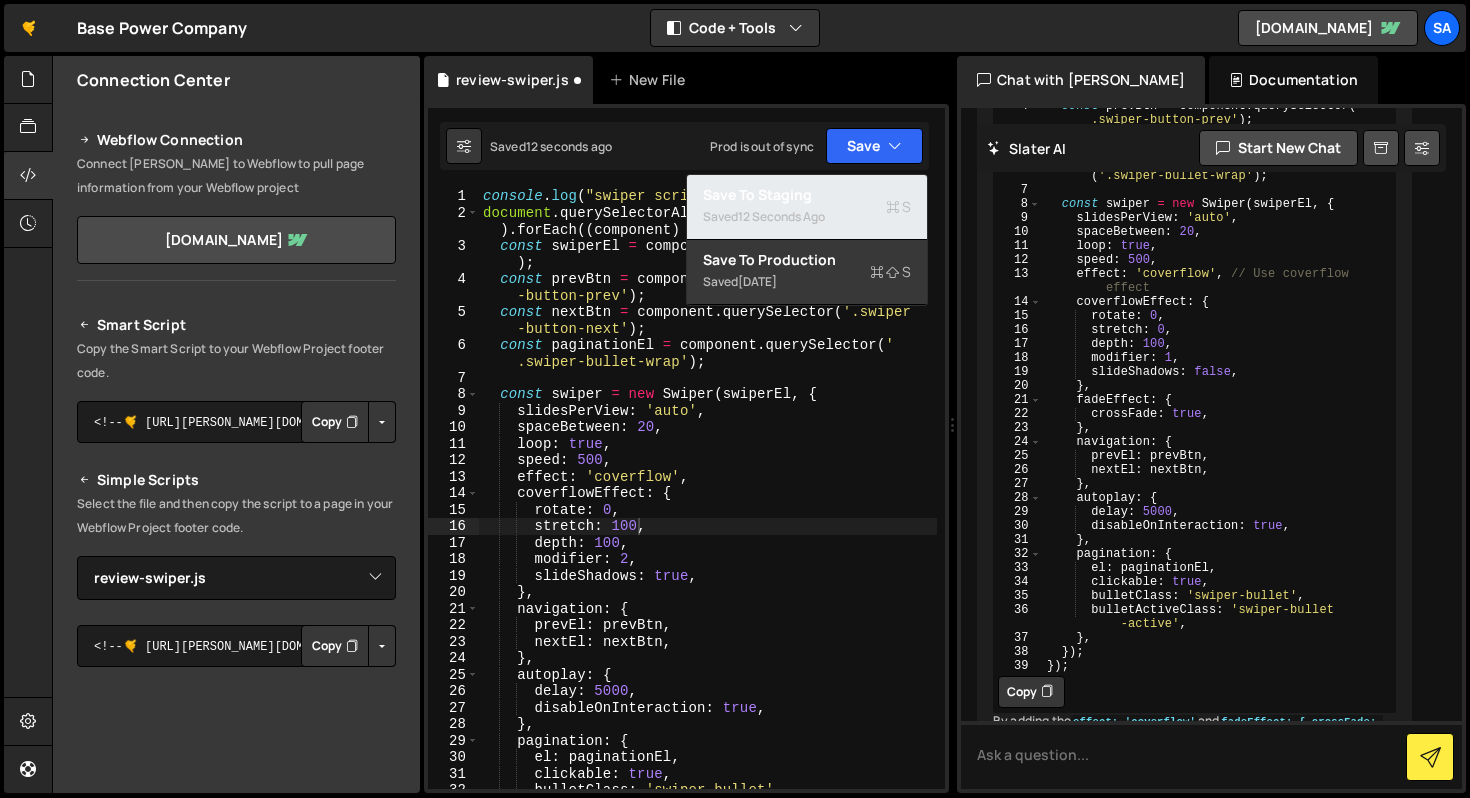 click on "12 seconds ago" at bounding box center (781, 216) 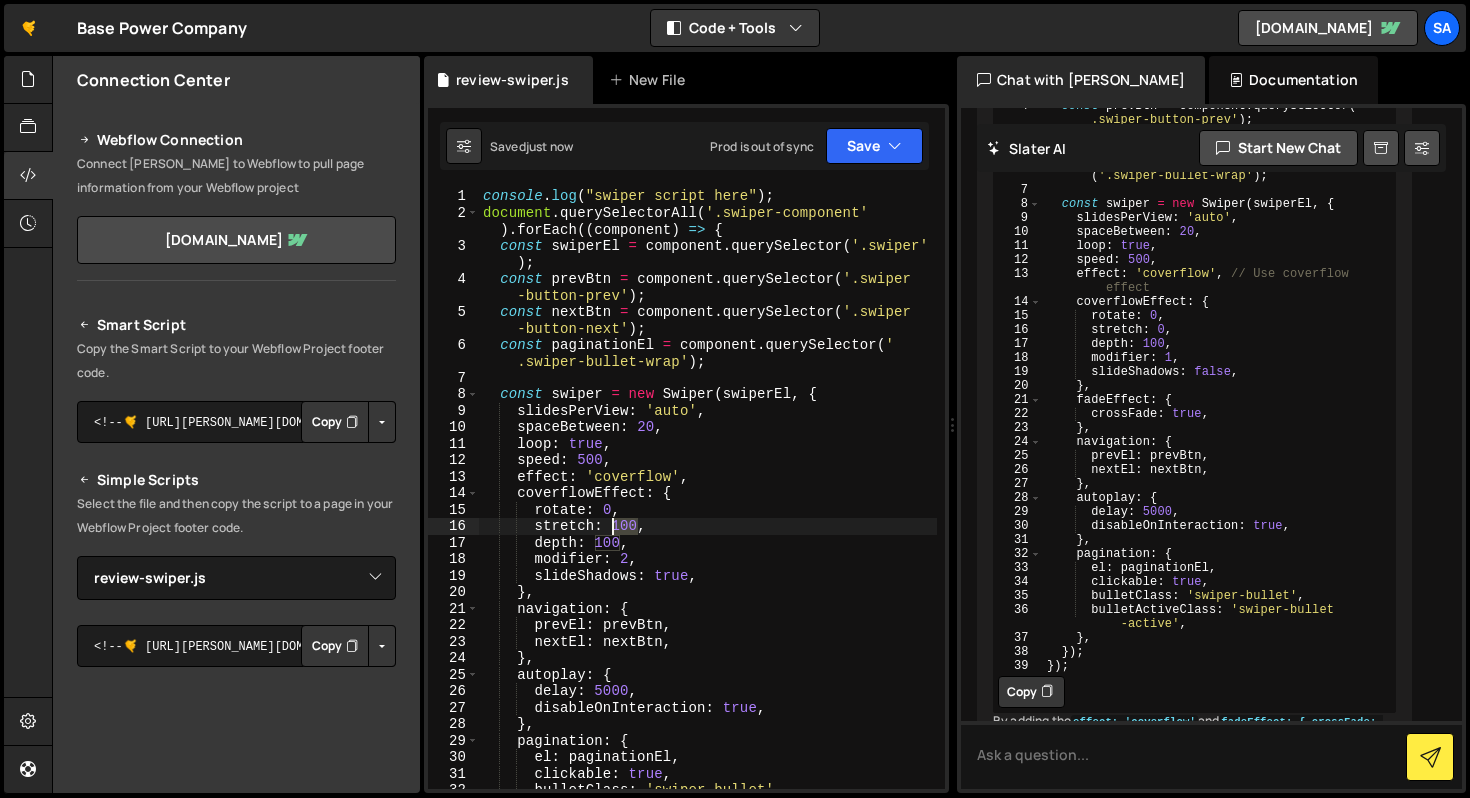 drag, startPoint x: 639, startPoint y: 525, endPoint x: 613, endPoint y: 527, distance: 26.076809 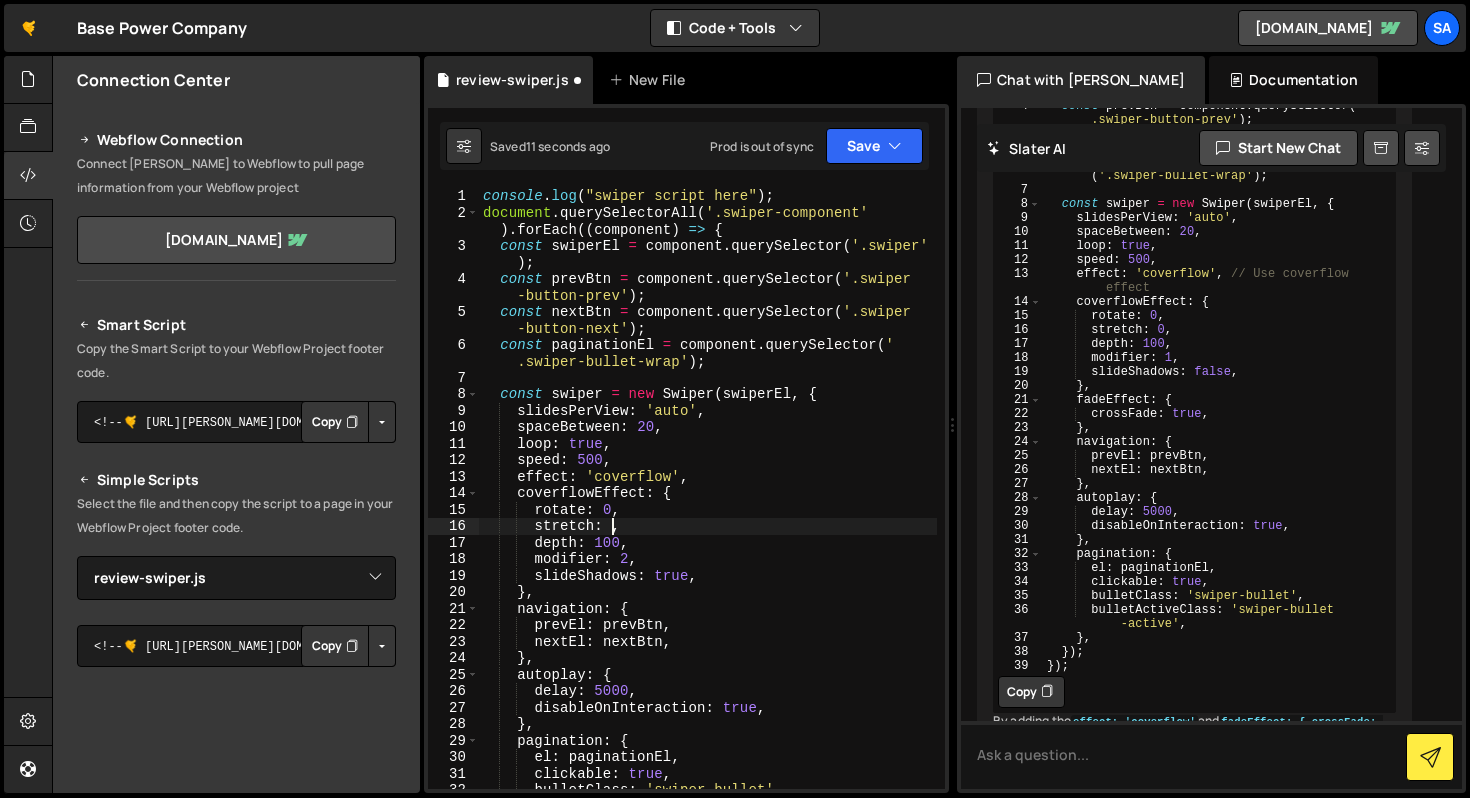 scroll, scrollTop: 0, scrollLeft: 9, axis: horizontal 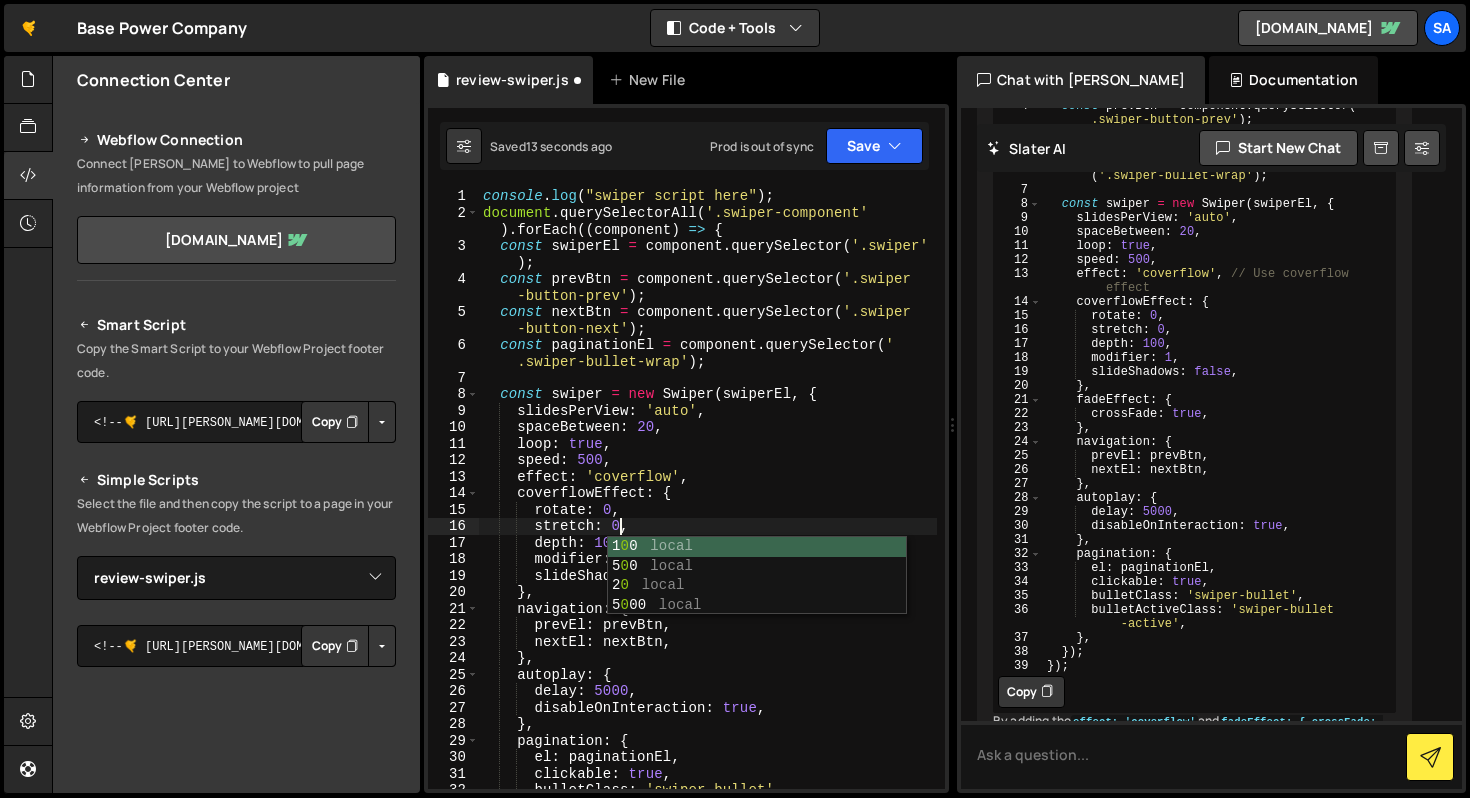 click on "console . log ( "swiper script here" ) ; document . querySelectorAll ( '.swiper-component'    ) . forEach (( component )   =>   {    const   swiperEl   =   component . querySelector ( '.swiper'      ) ;    const   prevBtn   =   component . querySelector ( '.swiper      -button-prev' ) ;    const   nextBtn   =   component . querySelector ( '.swiper      -button-next' ) ;    const   paginationEl   =   component . querySelector ( '      .swiper-bullet-wrap' ) ;    const   swiper   =   new   Swiper ( swiperEl ,   {       slidesPerView :   'auto' ,       spaceBetween :   20 ,       loop :   true ,       speed :   500 ,       effect :   'coverflow' ,       coverflowEffect :   {          rotate :   0 ,          stretch :   0 ,          depth :   100 ,          modifier :   2 ,          slideShadows :   true ,       } ,       navigation :   {          prevEl :   prevBtn ,          nextEl :   nextBtn ,       } ,       autoplay :   {          delay :   5000 ,          disableOnInteraction :   true , }" at bounding box center [708, 505] 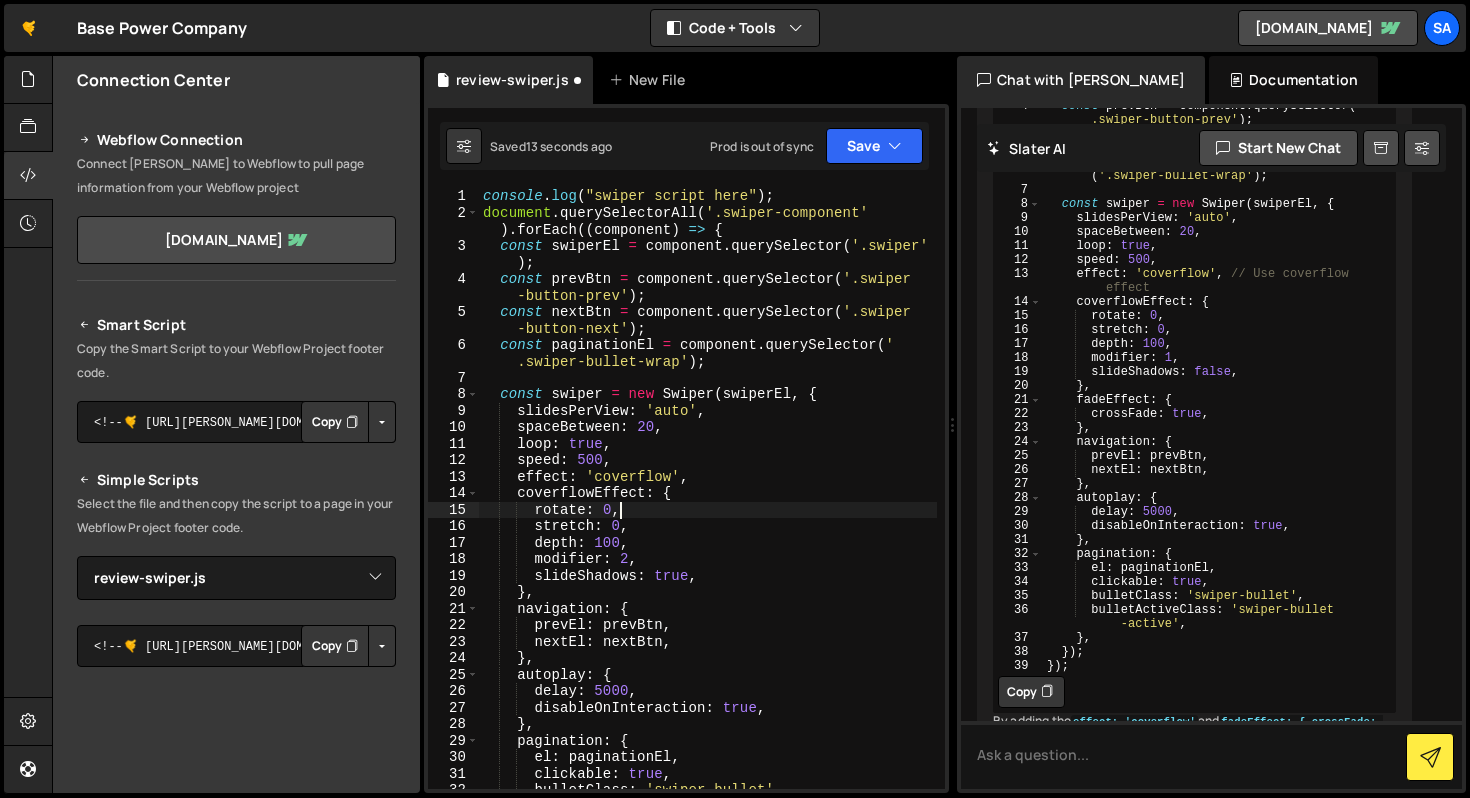 scroll, scrollTop: 0, scrollLeft: 8, axis: horizontal 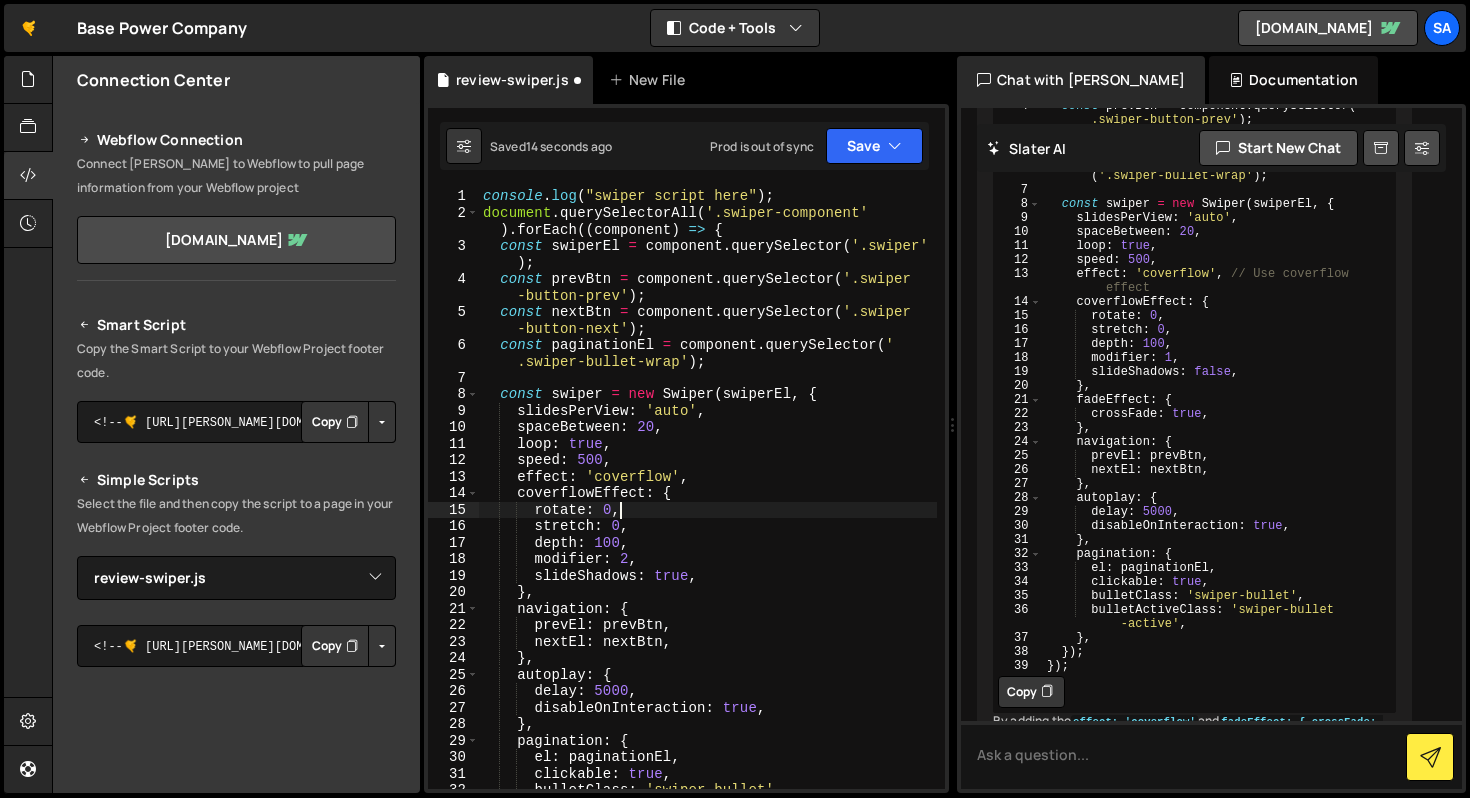 click on "console . log ( "swiper script here" ) ; document . querySelectorAll ( '.swiper-component'    ) . forEach (( component )   =>   {    const   swiperEl   =   component . querySelector ( '.swiper'      ) ;    const   prevBtn   =   component . querySelector ( '.swiper      -button-prev' ) ;    const   nextBtn   =   component . querySelector ( '.swiper      -button-next' ) ;    const   paginationEl   =   component . querySelector ( '      .swiper-bullet-wrap' ) ;    const   swiper   =   new   Swiper ( swiperEl ,   {       slidesPerView :   'auto' ,       spaceBetween :   20 ,       loop :   true ,       speed :   500 ,       effect :   'coverflow' ,       coverflowEffect :   {          rotate :   0 ,          stretch :   0 ,          depth :   100 ,          modifier :   2 ,          slideShadows :   true ,       } ,       navigation :   {          prevEl :   prevBtn ,          nextEl :   nextBtn ,       } ,       autoplay :   {          delay :   5000 ,          disableOnInteraction :   true , }" at bounding box center (708, 505) 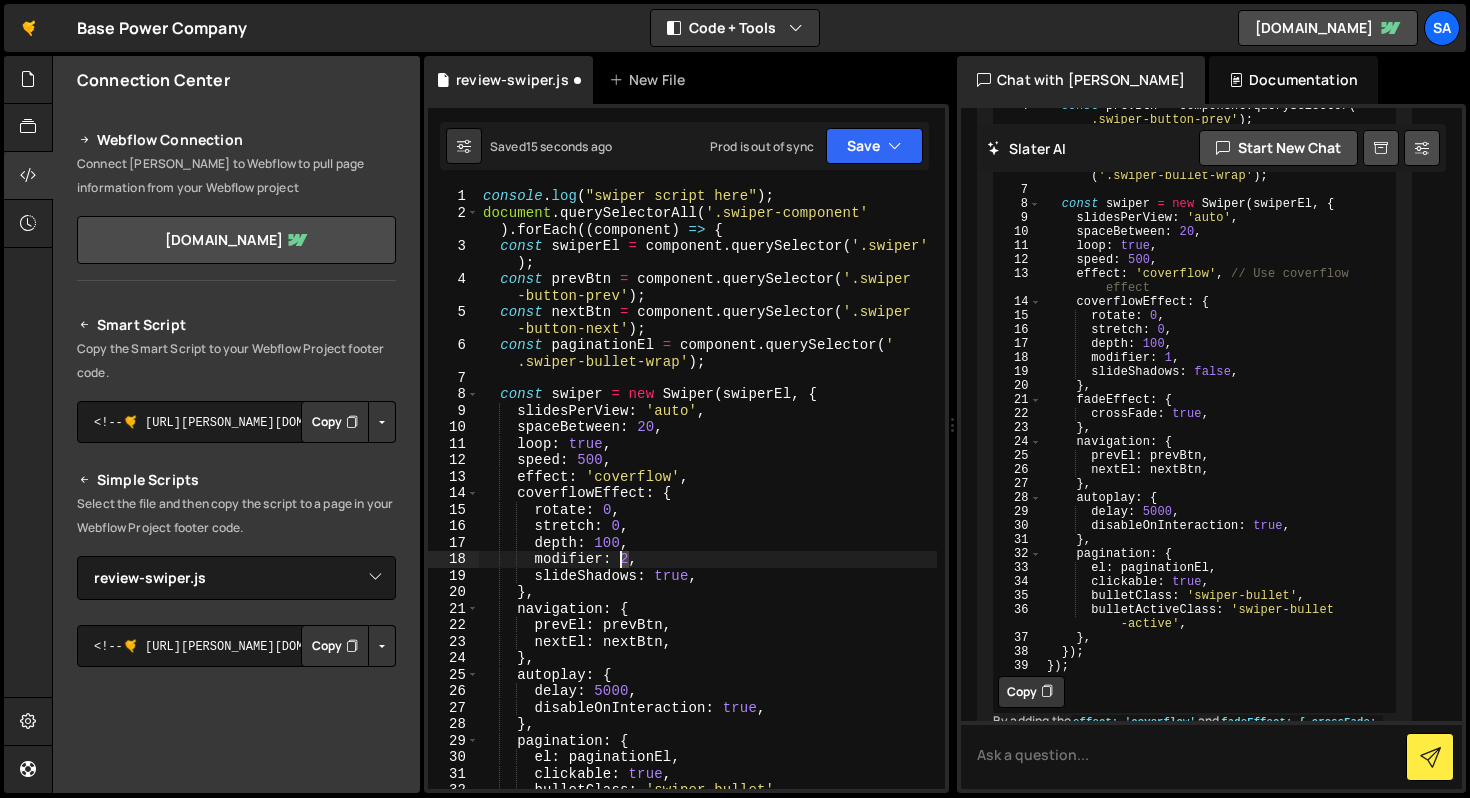 click on "console . log ( "swiper script here" ) ; document . querySelectorAll ( '.swiper-component'    ) . forEach (( component )   =>   {    const   swiperEl   =   component . querySelector ( '.swiper'      ) ;    const   prevBtn   =   component . querySelector ( '.swiper      -button-prev' ) ;    const   nextBtn   =   component . querySelector ( '.swiper      -button-next' ) ;    const   paginationEl   =   component . querySelector ( '      .swiper-bullet-wrap' ) ;    const   swiper   =   new   Swiper ( swiperEl ,   {       slidesPerView :   'auto' ,       spaceBetween :   20 ,       loop :   true ,       speed :   500 ,       effect :   'coverflow' ,       coverflowEffect :   {          rotate :   0 ,          stretch :   0 ,          depth :   100 ,          modifier :   2 ,          slideShadows :   true ,       } ,       navigation :   {          prevEl :   prevBtn ,          nextEl :   nextBtn ,       } ,       autoplay :   {          delay :   5000 ,          disableOnInteraction :   true , }" at bounding box center [708, 505] 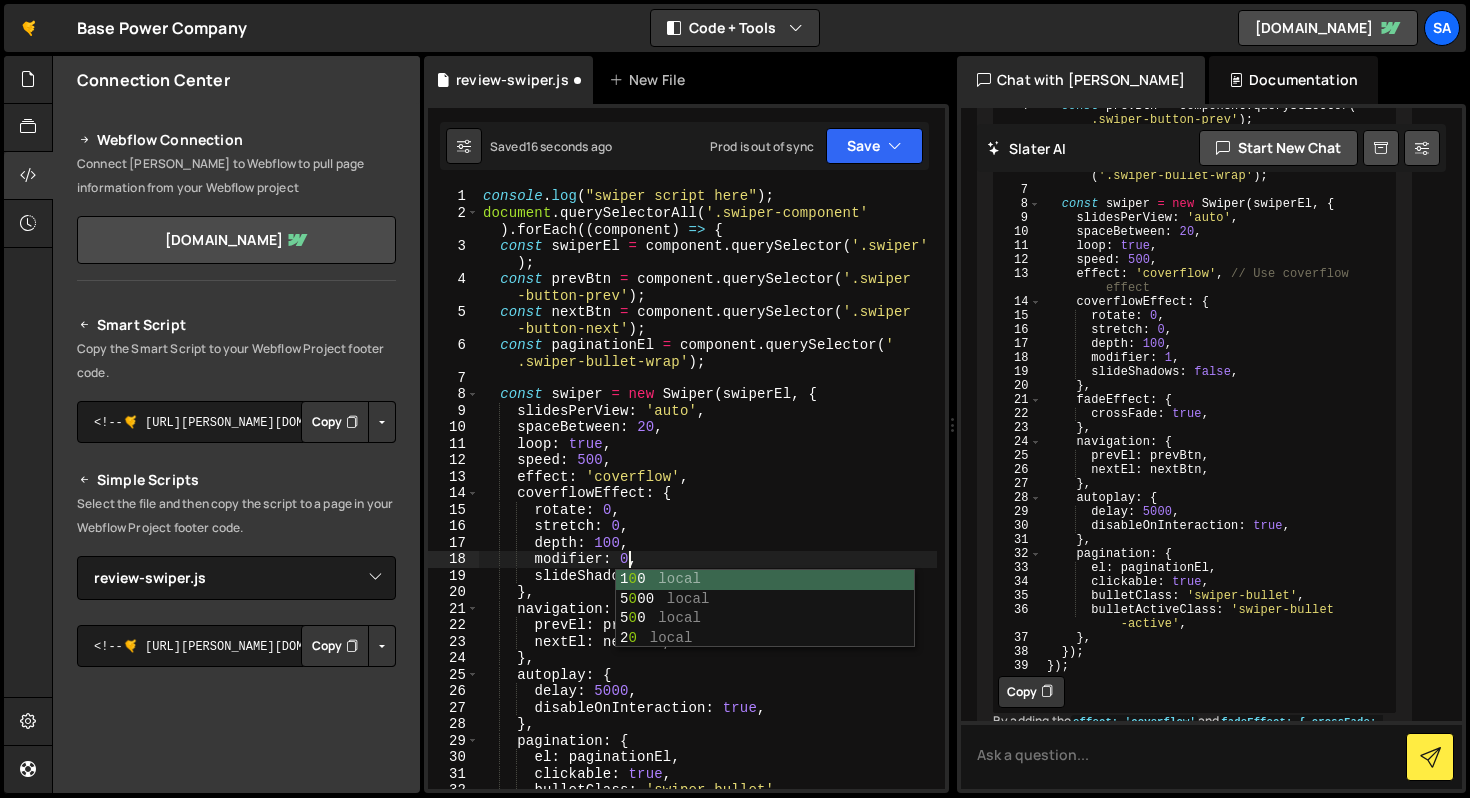 scroll, scrollTop: 0, scrollLeft: 9, axis: horizontal 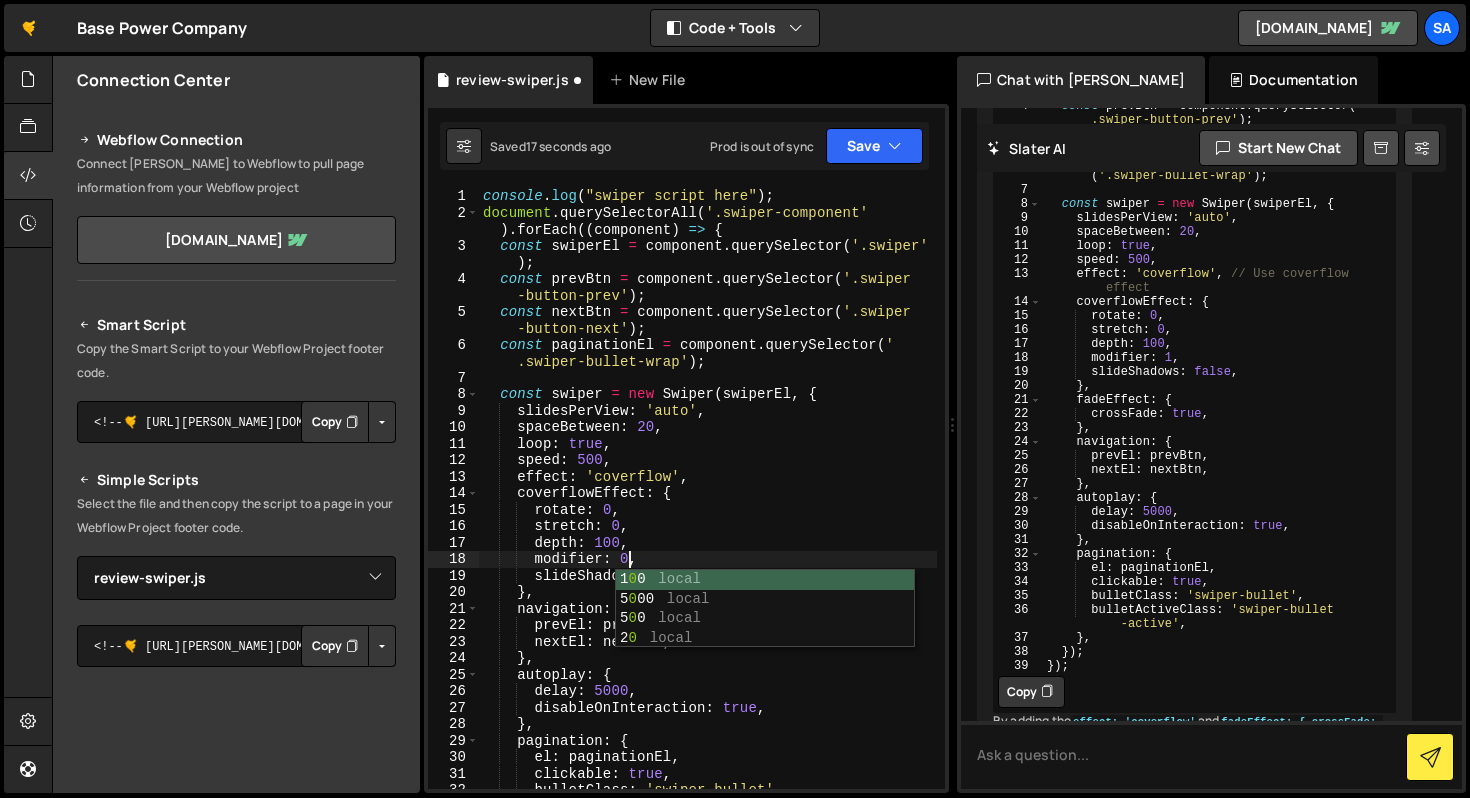click on "Saved  17 seconds ago
Prod is out of sync
Upgrade to Edit
Save
Save to Staging
S
Saved  17 seconds ago  S Saved  G" at bounding box center (684, 146) 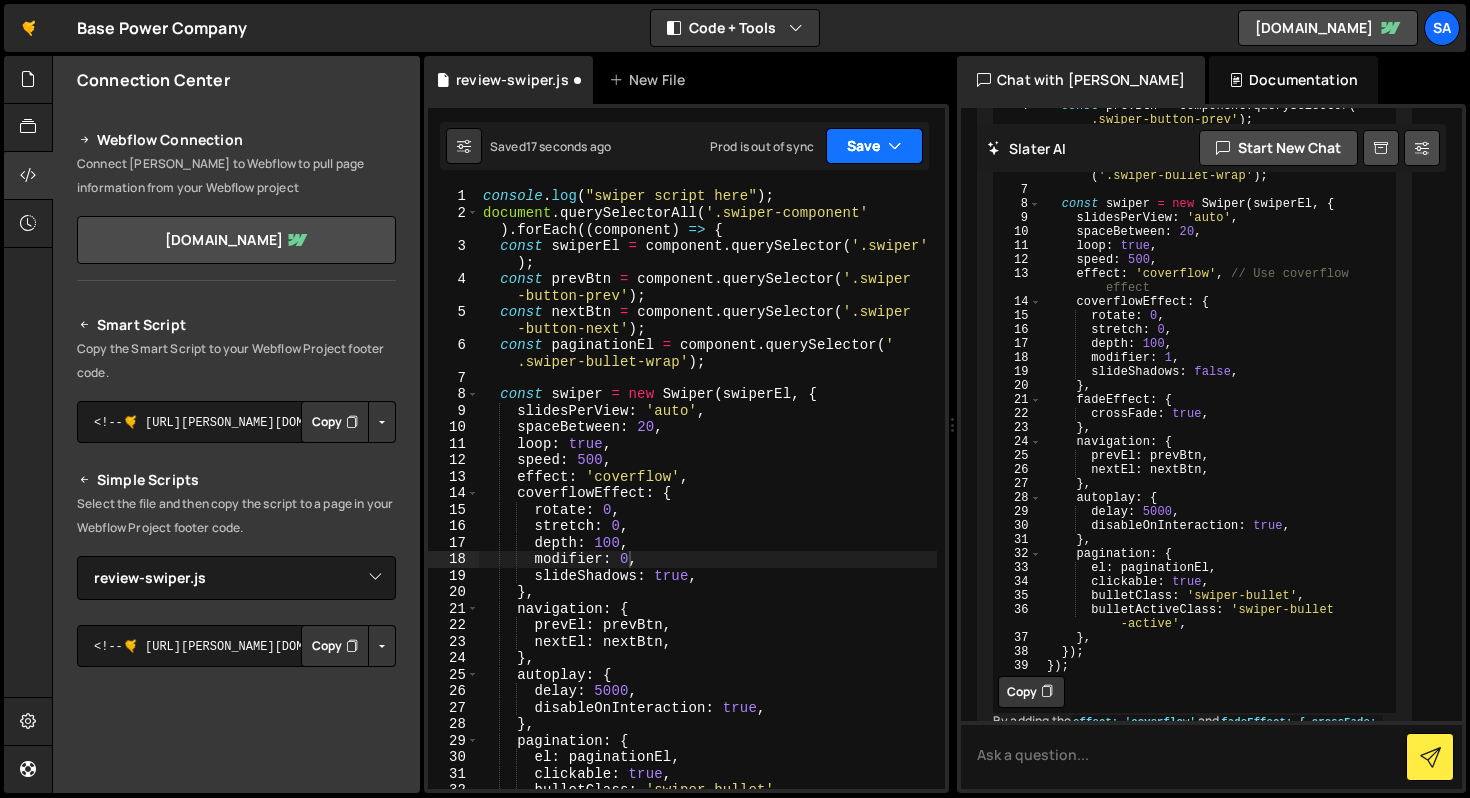 click on "Save" at bounding box center [874, 146] 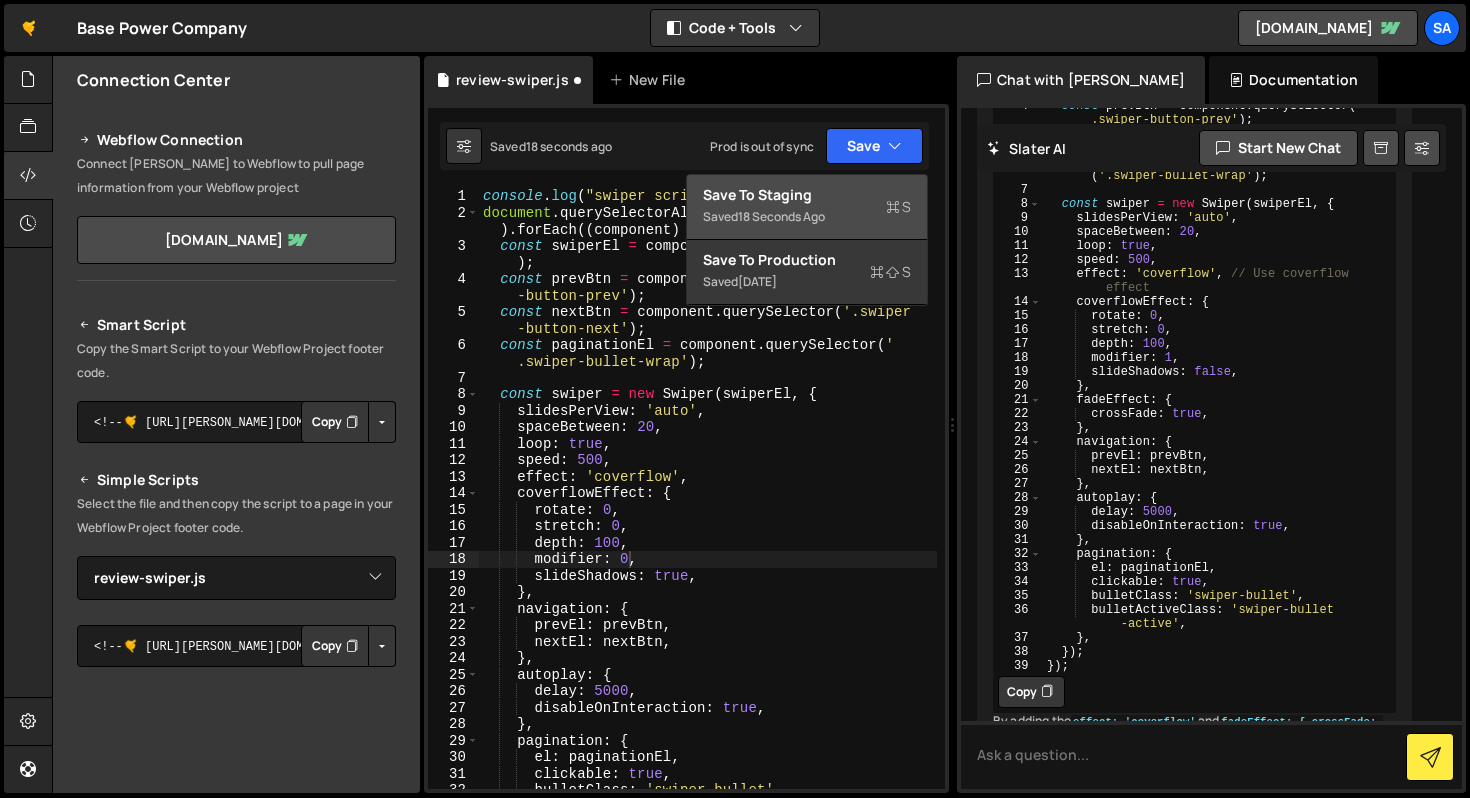 click on "Save to Staging
S
Saved  18 seconds ago" at bounding box center [807, 207] 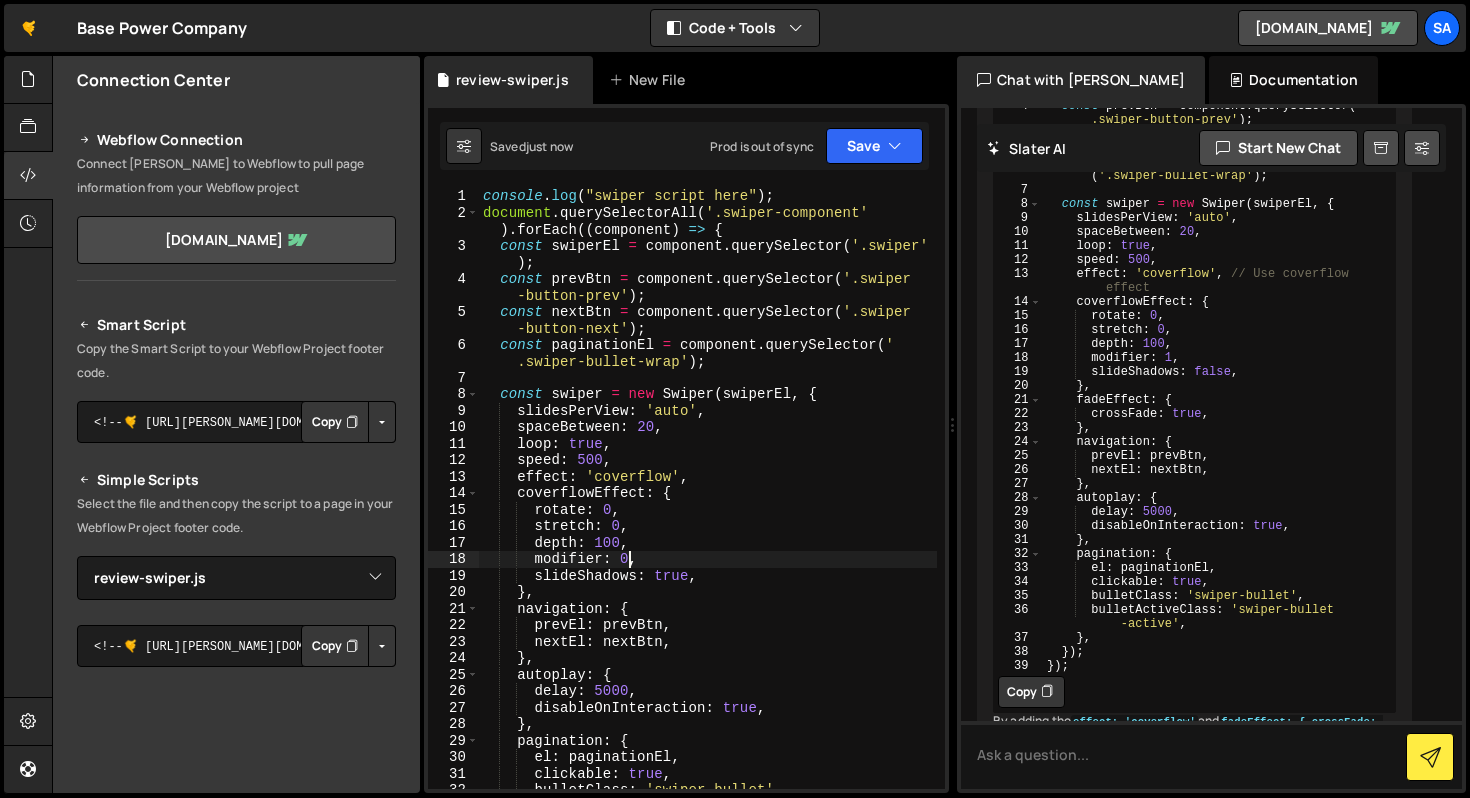click on "console . log ( "swiper script here" ) ; document . querySelectorAll ( '.swiper-component'    ) . forEach (( component )   =>   {    const   swiperEl   =   component . querySelector ( '.swiper'      ) ;    const   prevBtn   =   component . querySelector ( '.swiper      -button-prev' ) ;    const   nextBtn   =   component . querySelector ( '.swiper      -button-next' ) ;    const   paginationEl   =   component . querySelector ( '      .swiper-bullet-wrap' ) ;    const   swiper   =   new   Swiper ( swiperEl ,   {       slidesPerView :   'auto' ,       spaceBetween :   20 ,       loop :   true ,       speed :   500 ,       effect :   'coverflow' ,       coverflowEffect :   {          rotate :   0 ,          stretch :   0 ,          depth :   100 ,          modifier :   0 ,          slideShadows :   true ,       } ,       navigation :   {          prevEl :   prevBtn ,          nextEl :   nextBtn ,       } ,       autoplay :   {          delay :   5000 ,          disableOnInteraction :   true , }" at bounding box center [708, 505] 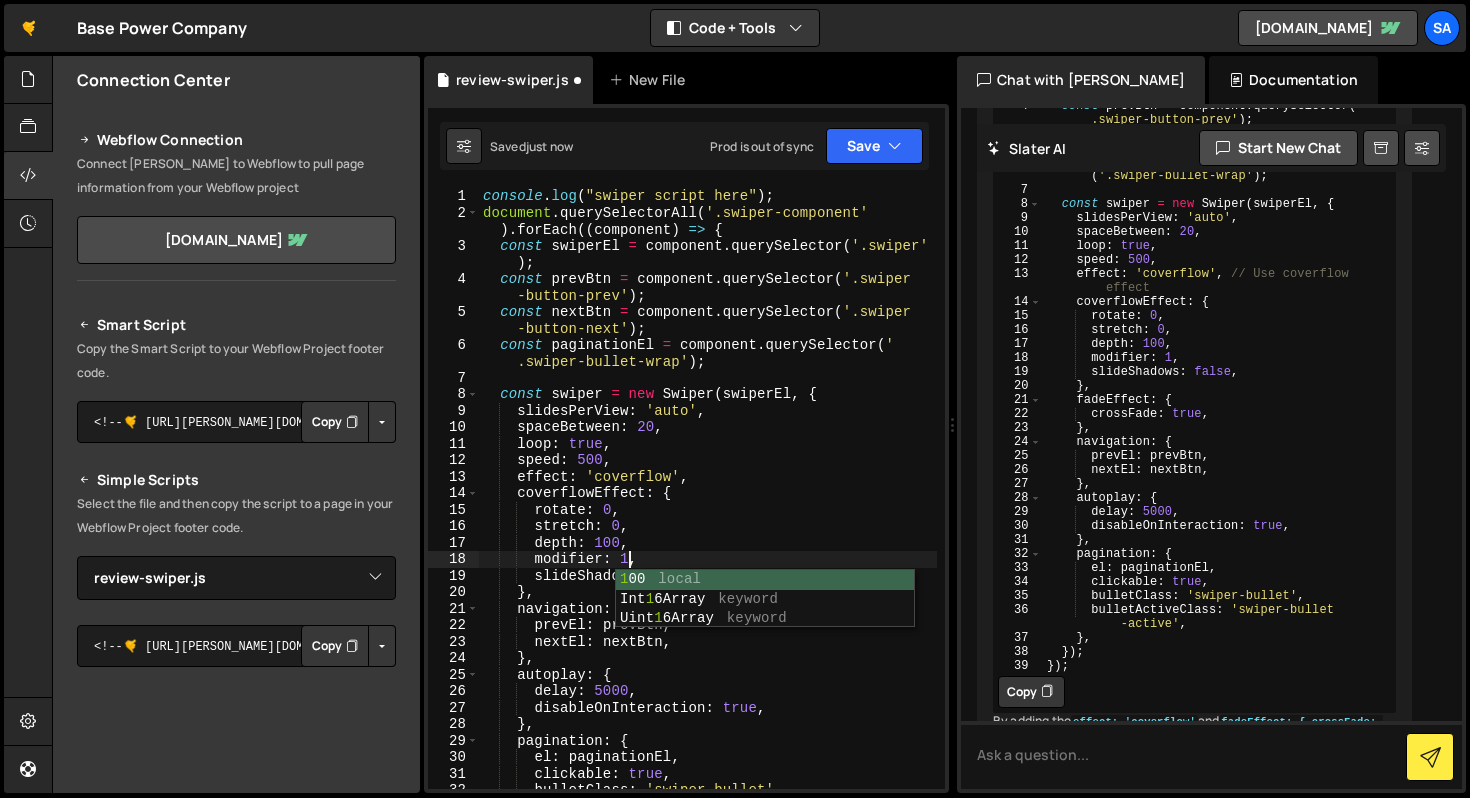 scroll, scrollTop: 0, scrollLeft: 9, axis: horizontal 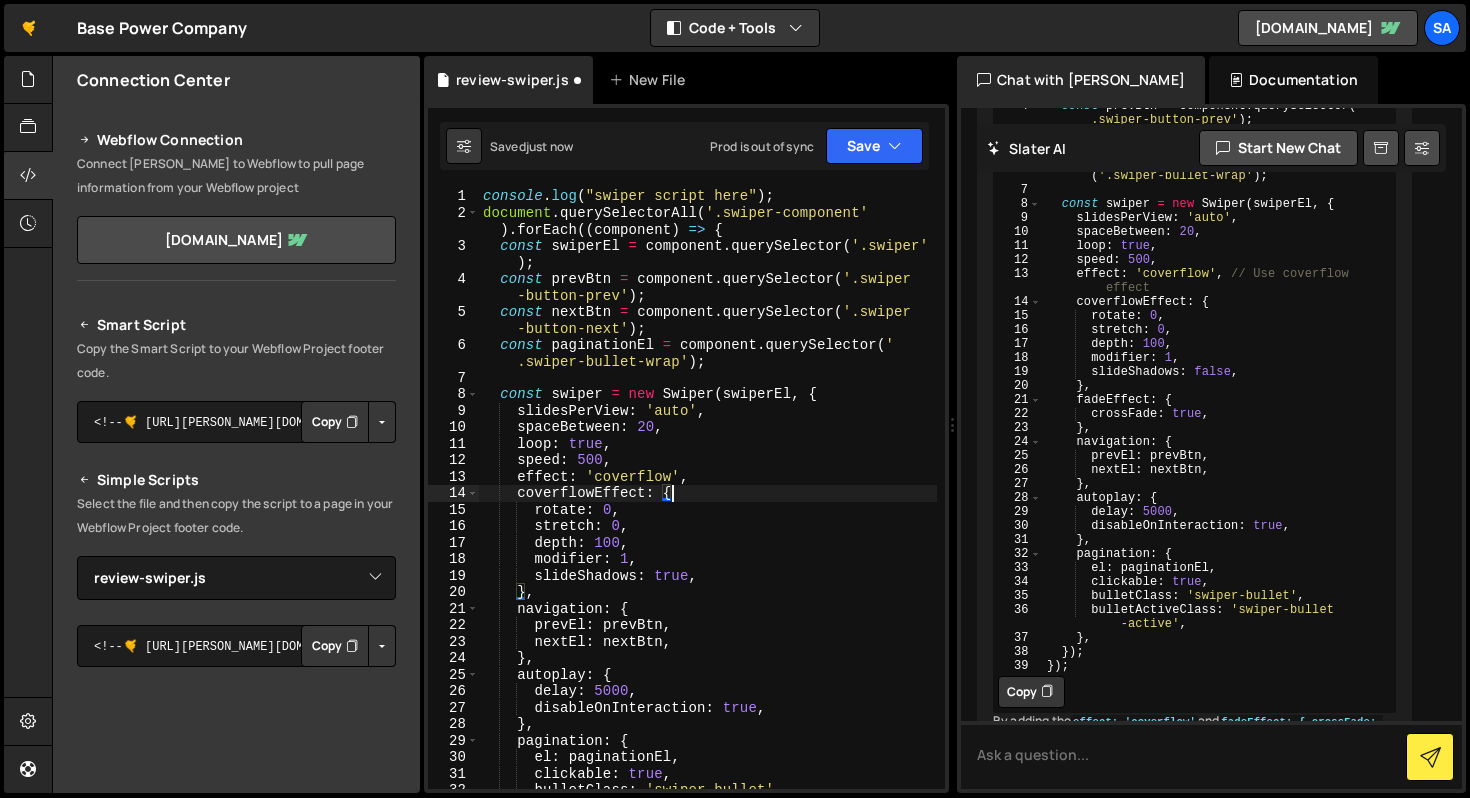 click on "console . log ( "swiper script here" ) ; document . querySelectorAll ( '.swiper-component'    ) . forEach (( component )   =>   {    const   swiperEl   =   component . querySelector ( '.swiper'      ) ;    const   prevBtn   =   component . querySelector ( '.swiper      -button-prev' ) ;    const   nextBtn   =   component . querySelector ( '.swiper      -button-next' ) ;    const   paginationEl   =   component . querySelector ( '      .swiper-bullet-wrap' ) ;    const   swiper   =   new   Swiper ( swiperEl ,   {       slidesPerView :   'auto' ,       spaceBetween :   20 ,       loop :   true ,       speed :   500 ,       effect :   'coverflow' ,       coverflowEffect :   {          rotate :   0 ,          stretch :   0 ,          depth :   100 ,          modifier :   1 ,          slideShadows :   true ,       } ,       navigation :   {          prevEl :   prevBtn ,          nextEl :   nextBtn ,       } ,       autoplay :   {          delay :   5000 ,          disableOnInteraction :   true , }" at bounding box center [708, 505] 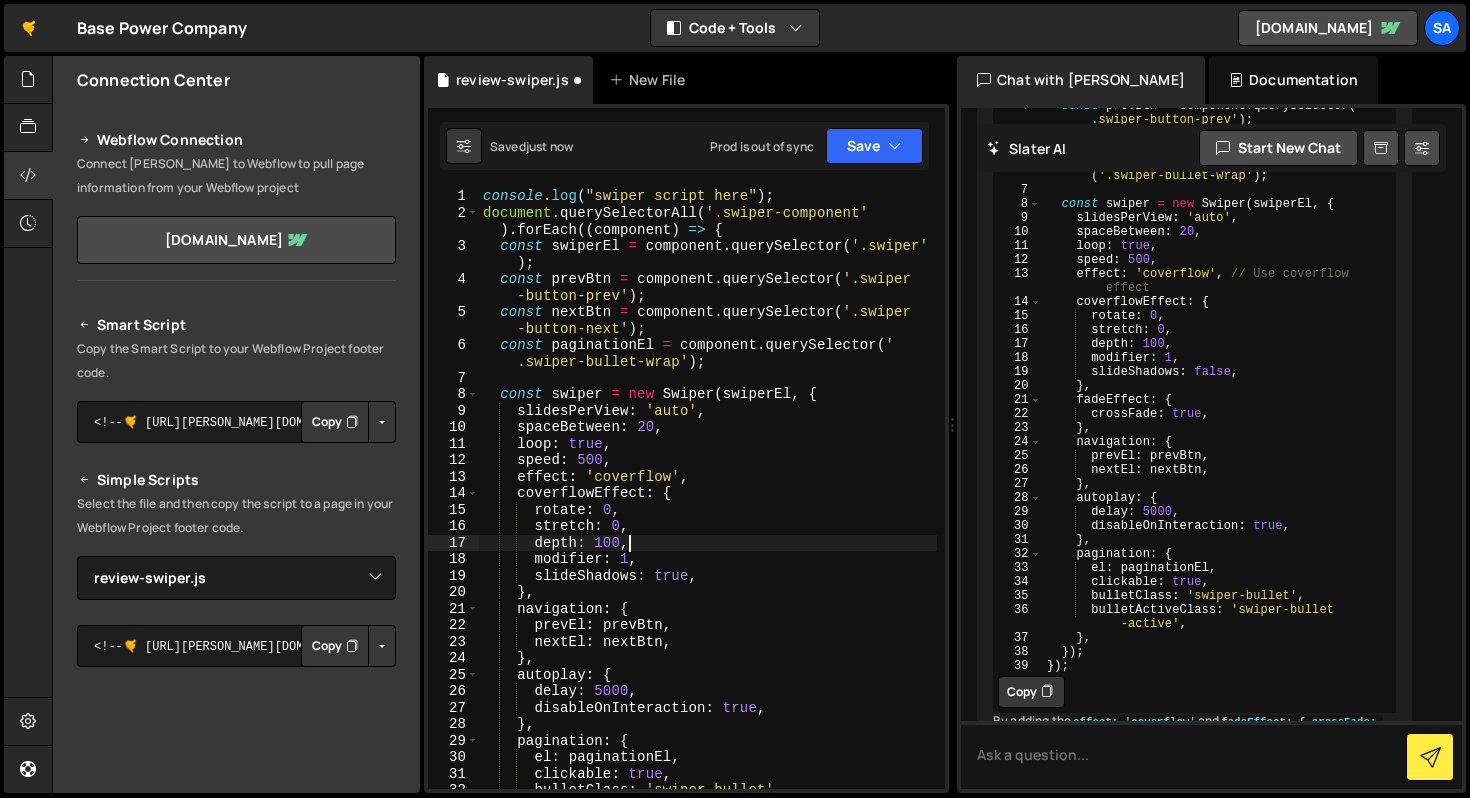 scroll, scrollTop: 0, scrollLeft: 9, axis: horizontal 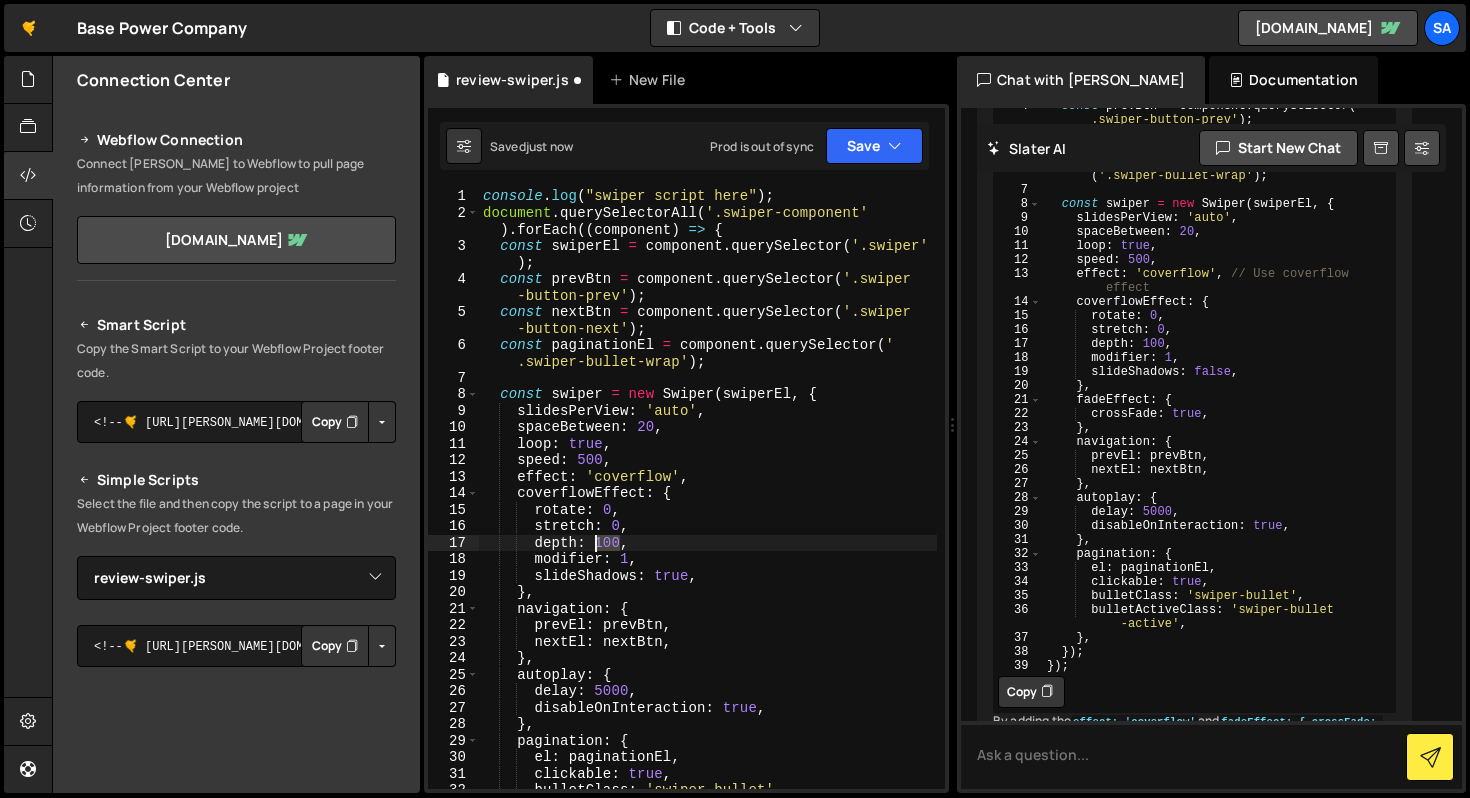 drag, startPoint x: 615, startPoint y: 546, endPoint x: 593, endPoint y: 546, distance: 22 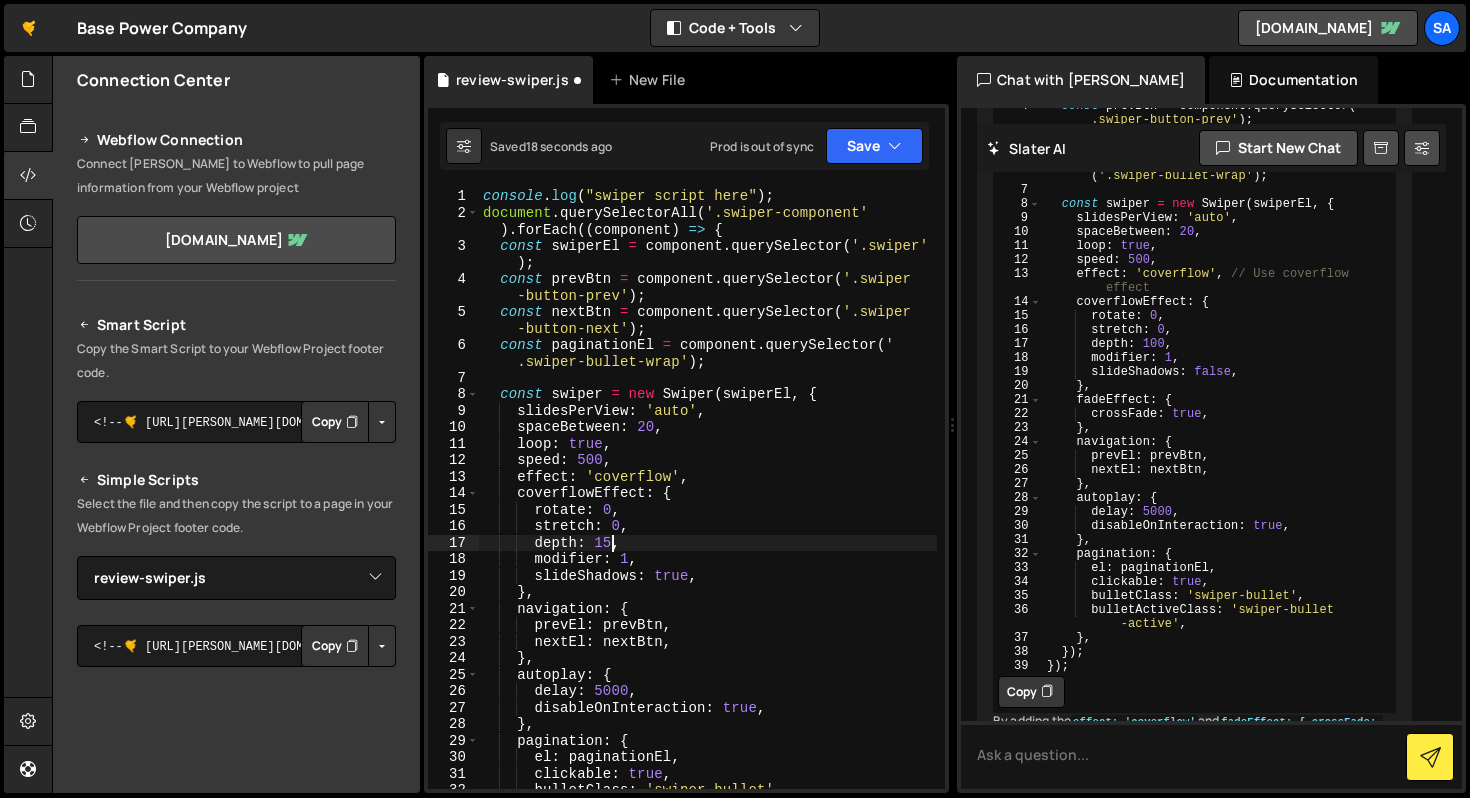 scroll, scrollTop: 0, scrollLeft: 9, axis: horizontal 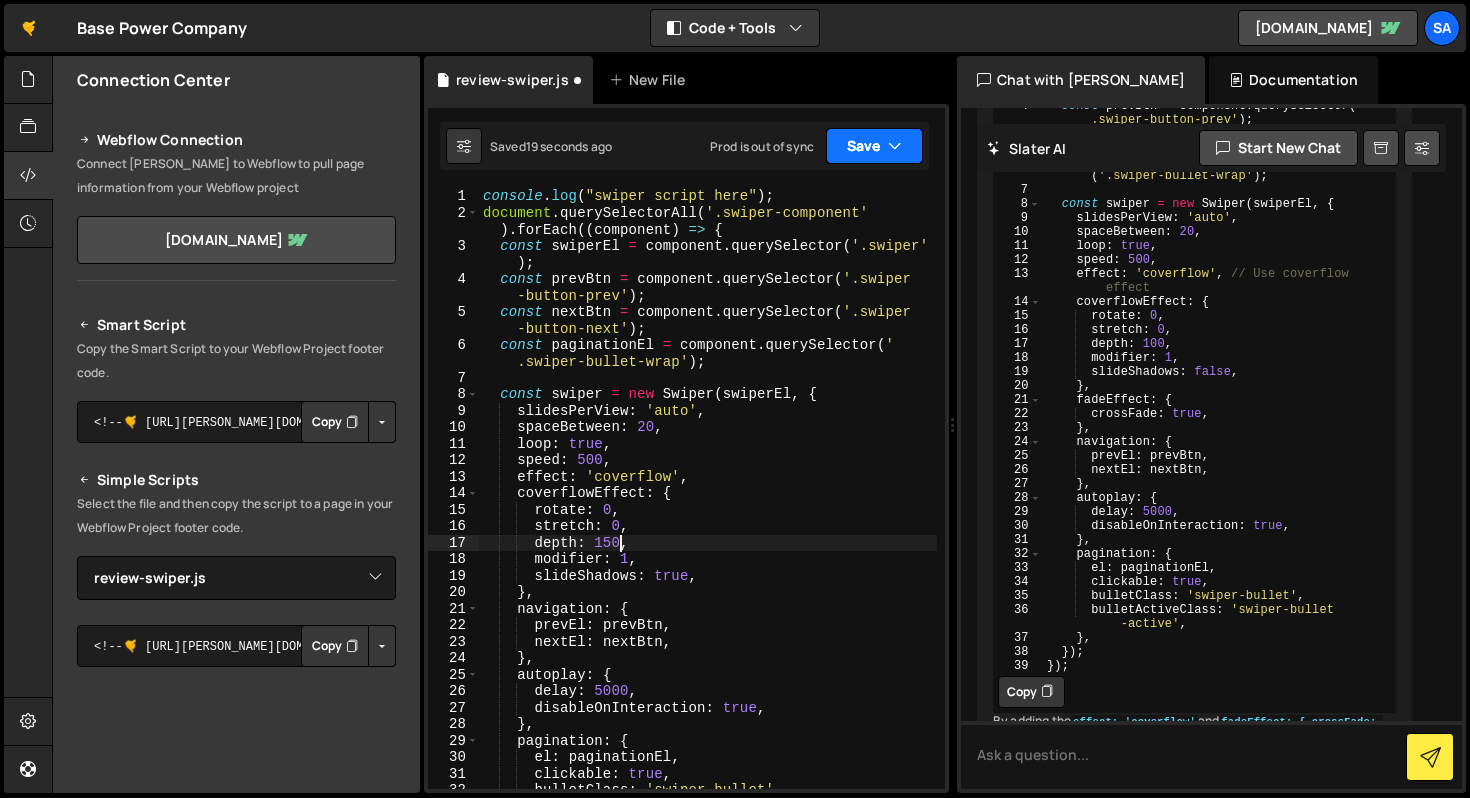 click on "Save" at bounding box center [874, 146] 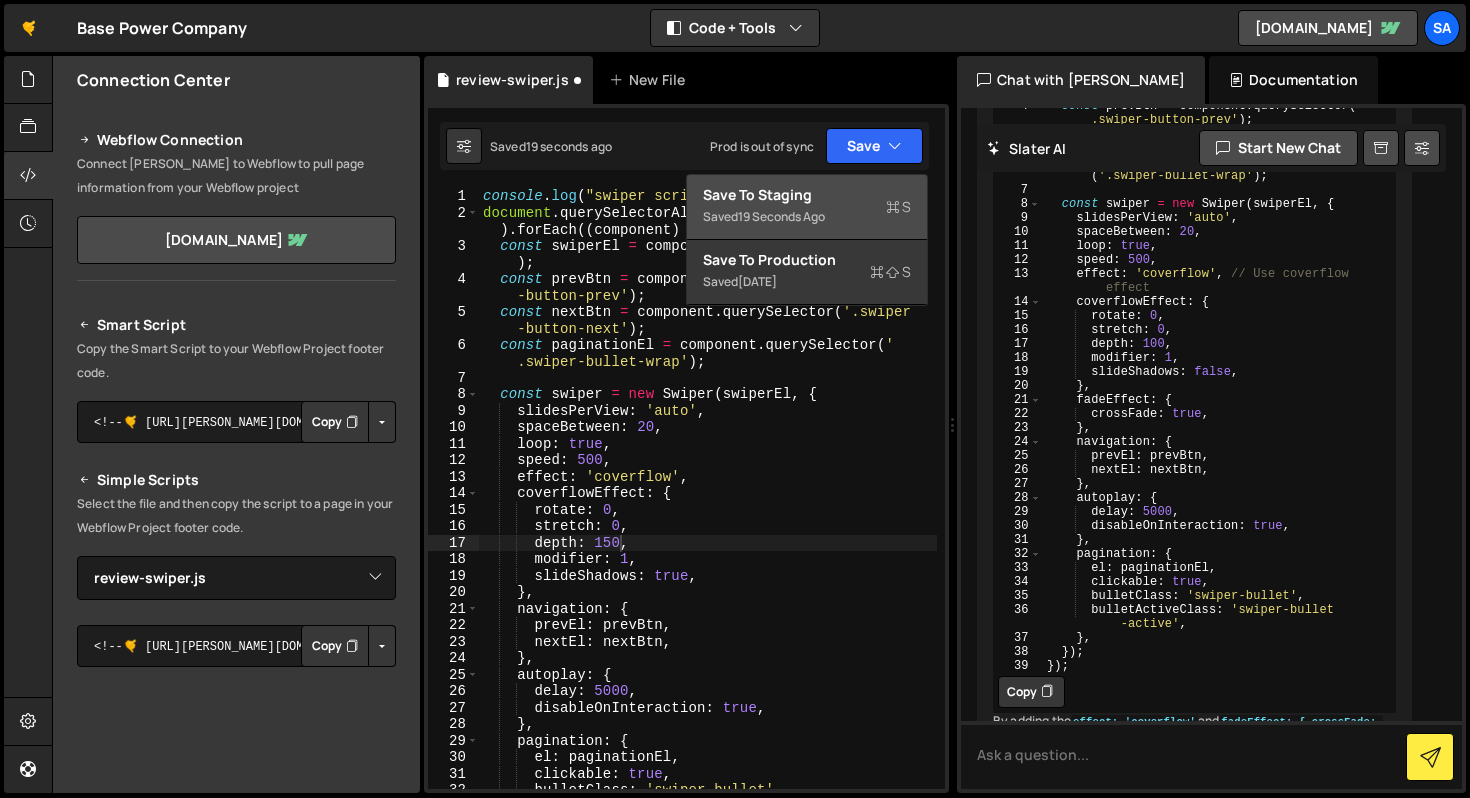 click on "Save to Staging
S
Saved  19 seconds ago" at bounding box center [807, 207] 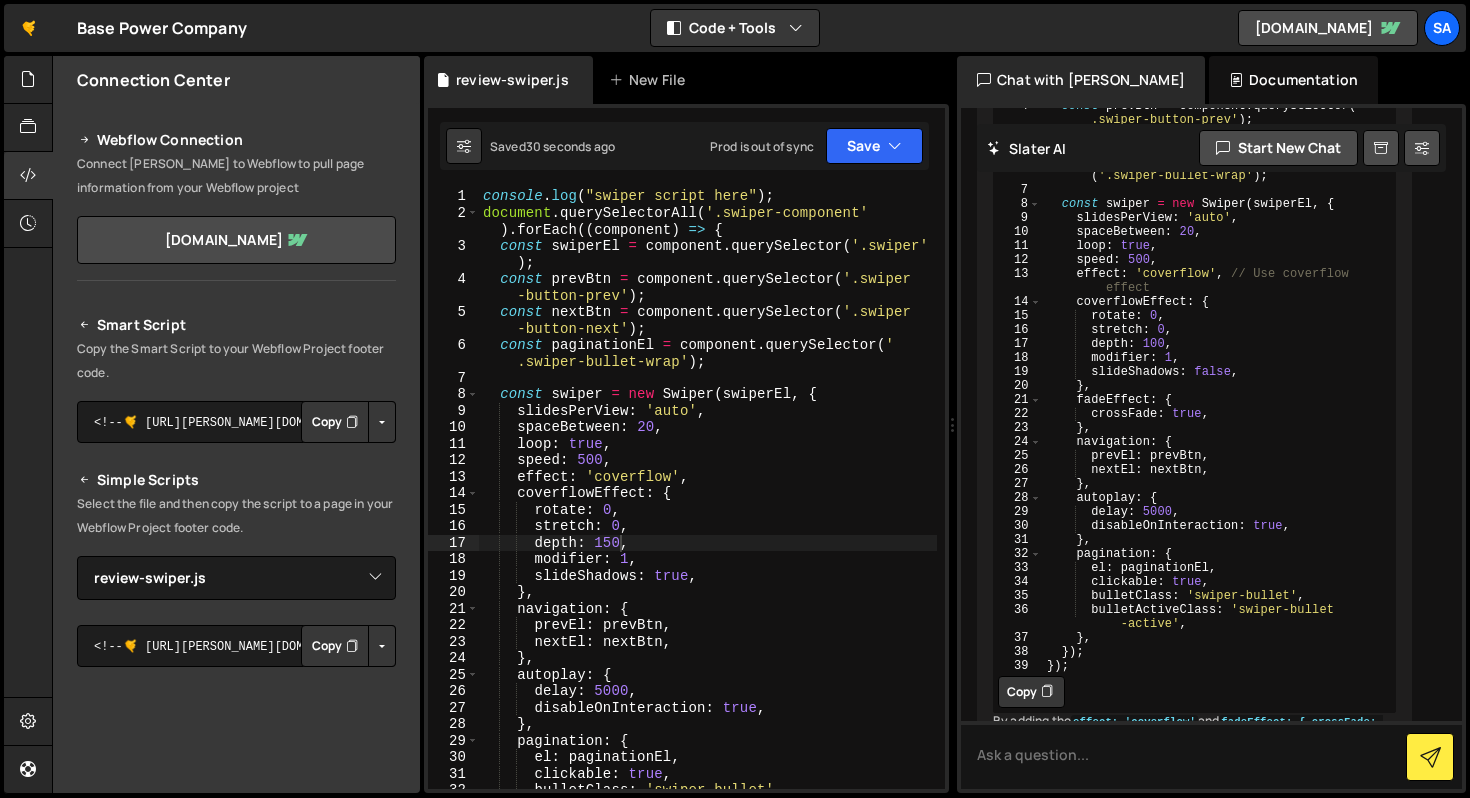 type on "effect: 'coverflow'," 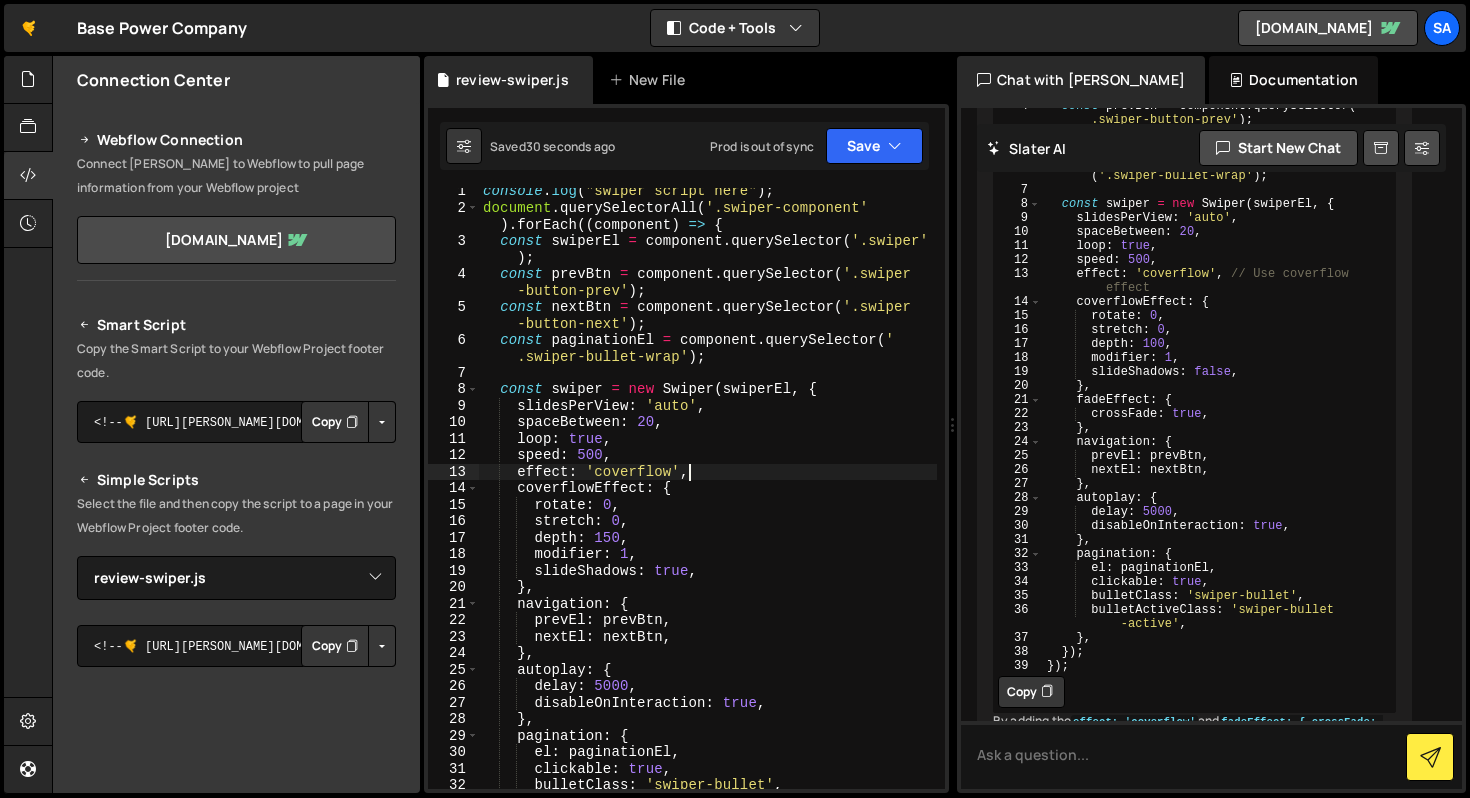 scroll, scrollTop: 7, scrollLeft: 0, axis: vertical 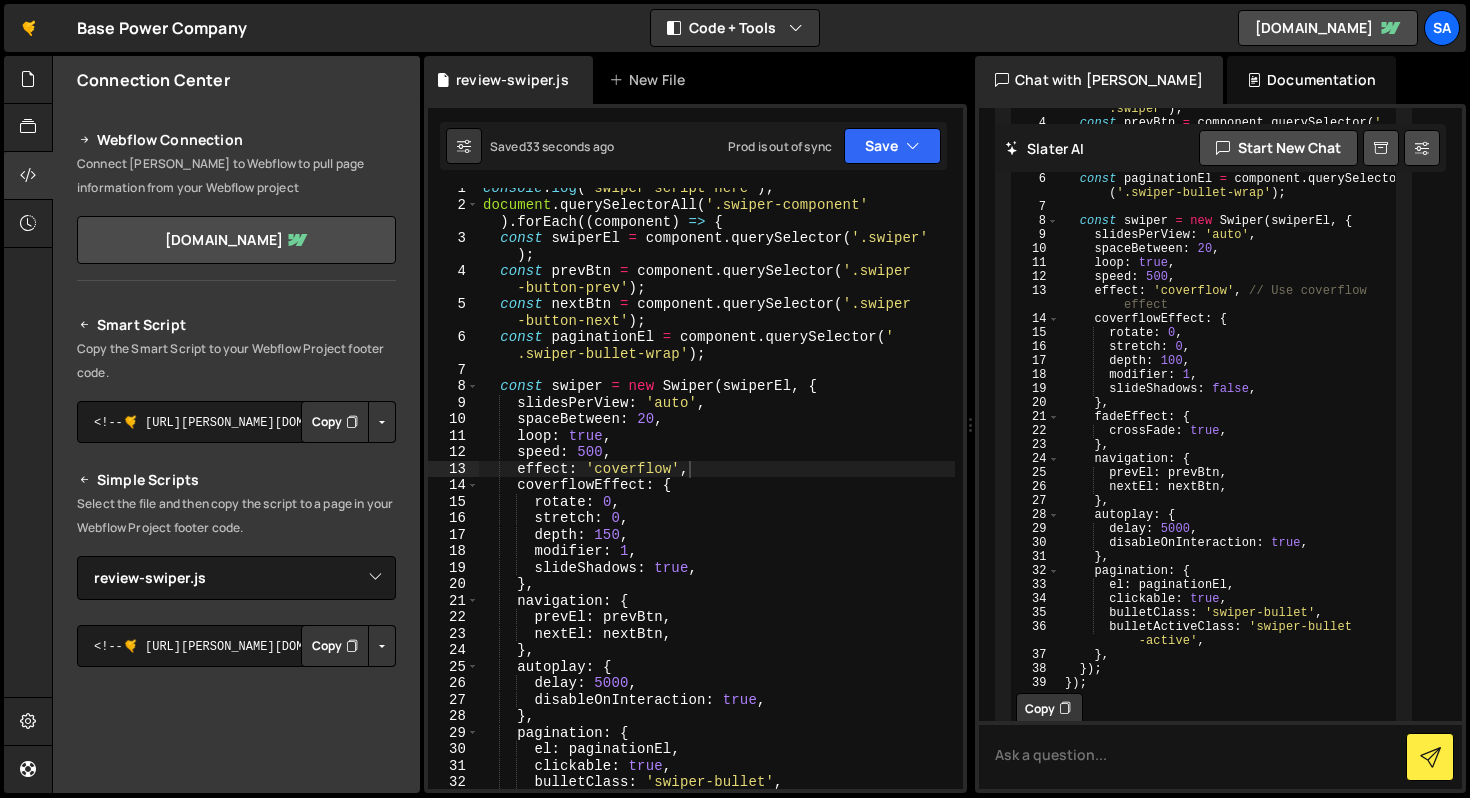 drag, startPoint x: 949, startPoint y: 413, endPoint x: 971, endPoint y: 411, distance: 22.090721 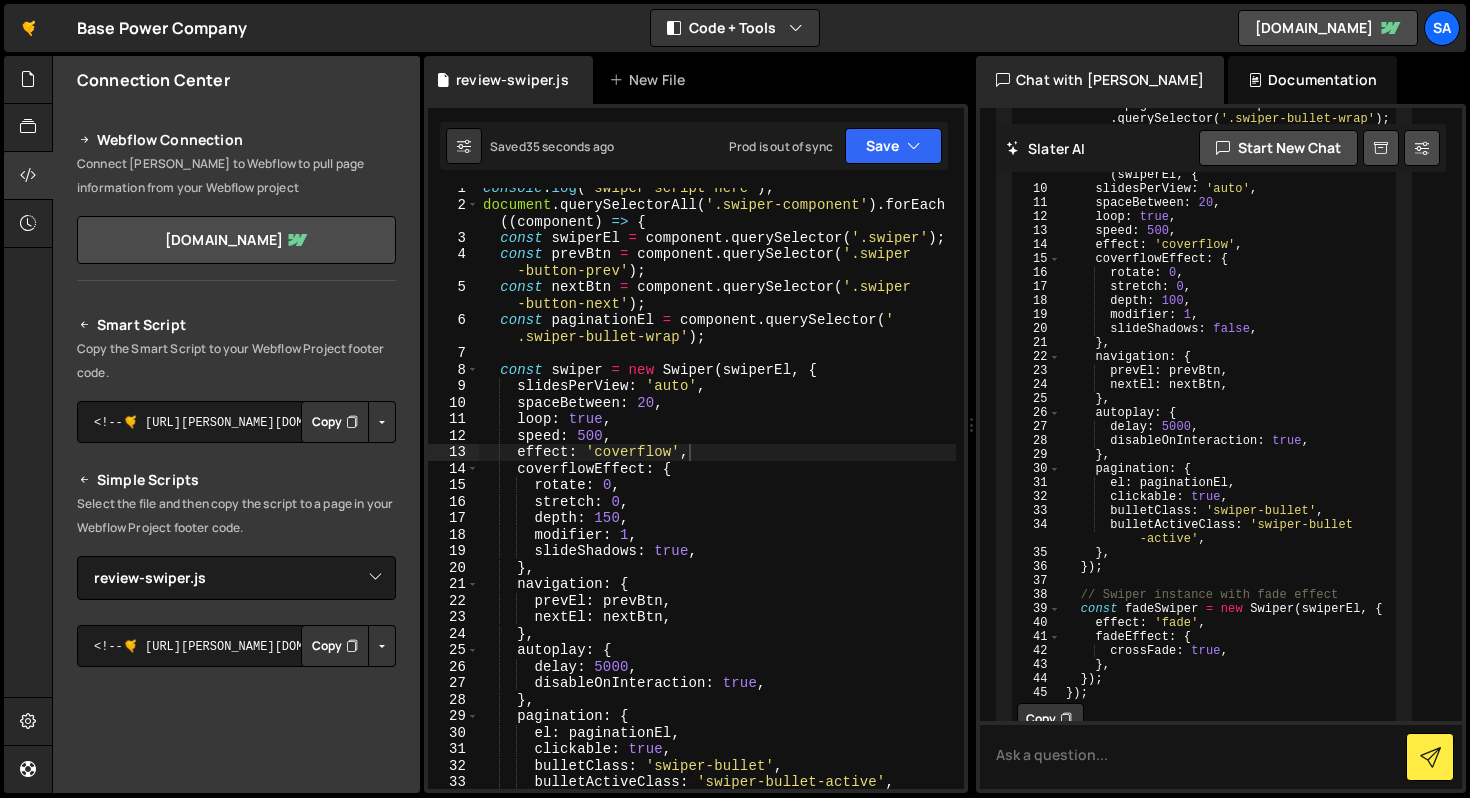 scroll, scrollTop: 3247, scrollLeft: 0, axis: vertical 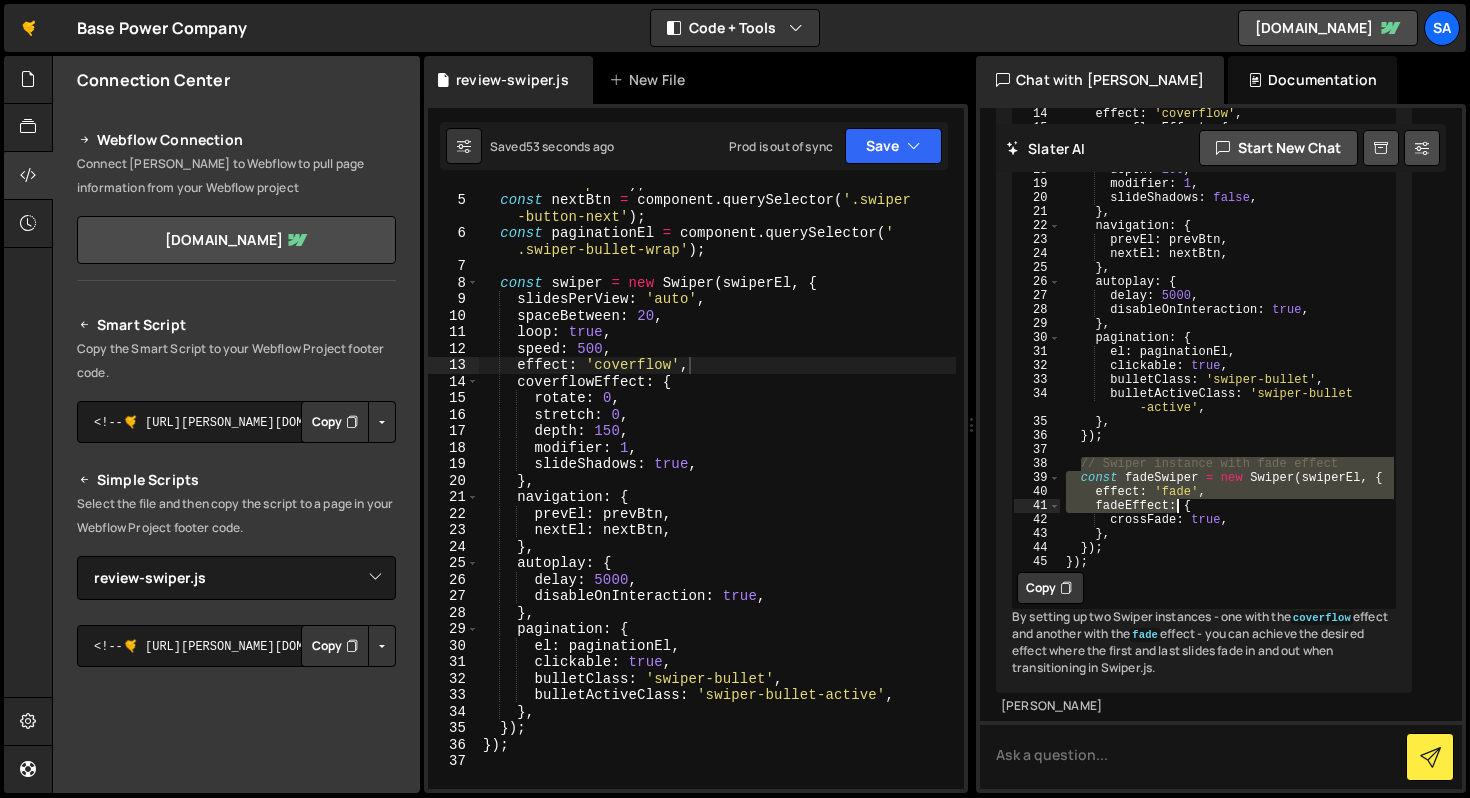 drag, startPoint x: 1082, startPoint y: 530, endPoint x: 1177, endPoint y: 569, distance: 102.69372 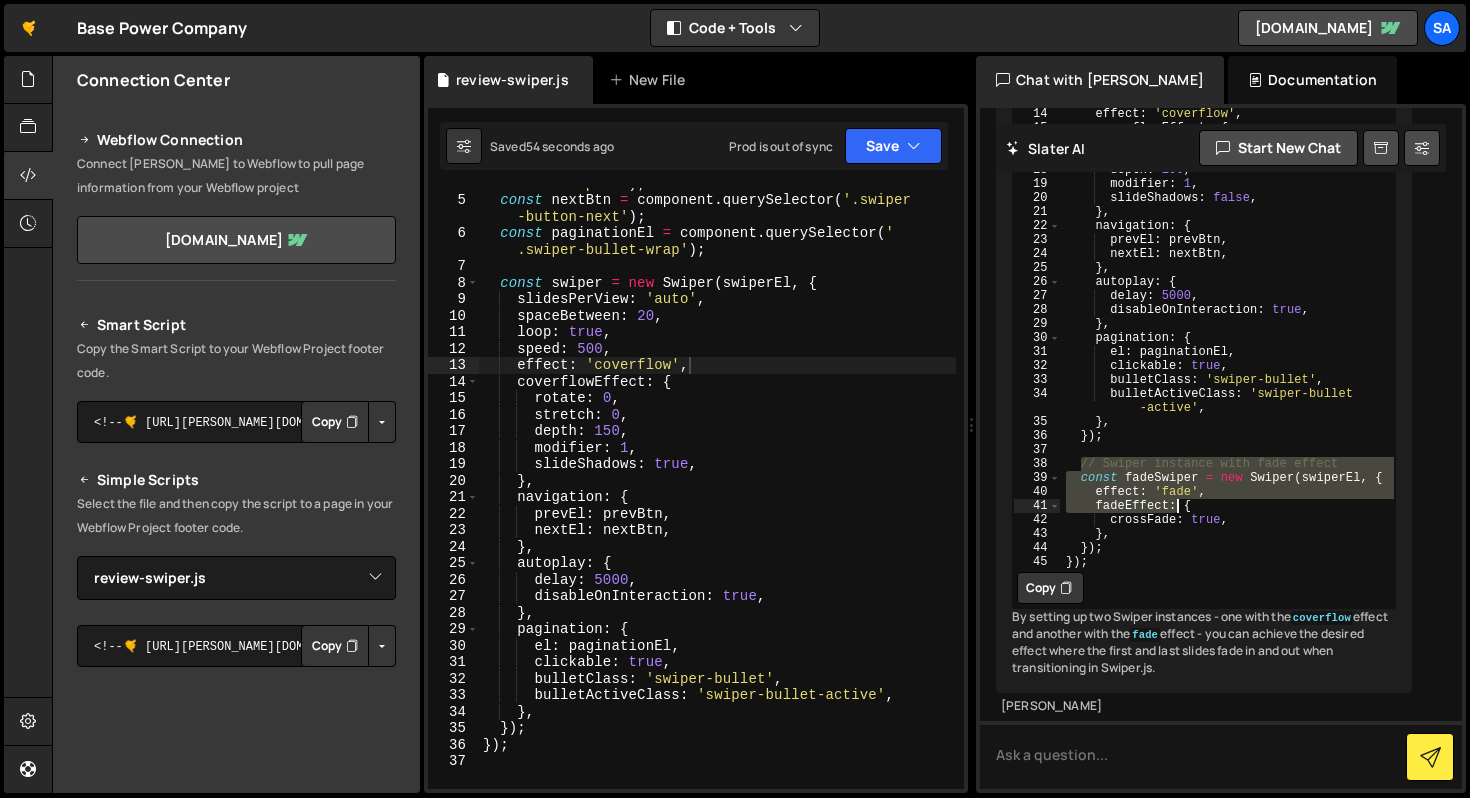 click on "Copy" at bounding box center (1050, 588) 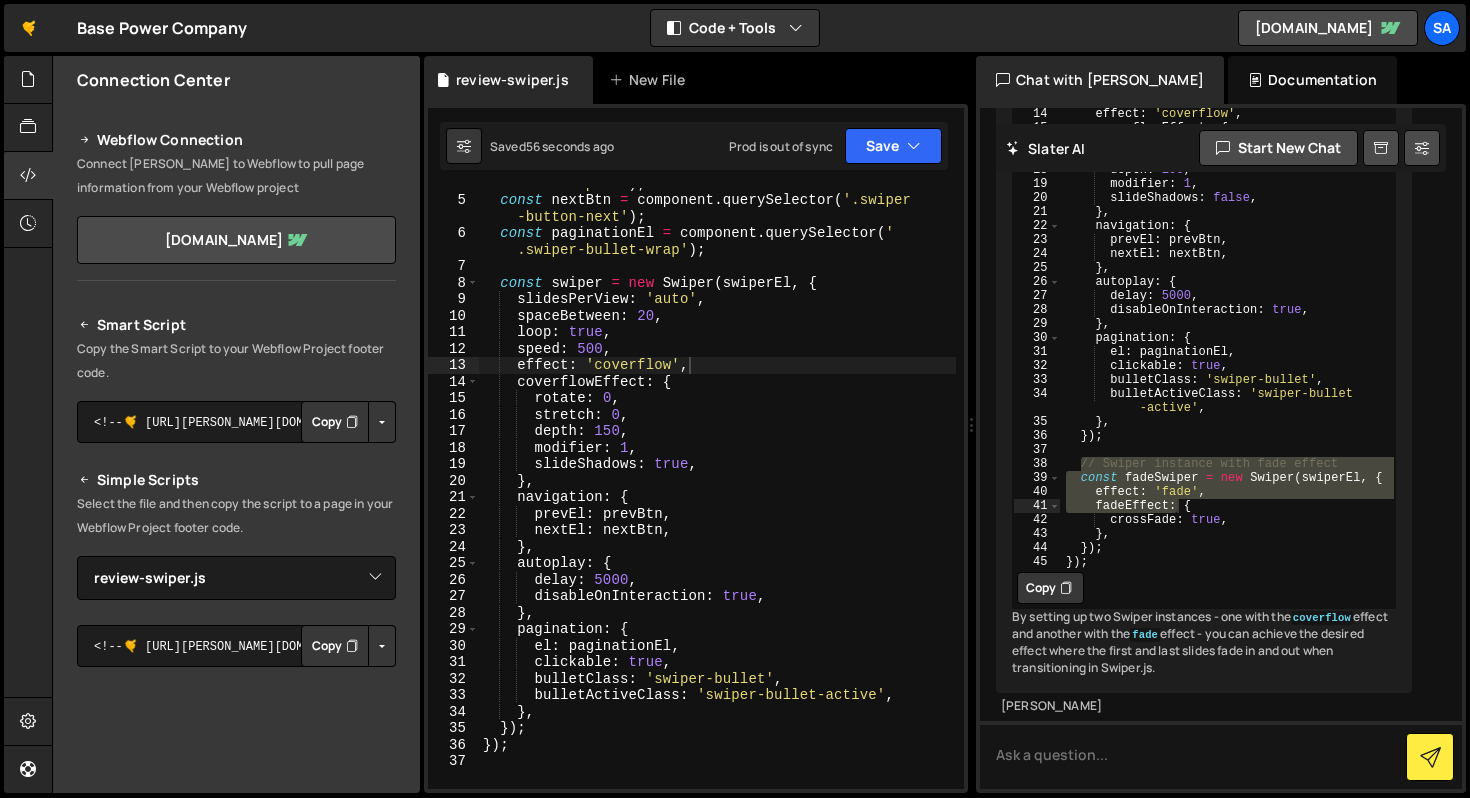 scroll, scrollTop: 0, scrollLeft: 1, axis: horizontal 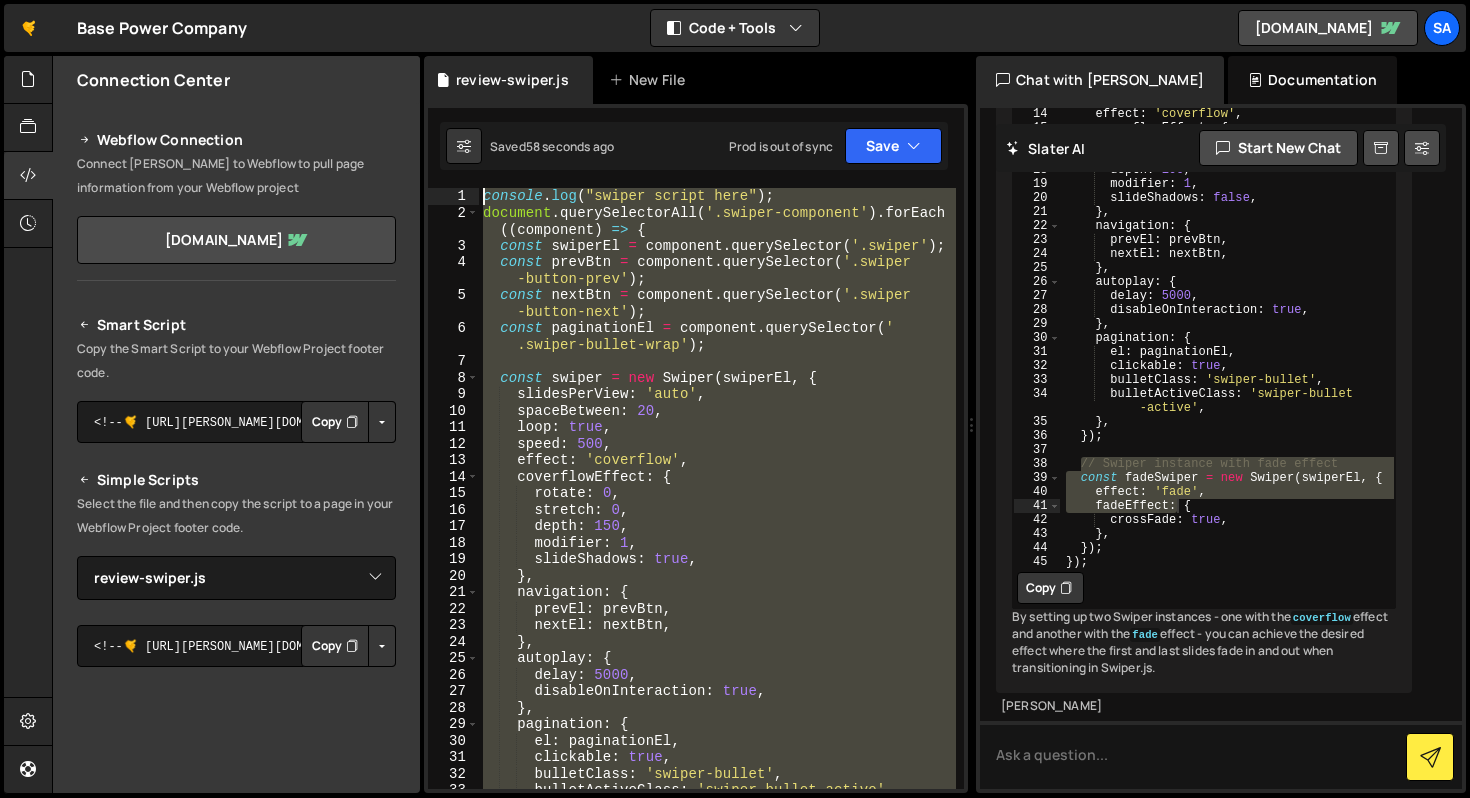drag, startPoint x: 518, startPoint y: 749, endPoint x: 370, endPoint y: 82, distance: 683.22253 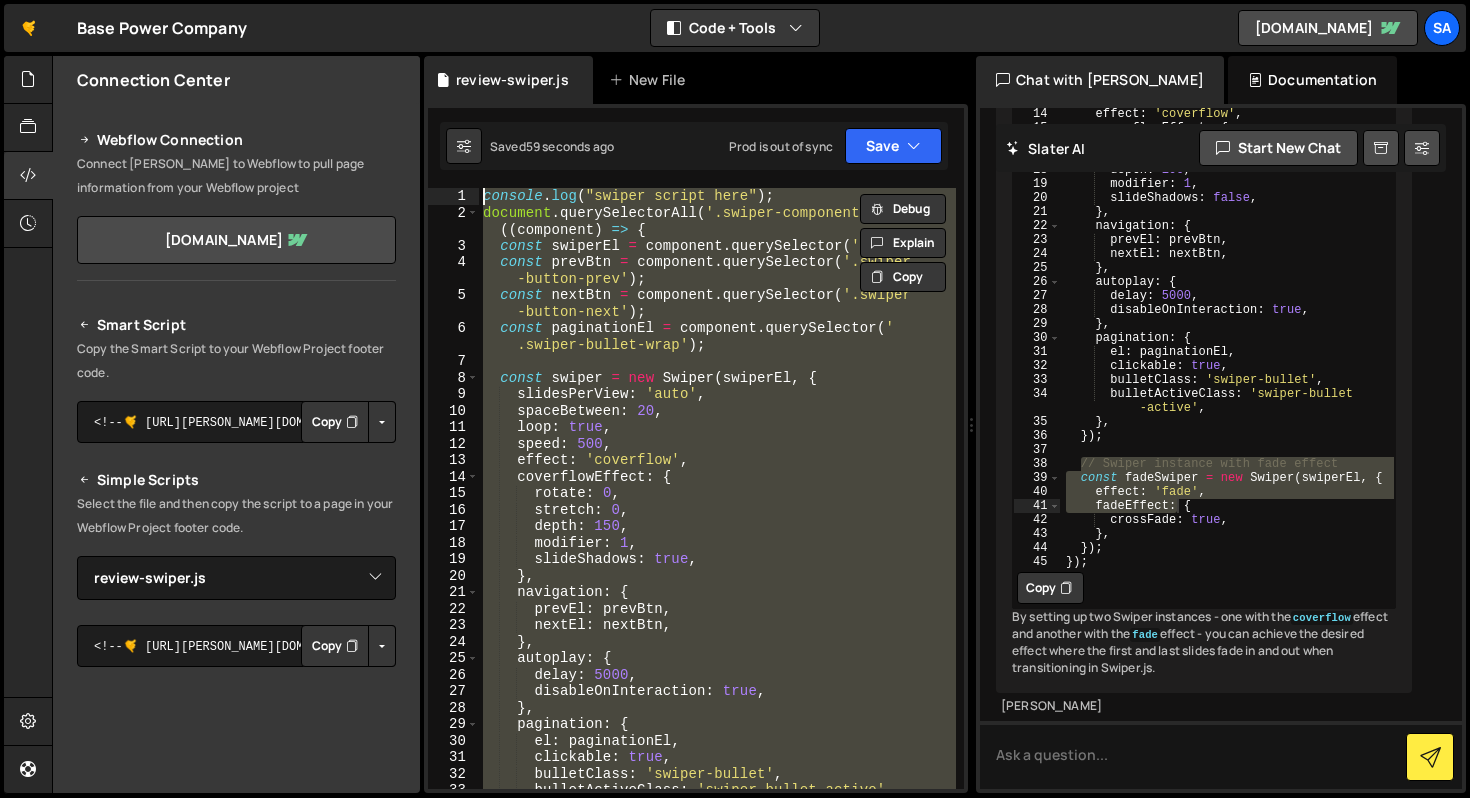 paste on "});" 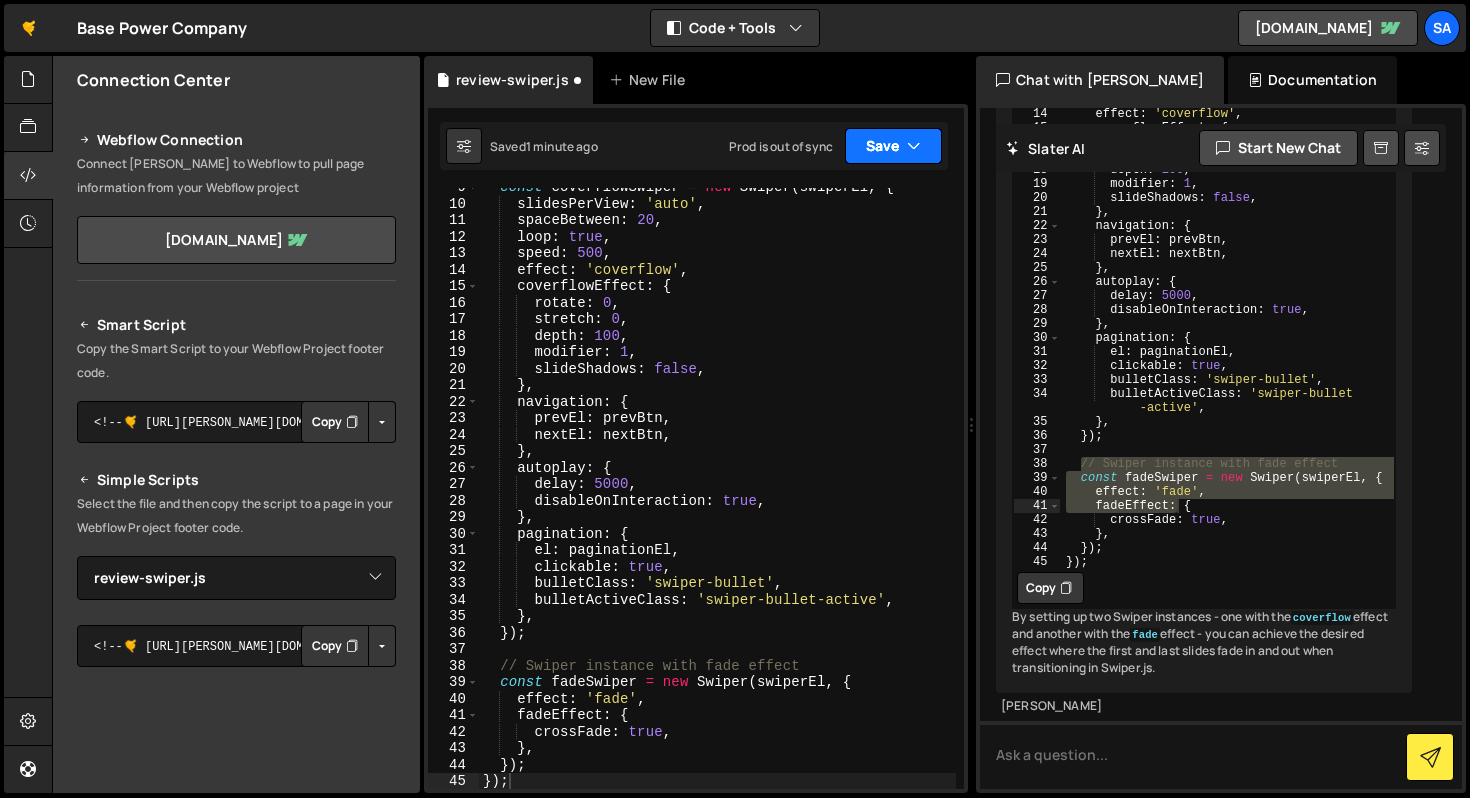 click on "Save" at bounding box center (893, 146) 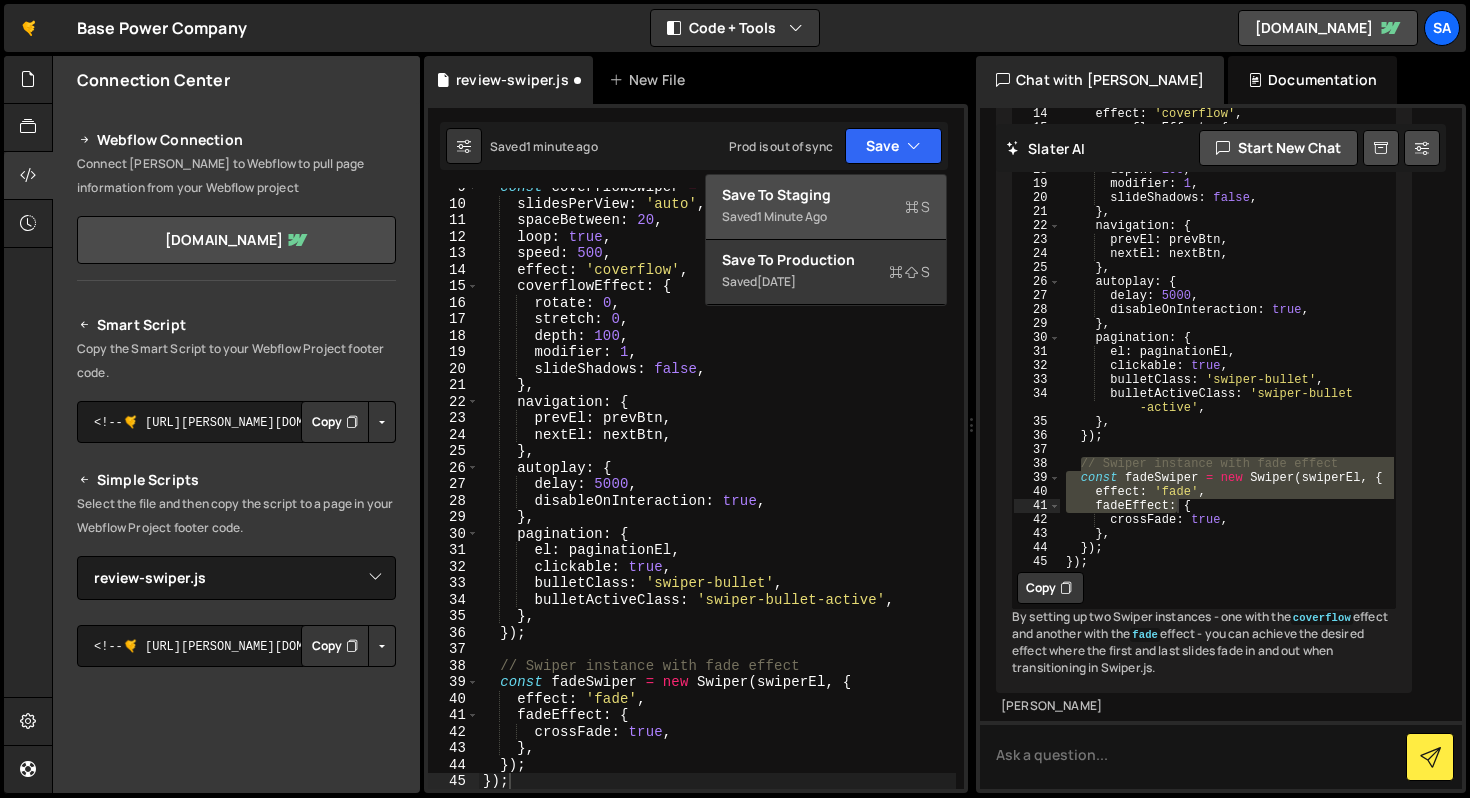 click on "Save to Staging
S" at bounding box center (826, 195) 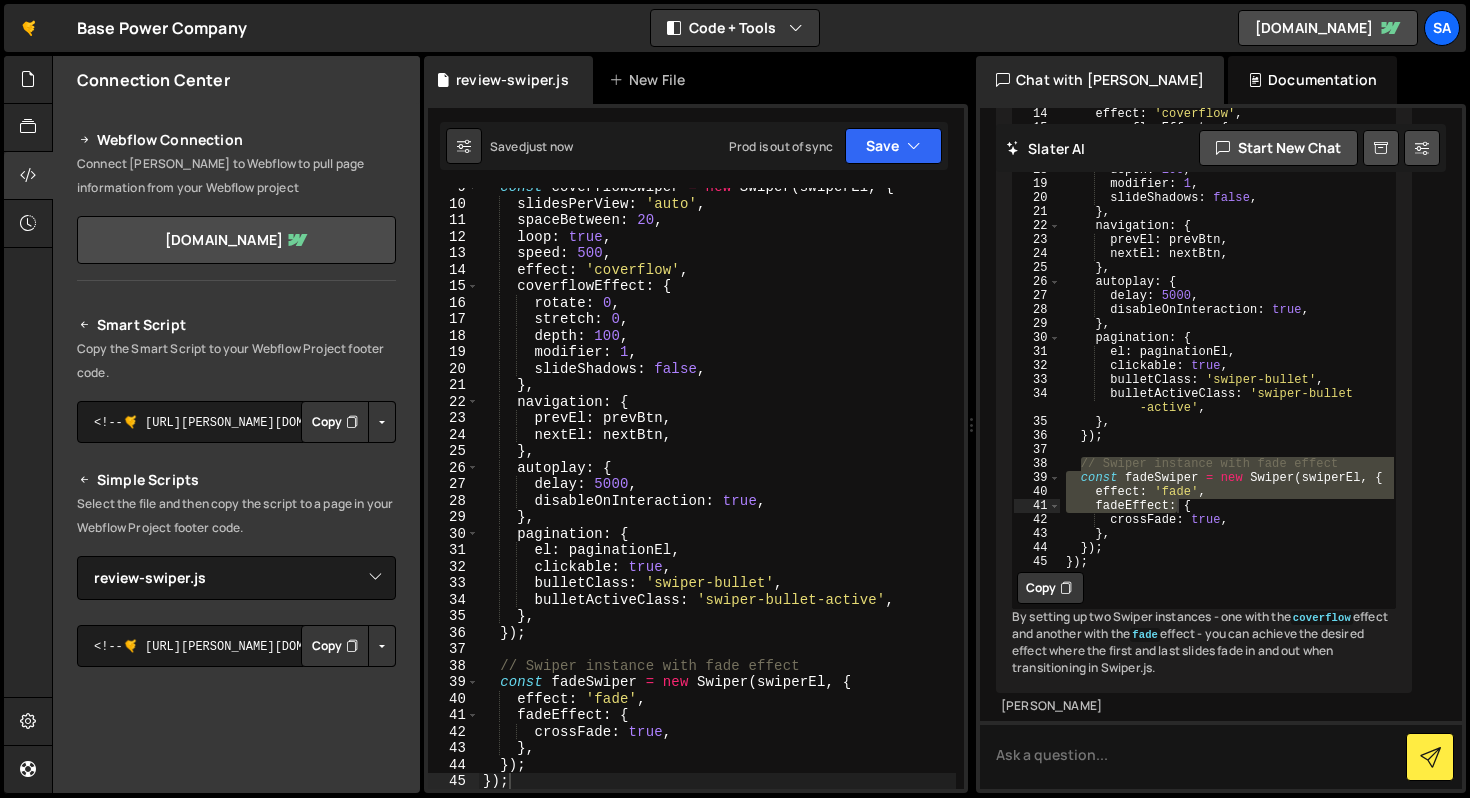 click on "const   coverflowSwiper   =   new   Swiper ( swiperEl ,   {       slidesPerView :   'auto' ,       spaceBetween :   20 ,       loop :   true ,       speed :   500 ,       effect :   'coverflow' ,       coverflowEffect :   {          rotate :   0 ,          stretch :   0 ,          depth :   100 ,          modifier :   1 ,          slideShadows :   false ,       } ,       navigation :   {          prevEl :   prevBtn ,          nextEl :   nextBtn ,       } ,       autoplay :   {          delay :   5000 ,          disableOnInteraction :   true ,       } ,       pagination :   {          el :   paginationEl ,          clickable :   true ,          bulletClass :   'swiper-bullet' ,          bulletActiveClass :   'swiper-bullet-active' ,       } ,    }) ;    // Swiper instance with fade effect    const   fadeSwiper   =   new   Swiper ( swiperEl ,   {       effect :   'fade' ,       fadeEffect :   {          crossFade :   true ,       } ,    }) ; }) ;" at bounding box center [717, 496] 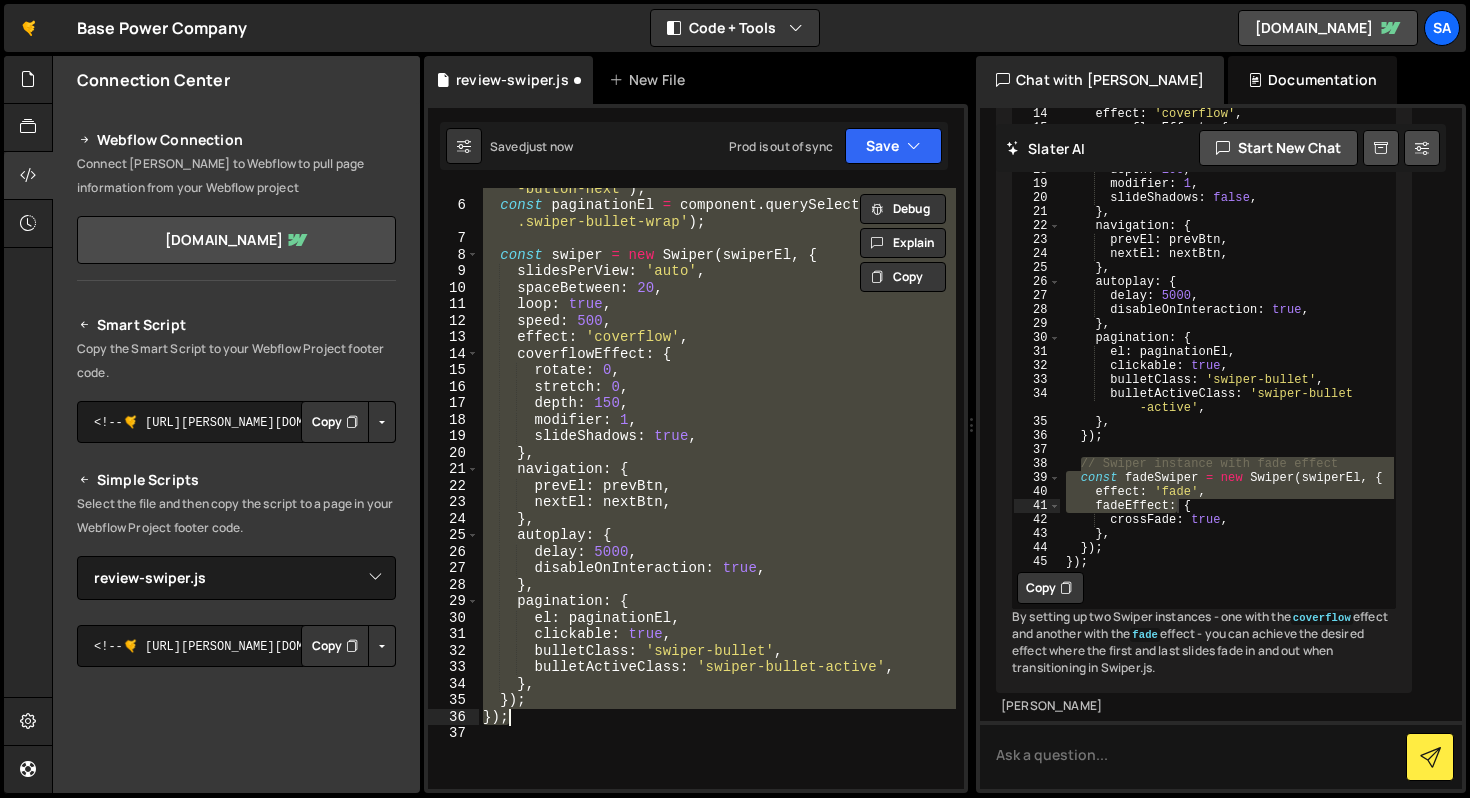 scroll, scrollTop: 42, scrollLeft: 0, axis: vertical 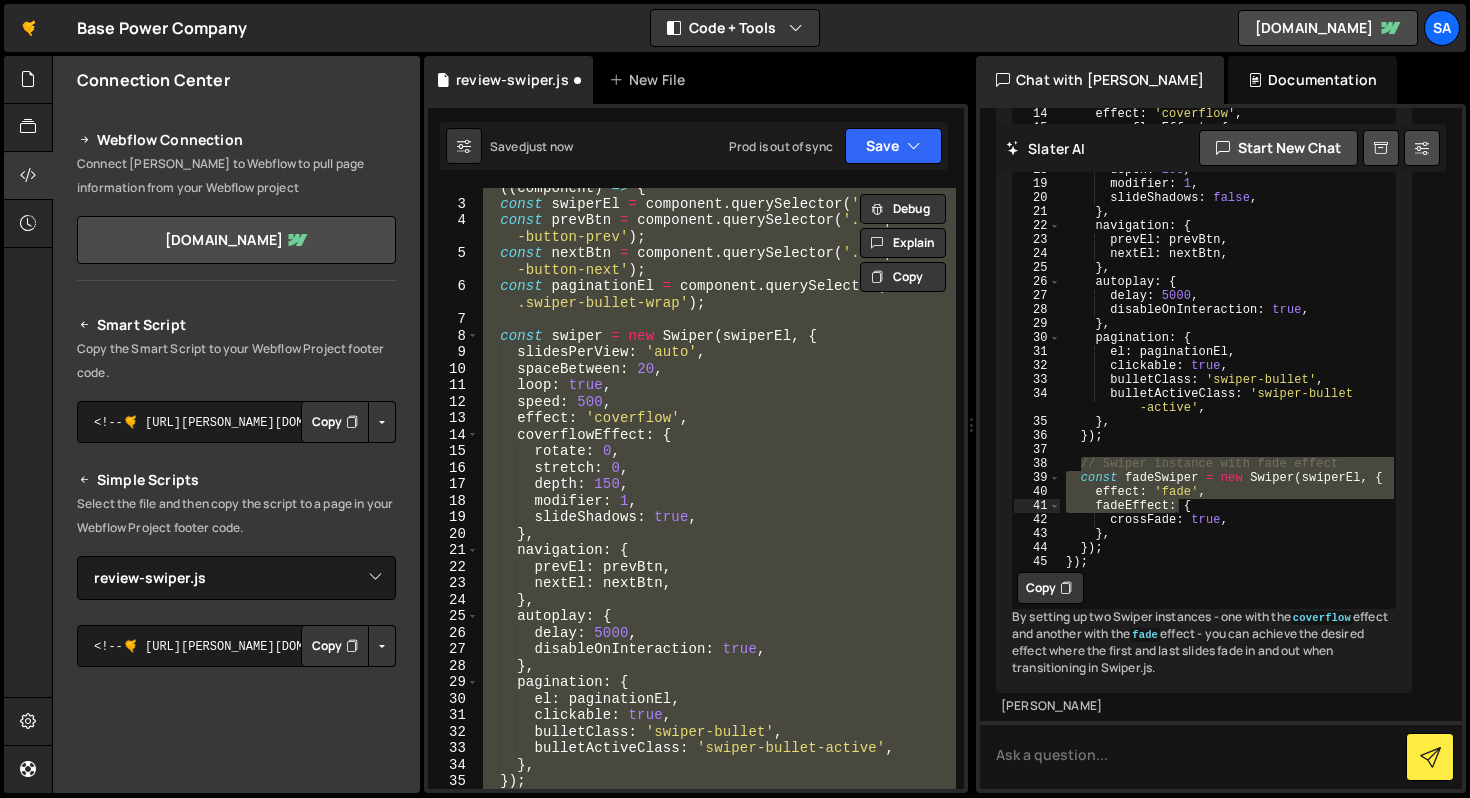 click on "document . querySelectorAll ( '.swiper-component' ) . forEach    (( component )   =>   {    const   swiperEl   =   component . querySelector ( '.swiper' ) ;    const   prevBtn   =   component . querySelector ( '.swiper      -button-prev' ) ;    const   nextBtn   =   component . querySelector ( '.swiper      -button-next' ) ;    const   paginationEl   =   component . querySelector ( '      .swiper-bullet-wrap' ) ;    const   swiper   =   new   Swiper ( swiperEl ,   {       slidesPerView :   'auto' ,       spaceBetween :   20 ,       loop :   true ,       speed :   500 ,       effect :   'coverflow' ,       coverflowEffect :   {          rotate :   0 ,          stretch :   0 ,          depth :   150 ,          modifier :   1 ,          slideShadows :   true ,       } ,       navigation :   {          prevEl :   prevBtn ,          nextEl :   nextBtn ,       } ,       autoplay :   {          delay :   5000 ,          disableOnInteraction :   true ,       } ,       pagination :   {          el :   ," at bounding box center [717, 488] 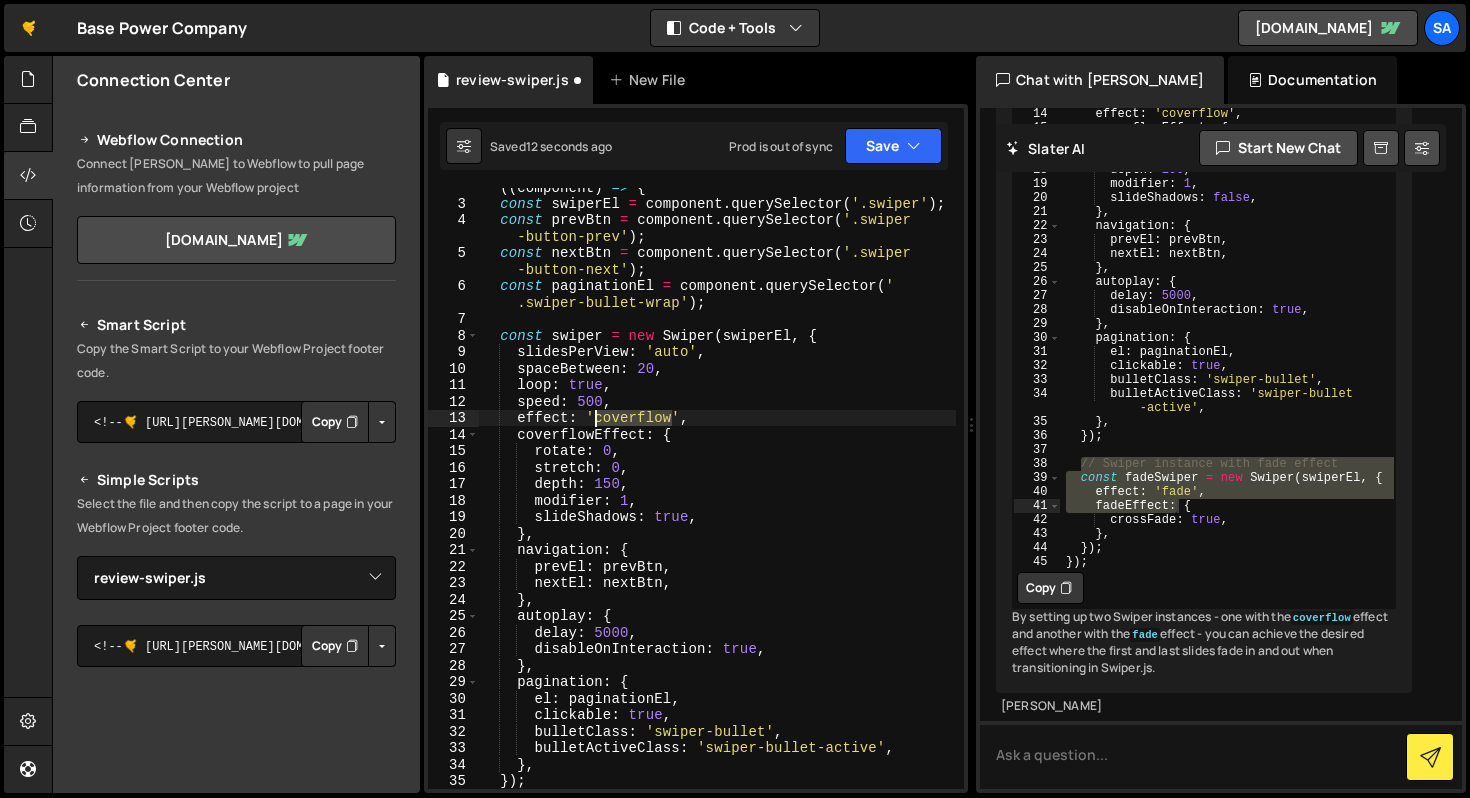drag, startPoint x: 673, startPoint y: 416, endPoint x: 595, endPoint y: 418, distance: 78.025635 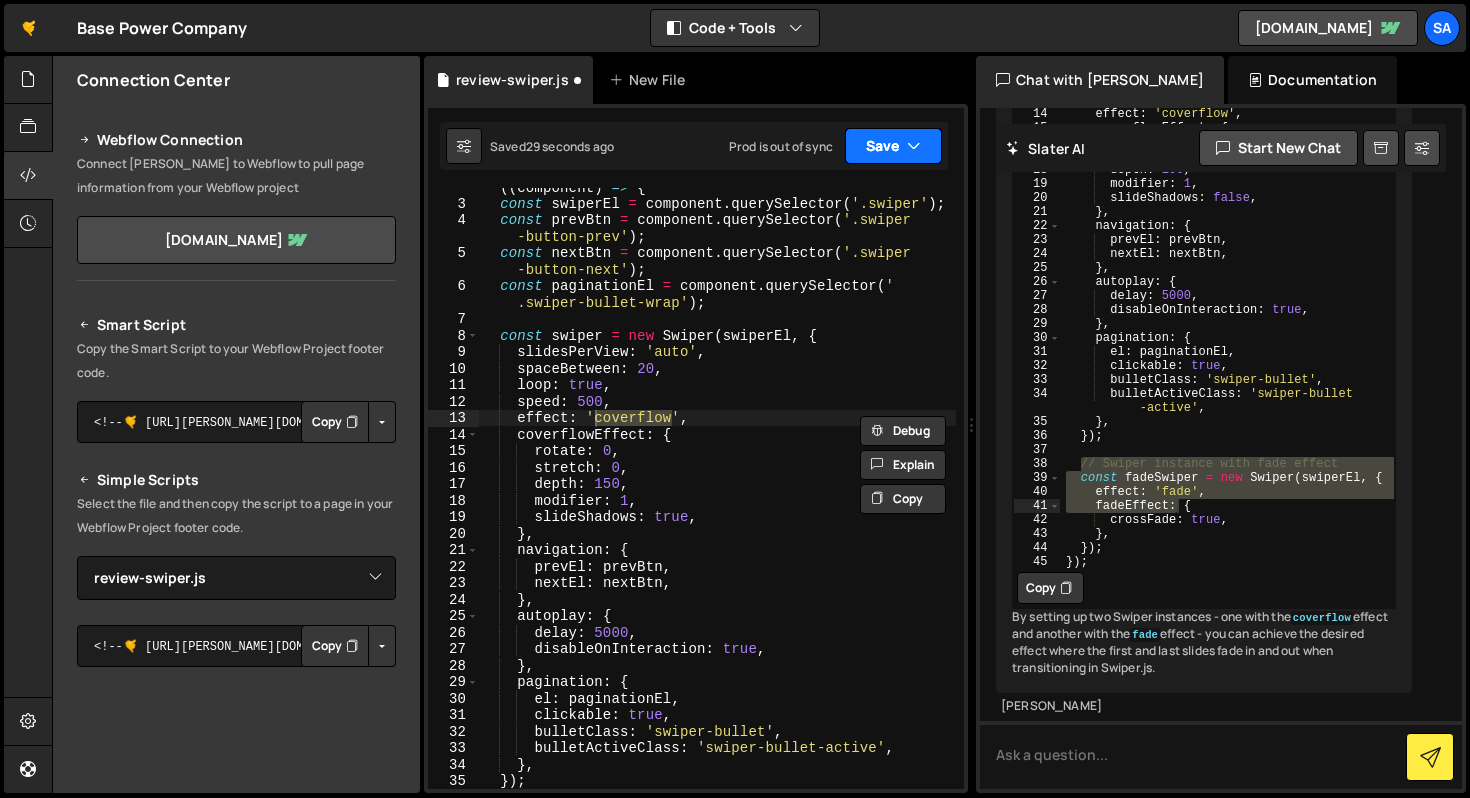 click on "Save" at bounding box center [893, 146] 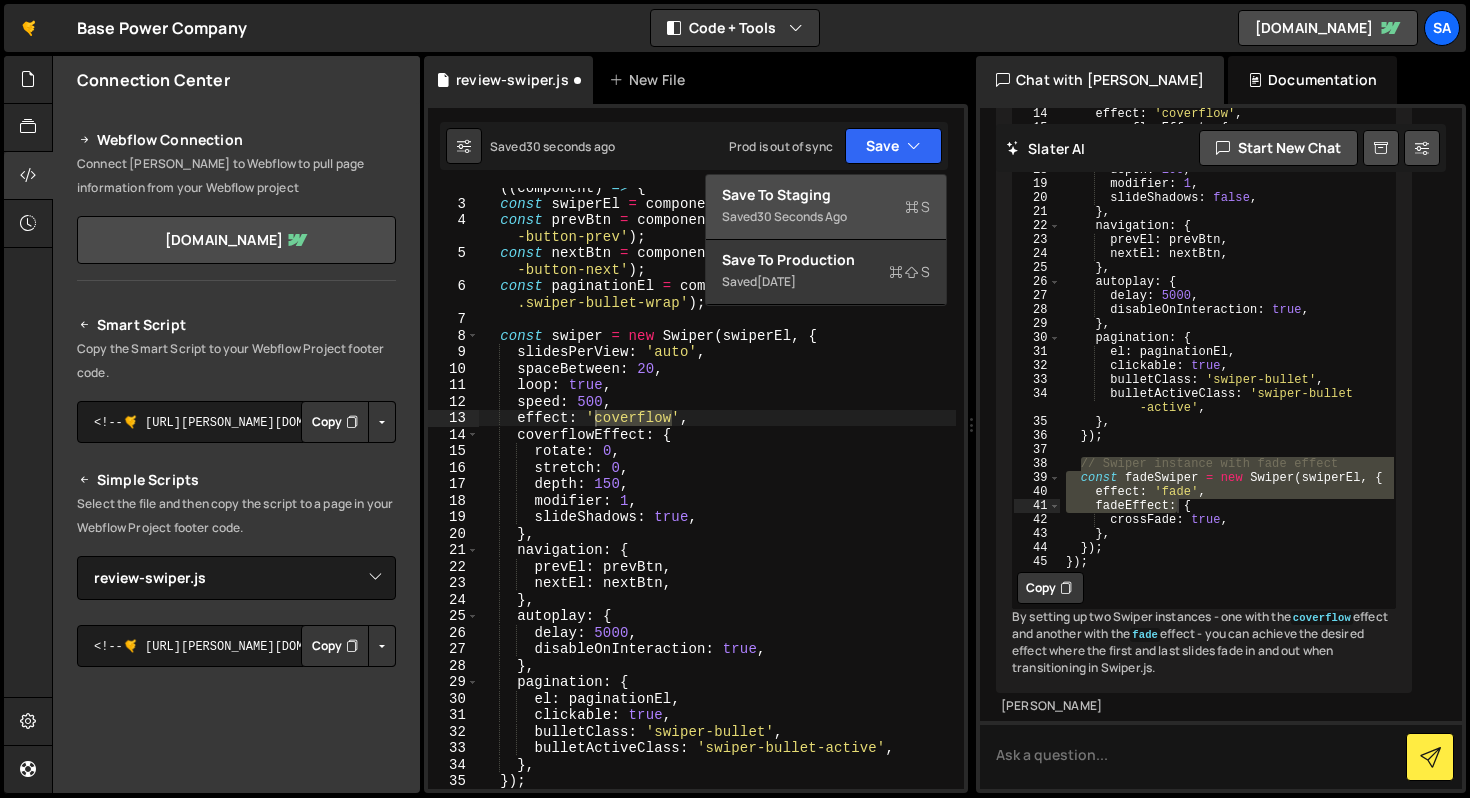 click on "Save to Staging
S" at bounding box center (826, 195) 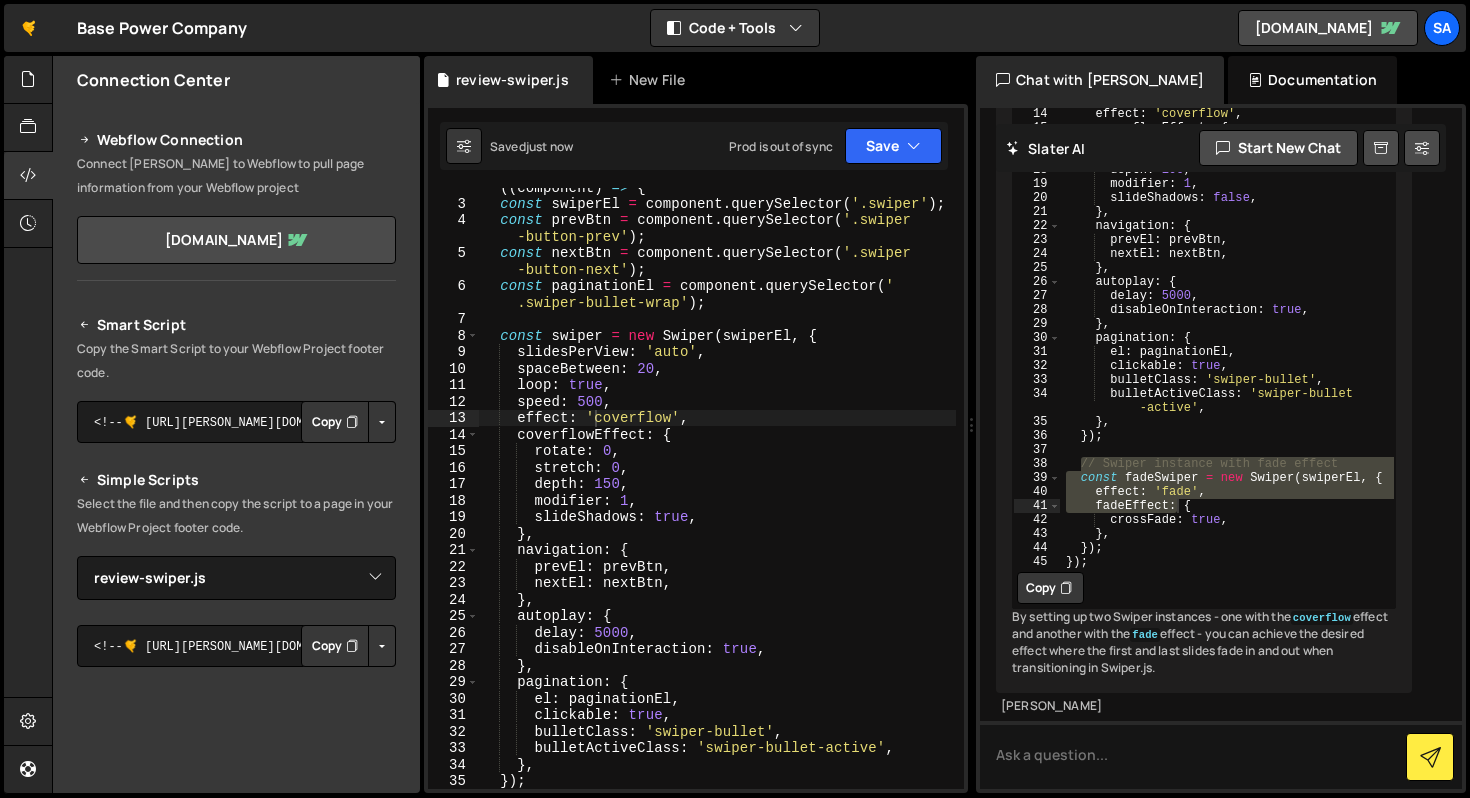 scroll, scrollTop: 3247, scrollLeft: 0, axis: vertical 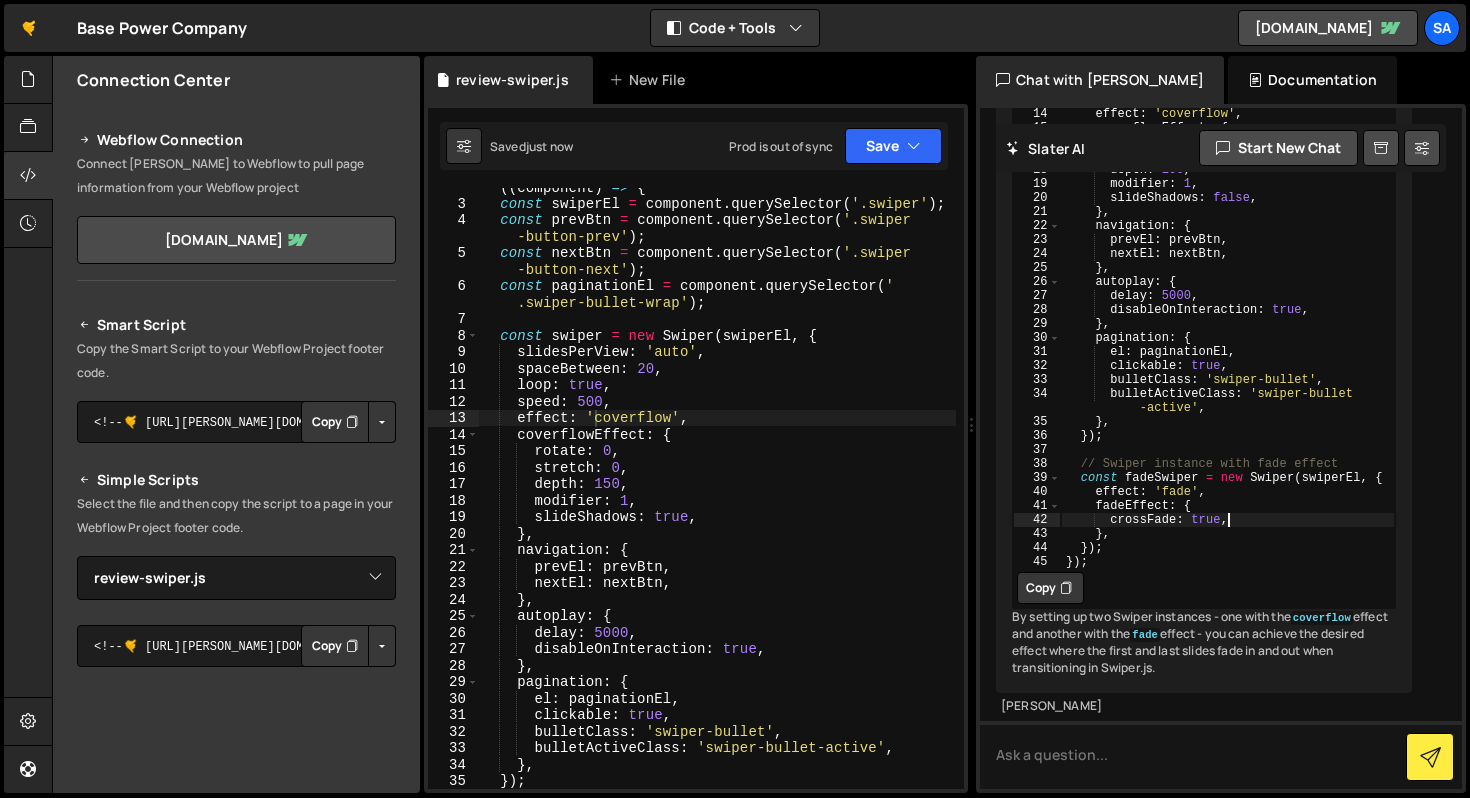 click on "console . log ( "swiper script here" ) ; document . querySelectorAll ( '.swiper      -component' ) . forEach (( component )   =>   {    const   swiperEl   =   component . querySelector ( '        .swiper' ) ;    const   prevBtn   =   component . querySelector ( '        .swiper-button-prev' ) ;    const   nextBtn   =   component . querySelector ( '        .swiper-button-next' ) ;    const   paginationEl   =   component        . querySelector ( '.swiper-bullet-wrap' ) ;    // Swiper instance with coverflow effect    const   coverflowSwiper   =   new   Swiper        ( swiperEl ,   {      slidesPerView :   'auto' ,      spaceBetween :   20 ,      loop :   true ,      speed :   500 ,      effect :   'coverflow' ,      coverflowEffect :   {         rotate :   0 ,         stretch :   0 ,         depth :   100 ,         modifier :   1 ,         slideShadows :   false ,      } ,      navigation :   {         prevEl :   prevBtn ,         nextEl :   nextBtn ,      } ,      autoplay :" at bounding box center (1228, 218) 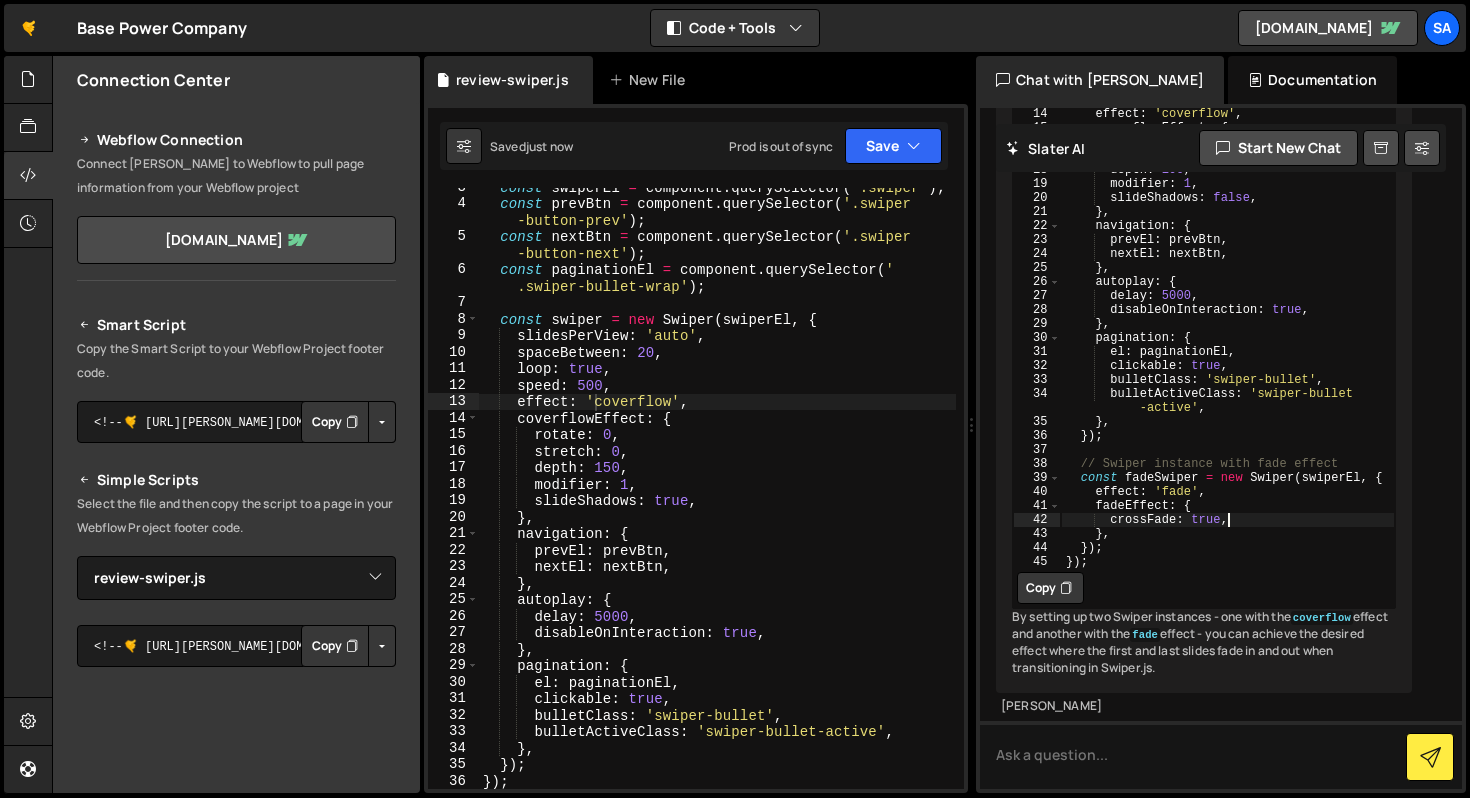 scroll, scrollTop: 96, scrollLeft: 0, axis: vertical 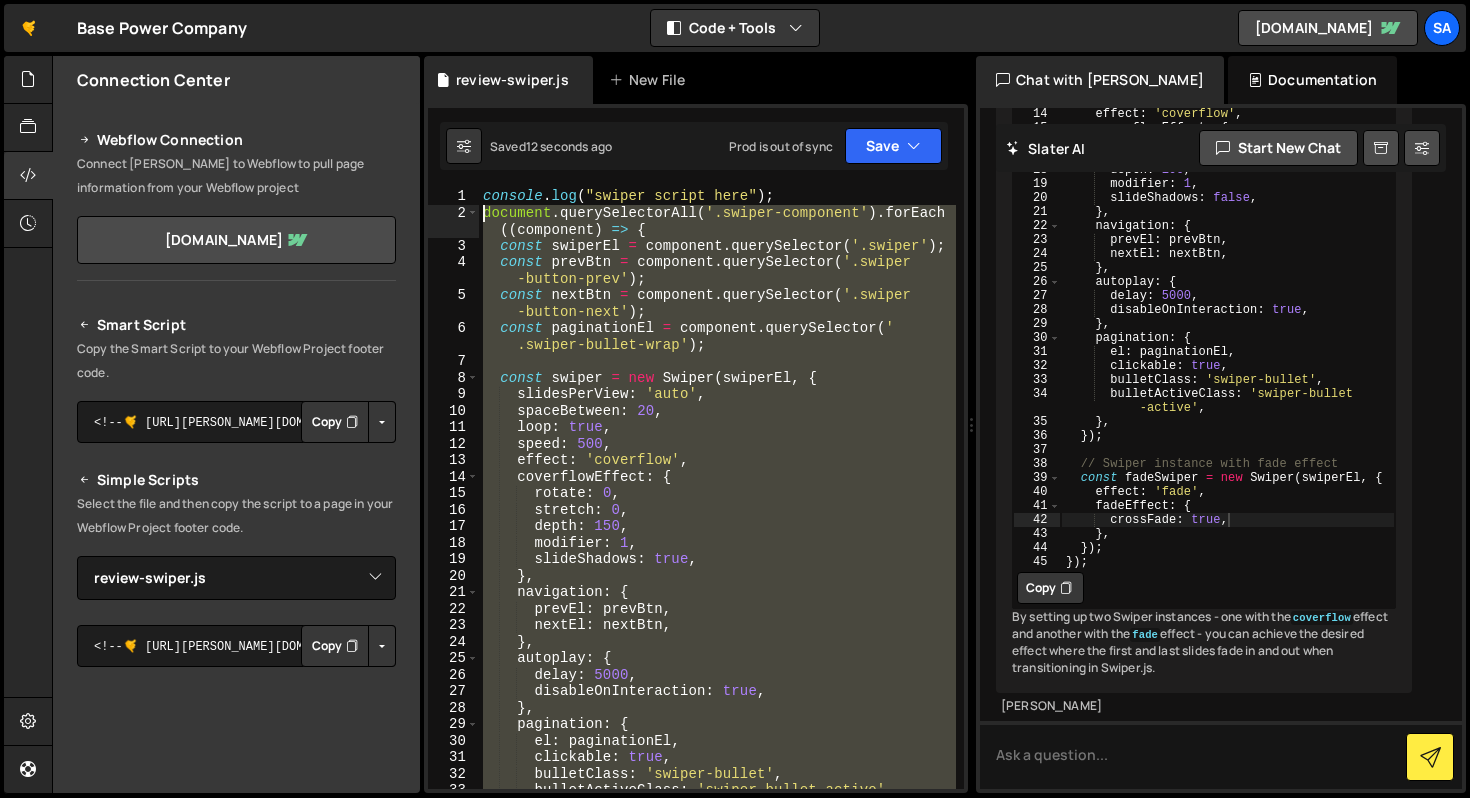 drag, startPoint x: 533, startPoint y: 742, endPoint x: 463, endPoint y: 215, distance: 531.6286 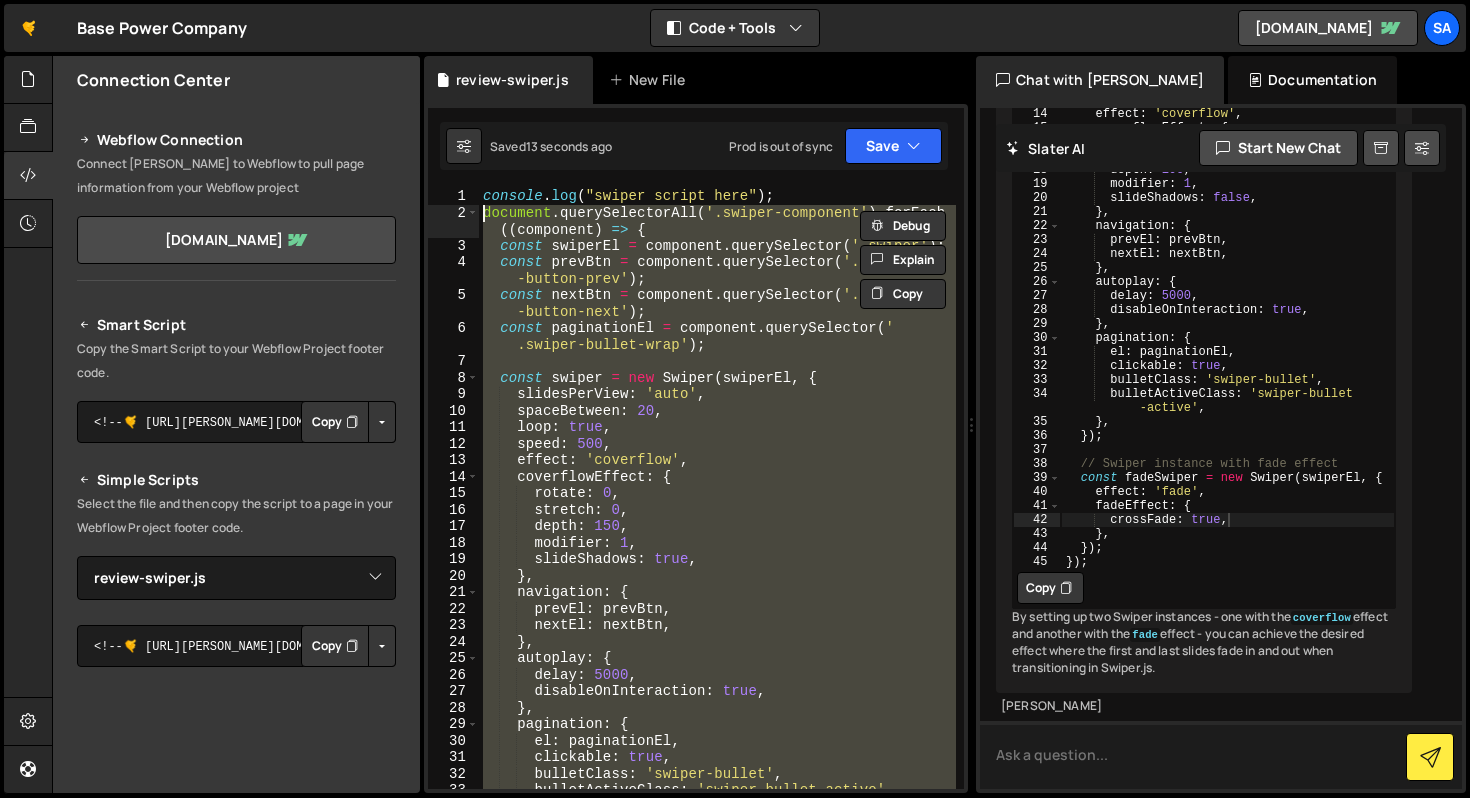 drag, startPoint x: 1053, startPoint y: 790, endPoint x: 1059, endPoint y: 775, distance: 16.155495 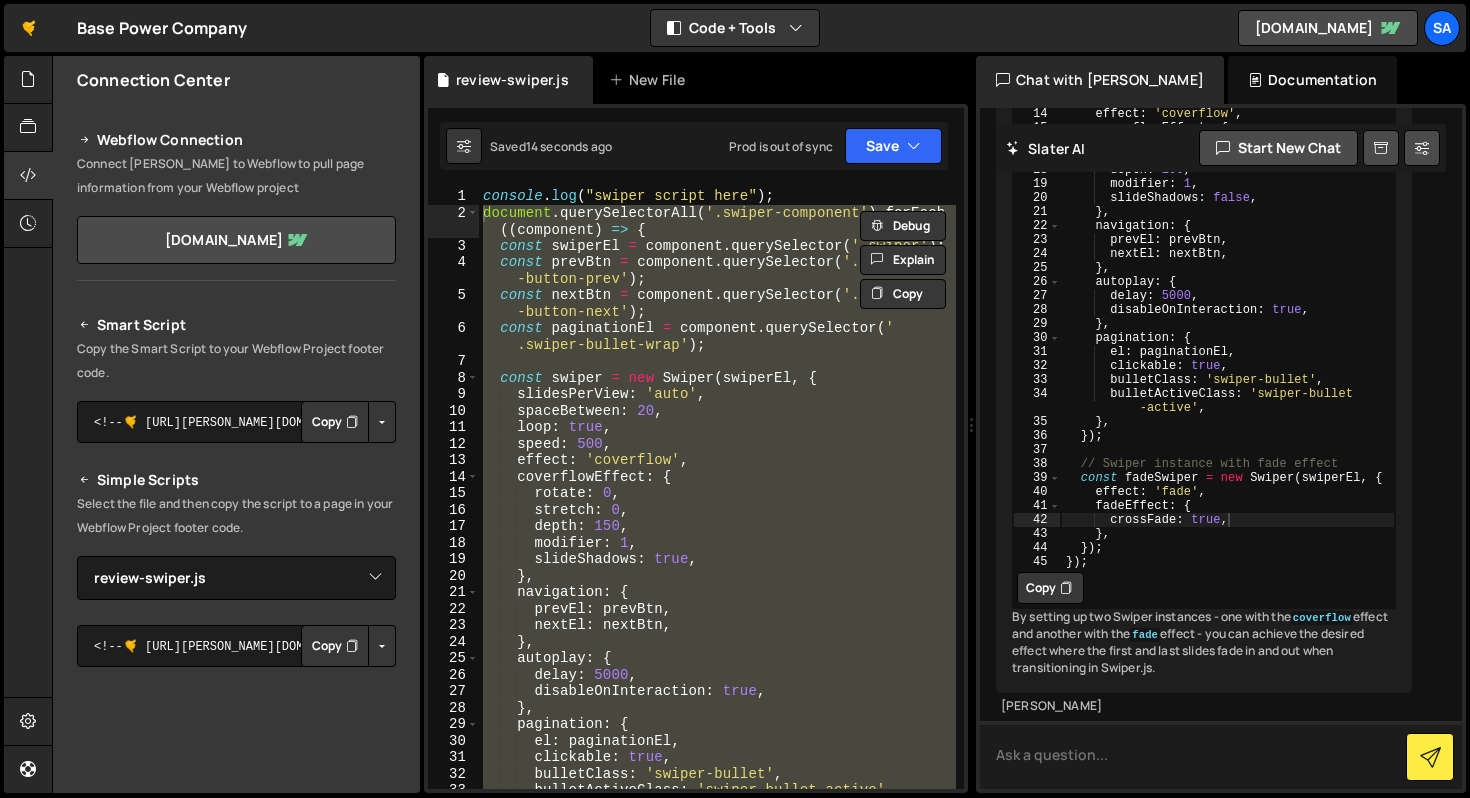 click at bounding box center (1221, 755) 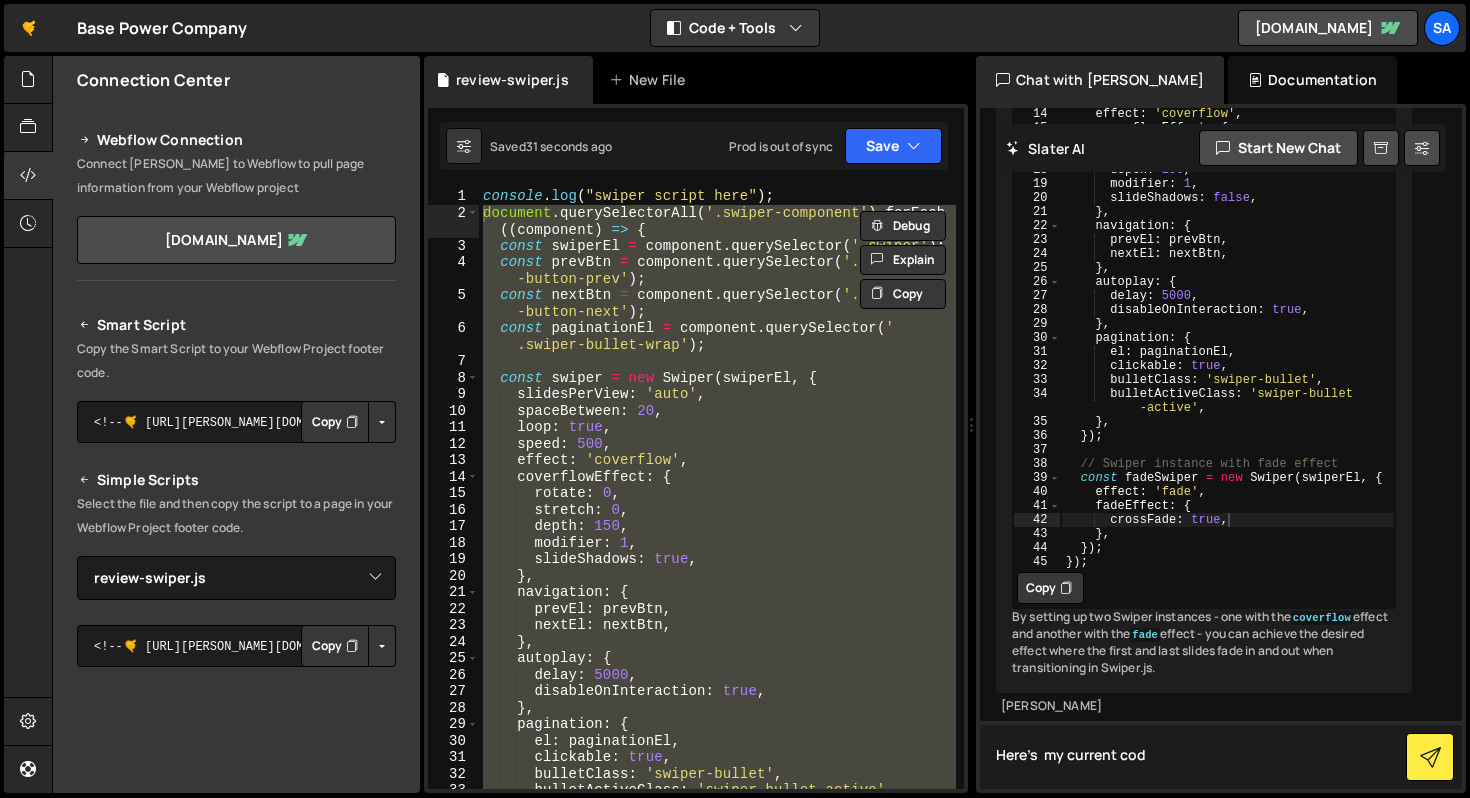 type on "Here's  my current code" 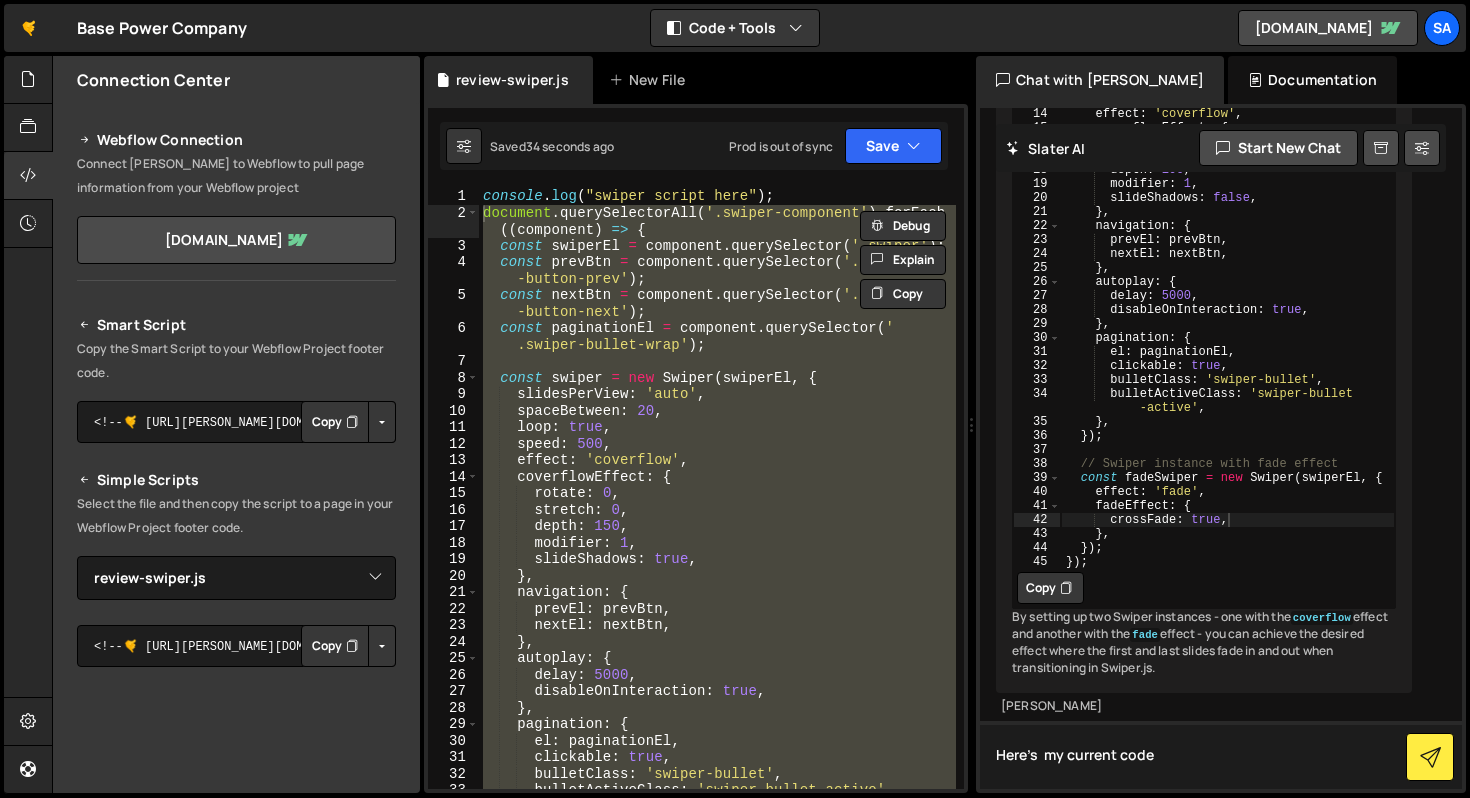 drag, startPoint x: 1180, startPoint y: 764, endPoint x: 889, endPoint y: 763, distance: 291.0017 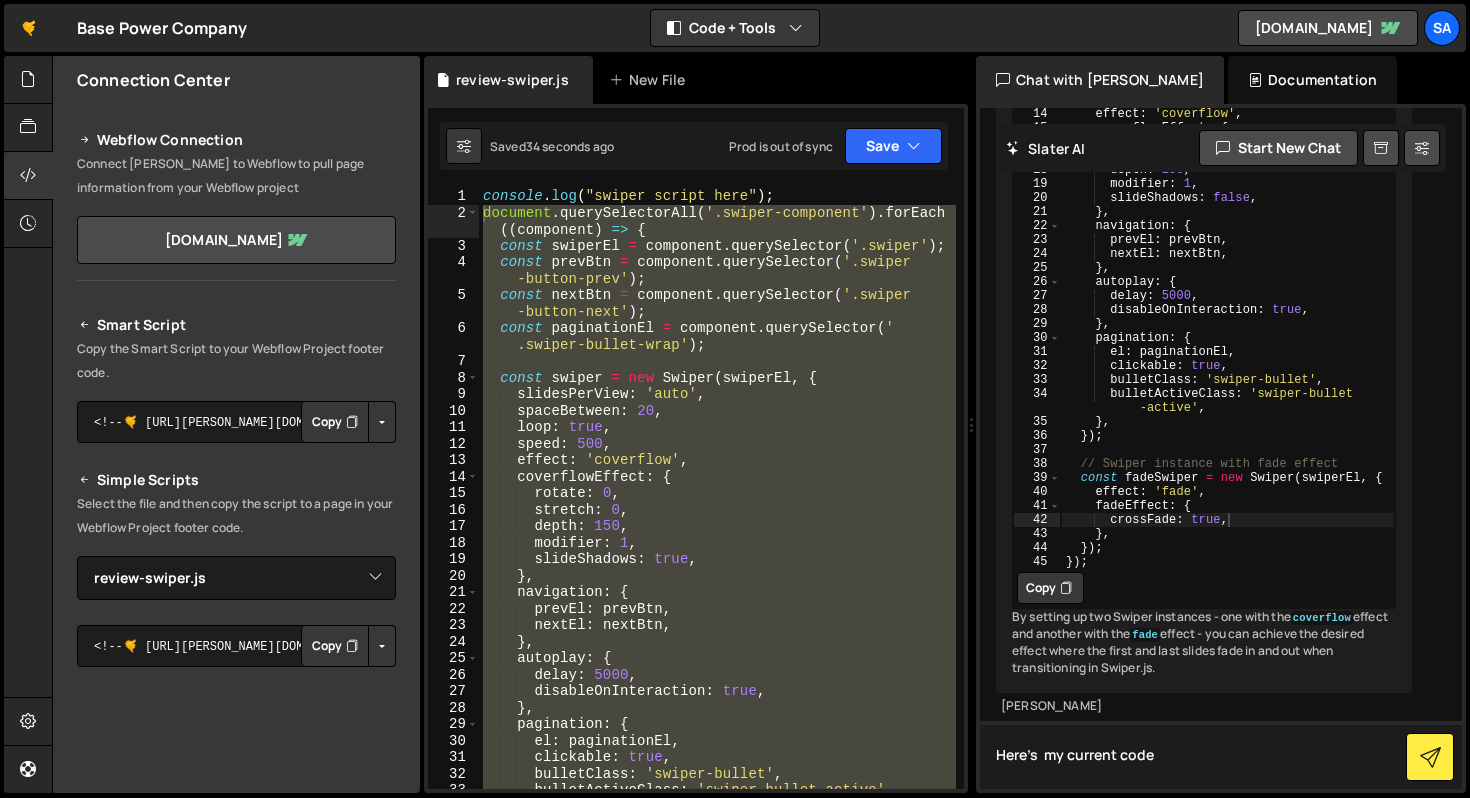 type 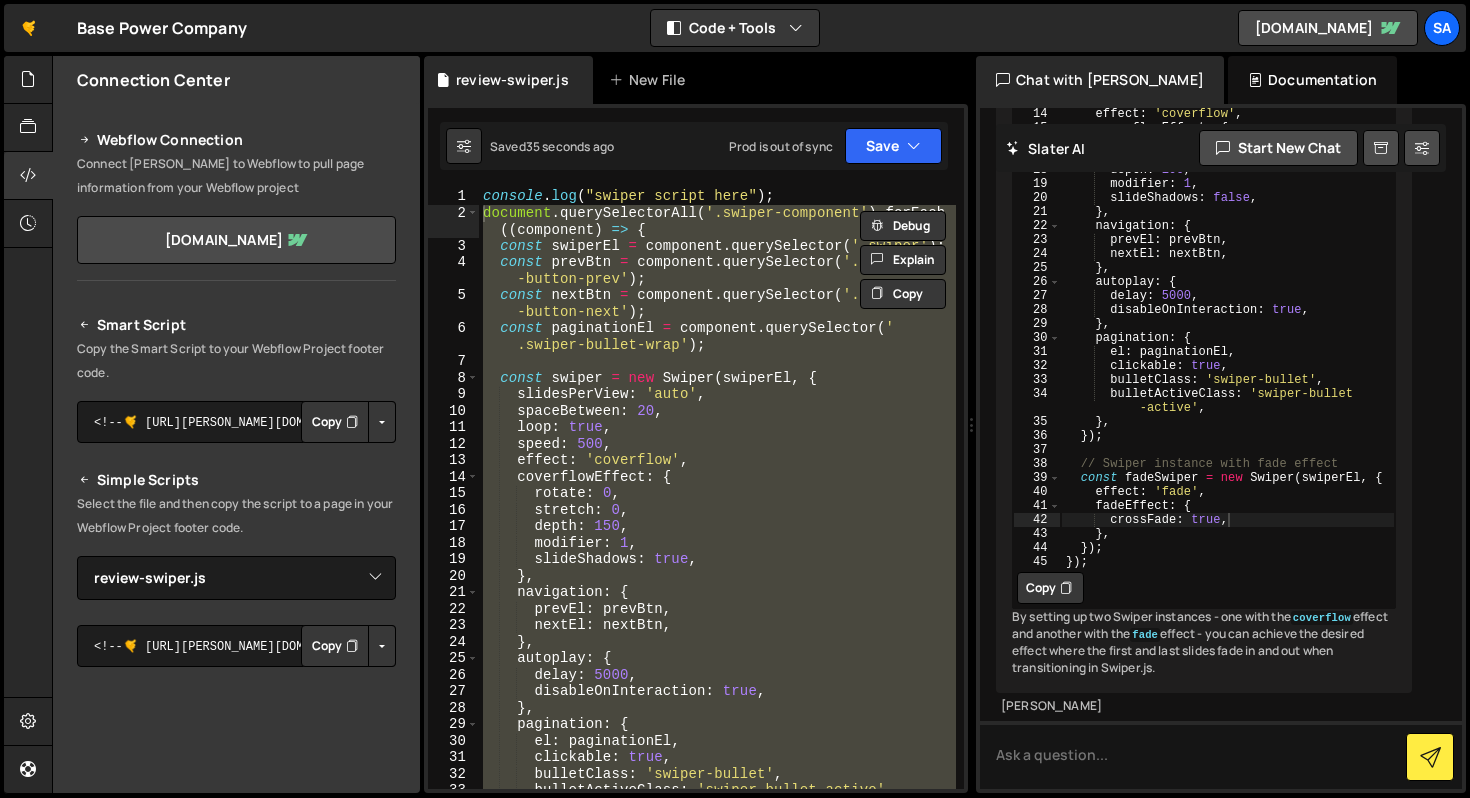 click on "console . log ( "swiper script here" ) ; document . querySelectorAll ( '.swiper-component' ) . forEach    (( component )   =>   {    const   swiperEl   =   component . querySelector ( '.swiper' ) ;    const   prevBtn   =   component . querySelector ( '.swiper      -button-prev' ) ;    const   nextBtn   =   component . querySelector ( '.swiper      -button-next' ) ;    const   paginationEl   =   component . querySelector ( '      .swiper-bullet-wrap' ) ;    const   swiper   =   new   Swiper ( swiperEl ,   {       slidesPerView :   'auto' ,       spaceBetween :   20 ,       loop :   true ,       speed :   500 ,       effect :   'coverflow' ,       coverflowEffect :   {          rotate :   0 ,          stretch :   0 ,          depth :   150 ,          modifier :   1 ,          slideShadows :   true ,       } ,       navigation :   {          prevEl :   prevBtn ,          nextEl :   nextBtn ,       } ,       autoplay :   {          delay :   5000 ,          disableOnInteraction :   true ,       } ," at bounding box center (717, 488) 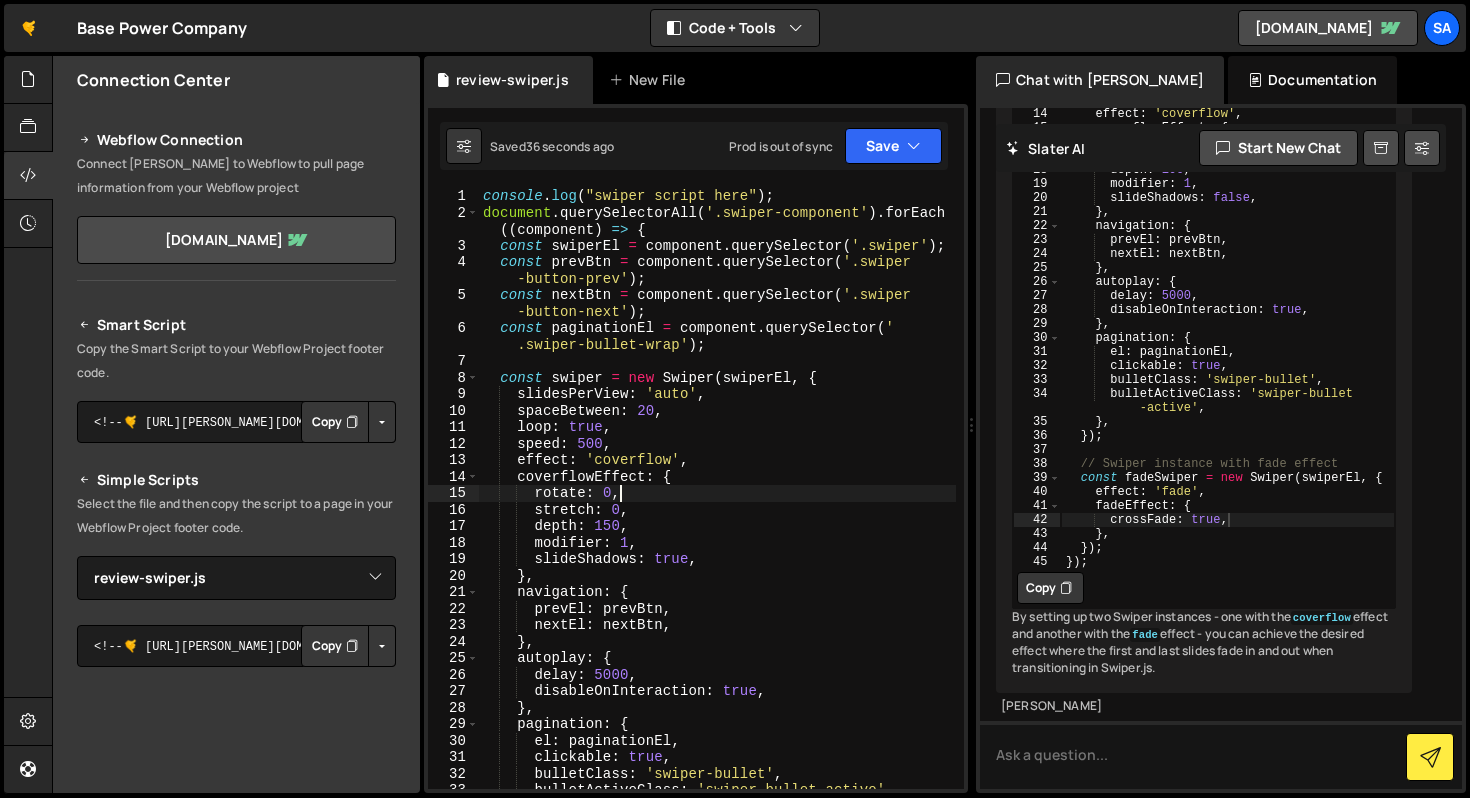 scroll, scrollTop: 2, scrollLeft: 0, axis: vertical 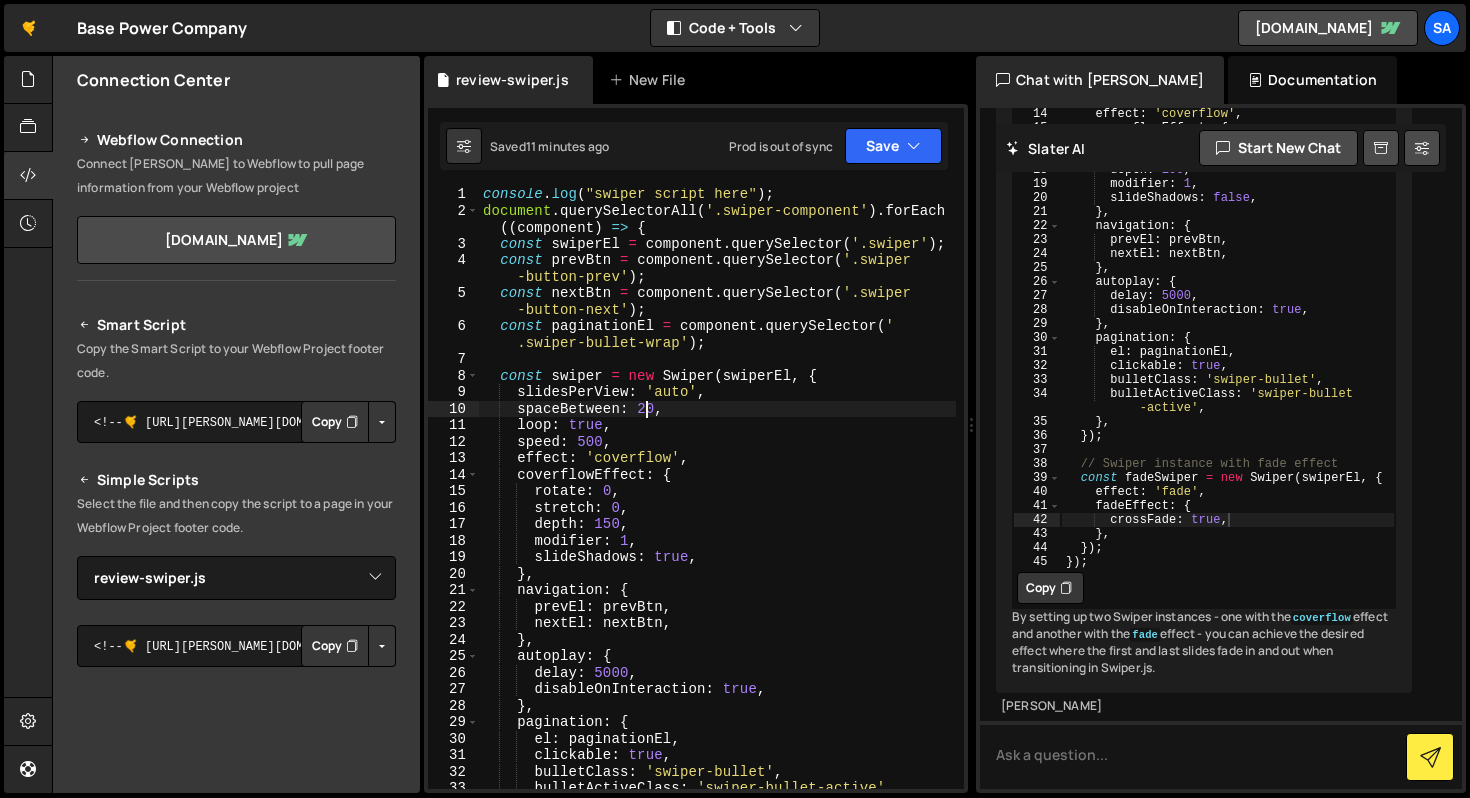 click on "console . log ( "swiper script here" ) ; document . querySelectorAll ( '.swiper-component' ) . forEach    (( component )   =>   {    const   swiperEl   =   component . querySelector ( '.swiper' ) ;    const   prevBtn   =   component . querySelector ( '.swiper      -button-prev' ) ;    const   nextBtn   =   component . querySelector ( '.swiper      -button-next' ) ;    const   paginationEl   =   component . querySelector ( '      .swiper-bullet-wrap' ) ;    const   swiper   =   new   Swiper ( swiperEl ,   {       slidesPerView :   'auto' ,       spaceBetween :   20 ,       loop :   true ,       speed :   500 ,       effect :   'coverflow' ,       coverflowEffect :   {          rotate :   0 ,          stretch :   0 ,          depth :   150 ,          modifier :   1 ,          slideShadows :   true ,       } ,       navigation :   {          prevEl :   prevBtn ,          nextEl :   nextBtn ,       } ,       autoplay :   {          delay :   5000 ,          disableOnInteraction :   true ,       } ," at bounding box center (717, 503) 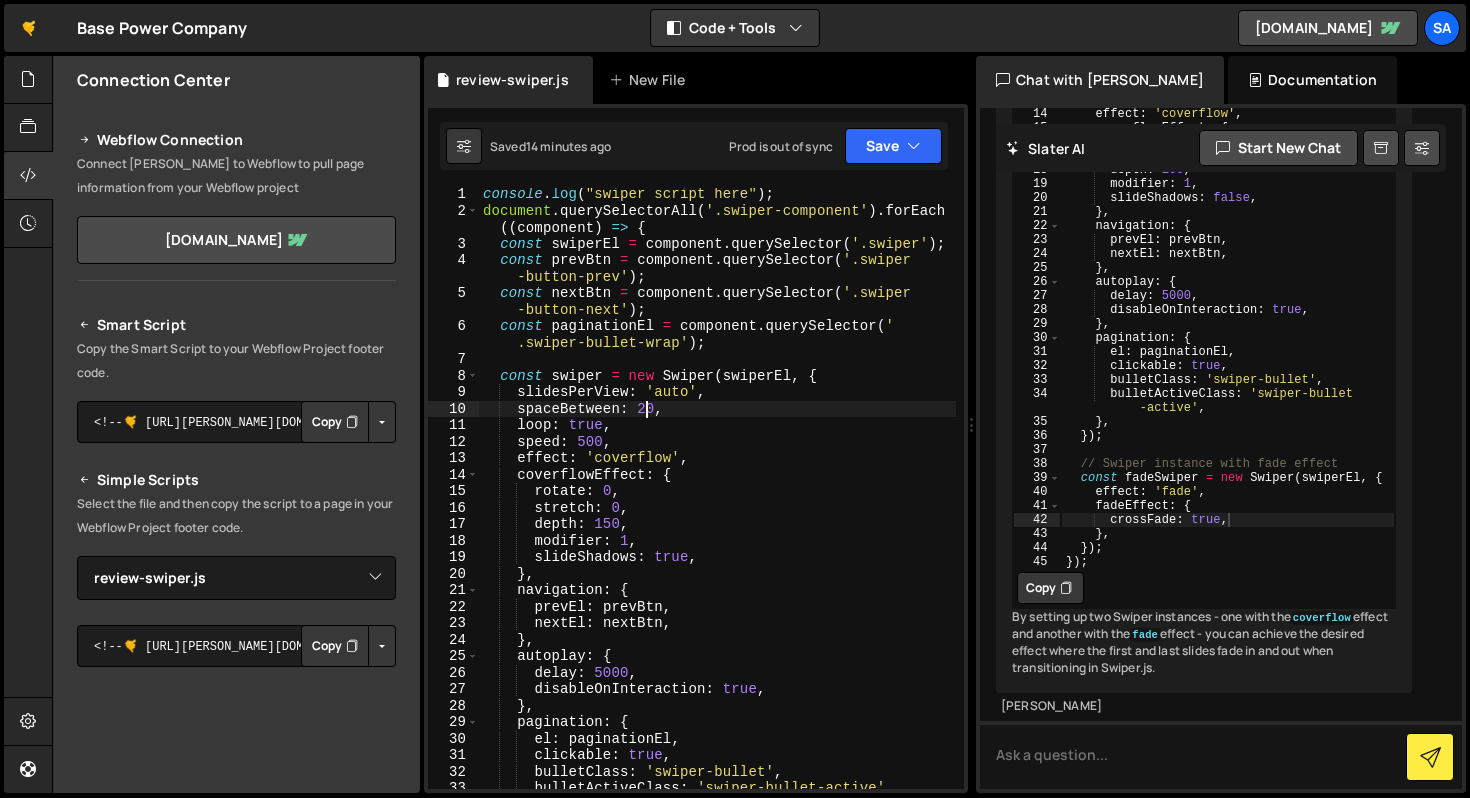 click on "console . log ( "swiper script here" ) ; document . querySelectorAll ( '.swiper-component' ) . forEach    (( component )   =>   {    const   swiperEl   =   component . querySelector ( '.swiper' ) ;    const   prevBtn   =   component . querySelector ( '.swiper      -button-prev' ) ;    const   nextBtn   =   component . querySelector ( '.swiper      -button-next' ) ;    const   paginationEl   =   component . querySelector ( '      .swiper-bullet-wrap' ) ;    const   swiper   =   new   Swiper ( swiperEl ,   {       slidesPerView :   'auto' ,       spaceBetween :   20 ,       loop :   true ,       speed :   500 ,       effect :   'coverflow' ,       coverflowEffect :   {          rotate :   0 ,          stretch :   0 ,          depth :   150 ,          modifier :   1 ,          slideShadows :   true ,       } ,       navigation :   {          prevEl :   prevBtn ,          nextEl :   nextBtn ,       } ,       autoplay :   {          delay :   5000 ,          disableOnInteraction :   true ,       } ," at bounding box center [717, 503] 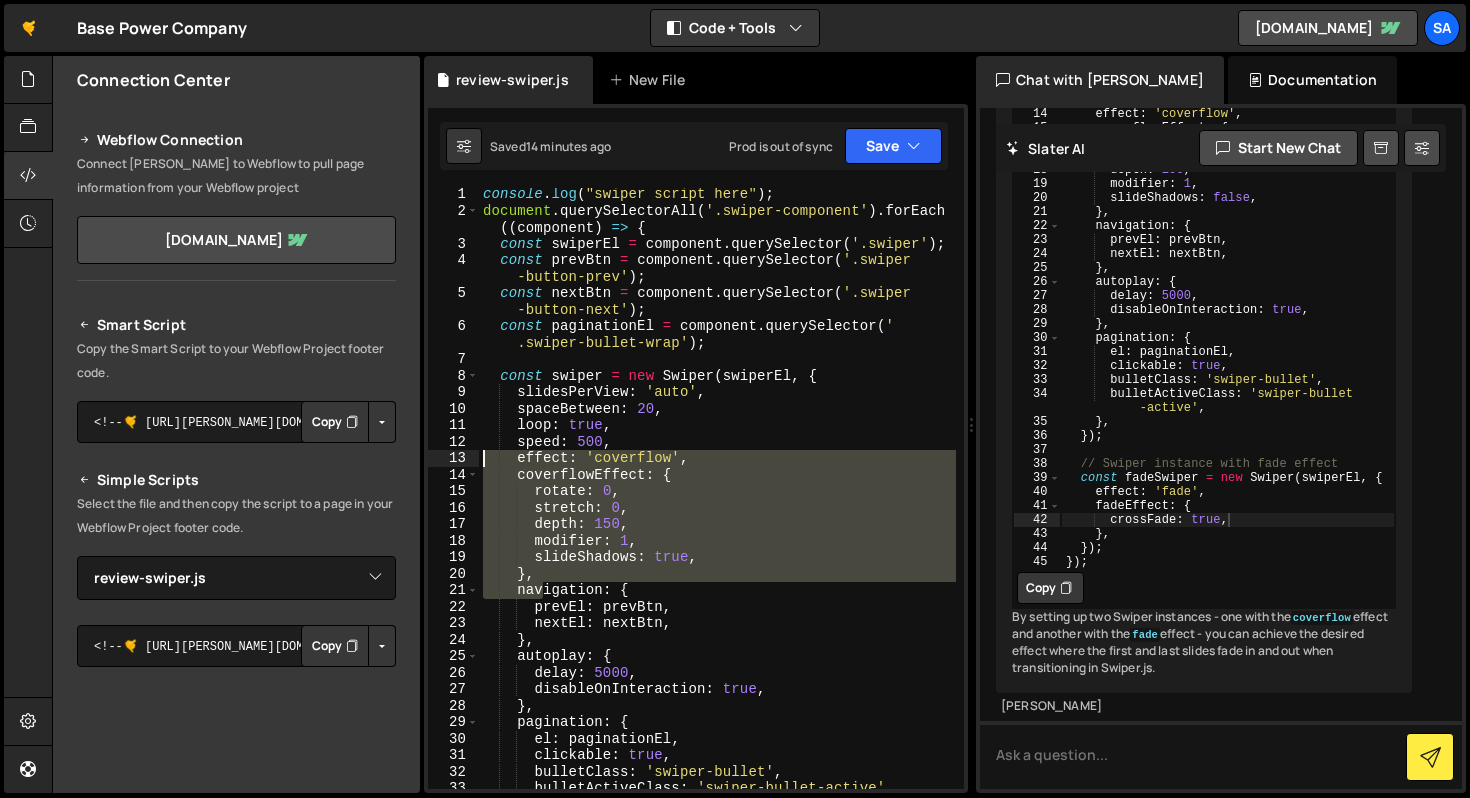 drag, startPoint x: 539, startPoint y: 582, endPoint x: 473, endPoint y: 453, distance: 144.90341 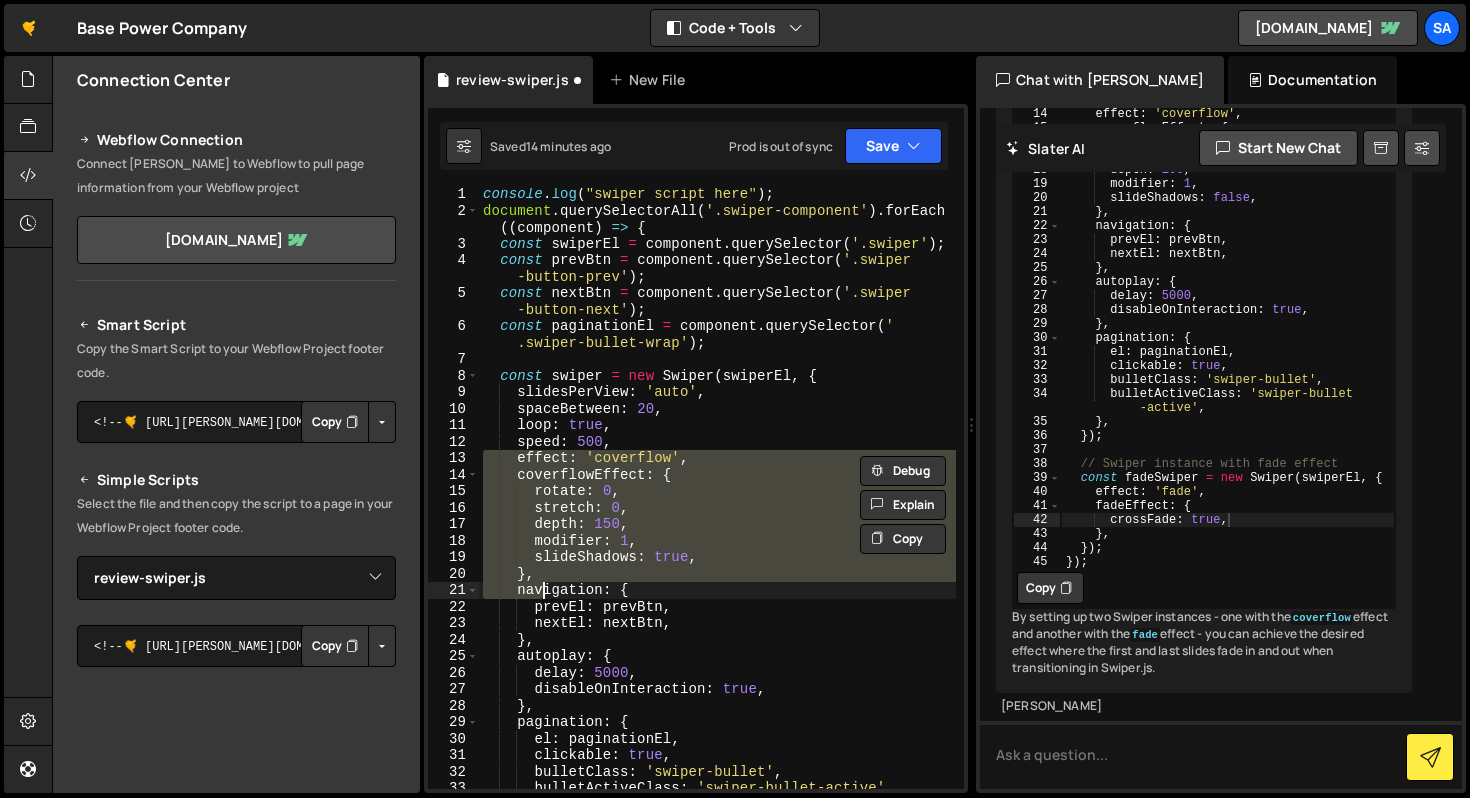 click on "console . log ( "swiper script here" ) ; document . querySelectorAll ( '.swiper-component' ) . forEach    (( component )   =>   {    const   swiperEl   =   component . querySelector ( '.swiper' ) ;    const   prevBtn   =   component . querySelector ( '.swiper      -button-prev' ) ;    const   nextBtn   =   component . querySelector ( '.swiper      -button-next' ) ;    const   paginationEl   =   component . querySelector ( '      .swiper-bullet-wrap' ) ;    const   swiper   =   new   Swiper ( swiperEl ,   {       slidesPerView :   'auto' ,       spaceBetween :   20 ,       loop :   true ,       speed :   500 ,       effect :   'coverflow' ,       coverflowEffect :   {          rotate :   0 ,          stretch :   0 ,          depth :   150 ,          modifier :   1 ,          slideShadows :   true ,       } ,       navigation :   {          prevEl :   prevBtn ,          nextEl :   nextBtn ,       } ,       autoplay :   {          delay :   5000 ,          disableOnInteraction :   true ,       } ," at bounding box center (717, 488) 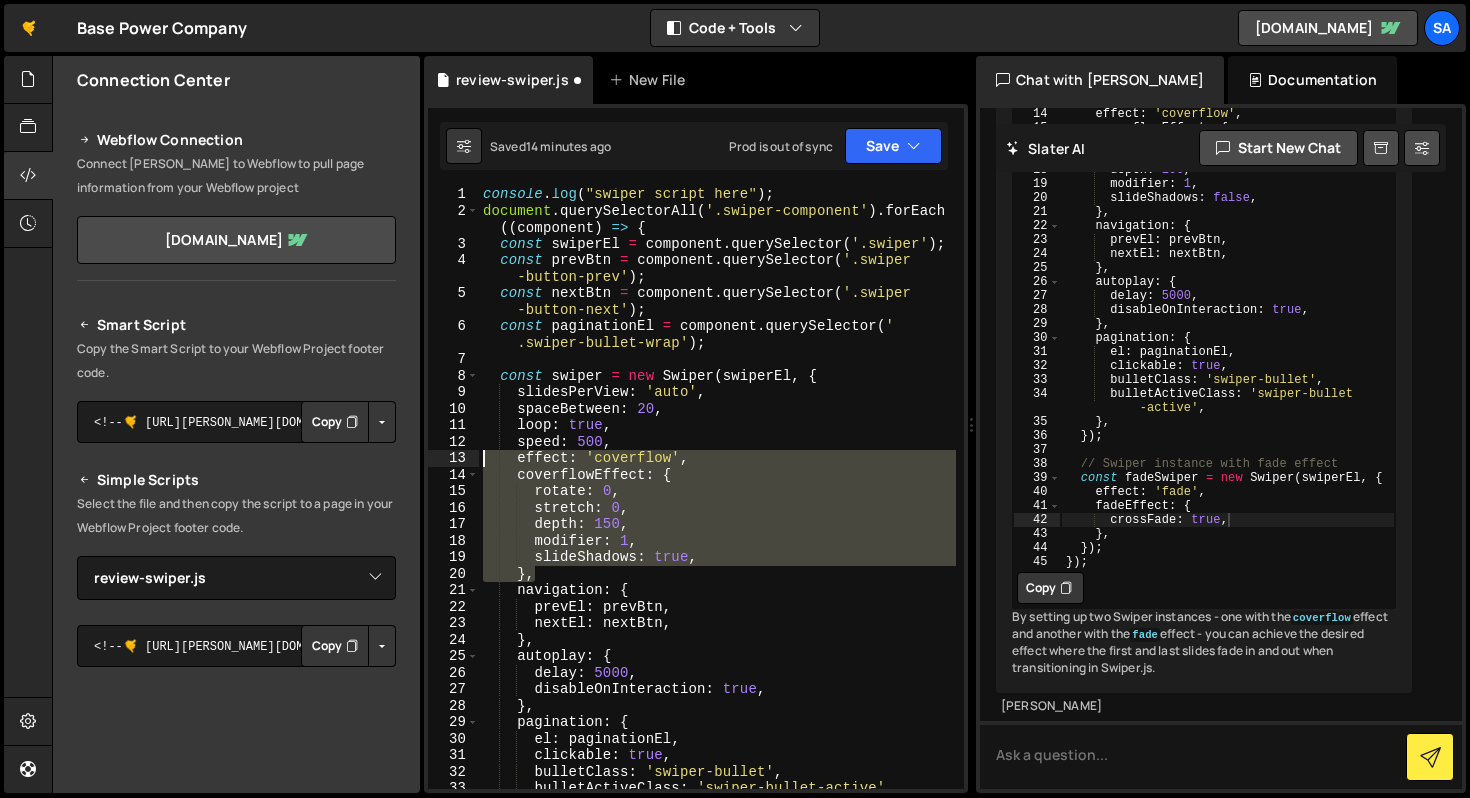 drag, startPoint x: 546, startPoint y: 581, endPoint x: 448, endPoint y: 460, distance: 155.70805 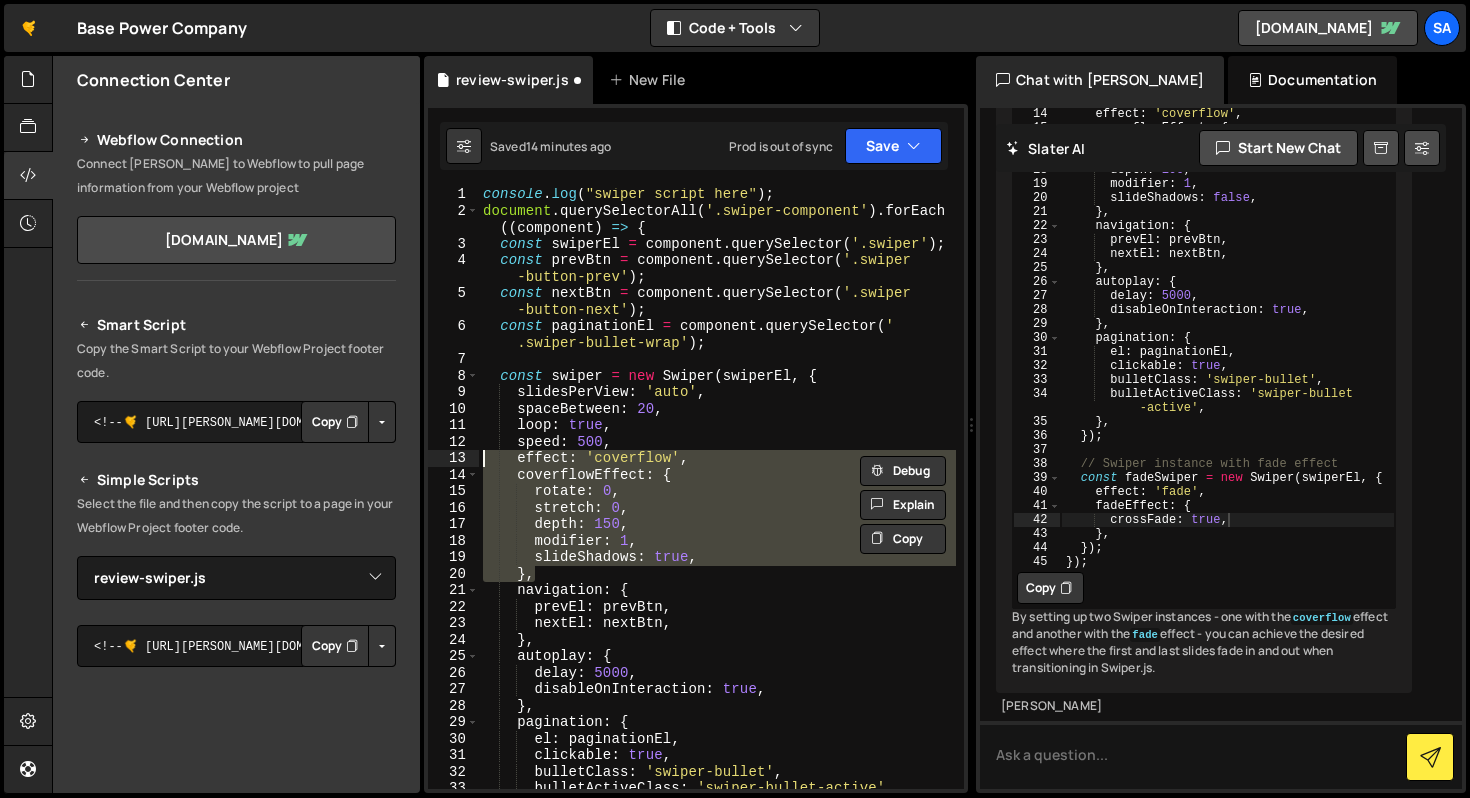 scroll, scrollTop: 0, scrollLeft: 0, axis: both 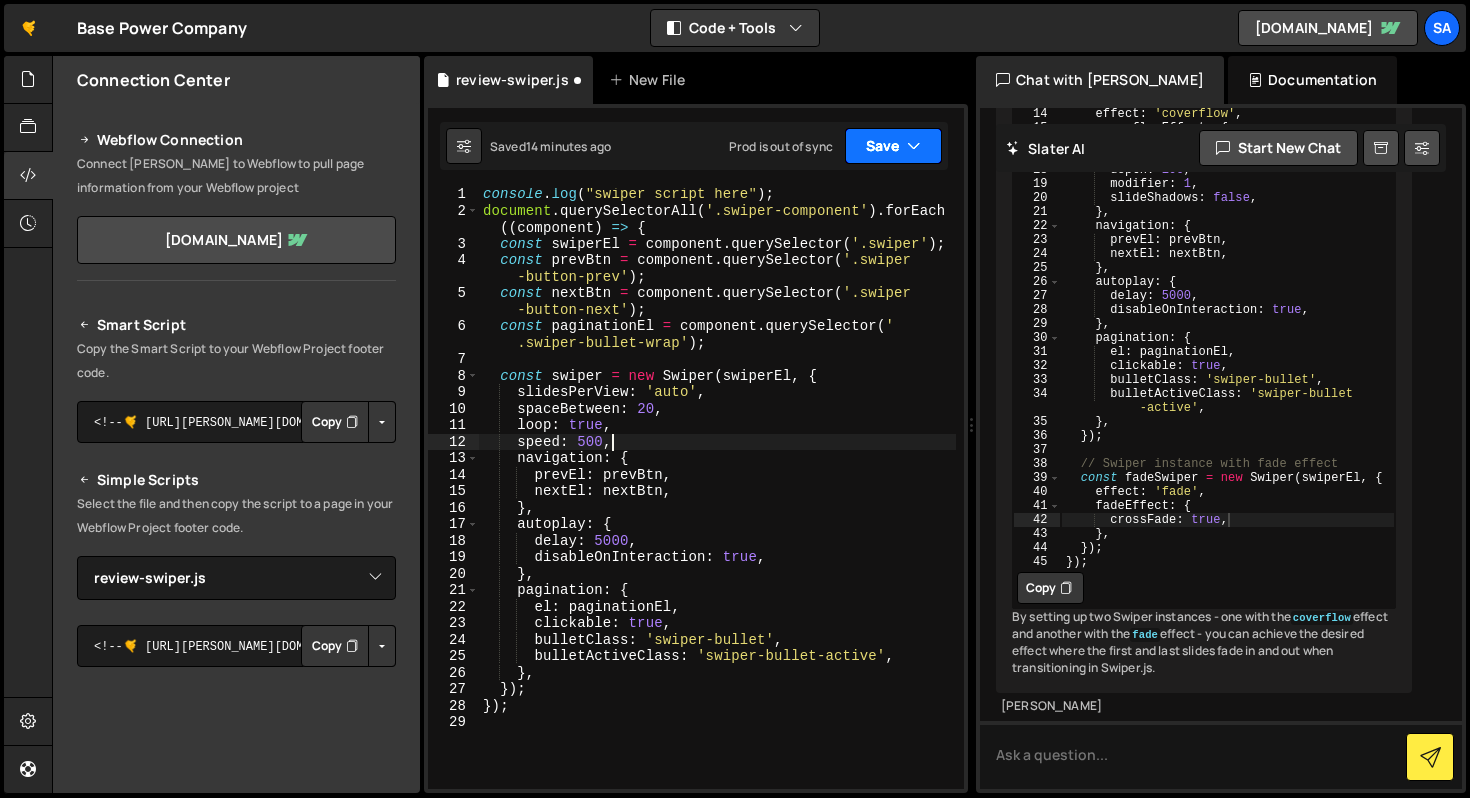 click on "Save" at bounding box center (893, 146) 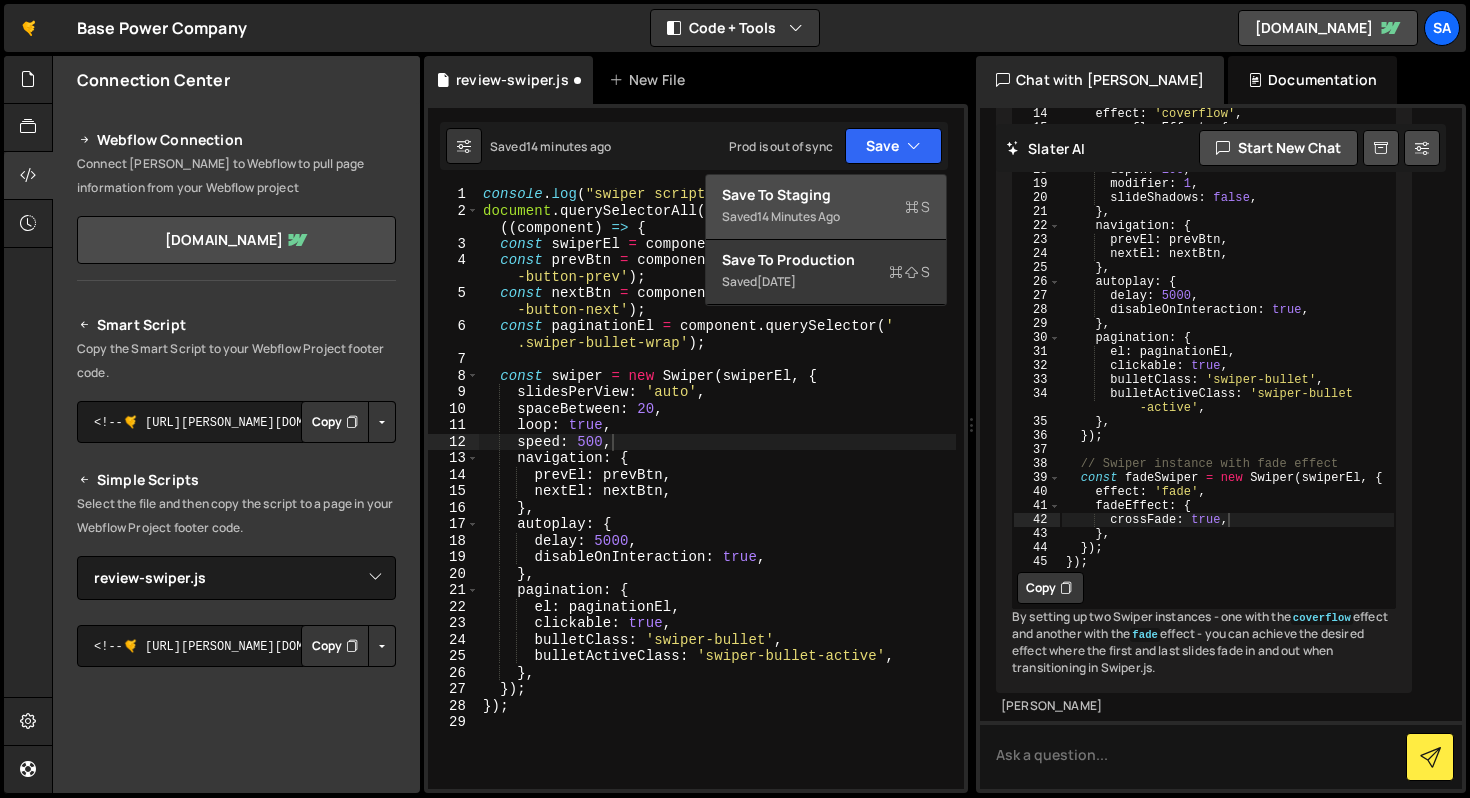 click on "Save to Staging
S" at bounding box center (826, 195) 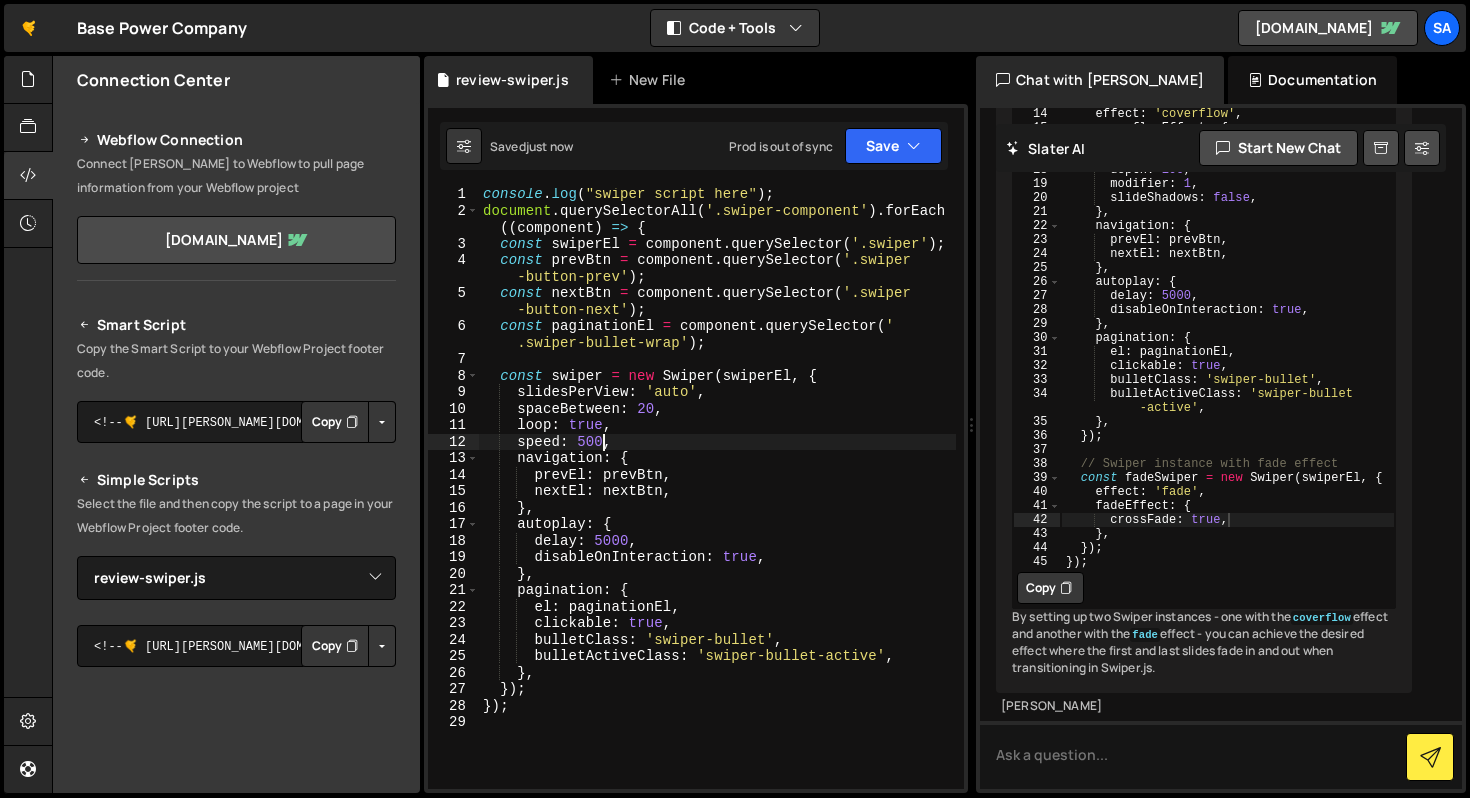 click on "console . log ( "swiper script here" ) ; document . querySelectorAll ( '.swiper-component' ) . forEach    (( component )   =>   {    const   swiperEl   =   component . querySelector ( '.swiper' ) ;    const   prevBtn   =   component . querySelector ( '.swiper      -button-prev' ) ;    const   nextBtn   =   component . querySelector ( '.swiper      -button-next' ) ;    const   paginationEl   =   component . querySelector ( '      .swiper-bullet-wrap' ) ;    const   swiper   =   new   Swiper ( swiperEl ,   {       slidesPerView :   'auto' ,       spaceBetween :   20 ,       loop :   true ,       speed :   500 ,       navigation :   {          prevEl :   prevBtn ,          nextEl :   nextBtn ,       } ,       autoplay :   {          delay :   5000 ,          disableOnInteraction :   true ,       } ,       pagination :   {          el :   paginationEl ,          clickable :   true ,          bulletClass :   'swiper-bullet' ,          bulletActiveClass :   'swiper-bullet-active' ,       } ,    }) ; ;" at bounding box center (717, 503) 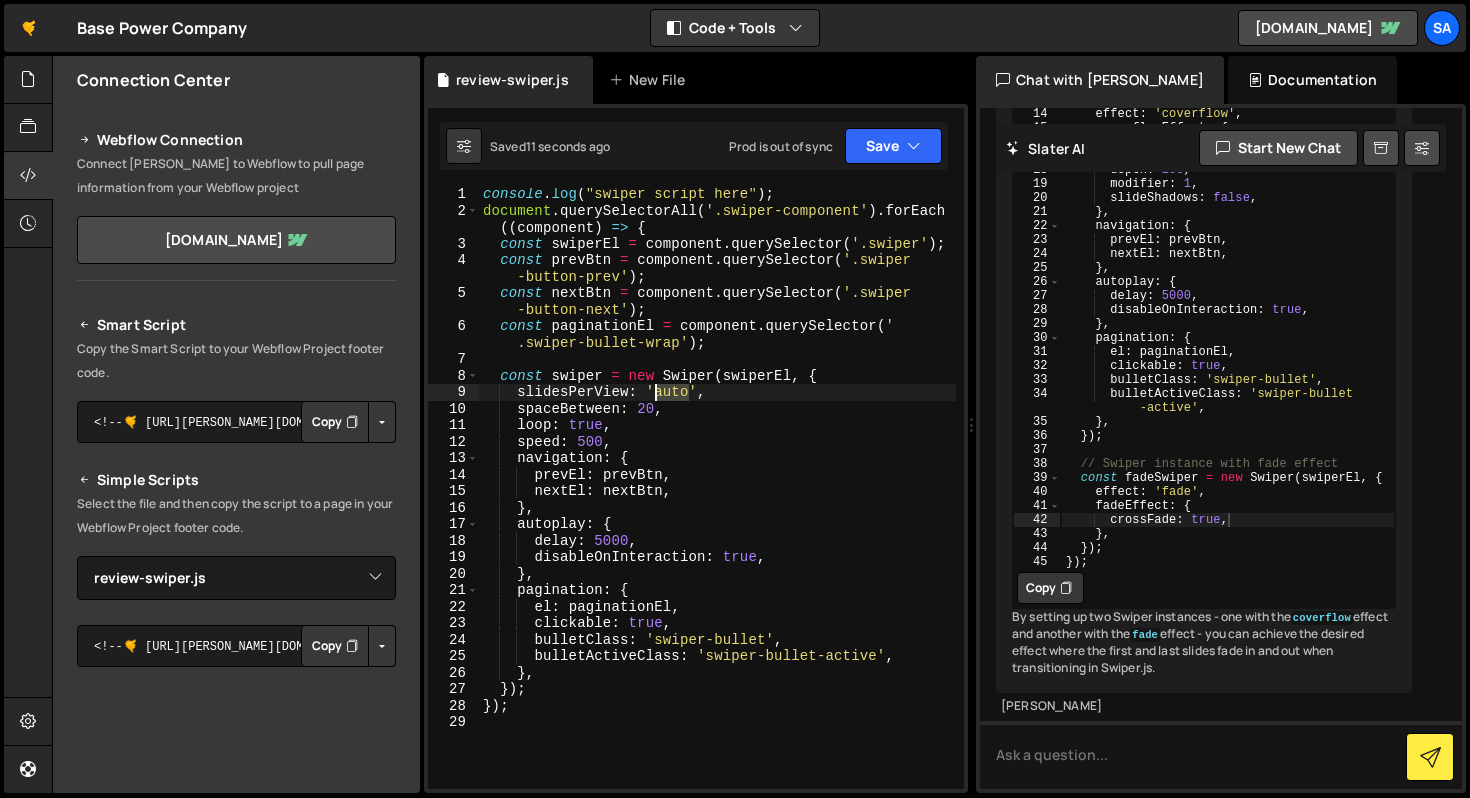 drag, startPoint x: 693, startPoint y: 389, endPoint x: 650, endPoint y: 390, distance: 43.011627 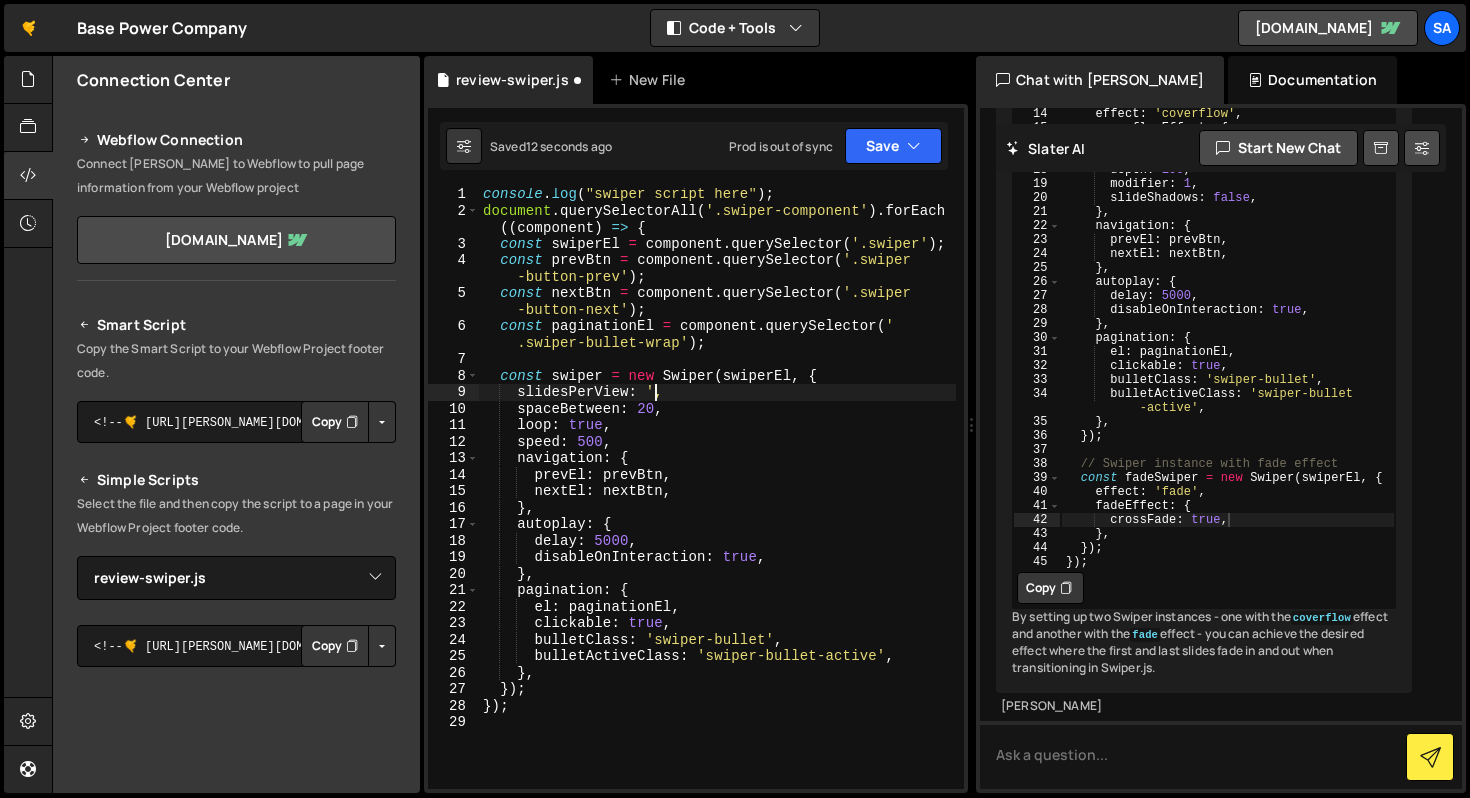 drag, startPoint x: 656, startPoint y: 392, endPoint x: 684, endPoint y: 386, distance: 28.635643 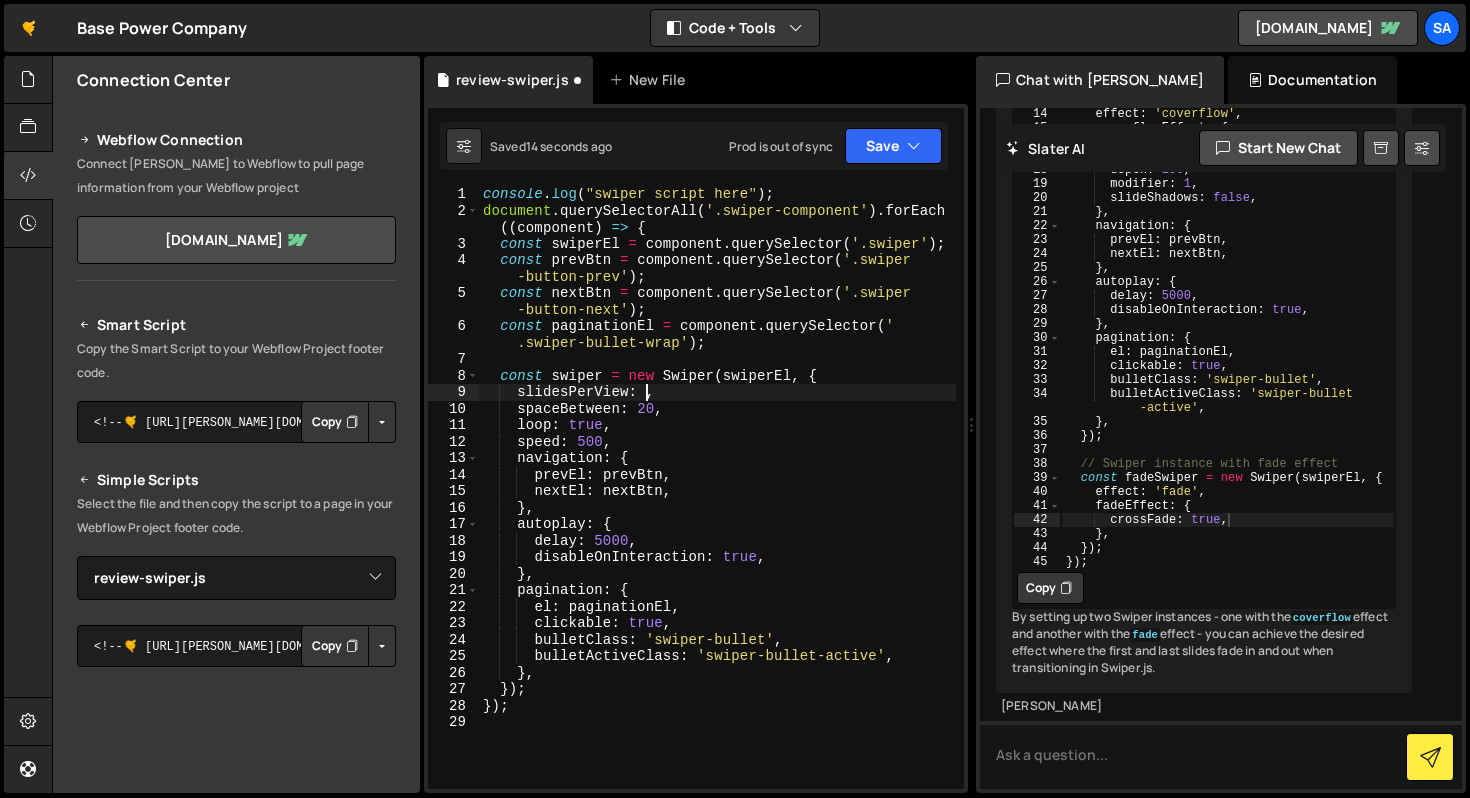 scroll, scrollTop: 0, scrollLeft: 11, axis: horizontal 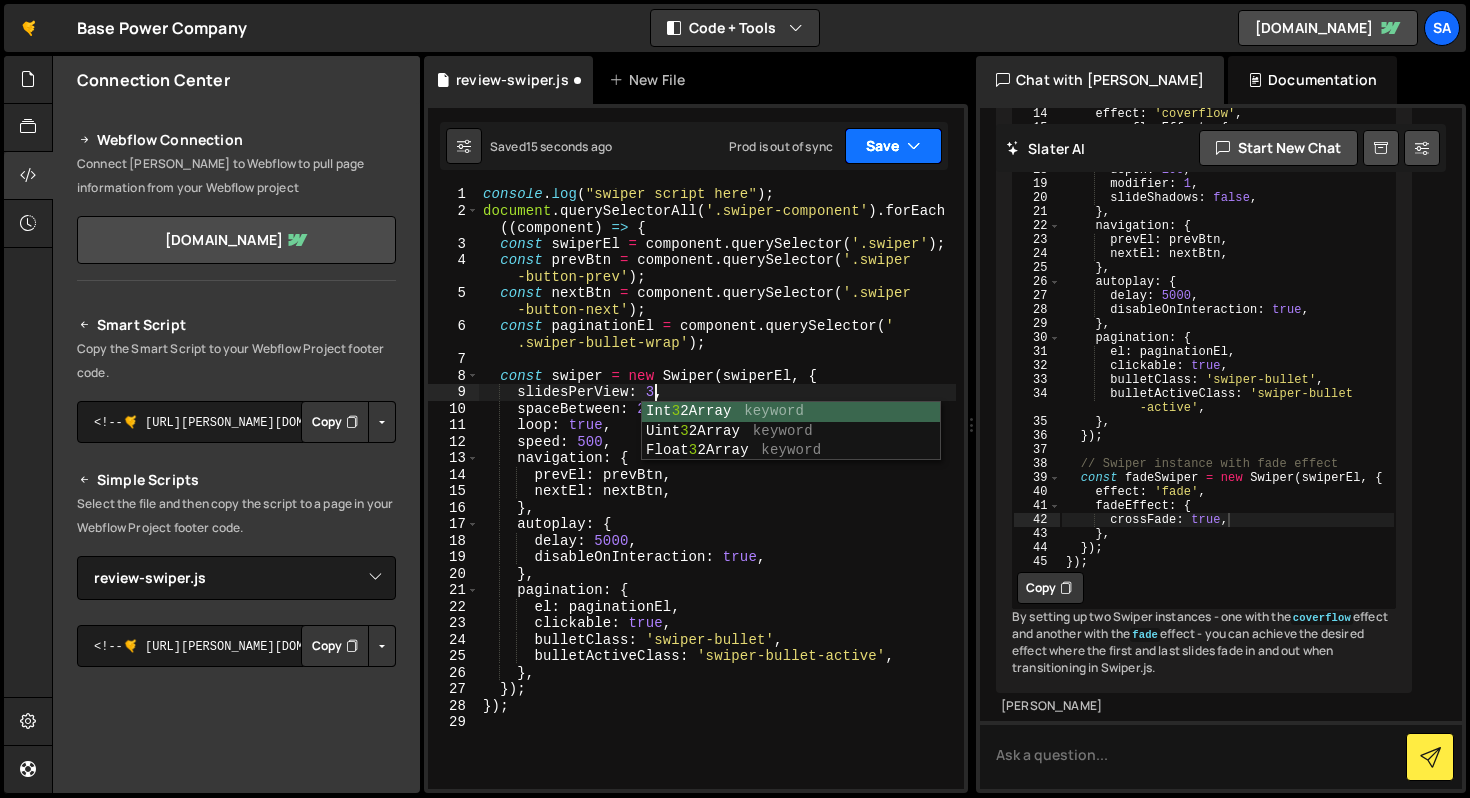 click on "Save" at bounding box center (893, 146) 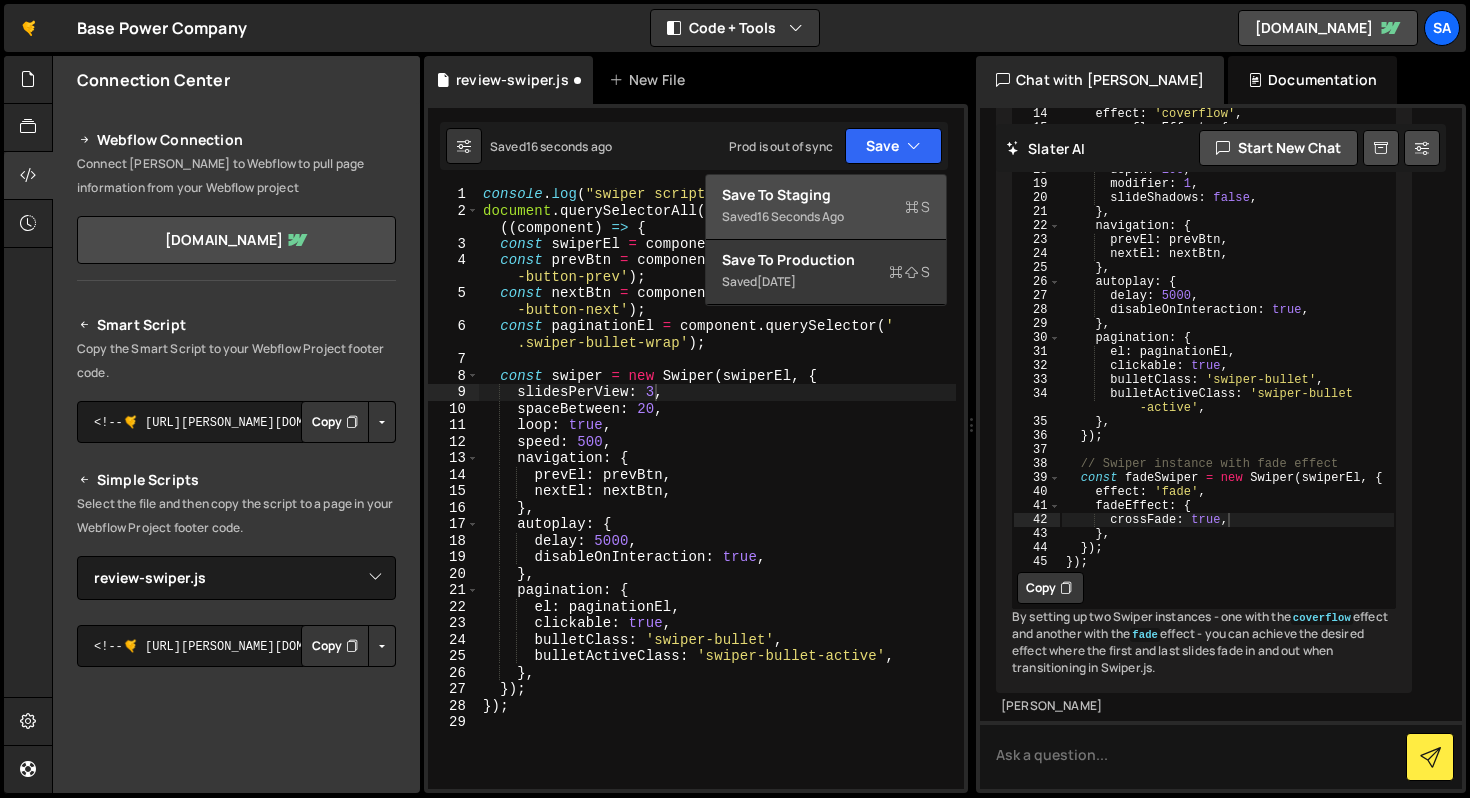 click on "Save to Staging
S" at bounding box center [826, 195] 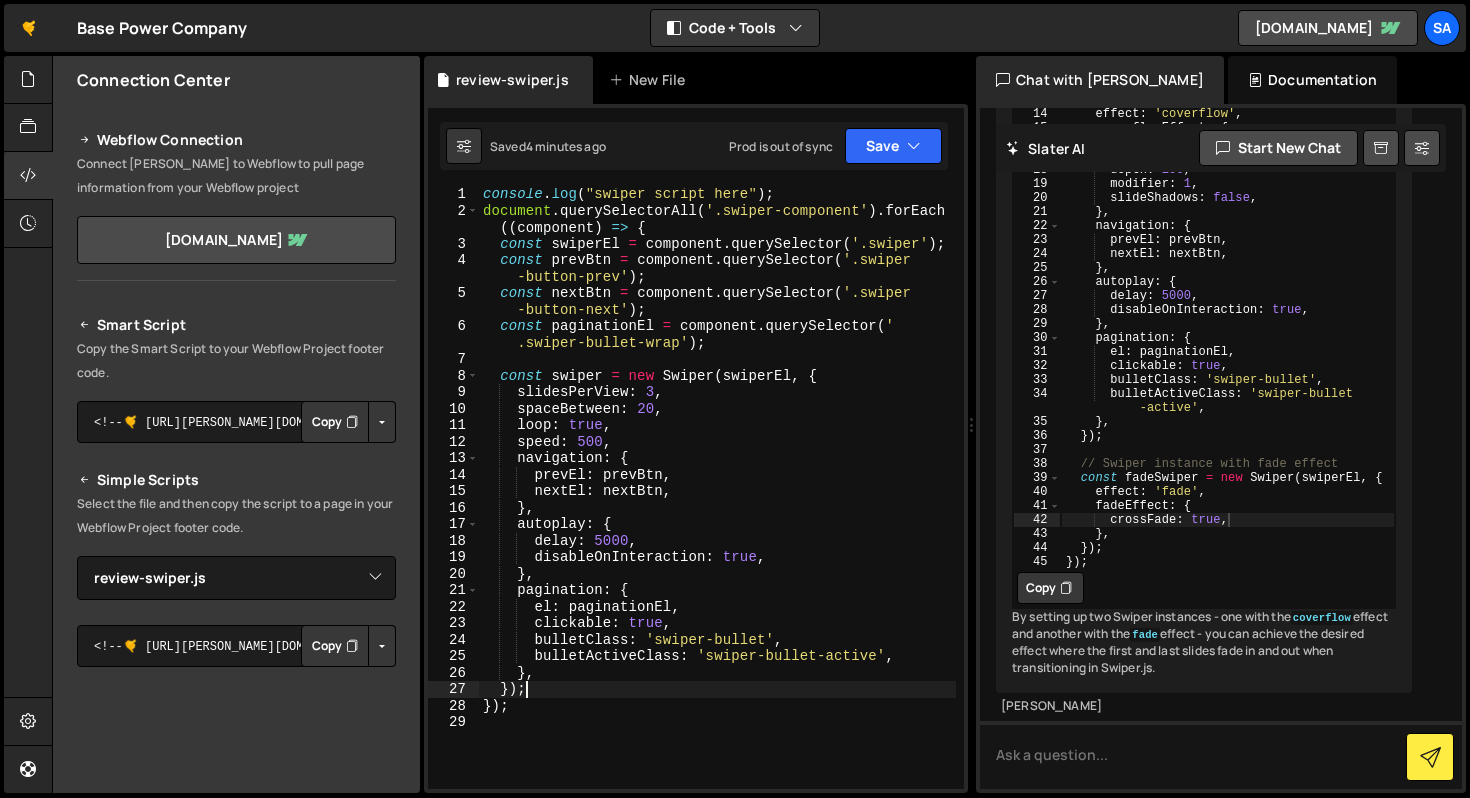 click on "console . log ( "swiper script here" ) ; document . querySelectorAll ( '.swiper-component' ) . forEach    (( component )   =>   {    const   swiperEl   =   component . querySelector ( '.swiper' ) ;    const   prevBtn   =   component . querySelector ( '.swiper      -button-prev' ) ;    const   nextBtn   =   component . querySelector ( '.swiper      -button-next' ) ;    const   paginationEl   =   component . querySelector ( '      .swiper-bullet-wrap' ) ;    const   swiper   =   new   Swiper ( swiperEl ,   {       slidesPerView :   3 ,       spaceBetween :   20 ,       loop :   true ,       speed :   500 ,       navigation :   {          prevEl :   prevBtn ,          nextEl :   nextBtn ,       } ,       autoplay :   {          delay :   5000 ,          disableOnInteraction :   true ,       } ,       pagination :   {          el :   paginationEl ,          clickable :   true ,          bulletClass :   'swiper-bullet' ,          bulletActiveClass :   'swiper-bullet-active' ,       } ,    }) ; }) ;" at bounding box center (717, 503) 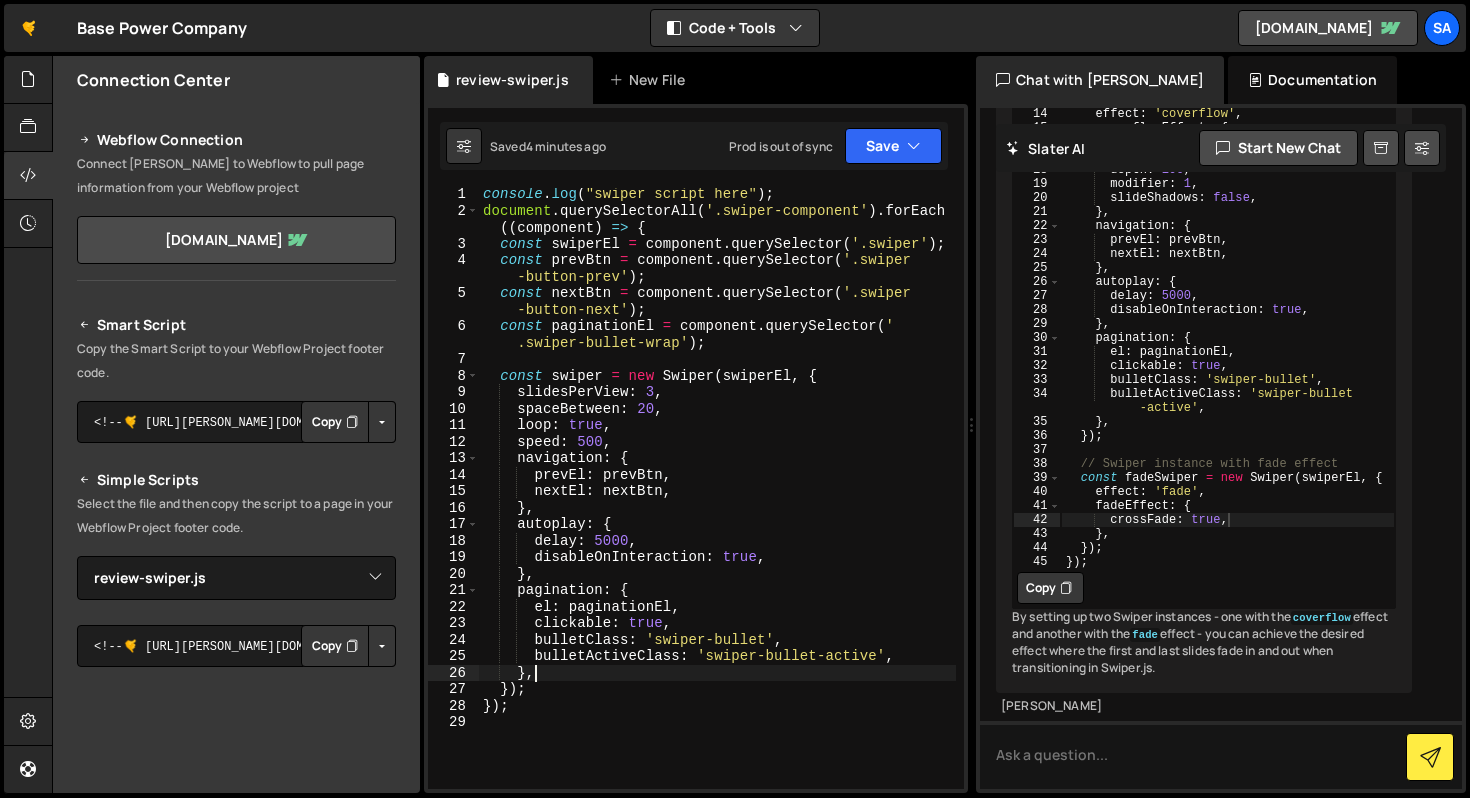 click on "console . log ( "swiper script here" ) ; document . querySelectorAll ( '.swiper-component' ) . forEach    (( component )   =>   {    const   swiperEl   =   component . querySelector ( '.swiper' ) ;    const   prevBtn   =   component . querySelector ( '.swiper      -button-prev' ) ;    const   nextBtn   =   component . querySelector ( '.swiper      -button-next' ) ;    const   paginationEl   =   component . querySelector ( '      .swiper-bullet-wrap' ) ;    const   swiper   =   new   Swiper ( swiperEl ,   {       slidesPerView :   3 ,       spaceBetween :   20 ,       loop :   true ,       speed :   500 ,       navigation :   {          prevEl :   prevBtn ,          nextEl :   nextBtn ,       } ,       autoplay :   {          delay :   5000 ,          disableOnInteraction :   true ,       } ,       pagination :   {          el :   paginationEl ,          clickable :   true ,          bulletClass :   'swiper-bullet' ,          bulletActiveClass :   'swiper-bullet-active' ,       } ,    }) ; }) ;" at bounding box center [717, 503] 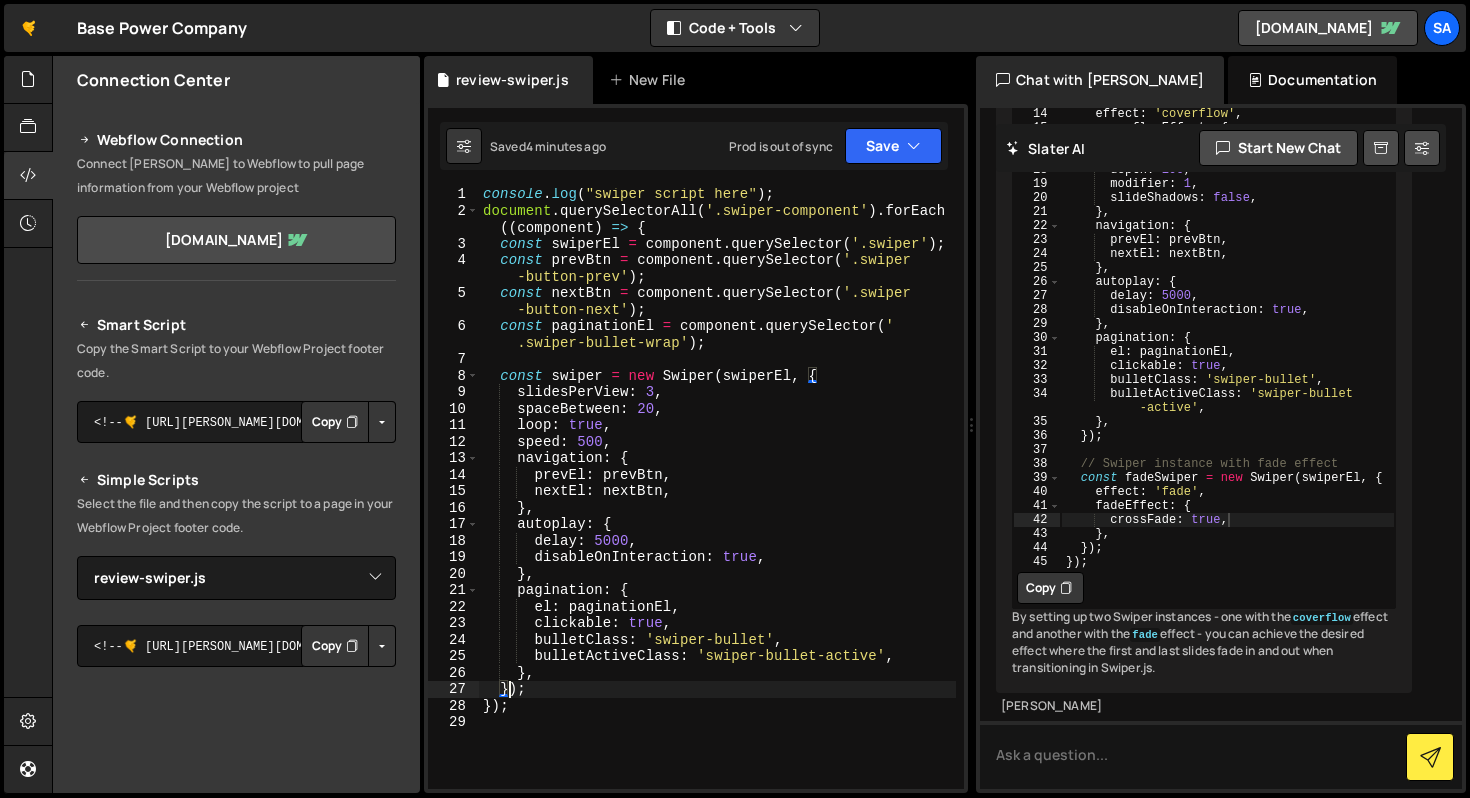 drag, startPoint x: 509, startPoint y: 690, endPoint x: 644, endPoint y: 667, distance: 136.94525 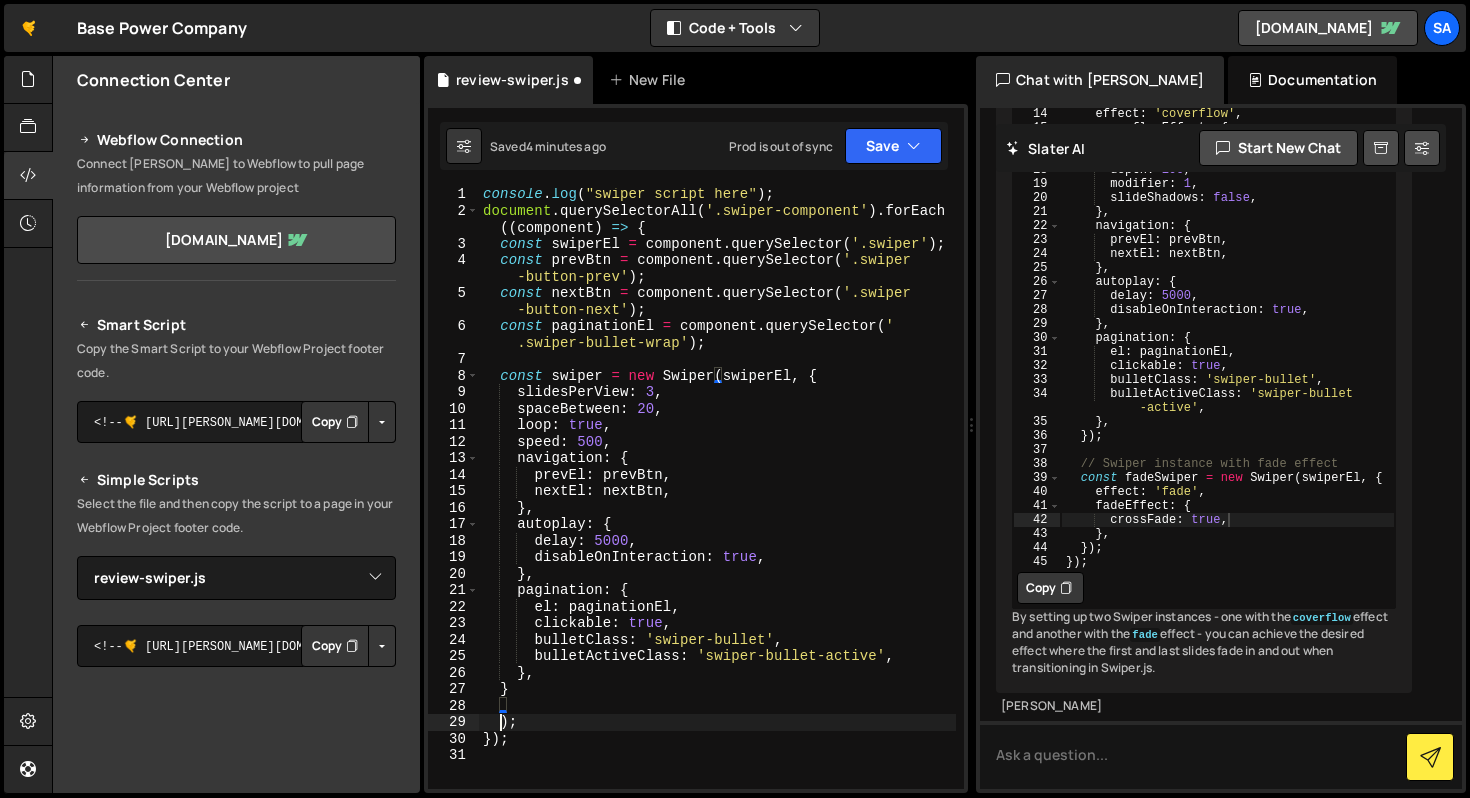 scroll, scrollTop: 0, scrollLeft: 0, axis: both 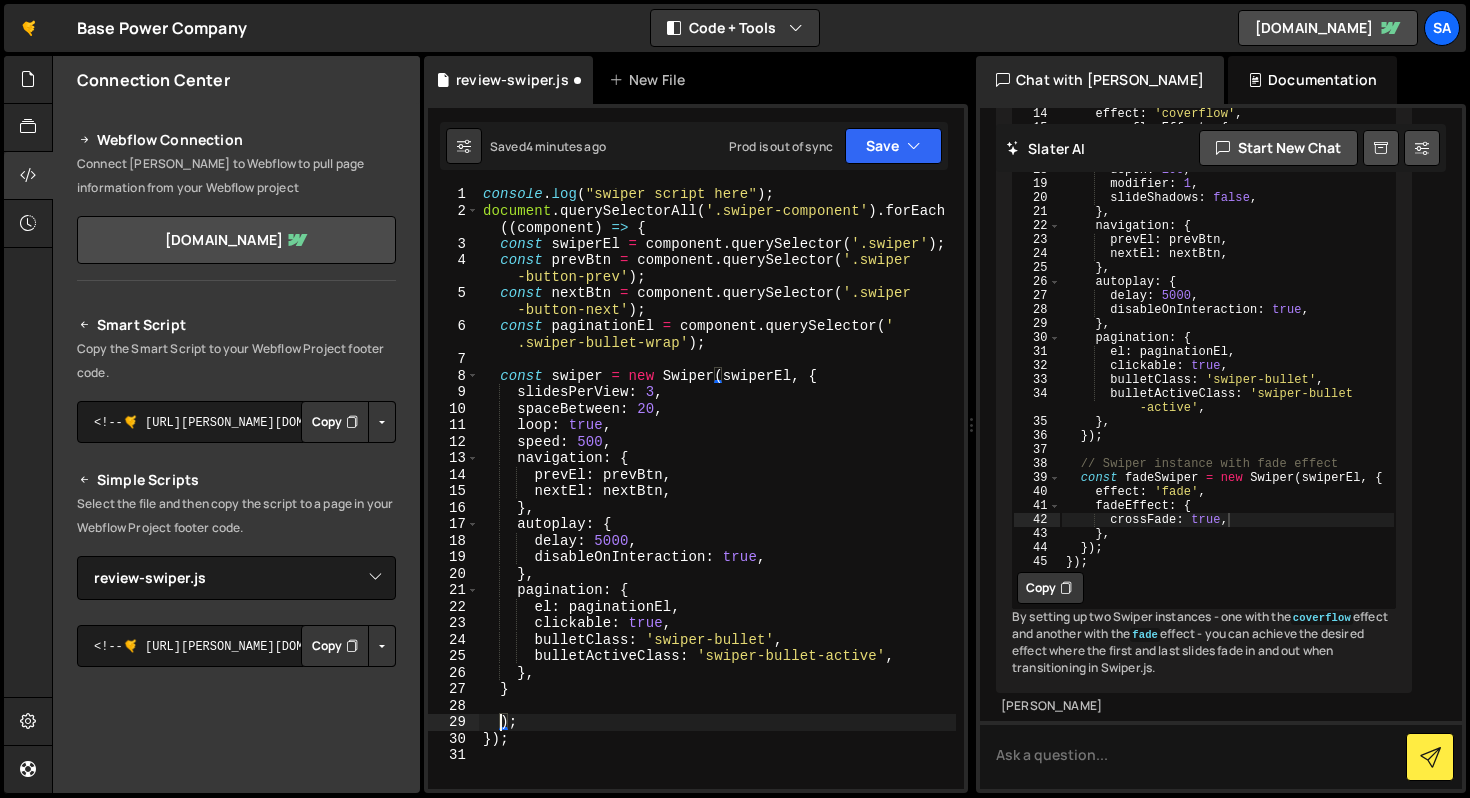 click on "console . log ( "swiper script here" ) ; document . querySelectorAll ( '.swiper-component' ) . forEach    (( component )   =>   {    const   swiperEl   =   component . querySelector ( '.swiper' ) ;    const   prevBtn   =   component . querySelector ( '.swiper      -button-prev' ) ;    const   nextBtn   =   component . querySelector ( '.swiper      -button-next' ) ;    const   paginationEl   =   component . querySelector ( '      .swiper-bullet-wrap' ) ;    const   swiper   =   new   Swiper ( swiperEl ,   {       slidesPerView :   3 ,       spaceBetween :   20 ,       loop :   true ,       speed :   500 ,       navigation :   {          prevEl :   prevBtn ,          nextEl :   nextBtn ,       } ,       autoplay :   {          delay :   5000 ,          disableOnInteraction :   true ,       } ,       pagination :   {          el :   paginationEl ,          clickable :   true ,          bulletClass :   'swiper-bullet' ,          bulletActiveClass :   'swiper-bullet-active' ,       } ,    }       ) ;" at bounding box center (717, 503) 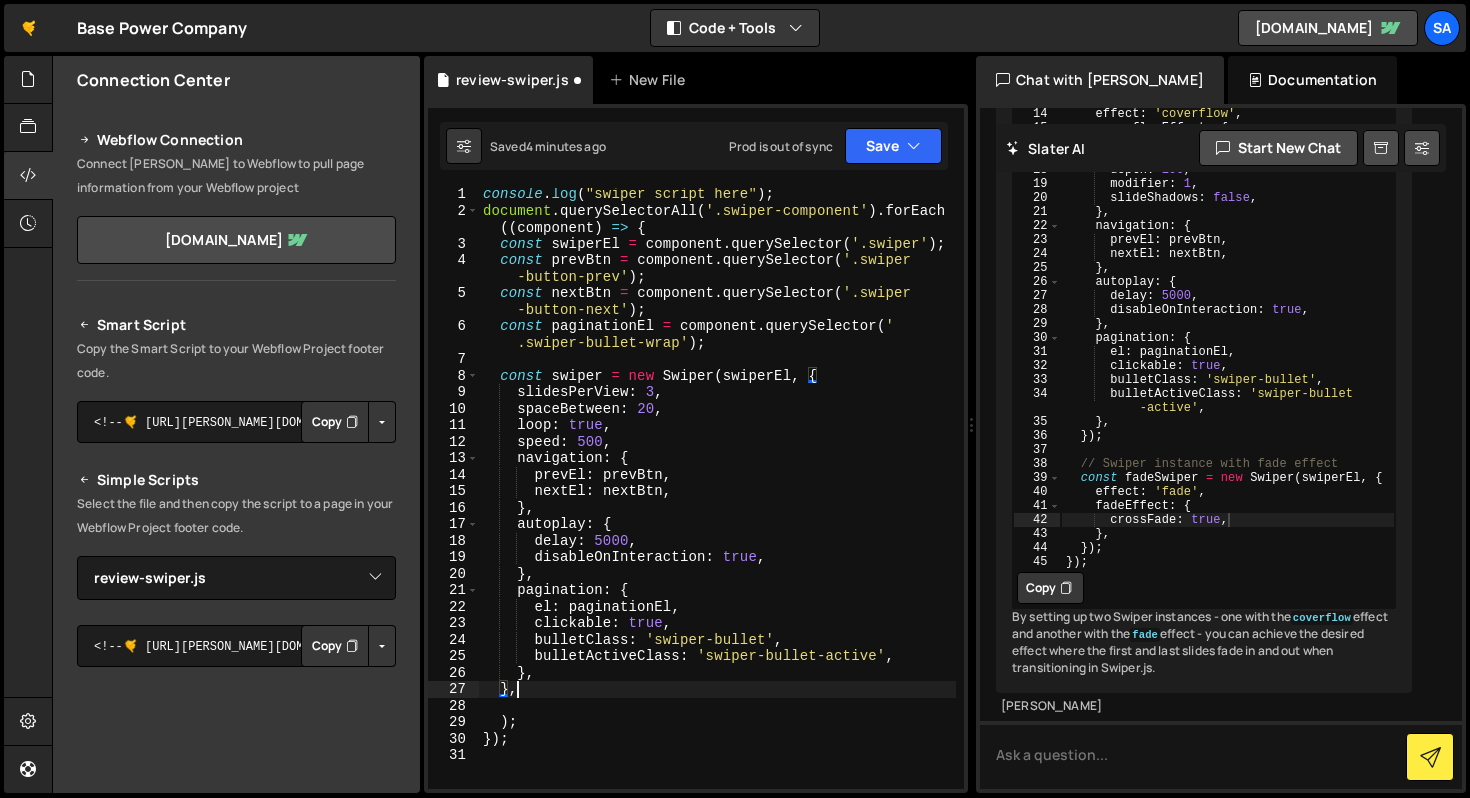 scroll, scrollTop: 0, scrollLeft: 2, axis: horizontal 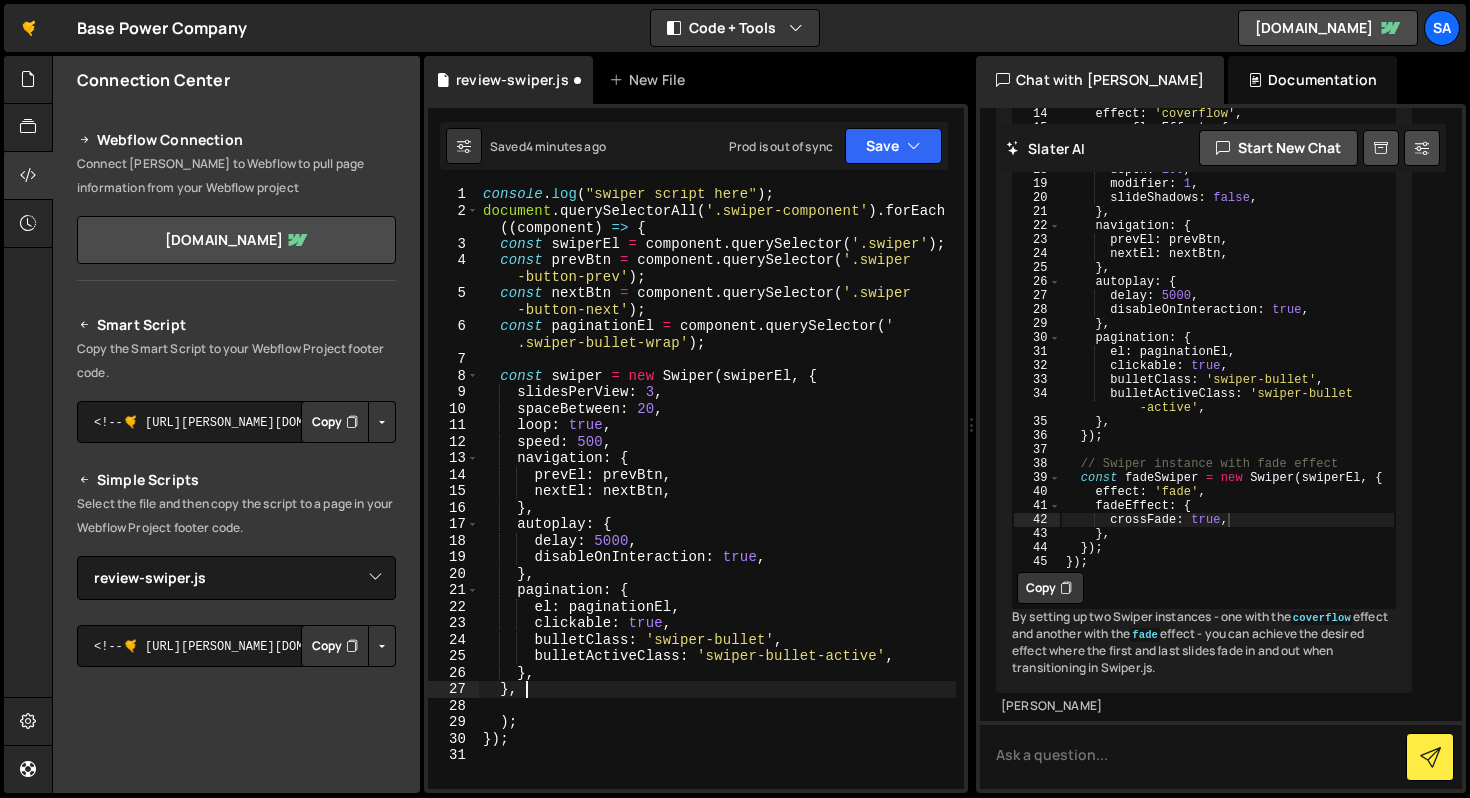 paste 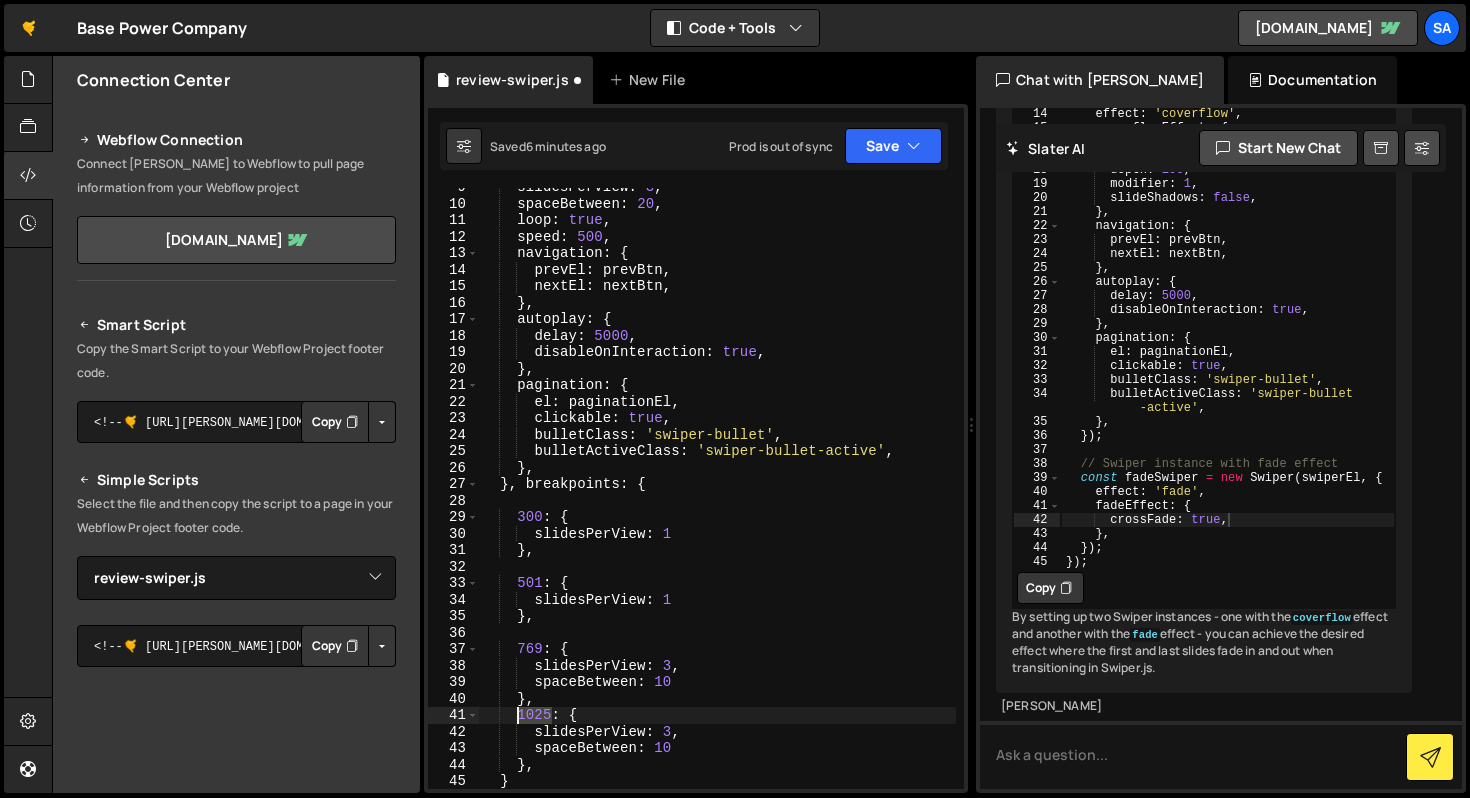 drag, startPoint x: 548, startPoint y: 714, endPoint x: 520, endPoint y: 712, distance: 28.071337 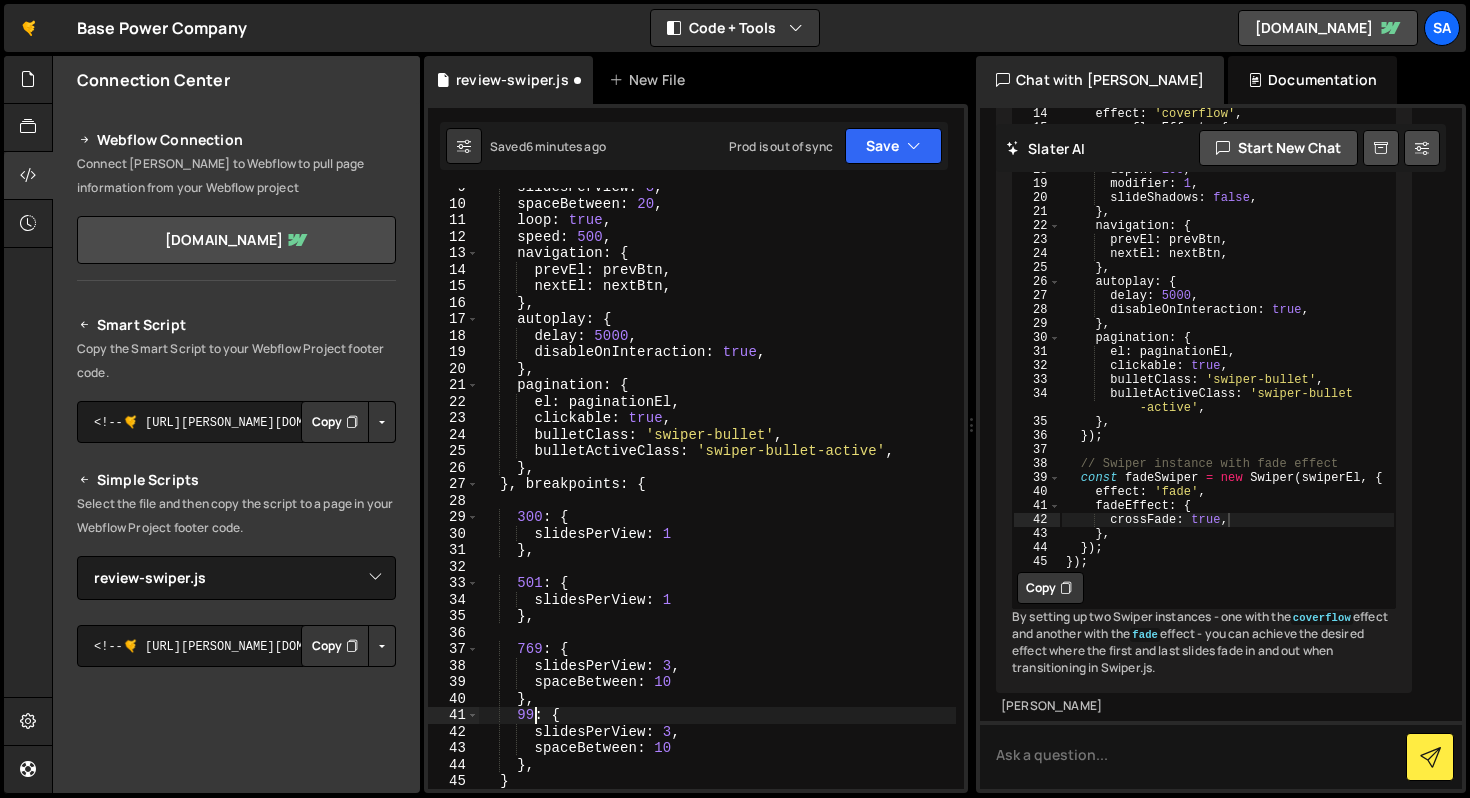 scroll, scrollTop: 0, scrollLeft: 3, axis: horizontal 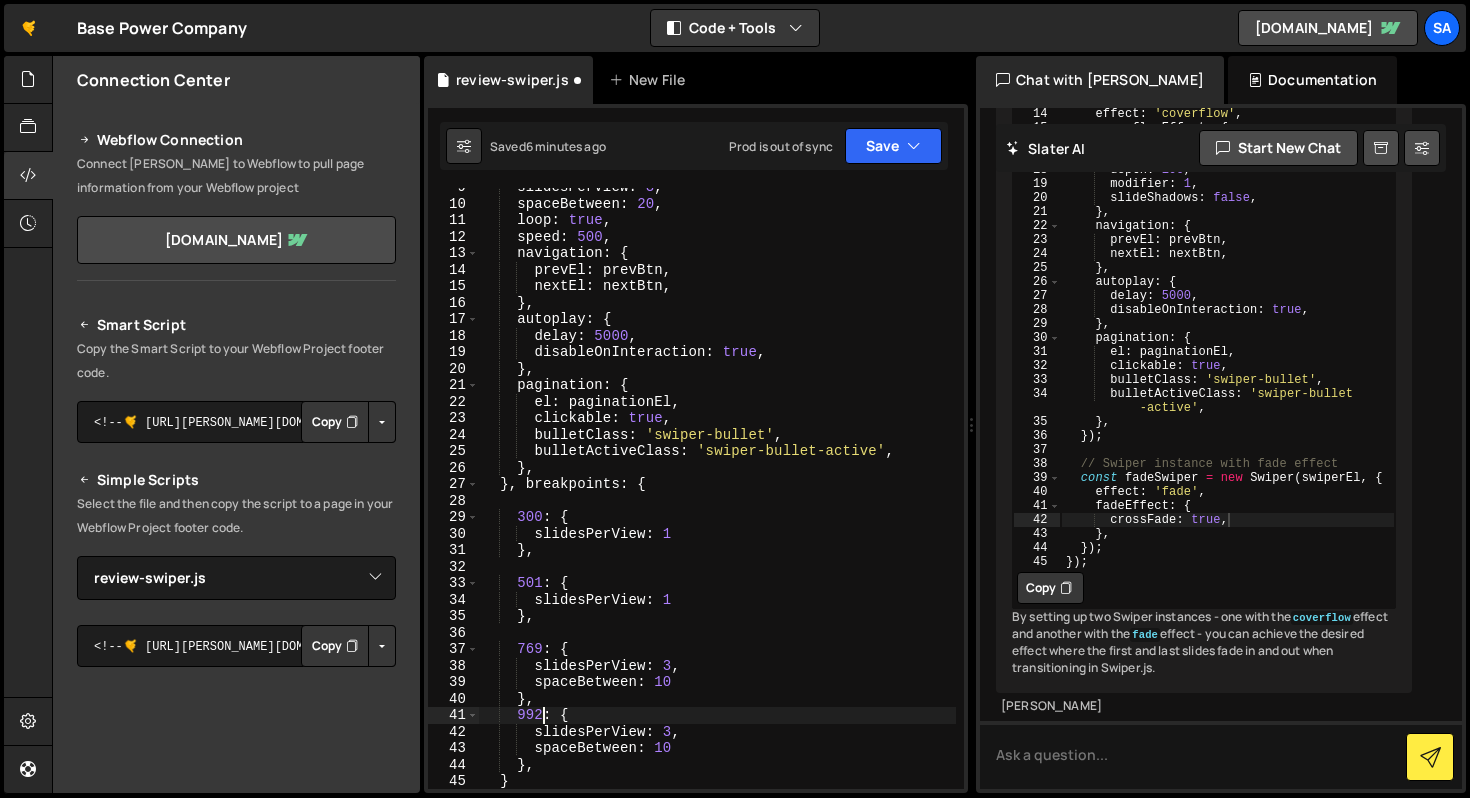 click on "slidesPerView :   3 ,       spaceBetween :   20 ,       loop :   true ,       speed :   500 ,       navigation :   {          prevEl :   prevBtn ,          nextEl :   nextBtn ,       } ,       autoplay :   {          delay :   5000 ,          disableOnInteraction :   true ,       } ,       pagination :   {          el :   paginationEl ,          clickable :   true ,          bulletClass :   'swiper-bullet' ,          bulletActiveClass :   'swiper-bullet-active' ,       } ,    } ,   breakpoints :   {       300 :   {          slidesPerView :   1       } ,       501 :   {          slidesPerView :   1       } ,       769 :   {          slidesPerView :   3 ,          spaceBetween :   10       } ,       992 :   {          slidesPerView :   3 ,          spaceBetween :   10       } ,    }" at bounding box center (717, 496) 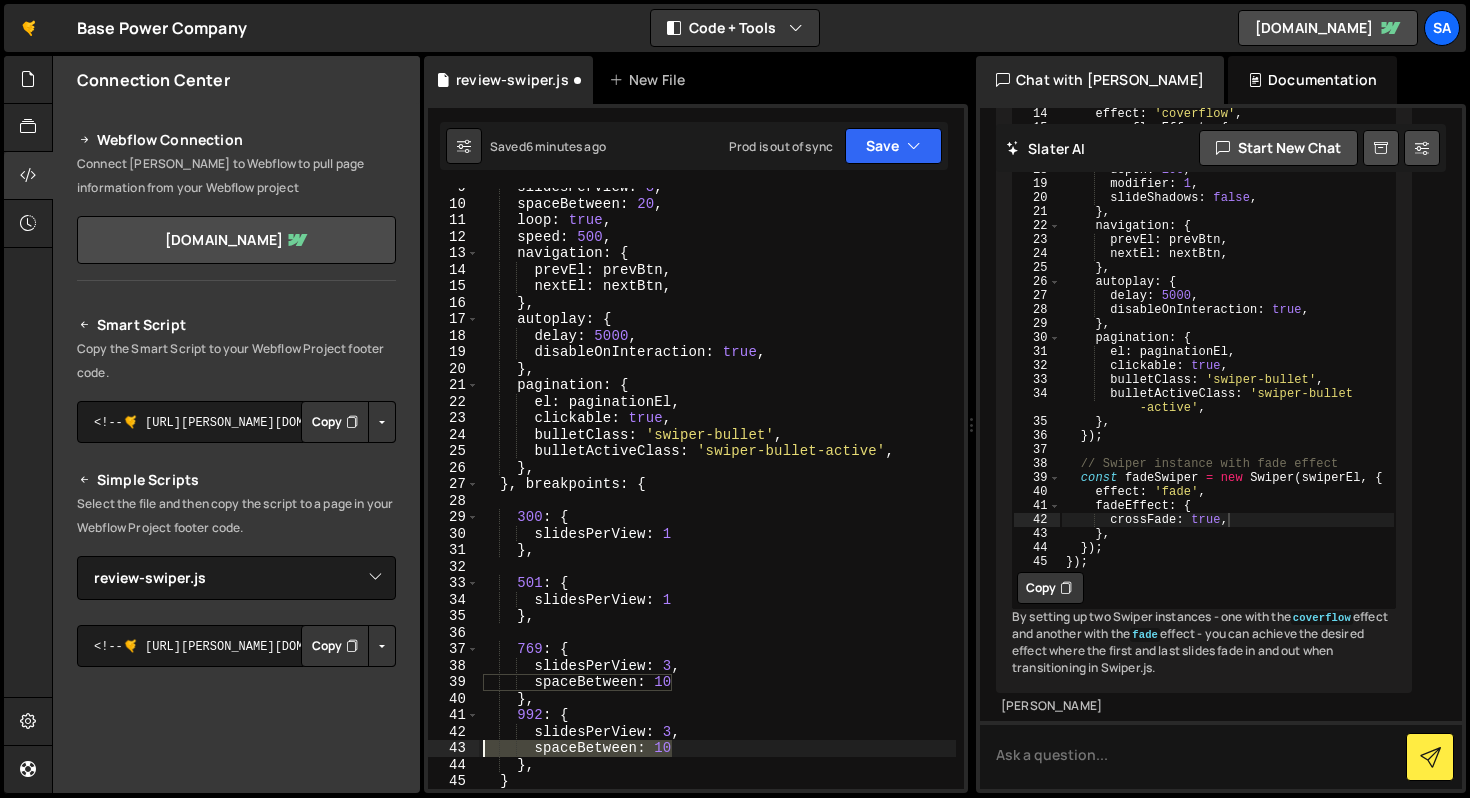 drag, startPoint x: 696, startPoint y: 749, endPoint x: 556, endPoint y: 728, distance: 141.56624 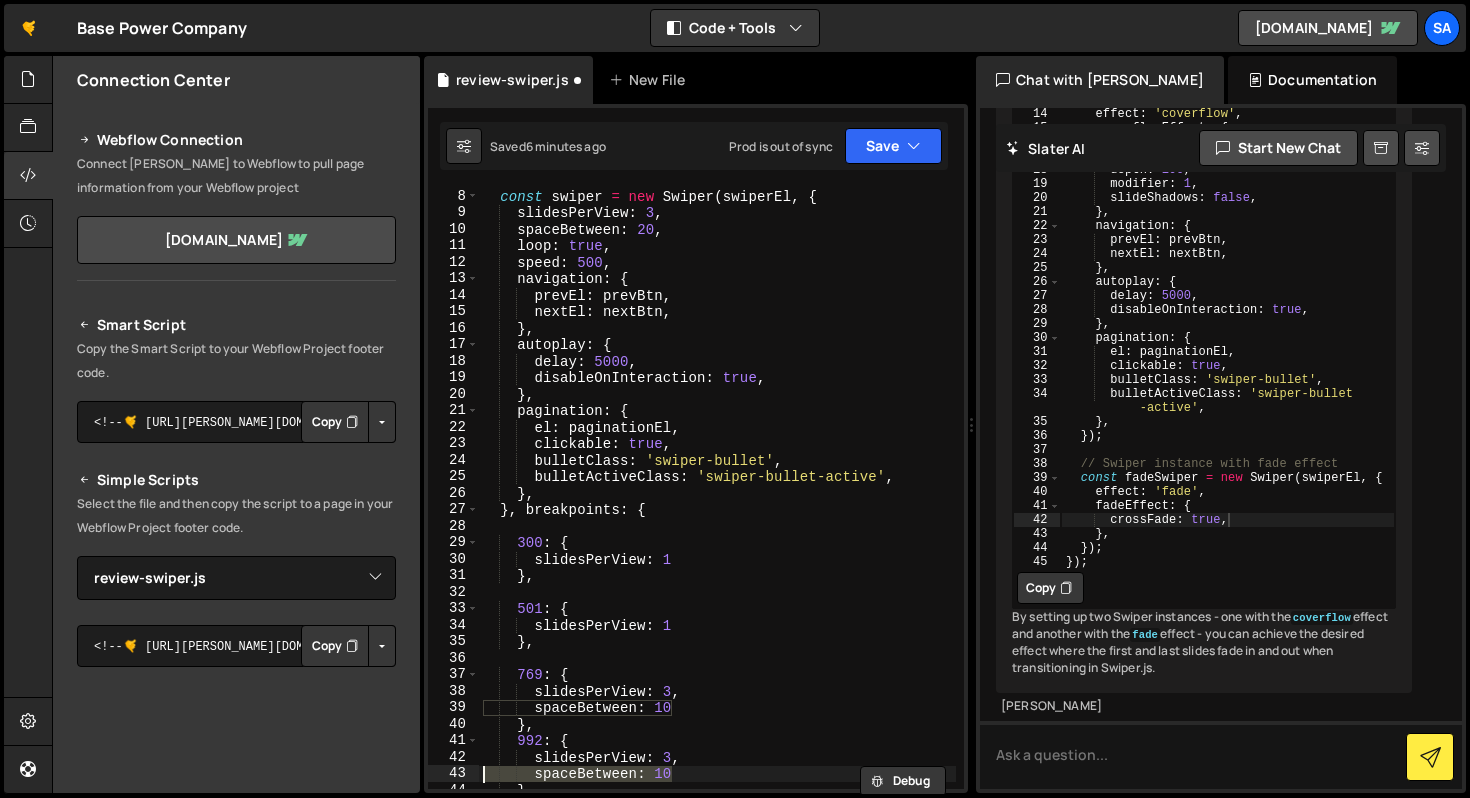 scroll, scrollTop: 193, scrollLeft: 0, axis: vertical 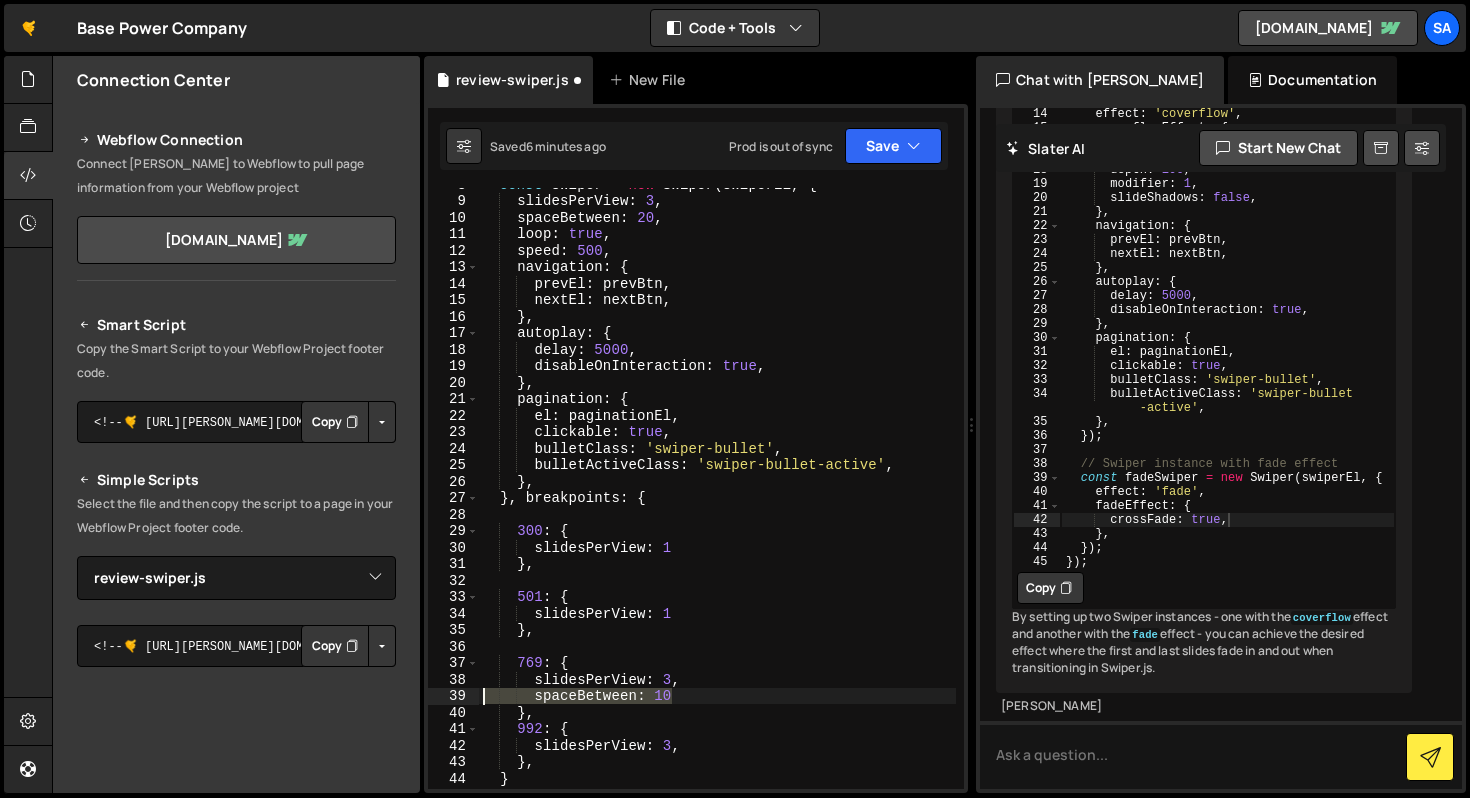 drag, startPoint x: 690, startPoint y: 699, endPoint x: 473, endPoint y: 695, distance: 217.03687 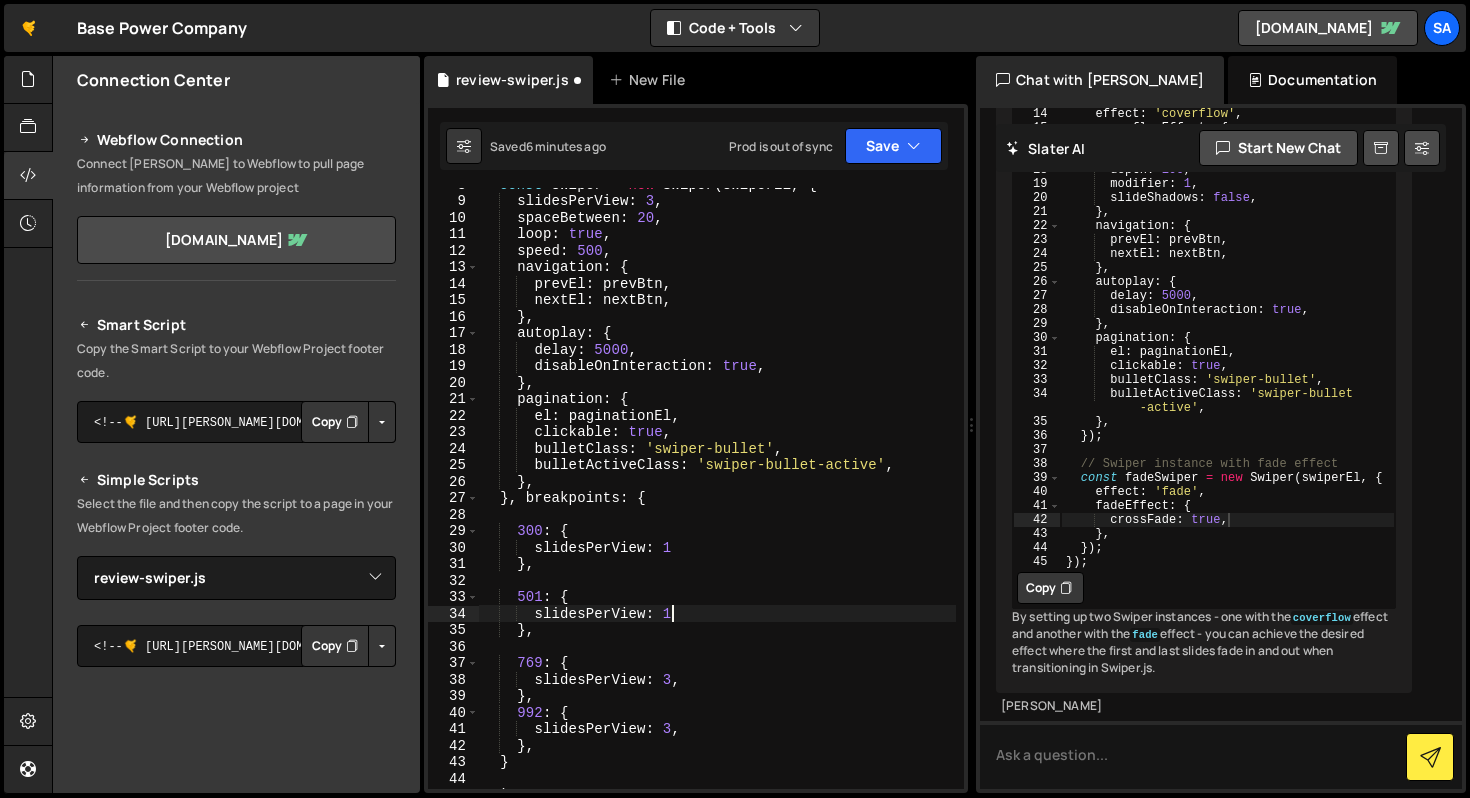 click on "const   swiper   =   new   Swiper ( swiperEl ,   {       slidesPerView :   3 ,       spaceBetween :   20 ,       loop :   true ,       speed :   500 ,       navigation :   {          prevEl :   prevBtn ,          nextEl :   nextBtn ,       } ,       autoplay :   {          delay :   5000 ,          disableOnInteraction :   true ,       } ,       pagination :   {          el :   paginationEl ,          clickable :   true ,          bulletClass :   'swiper-bullet' ,          bulletActiveClass :   'swiper-bullet-active' ,       } ,    } ,   breakpoints :   {       300 :   {          slidesPerView :   1       } ,       501 :   {          slidesPerView :   1       } ,       769 :   {          slidesPerView :   3 ,       } ,       992 :   {          slidesPerView :   3 ,       } ,    }       ) ;" at bounding box center (717, 493) 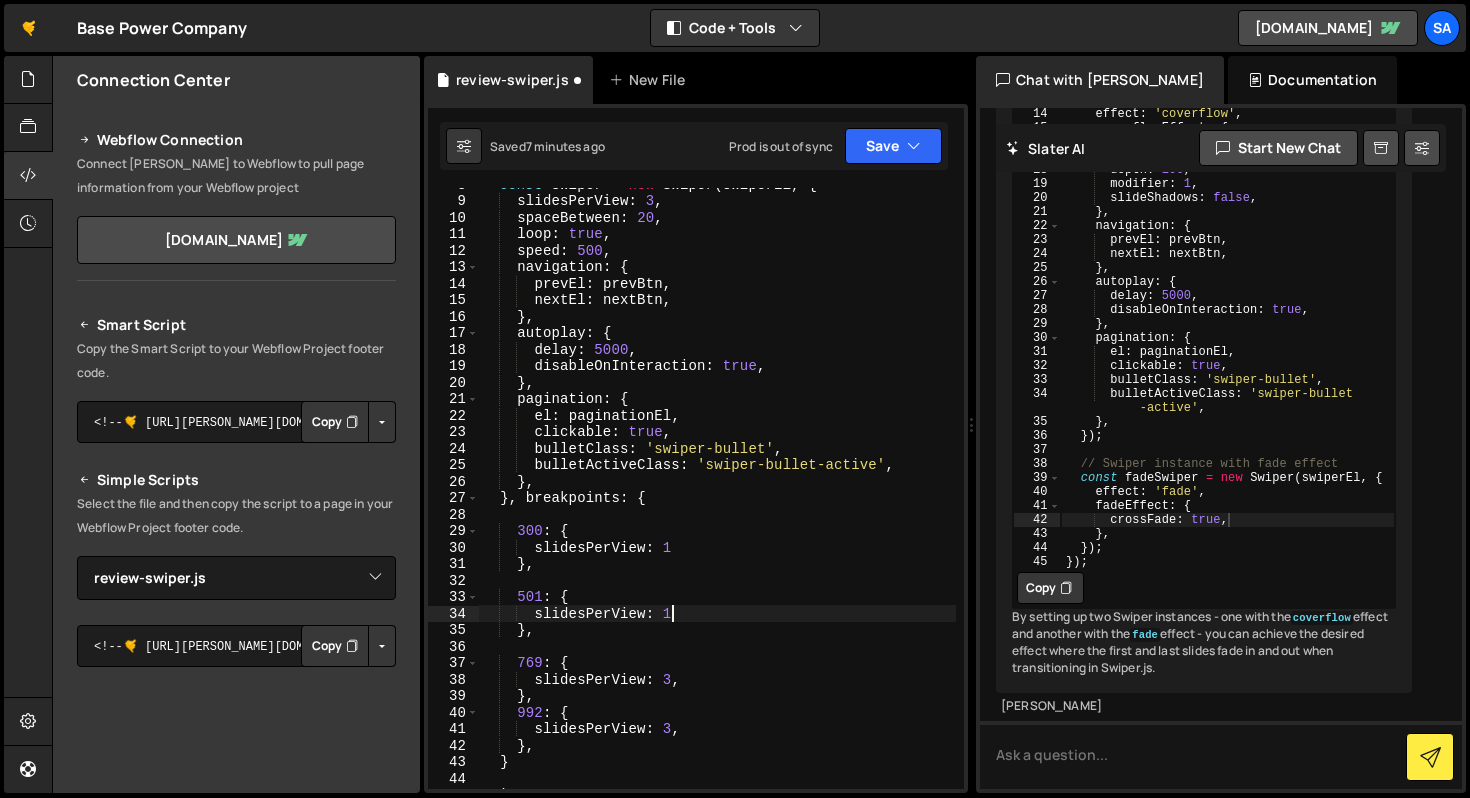 click on "const   swiper   =   new   Swiper ( swiperEl ,   {       slidesPerView :   3 ,       spaceBetween :   20 ,       loop :   true ,       speed :   500 ,       navigation :   {          prevEl :   prevBtn ,          nextEl :   nextBtn ,       } ,       autoplay :   {          delay :   5000 ,          disableOnInteraction :   true ,       } ,       pagination :   {          el :   paginationEl ,          clickable :   true ,          bulletClass :   'swiper-bullet' ,          bulletActiveClass :   'swiper-bullet-active' ,       } ,    } ,   breakpoints :   {       300 :   {          slidesPerView :   1       } ,       501 :   {          slidesPerView :   1       } ,       769 :   {          slidesPerView :   3 ,       } ,       992 :   {          slidesPerView :   3 ,       } ,    }       ) ;" at bounding box center (717, 493) 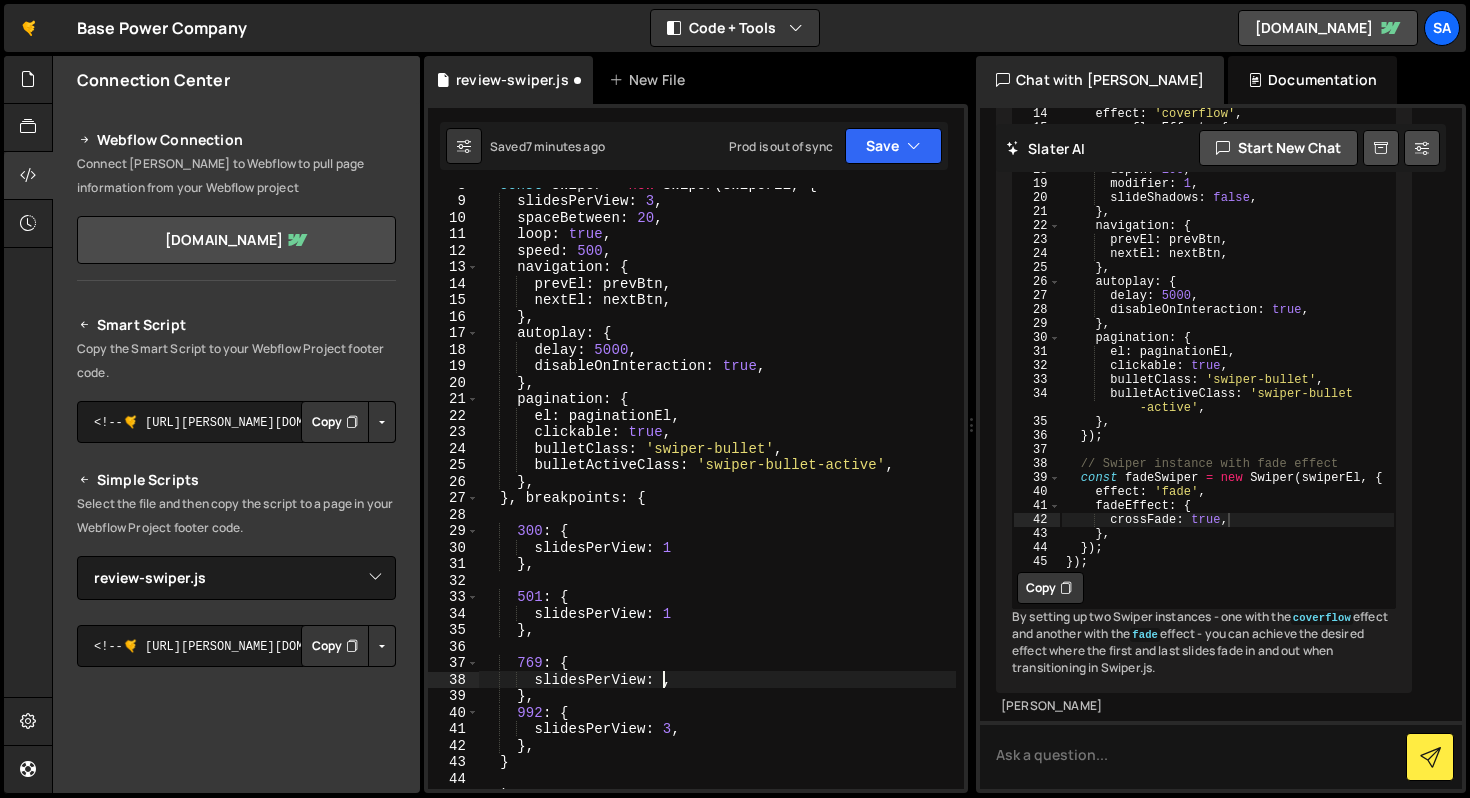 scroll, scrollTop: 0, scrollLeft: 12, axis: horizontal 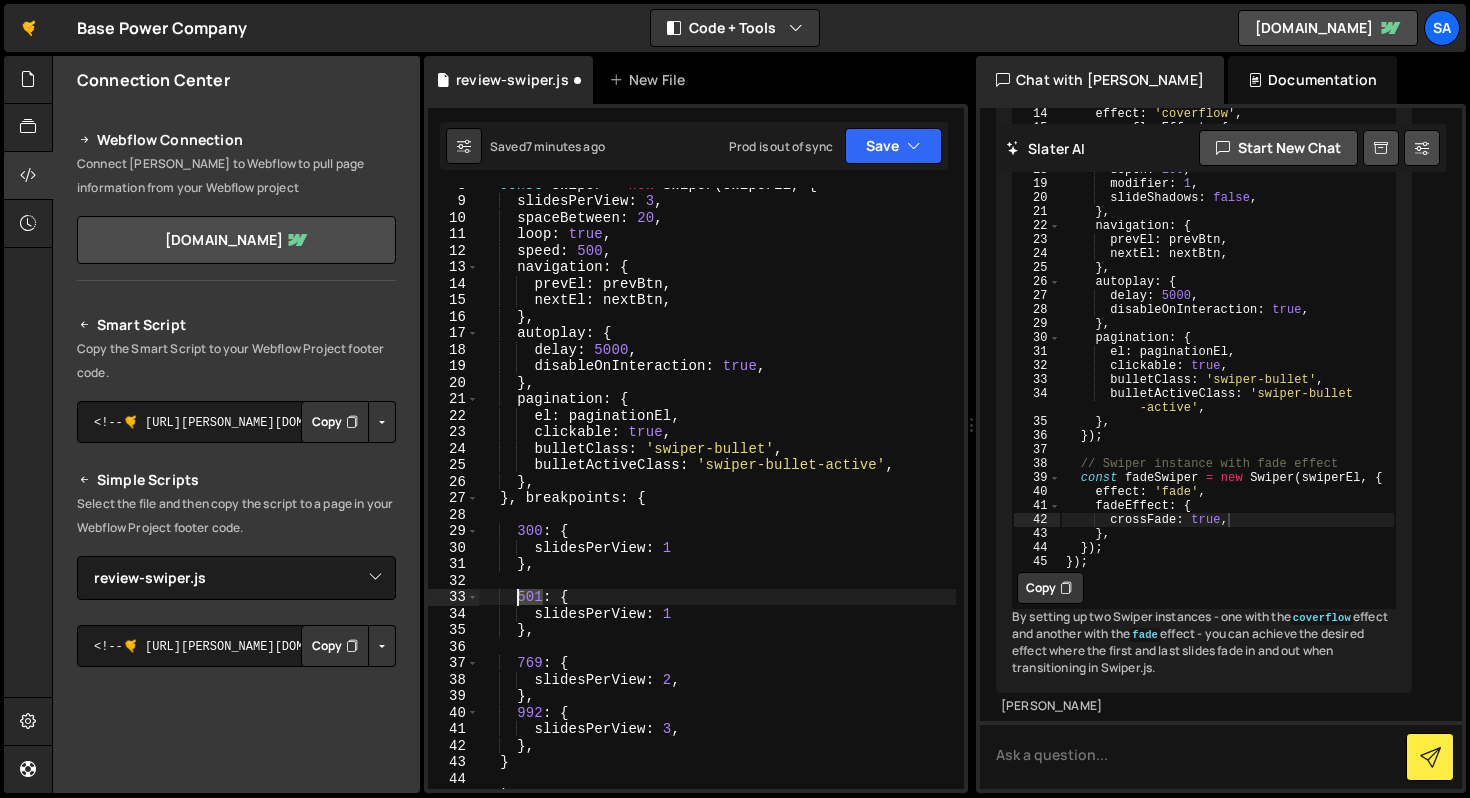 drag, startPoint x: 541, startPoint y: 594, endPoint x: 515, endPoint y: 590, distance: 26.305893 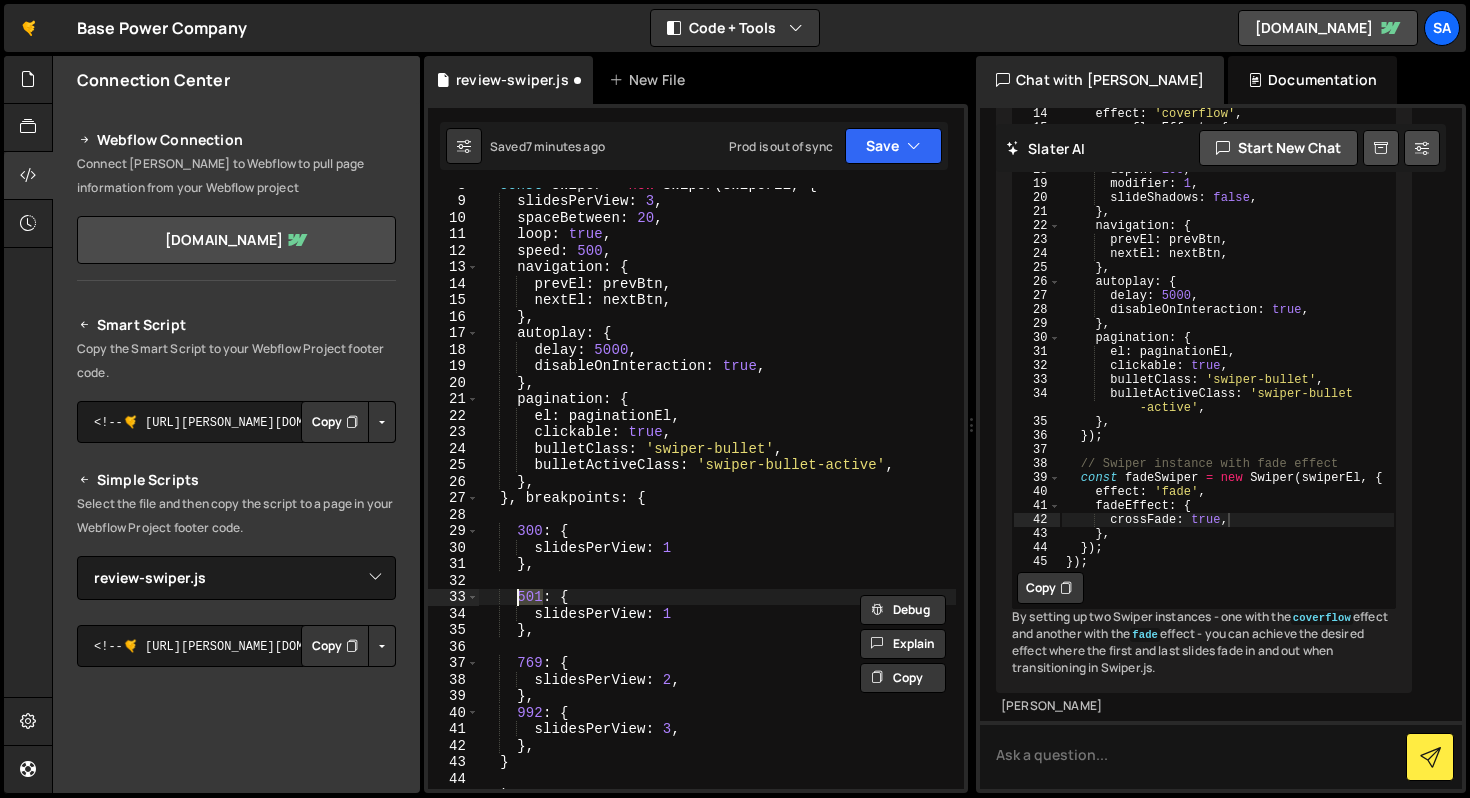 scroll, scrollTop: 0, scrollLeft: 3, axis: horizontal 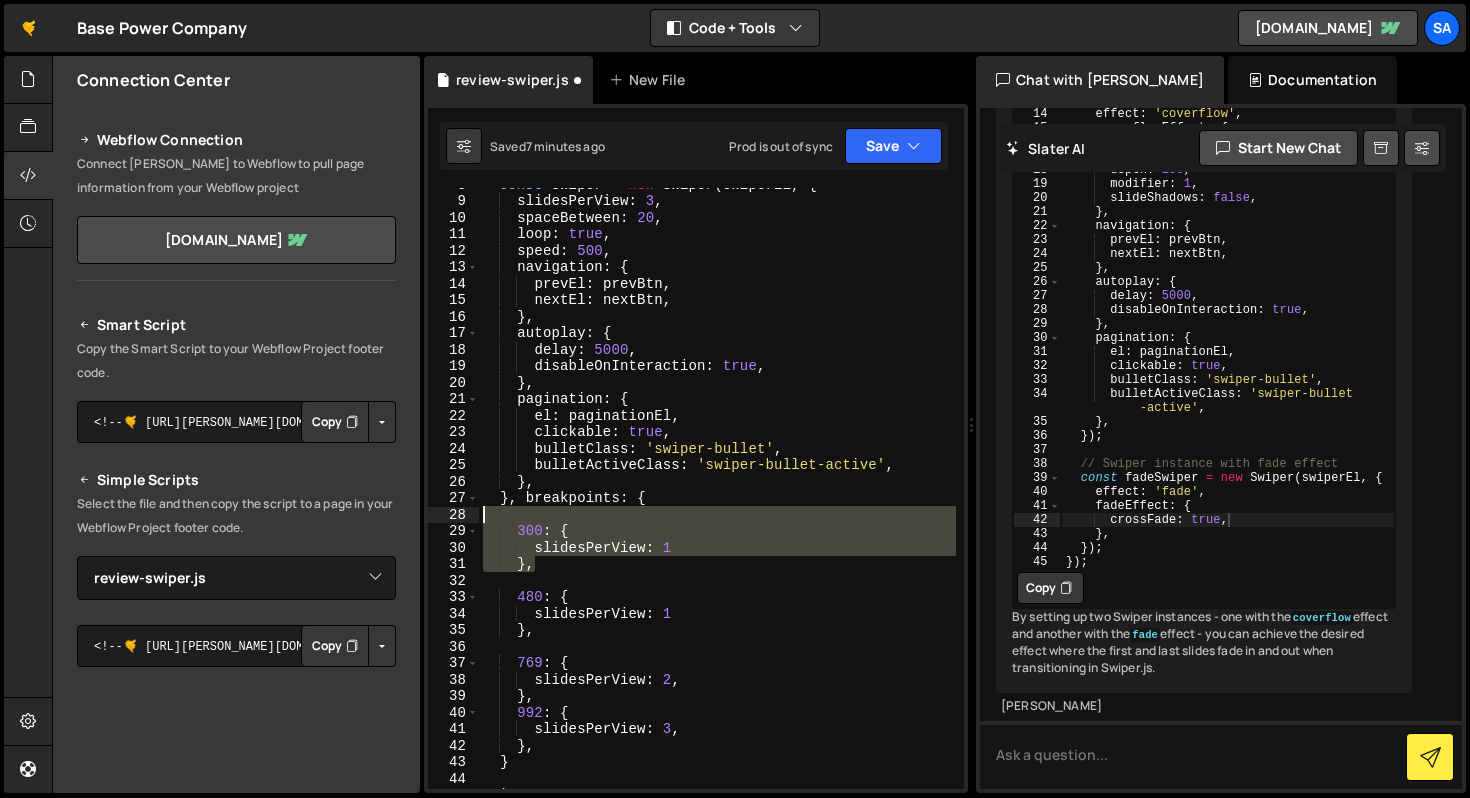 drag, startPoint x: 543, startPoint y: 560, endPoint x: 456, endPoint y: 514, distance: 98.4124 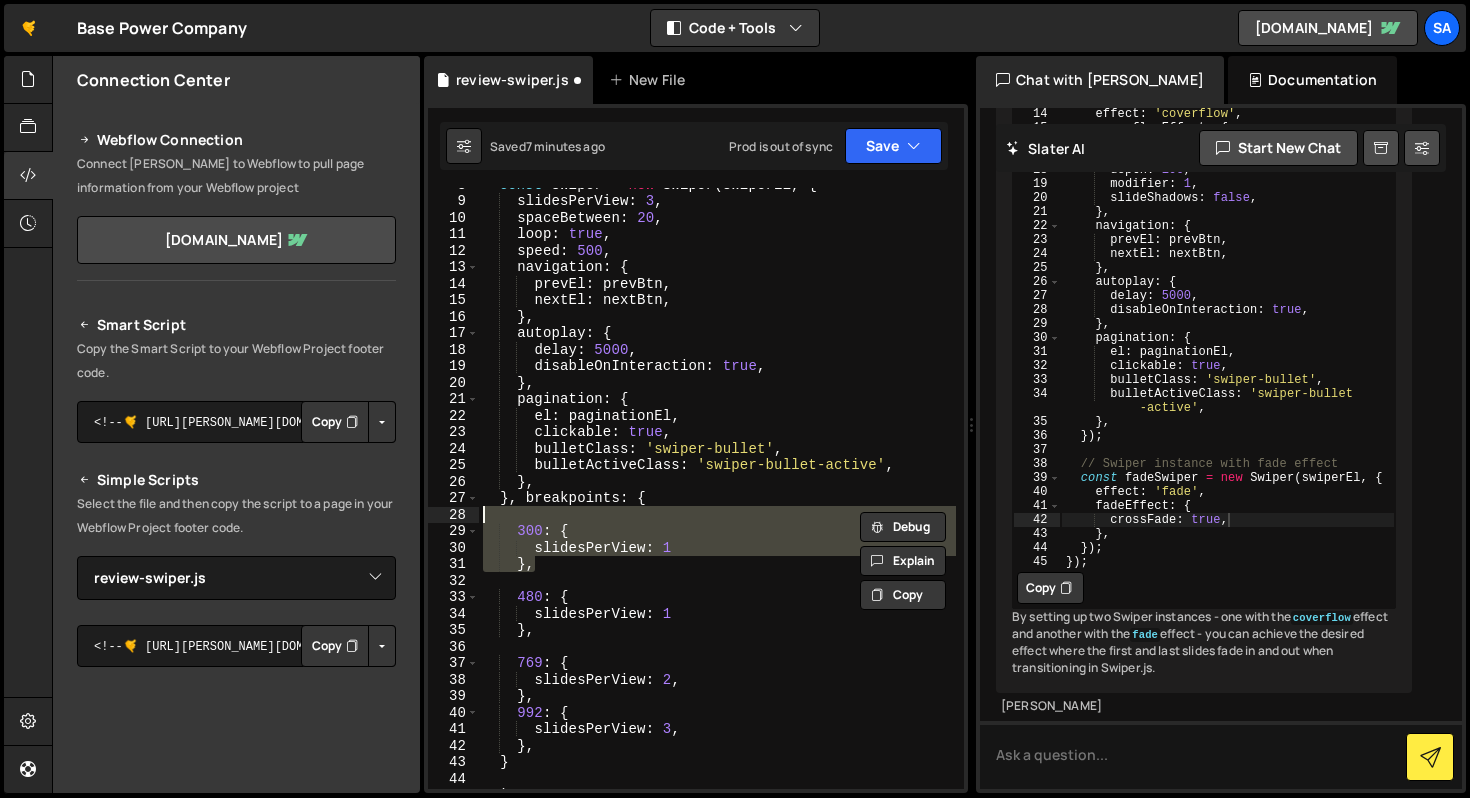 scroll, scrollTop: 0, scrollLeft: 0, axis: both 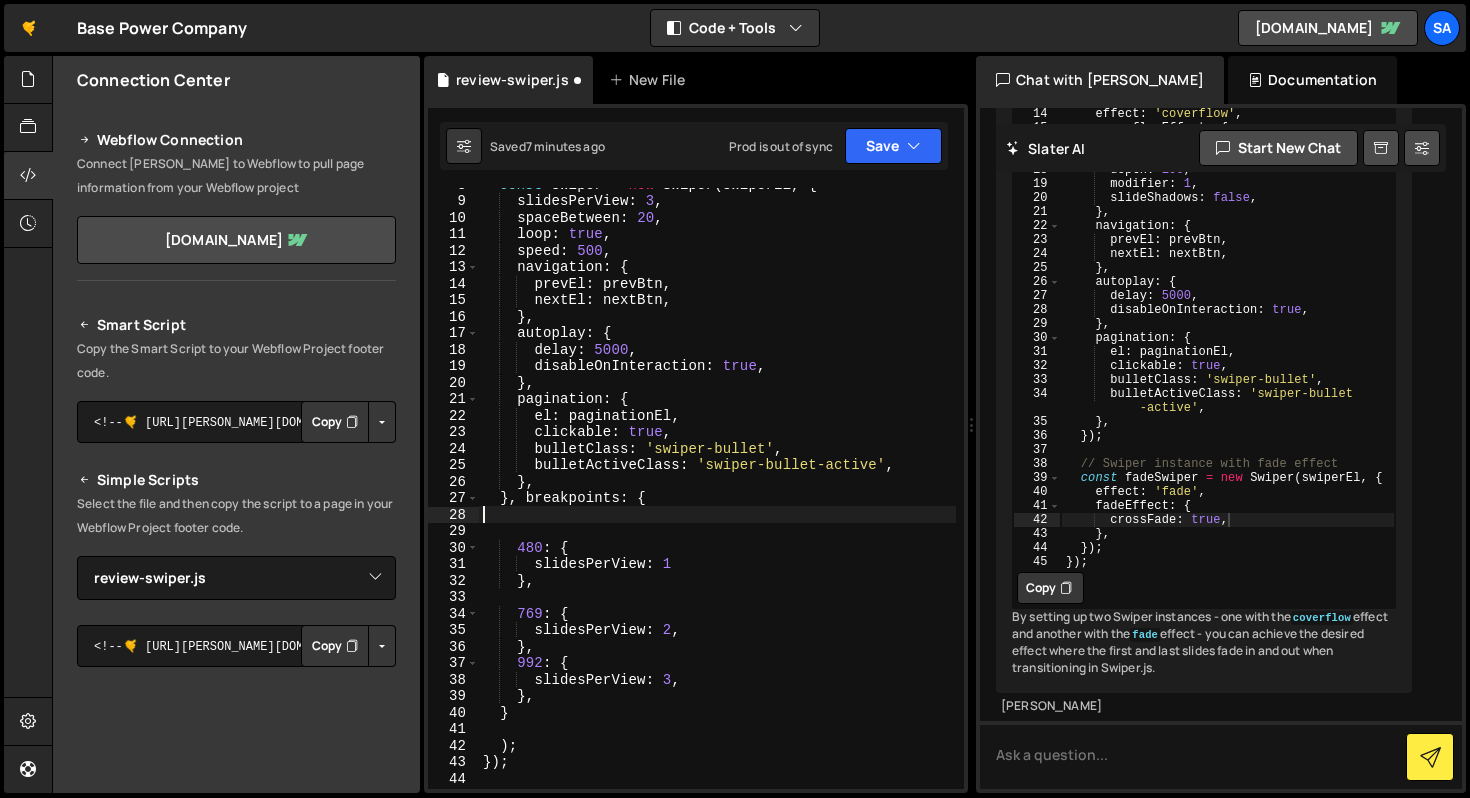 click on "const   swiper   =   new   Swiper ( swiperEl ,   {       slidesPerView :   3 ,       spaceBetween :   20 ,       loop :   true ,       speed :   500 ,       navigation :   {          prevEl :   prevBtn ,          nextEl :   nextBtn ,       } ,       autoplay :   {          delay :   5000 ,          disableOnInteraction :   true ,       } ,       pagination :   {          el :   paginationEl ,          clickable :   true ,          bulletClass :   'swiper-bullet' ,          bulletActiveClass :   'swiper-bullet-active' ,       } ,    } ,   breakpoints :   {       480 :   {          slidesPerView :   1       } ,       769 :   {          slidesPerView :   2 ,       } ,       992 :   {          slidesPerView :   3 ,       } ,    }       ) ; }) ;" at bounding box center (717, 493) 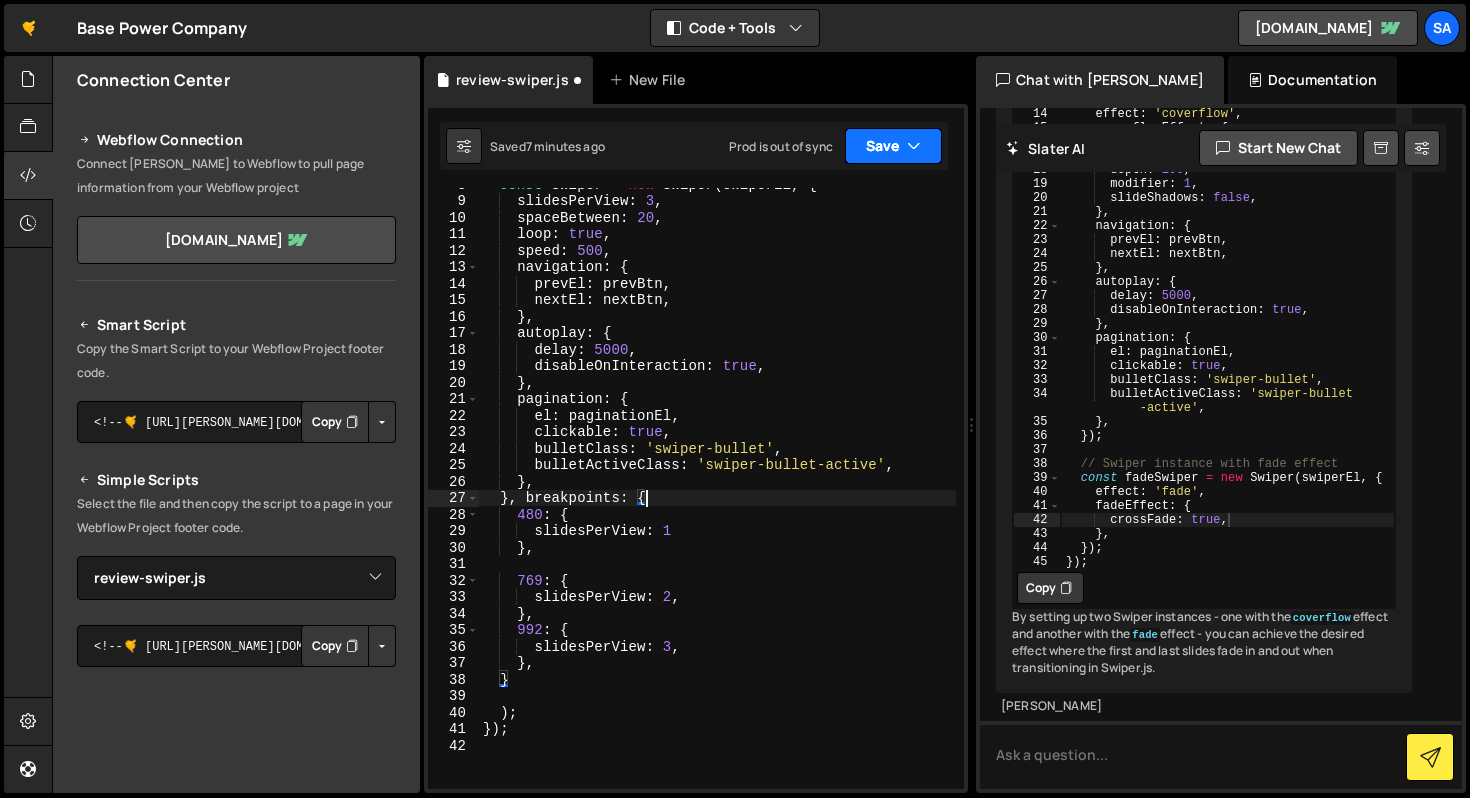 click on "Save" at bounding box center (893, 146) 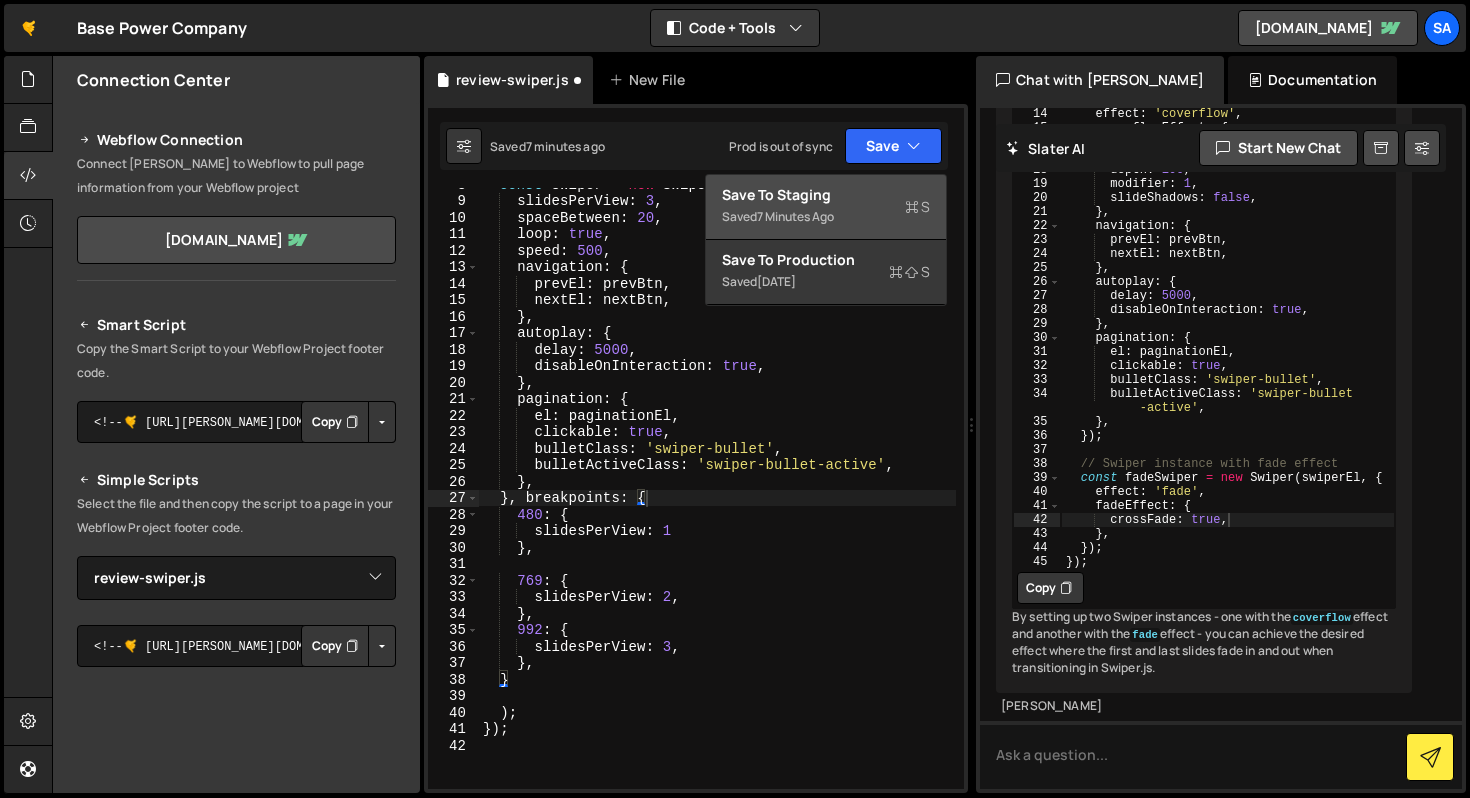 click on "Save to Staging
S" at bounding box center [826, 195] 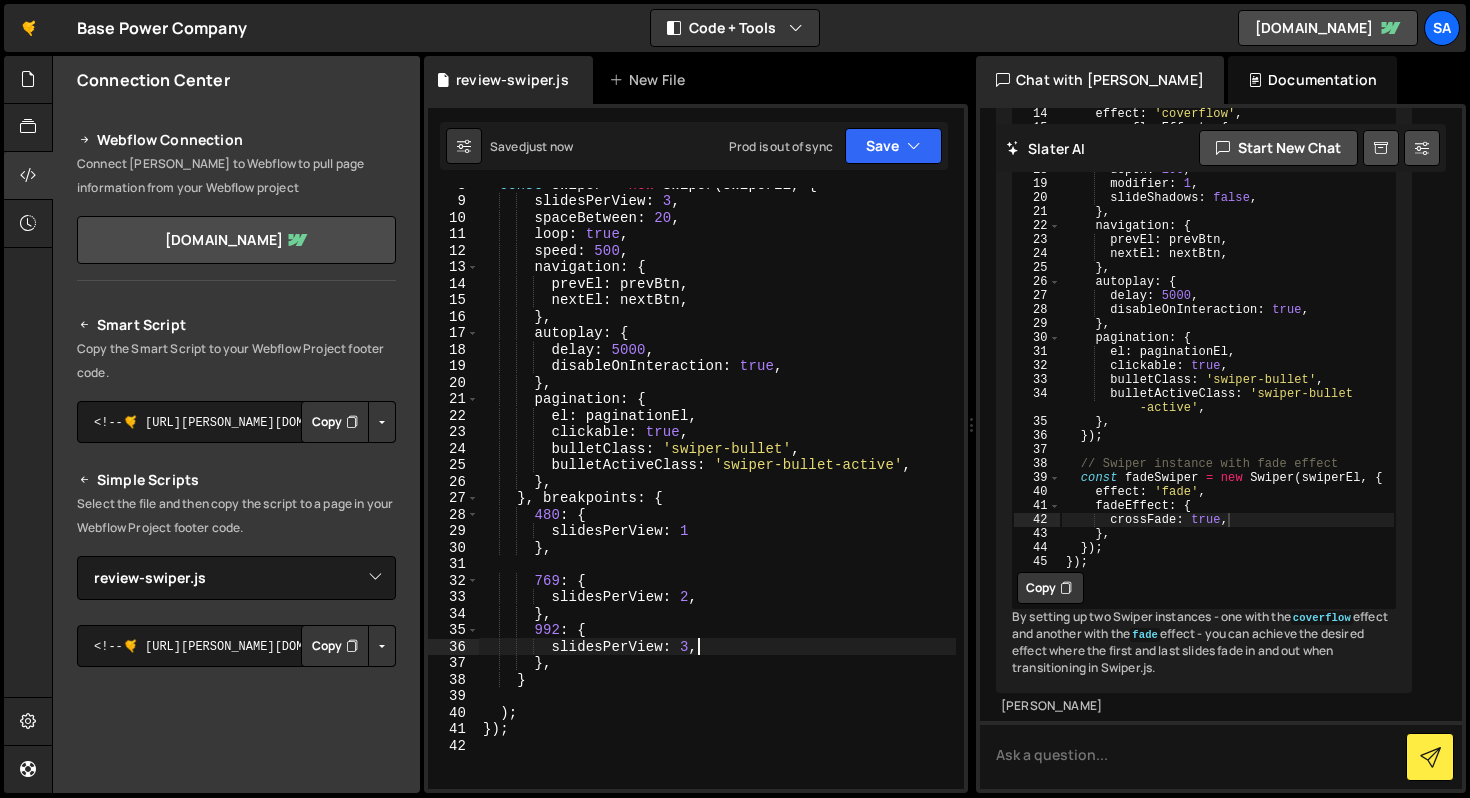 click on "const   swiper   =   new   Swiper ( swiperEl ,   {          slidesPerView :   3 ,          spaceBetween :   20 ,          loop :   true ,          speed :   500 ,          navigation :   {             prevEl :   prevBtn ,             nextEl :   nextBtn ,          } ,          autoplay :   {             delay :   5000 ,             disableOnInteraction :   true ,          } ,          pagination :   {             el :   paginationEl ,             clickable :   true ,             bulletClass :   'swiper-bullet' ,             bulletActiveClass :   'swiper-bullet-active' ,          } ,       } ,   breakpoints :   {          480 :   {             slidesPerView :   1          } ,          769 :   {             slidesPerView :   2 ,          } ,          992 :   {             slidesPerView :   3 ,          } ,       }    ) ; }) ;" at bounding box center (717, 493) 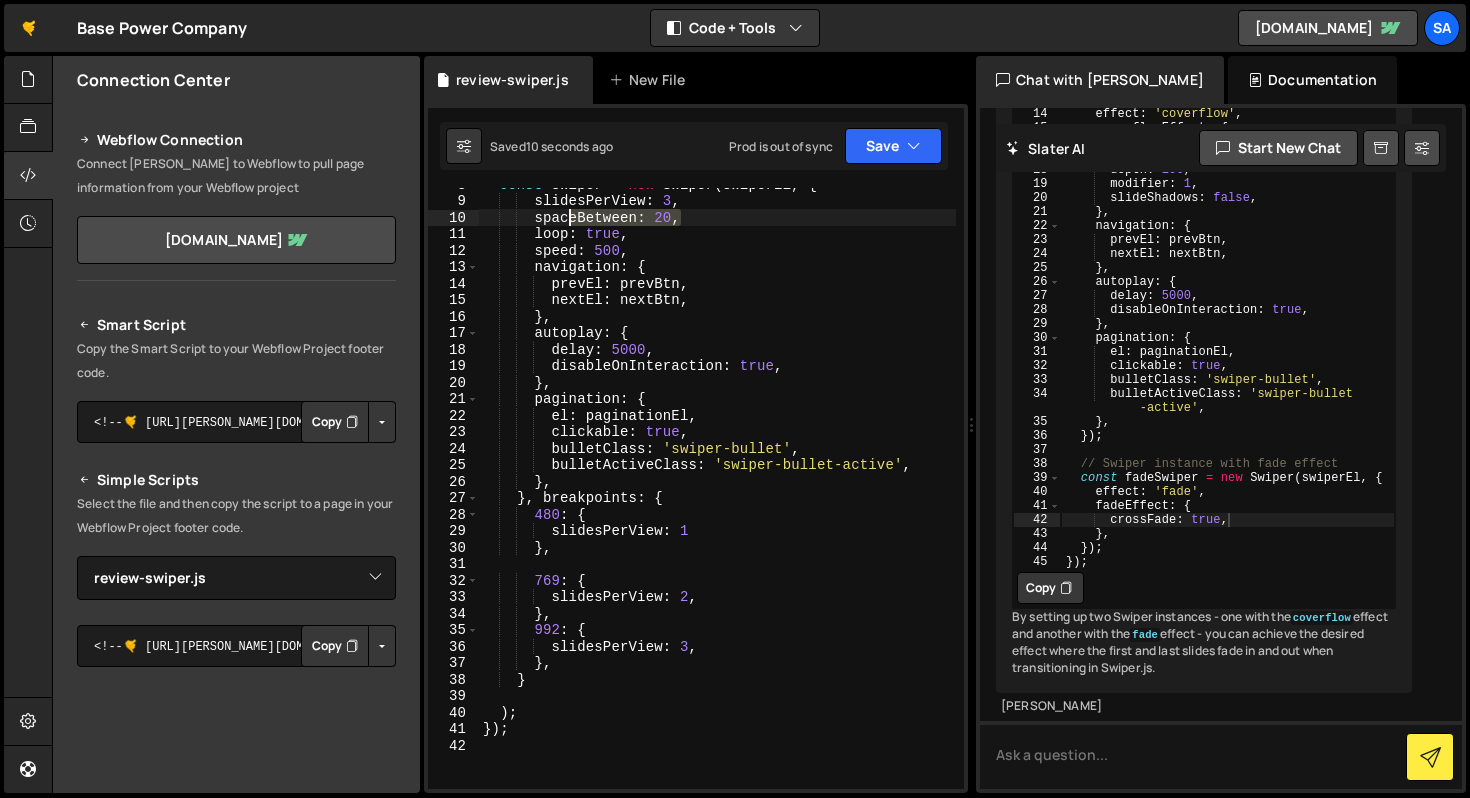 drag, startPoint x: 679, startPoint y: 219, endPoint x: 566, endPoint y: 216, distance: 113.03982 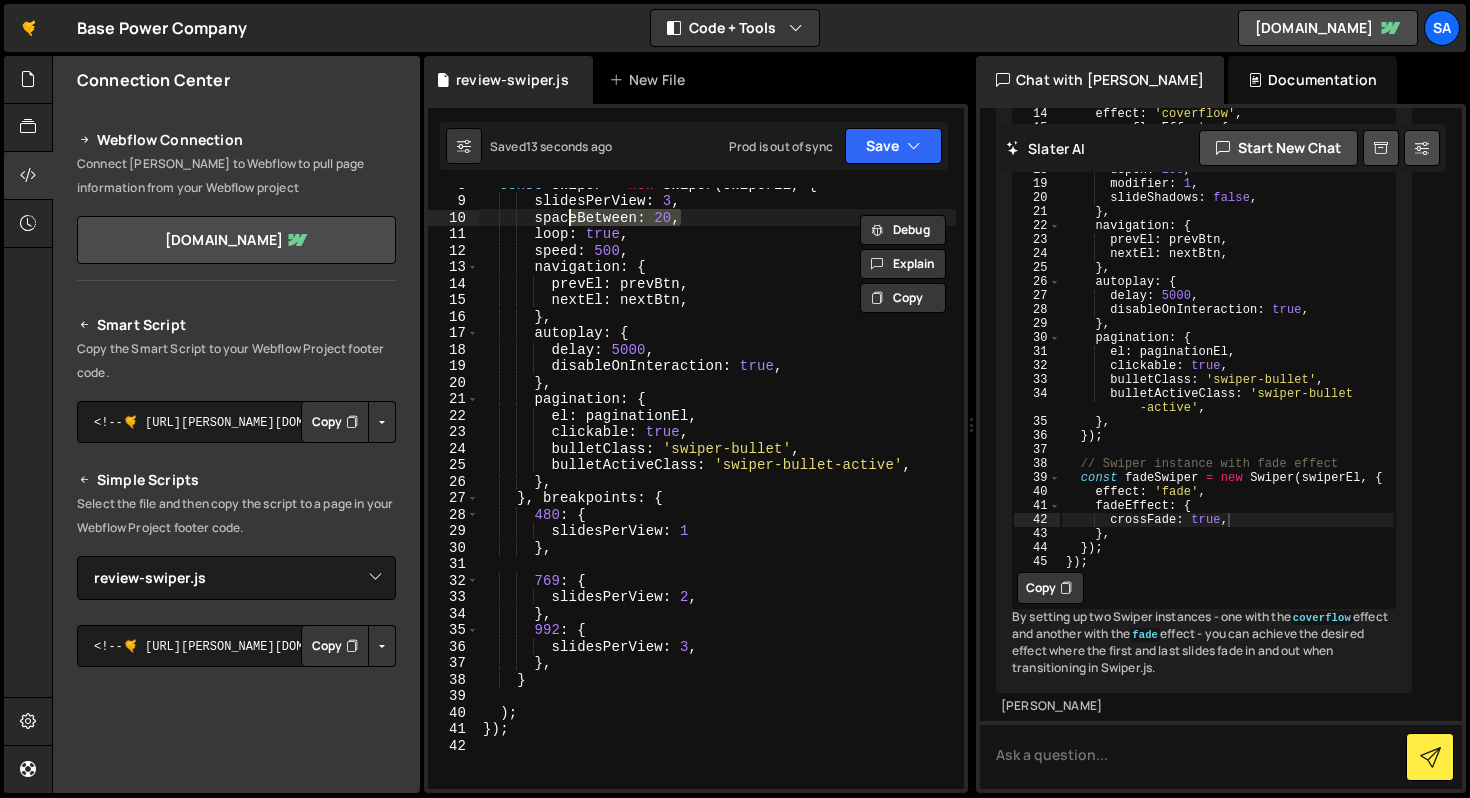 click on "const   swiper   =   new   Swiper ( swiperEl ,   {          slidesPerView :   3 ,          spaceBetween :   20 ,          loop :   true ,          speed :   500 ,          navigation :   {             prevEl :   prevBtn ,             nextEl :   nextBtn ,          } ,          autoplay :   {             delay :   5000 ,             disableOnInteraction :   true ,          } ,          pagination :   {             el :   paginationEl ,             clickable :   true ,             bulletClass :   'swiper-bullet' ,             bulletActiveClass :   'swiper-bullet-active' ,          } ,       } ,   breakpoints :   {          480 :   {             slidesPerView :   1          } ,          769 :   {             slidesPerView :   2 ,          } ,          992 :   {             slidesPerView :   3 ,          } ,       }    ) ; }) ;" at bounding box center (717, 493) 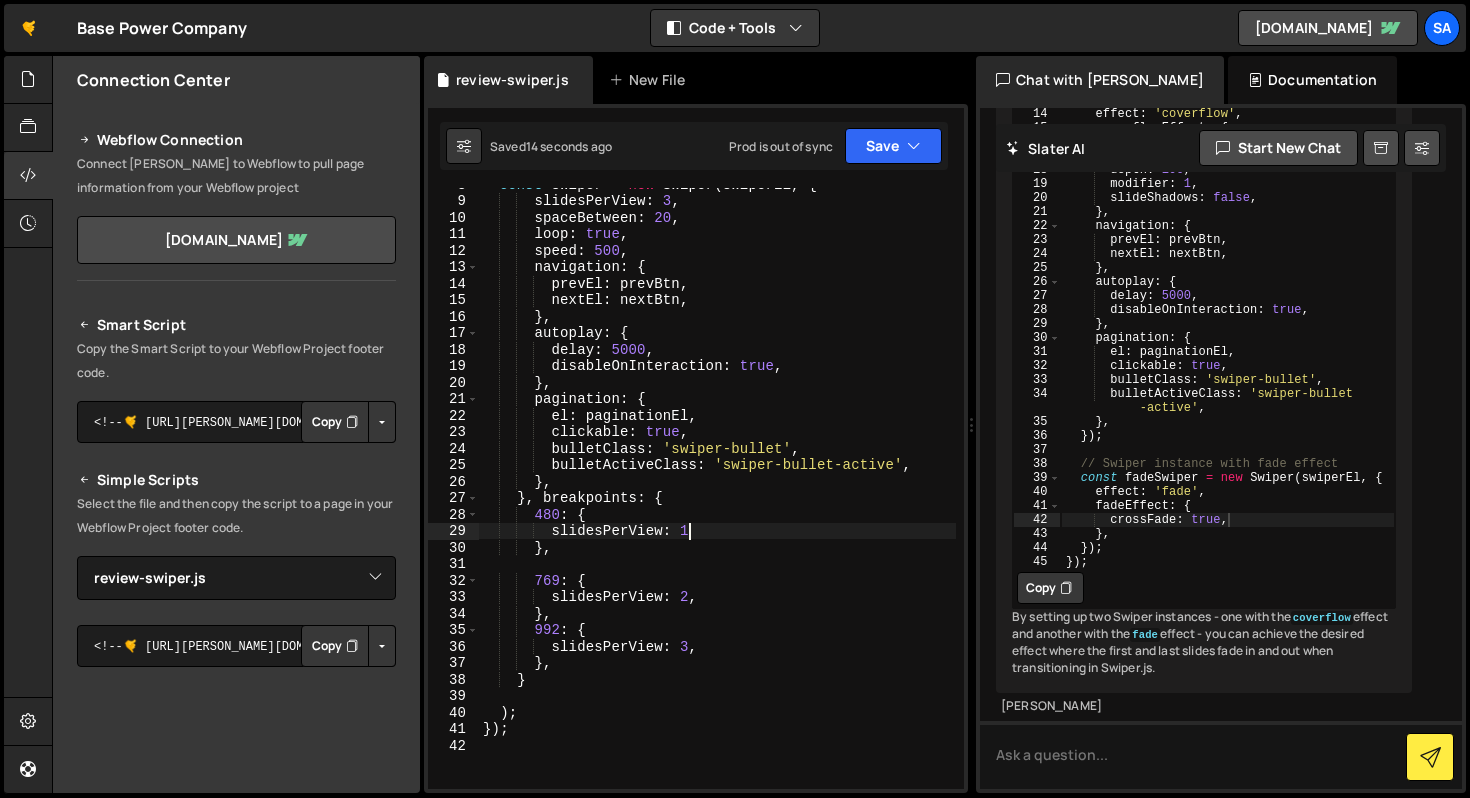 type on "});" 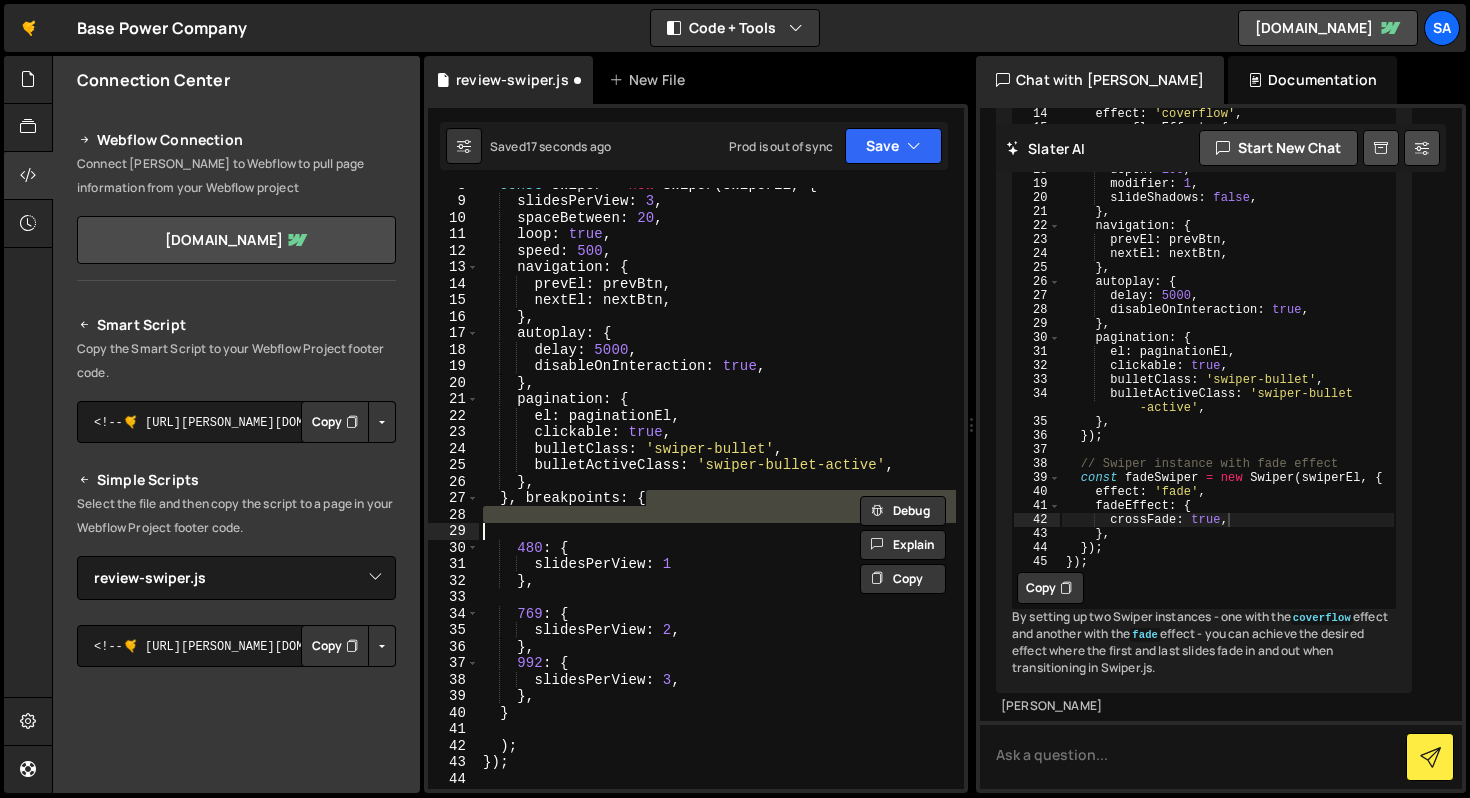 click on "const   swiper   =   new   Swiper ( swiperEl ,   {       slidesPerView :   3 ,       spaceBetween :   20 ,       loop :   true ,       speed :   500 ,       navigation :   {          prevEl :   prevBtn ,          nextEl :   nextBtn ,       } ,       autoplay :   {          delay :   5000 ,          disableOnInteraction :   true ,       } ,       pagination :   {          el :   paginationEl ,          clickable :   true ,          bulletClass :   'swiper-bullet' ,          bulletActiveClass :   'swiper-bullet-active' ,       } ,    } ,   breakpoints :   {       480 :   {          slidesPerView :   1       } ,       769 :   {          slidesPerView :   2 ,       } ,       992 :   {          slidesPerView :   3 ,       } ,    }       ) ; }) ;" at bounding box center (717, 488) 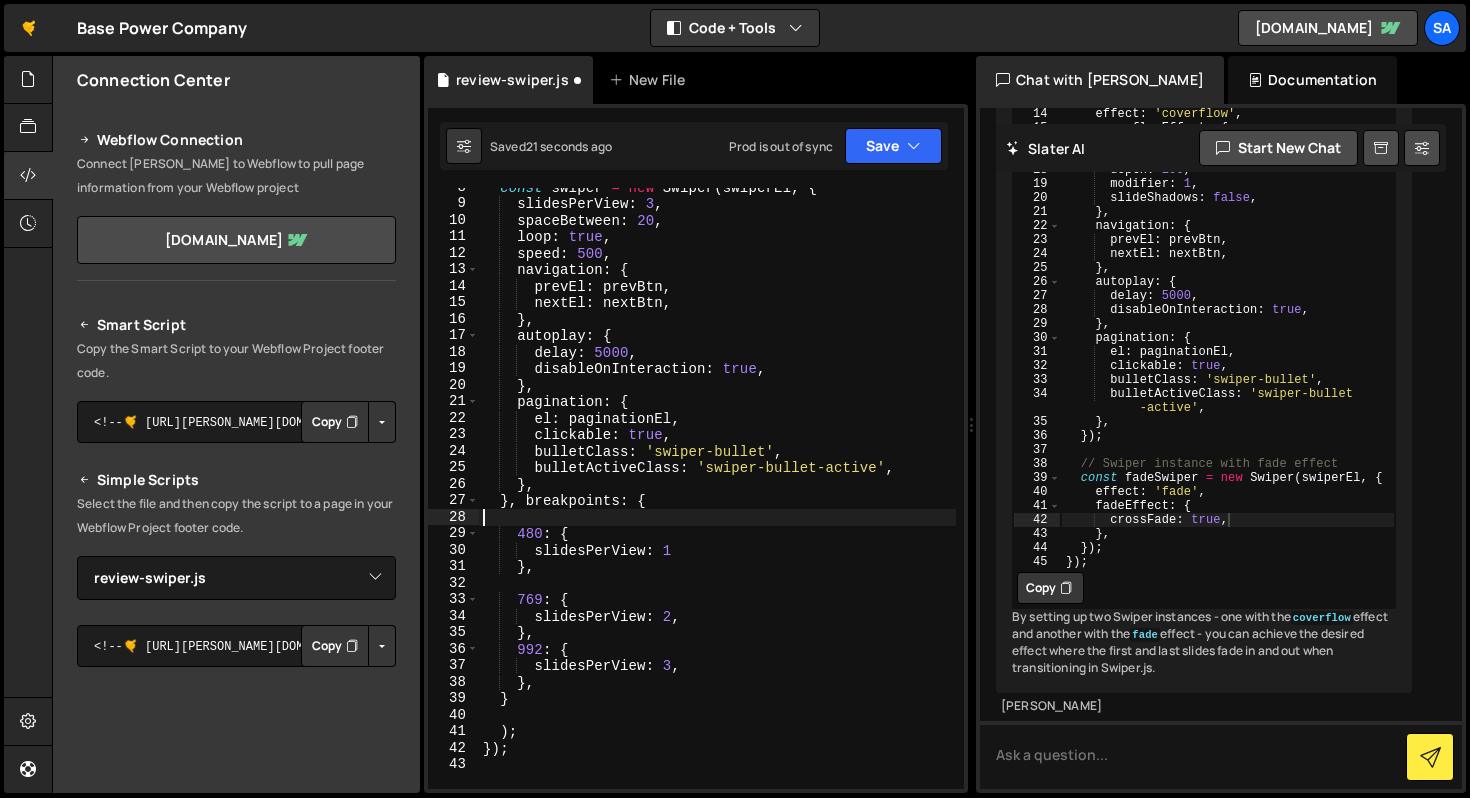 scroll, scrollTop: 191, scrollLeft: 0, axis: vertical 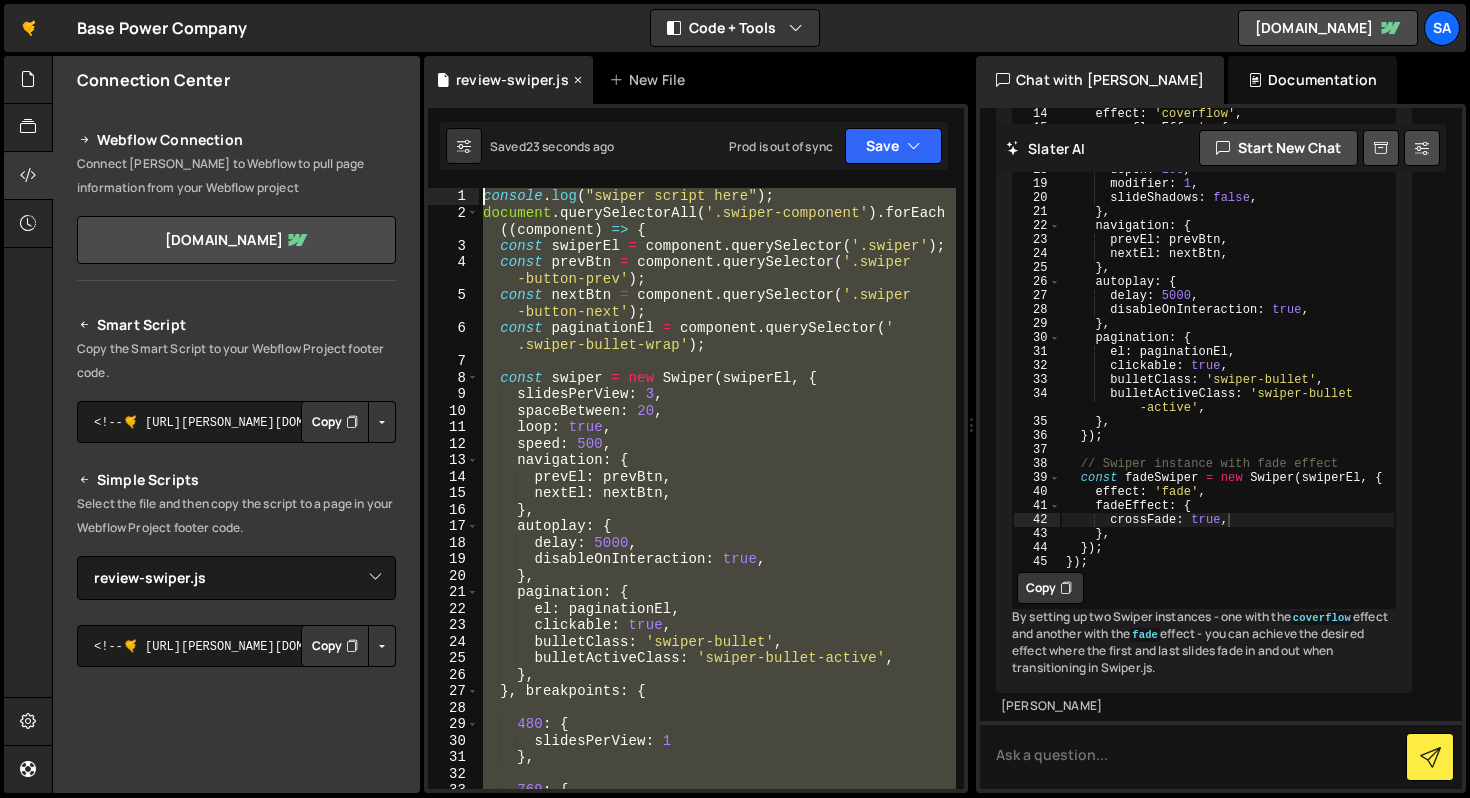 drag, startPoint x: 531, startPoint y: 765, endPoint x: 447, endPoint y: 66, distance: 704.0291 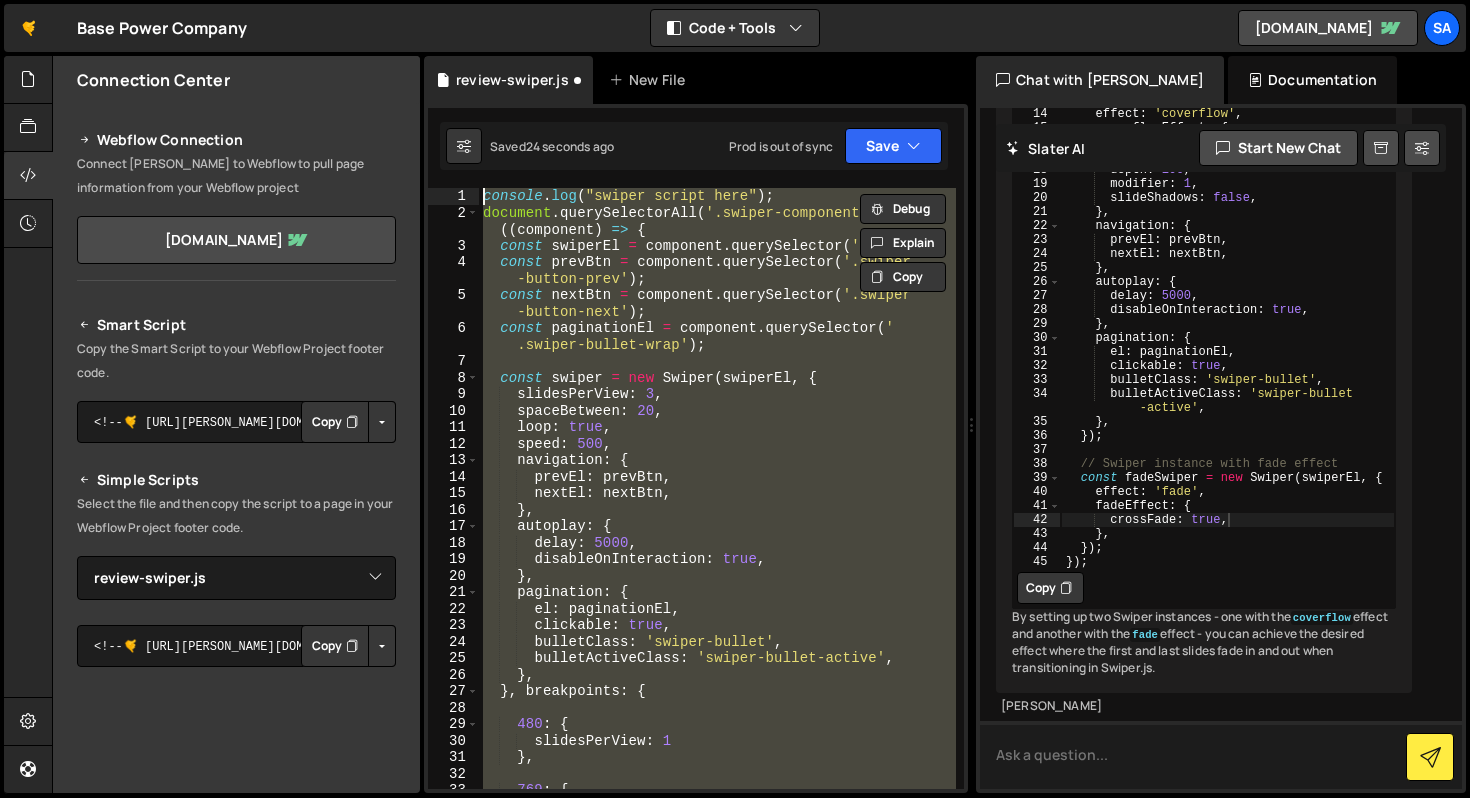 click at bounding box center (1221, 755) 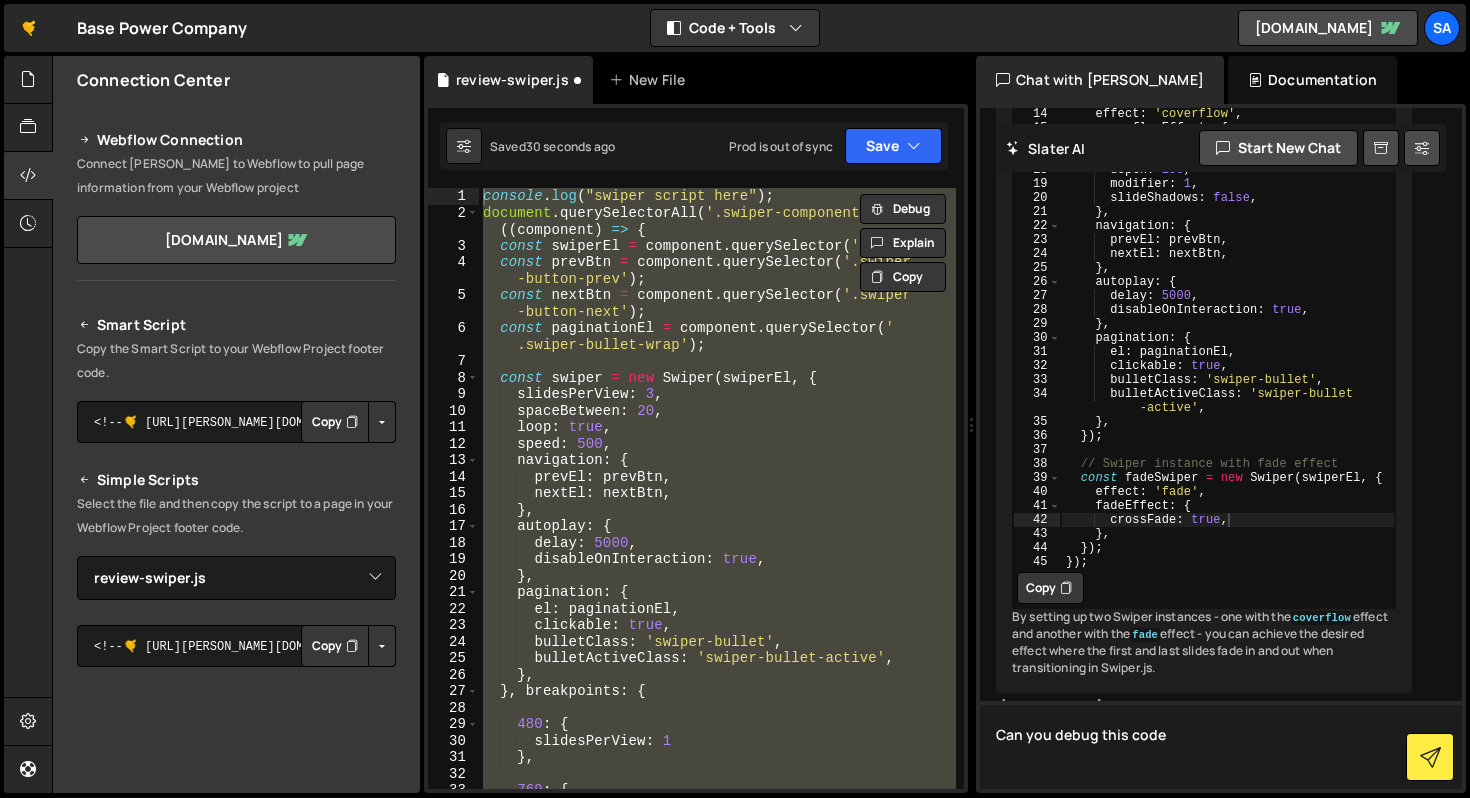 paste on "console.log("swiper script here");
document.querySelectorAll('.swiper-component').forEach((component) => {
const swiperEl = component.querySelector('.swiper');
const prevBtn = component.querySelector('.swiper-button-prev');
const nextBtn = component.querySelector('.swiper-button-next');
const paginationEl = component.querySelector('.swiper-bullet-wrap');
const swiper = new Swiper(swiperEl, {
slidesPerView: 3,
spaceBetween: 20,
loop: true,
speed: 500,
navigation: {
prevEl: prevBtn,
nextEl: nextBtn,
},
autoplay: {
delay: 5000,
disableOnInteraction: true,
},
pagination: {
el: paginationEl,
clickable: true,
bulletClass: 'swiper-bullet',
bulletActiveClass: 'swiper-bullet-active',
},
}, breakpoints: {
480: {
slidesPerView: 1
},
769: {
slidesPerView: 2,
},
992: {
slidesPerView: 3,
},
}
);
});" 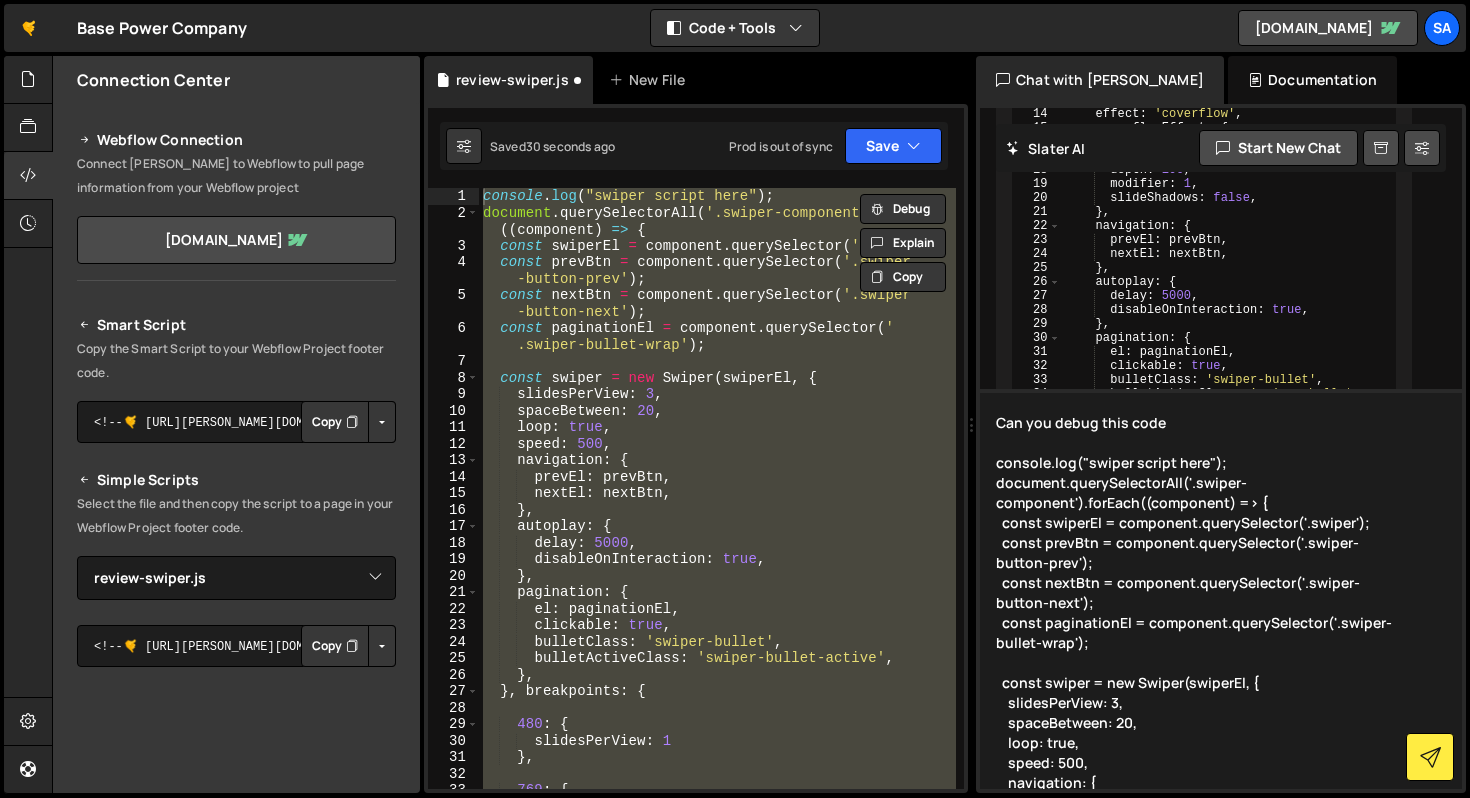 type 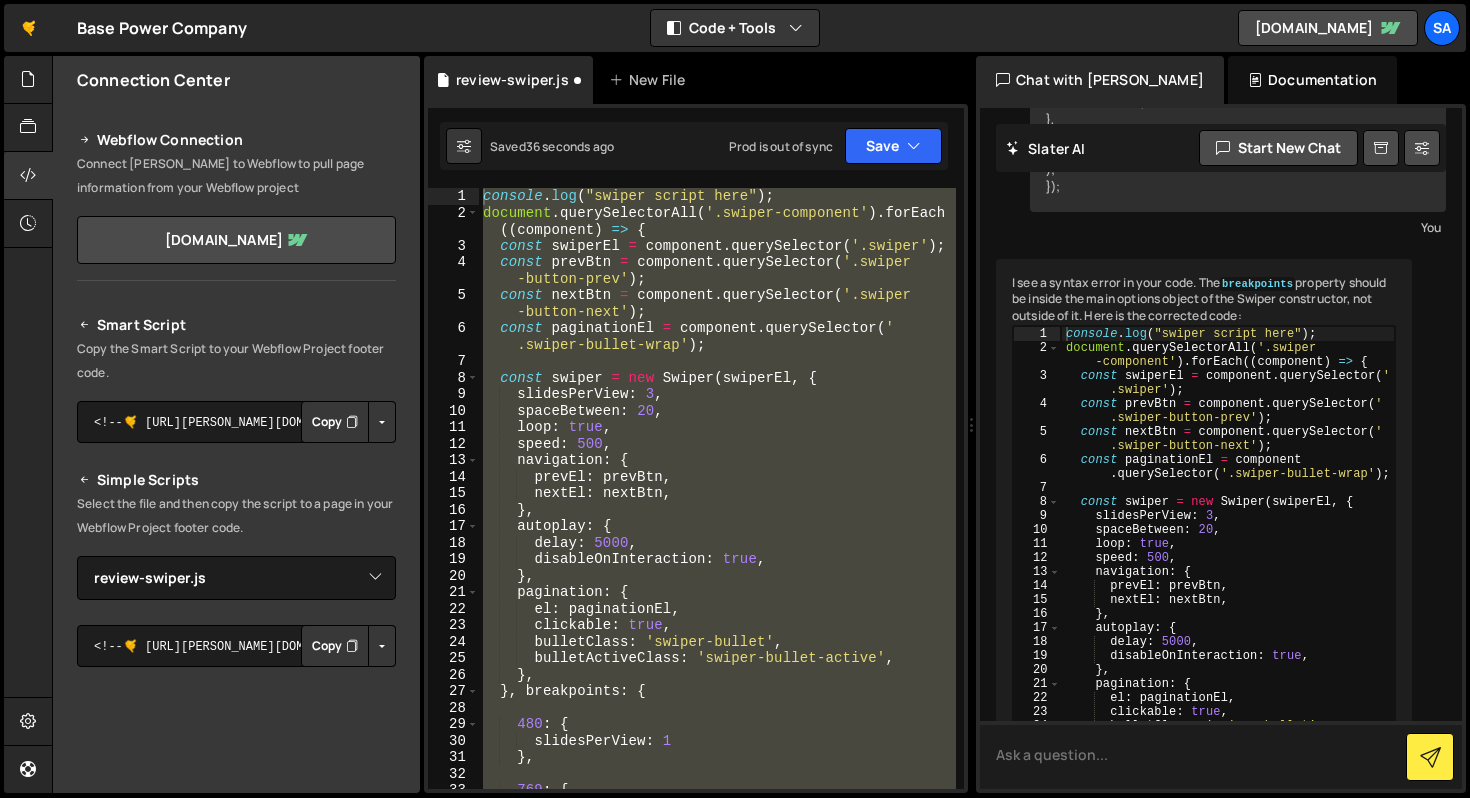 scroll, scrollTop: 4491, scrollLeft: 0, axis: vertical 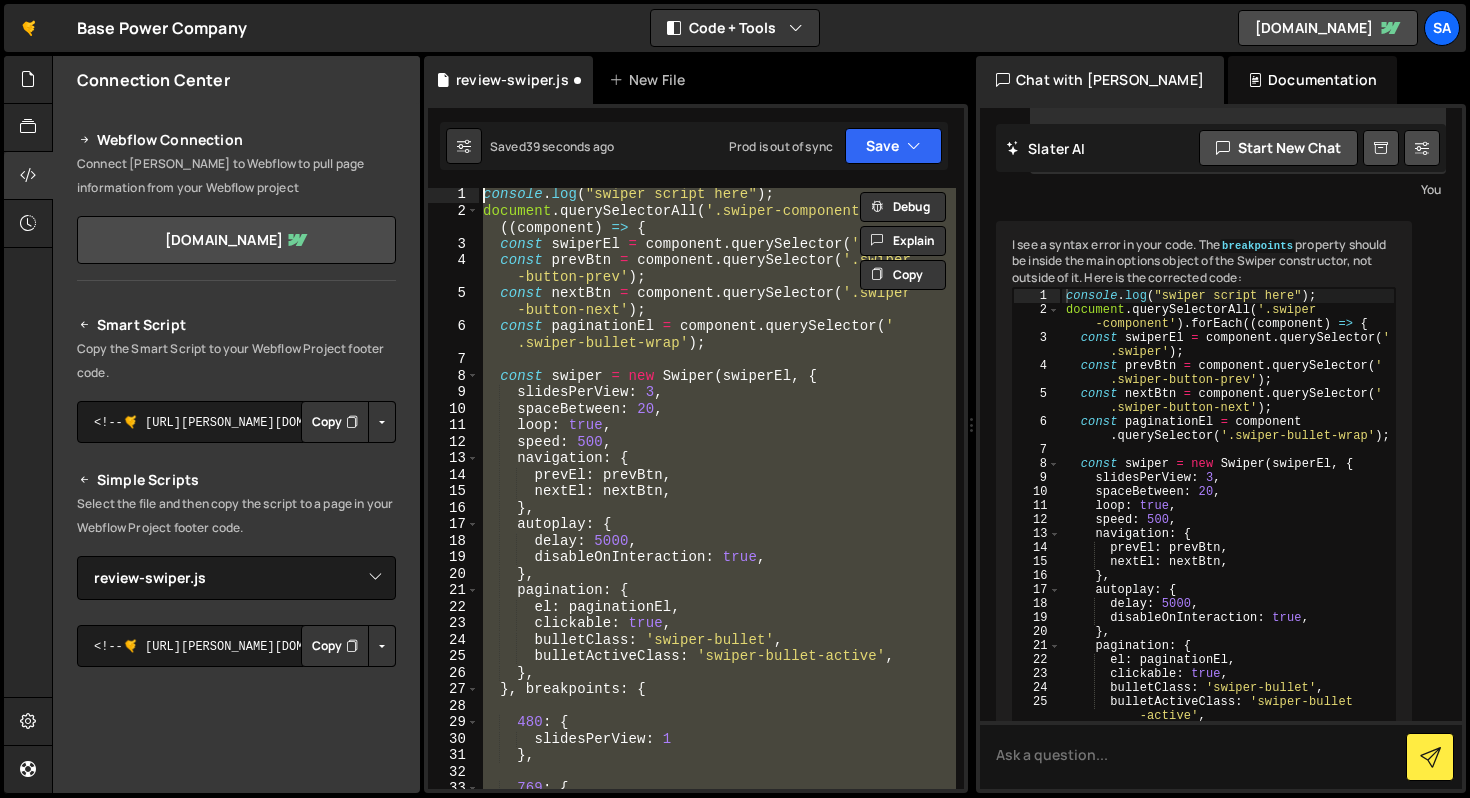 click on "console . log ( "swiper script here" ) ; document . querySelectorAll ( '.swiper-component' ) . forEach    (( component )   =>   {    const   swiperEl   =   component . querySelector ( '.swiper' ) ;    const   prevBtn   =   component . querySelector ( '.swiper      -button-prev' ) ;    const   nextBtn   =   component . querySelector ( '.swiper      -button-next' ) ;    const   paginationEl   =   component . querySelector ( '      .swiper-bullet-wrap' ) ;    const   swiper   =   new   Swiper ( swiperEl ,   {       slidesPerView :   3 ,       spaceBetween :   20 ,       loop :   true ,       speed :   500 ,       navigation :   {          prevEl :   prevBtn ,          nextEl :   nextBtn ,       } ,       autoplay :   {          delay :   5000 ,          disableOnInteraction :   true ,       } ,       pagination :   {          el :   paginationEl ,          clickable :   true ,          bulletClass :   'swiper-bullet' ,          bulletActiveClass :   'swiper-bullet-active' ,       } ,    } ,   :   {" at bounding box center (717, 488) 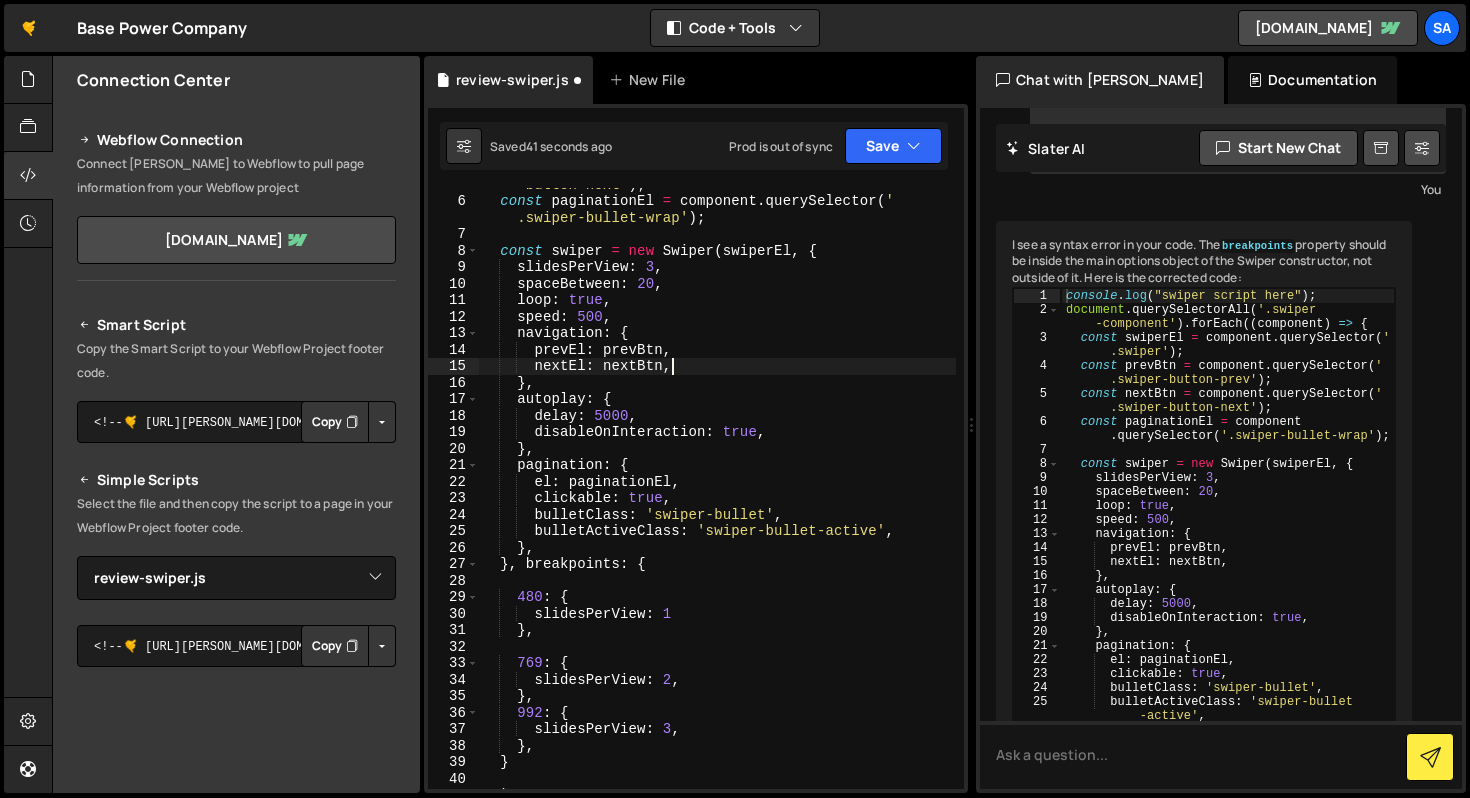 scroll, scrollTop: 188, scrollLeft: 0, axis: vertical 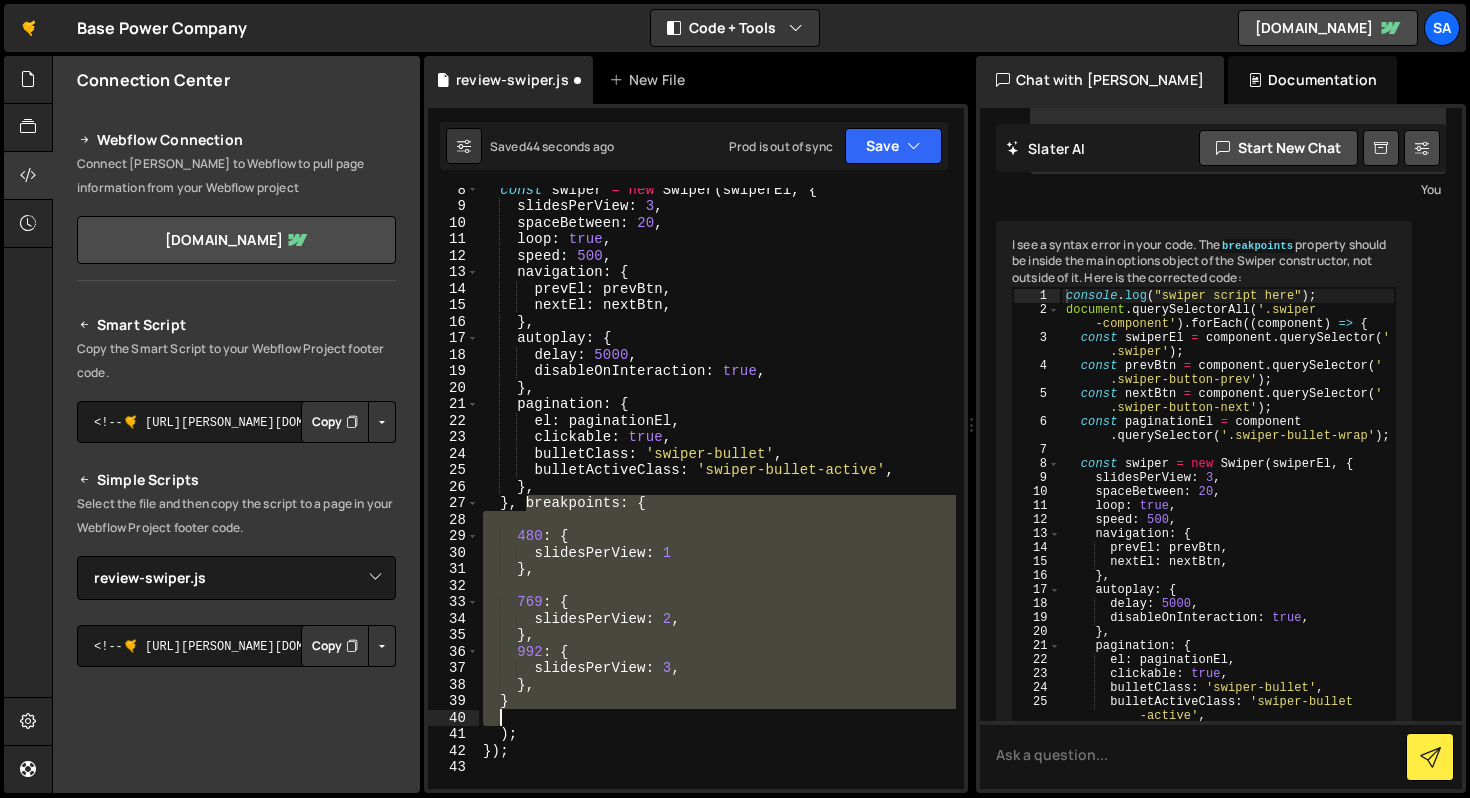 drag, startPoint x: 528, startPoint y: 504, endPoint x: 609, endPoint y: 715, distance: 226.01328 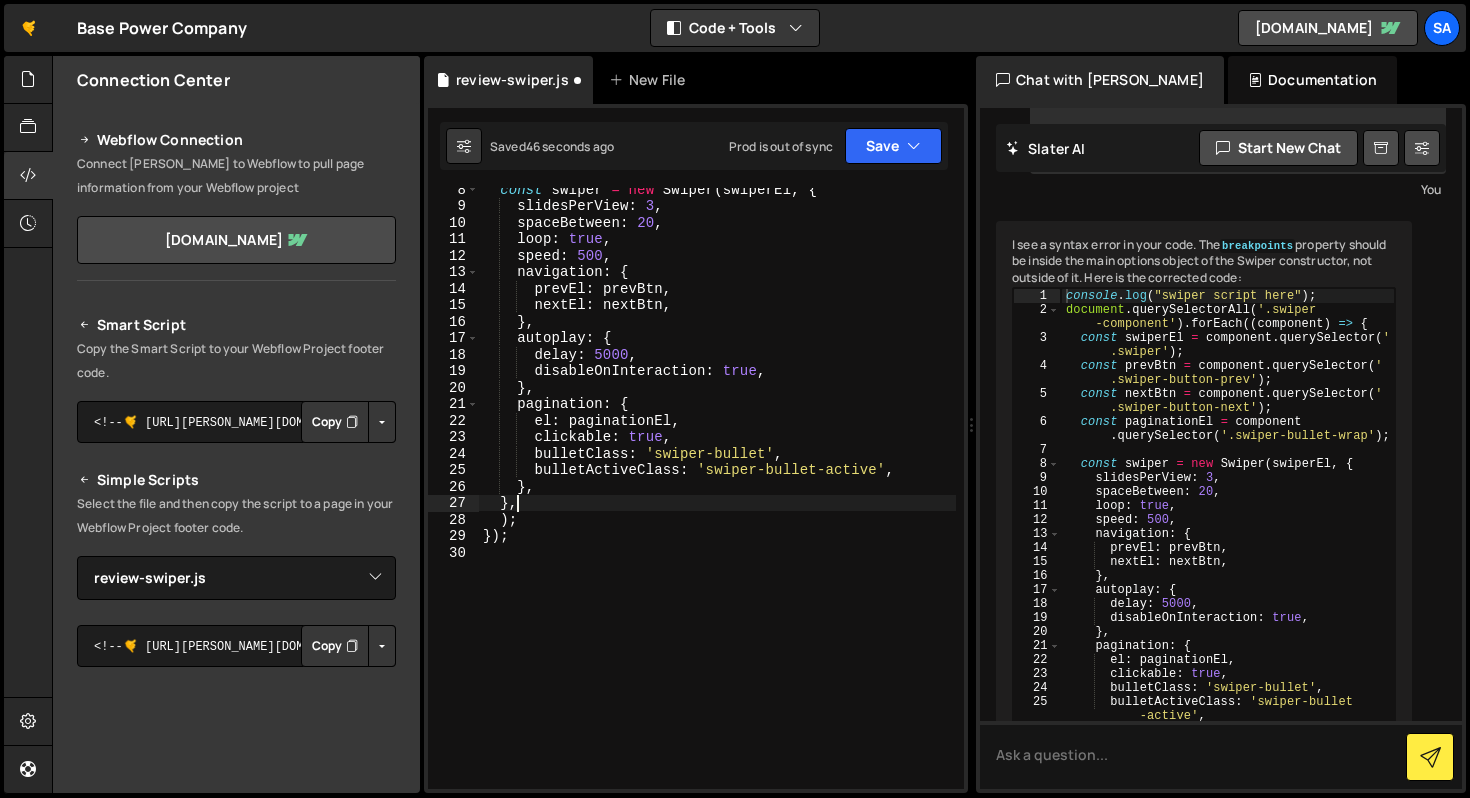 type on "}" 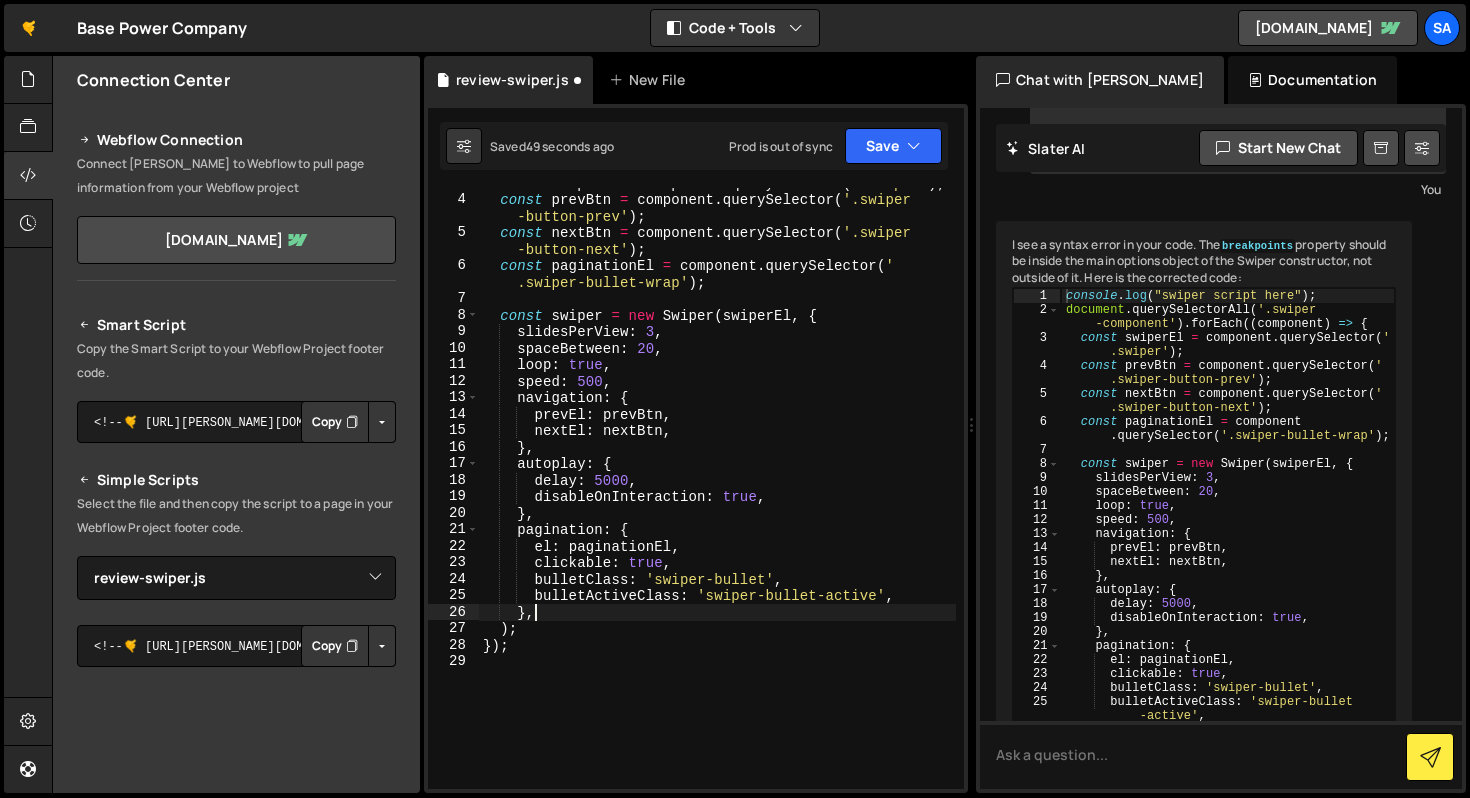 scroll, scrollTop: 62, scrollLeft: 0, axis: vertical 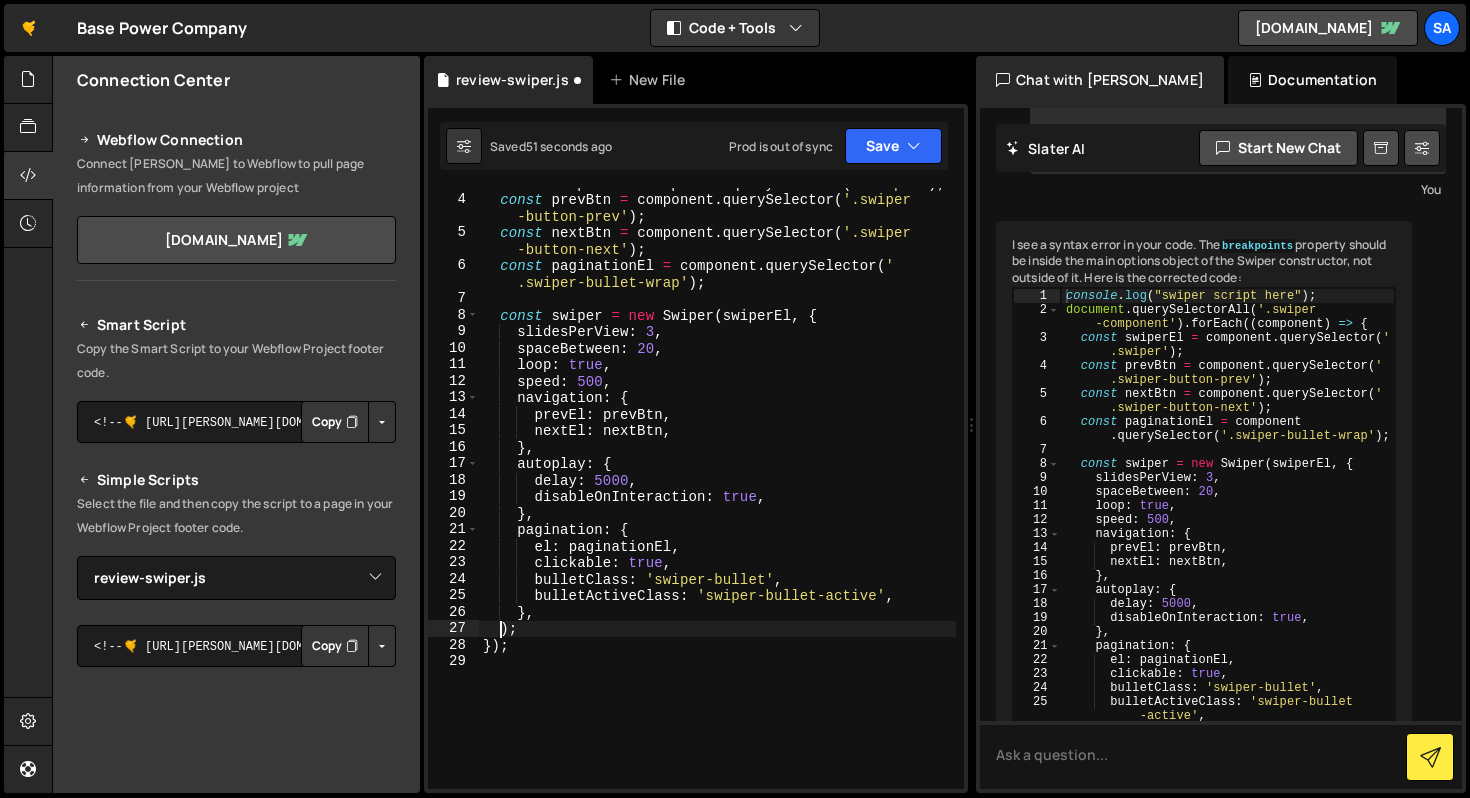 click on "const   swiperEl   =   component . querySelector ( '.swiper' ) ;    const   prevBtn   =   component . querySelector ( '.swiper      -button-prev' ) ;    const   nextBtn   =   component . querySelector ( '.swiper      -button-next' ) ;    const   paginationEl   =   component . querySelector ( '      .swiper-bullet-wrap' ) ;    const   swiper   =   new   Swiper ( swiperEl ,   {       slidesPerView :   3 ,       spaceBetween :   20 ,       loop :   true ,       speed :   500 ,       navigation :   {          prevEl :   prevBtn ,          nextEl :   nextBtn ,       } ,       autoplay :   {          delay :   5000 ,          disableOnInteraction :   true ,       } ,       pagination :   {          el :   paginationEl ,          clickable :   true ,          bulletClass :   'swiper-bullet' ,          bulletActiveClass :   'swiper-bullet-active' ,       } ,    ) ; }) ;" at bounding box center (717, 492) 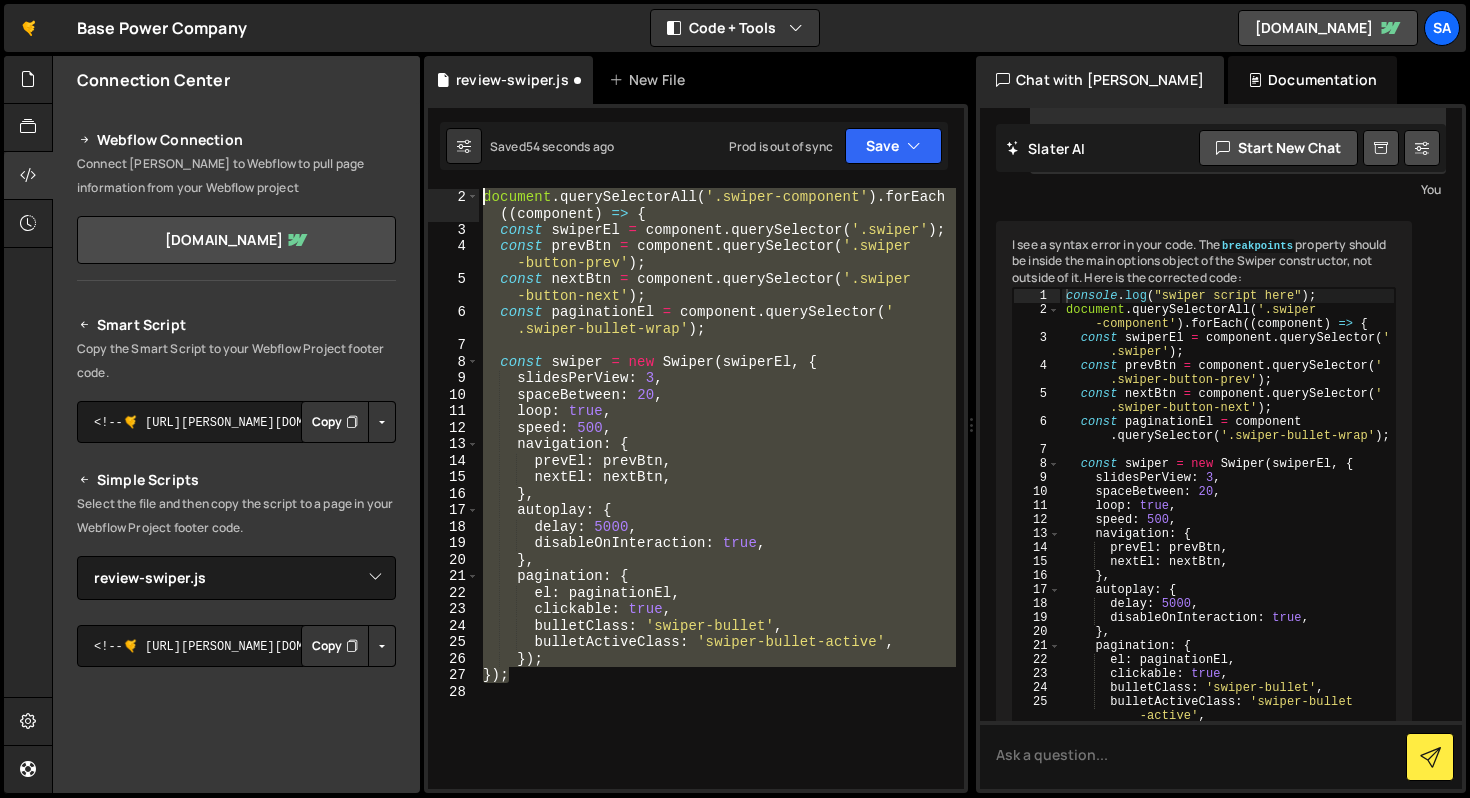 scroll, scrollTop: 0, scrollLeft: 0, axis: both 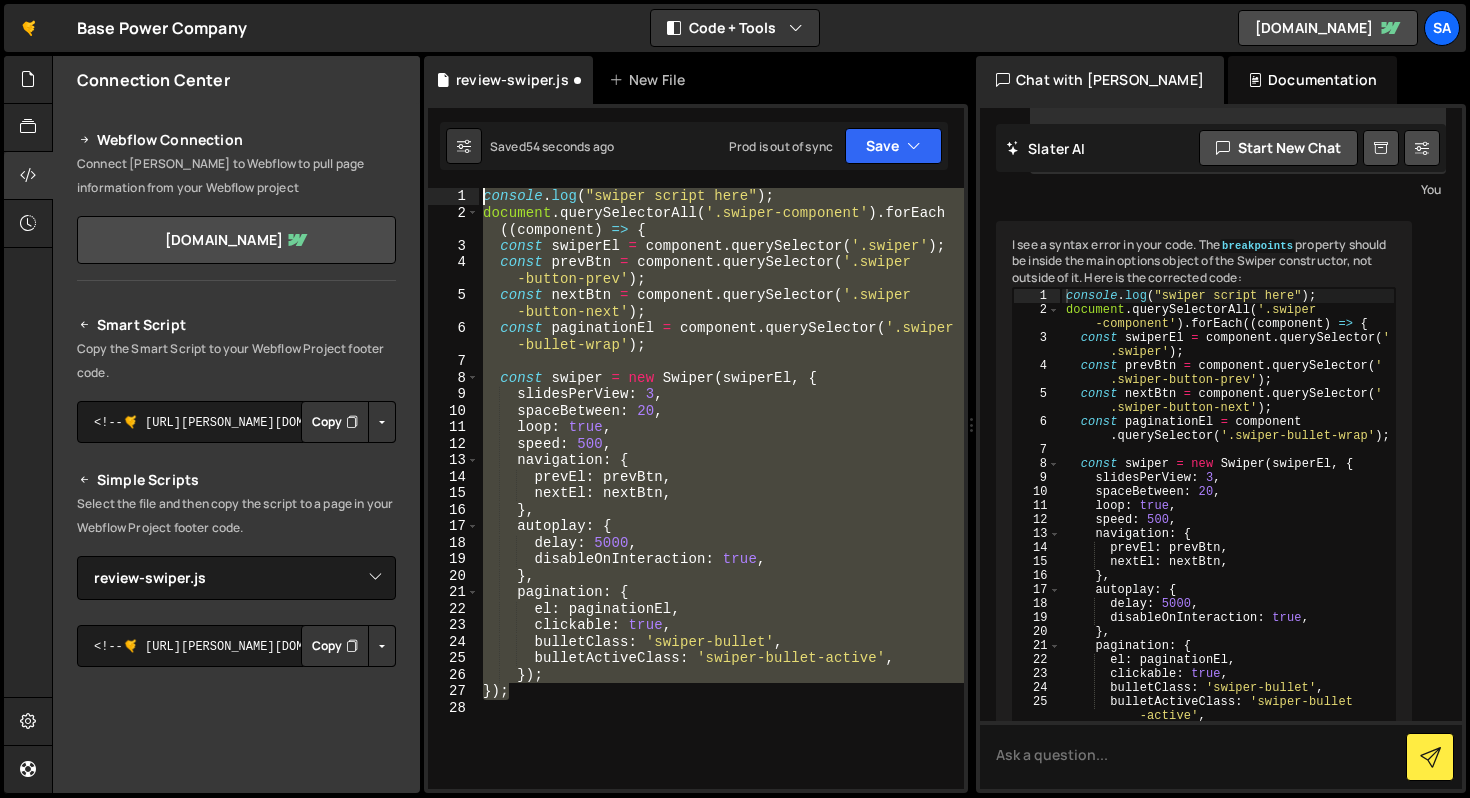 drag, startPoint x: 523, startPoint y: 630, endPoint x: 352, endPoint y: 82, distance: 574.0601 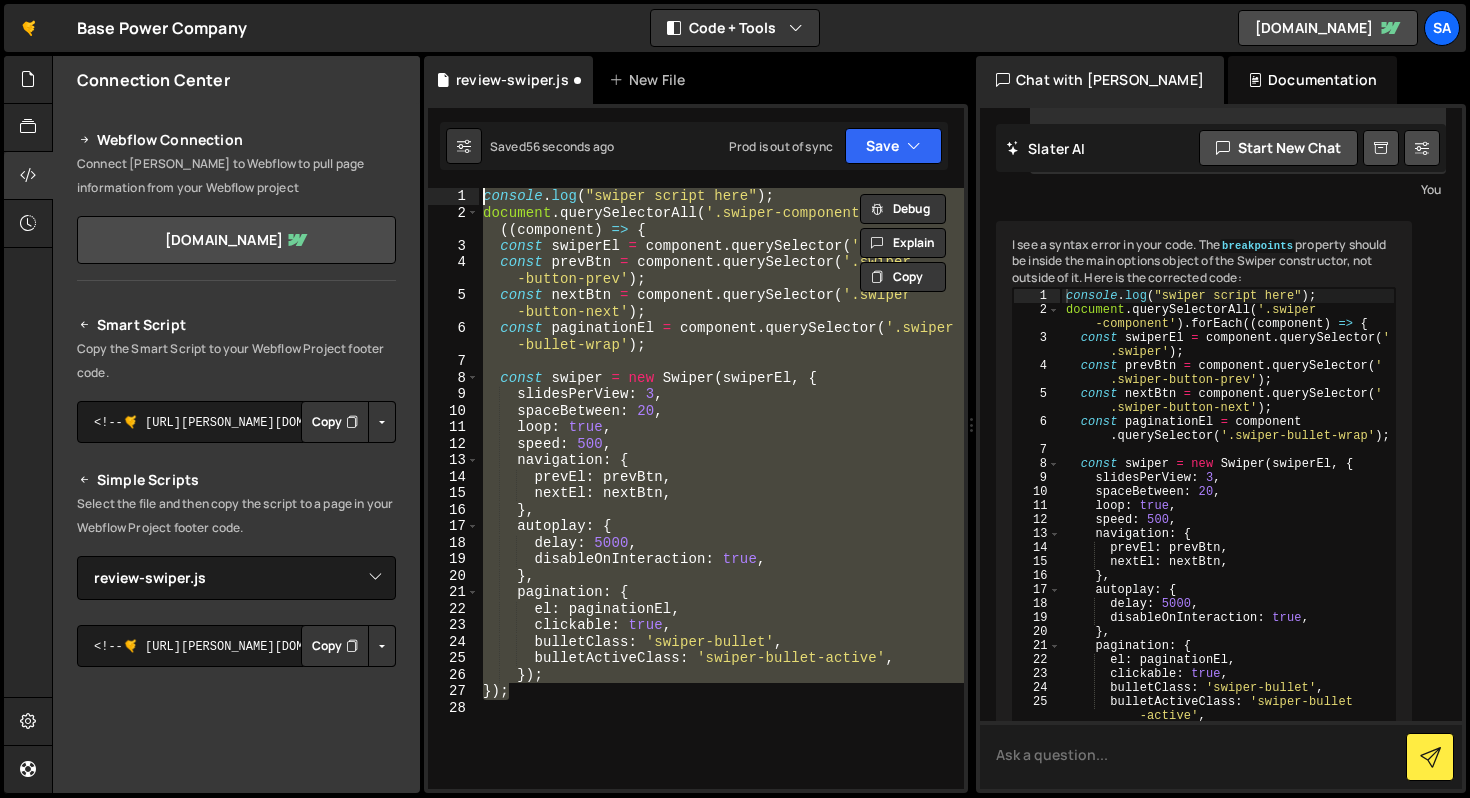 click at bounding box center (1221, 755) 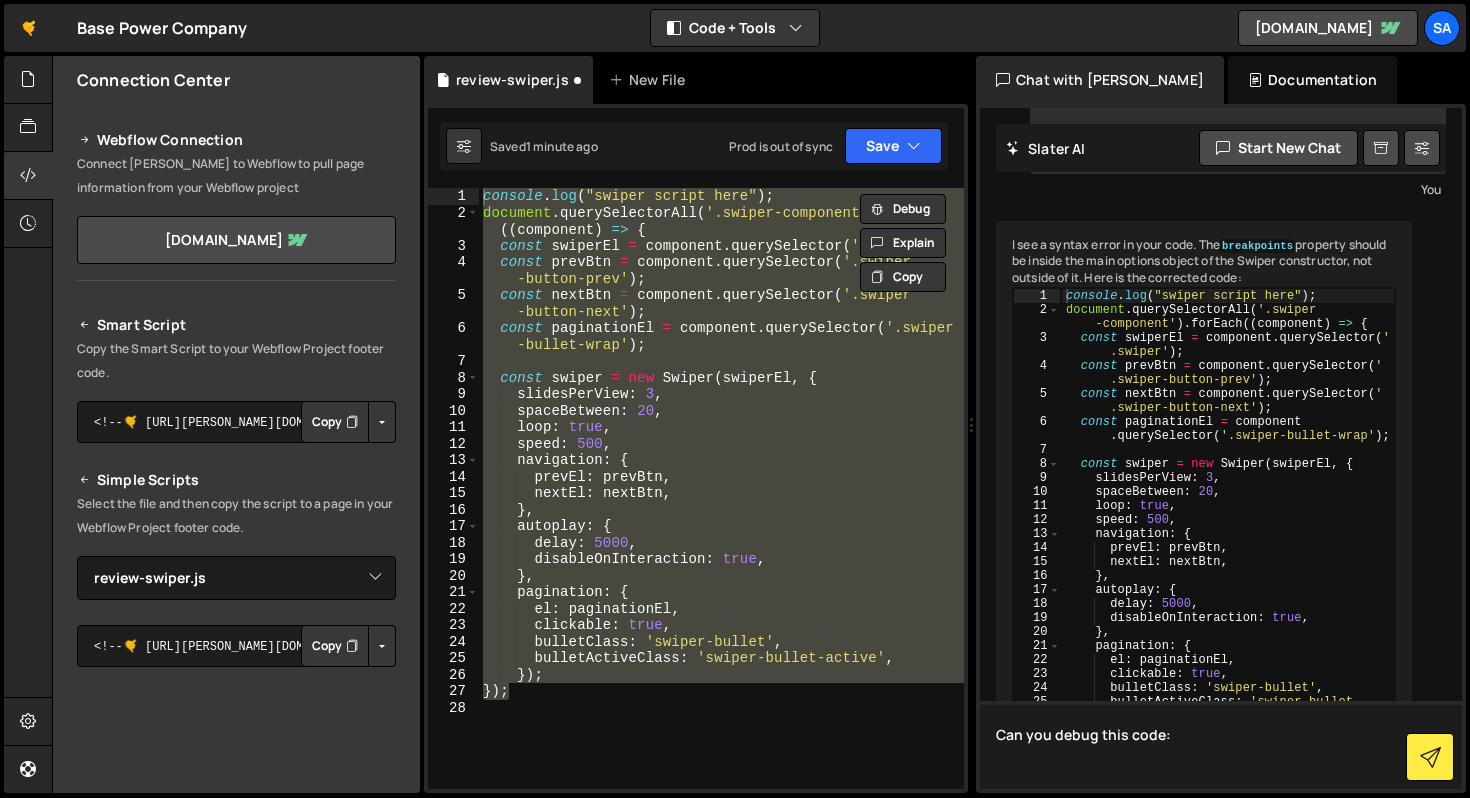 paste on "console.log("swiper script here");
document.querySelectorAll('.swiper-component').forEach((component) => {
const swiperEl = component.querySelector('.swiper');
const prevBtn = component.querySelector('.swiper-button-prev');
const nextBtn = component.querySelector('.swiper-button-next');
const paginationEl = component.querySelector('.swiper-bullet-wrap');
const swiper = new Swiper(swiperEl, {
slidesPerView: 3,
spaceBetween: 20,
loop: true,
speed: 500,
navigation: {
prevEl: prevBtn,
nextEl: nextBtn,
},
autoplay: {
delay: 5000,
disableOnInteraction: true,
},
pagination: {
el: paginationEl,
clickable: true,
bulletClass: 'swiper-bullet',
bulletActiveClass: 'swiper-bullet-active',
});
});" 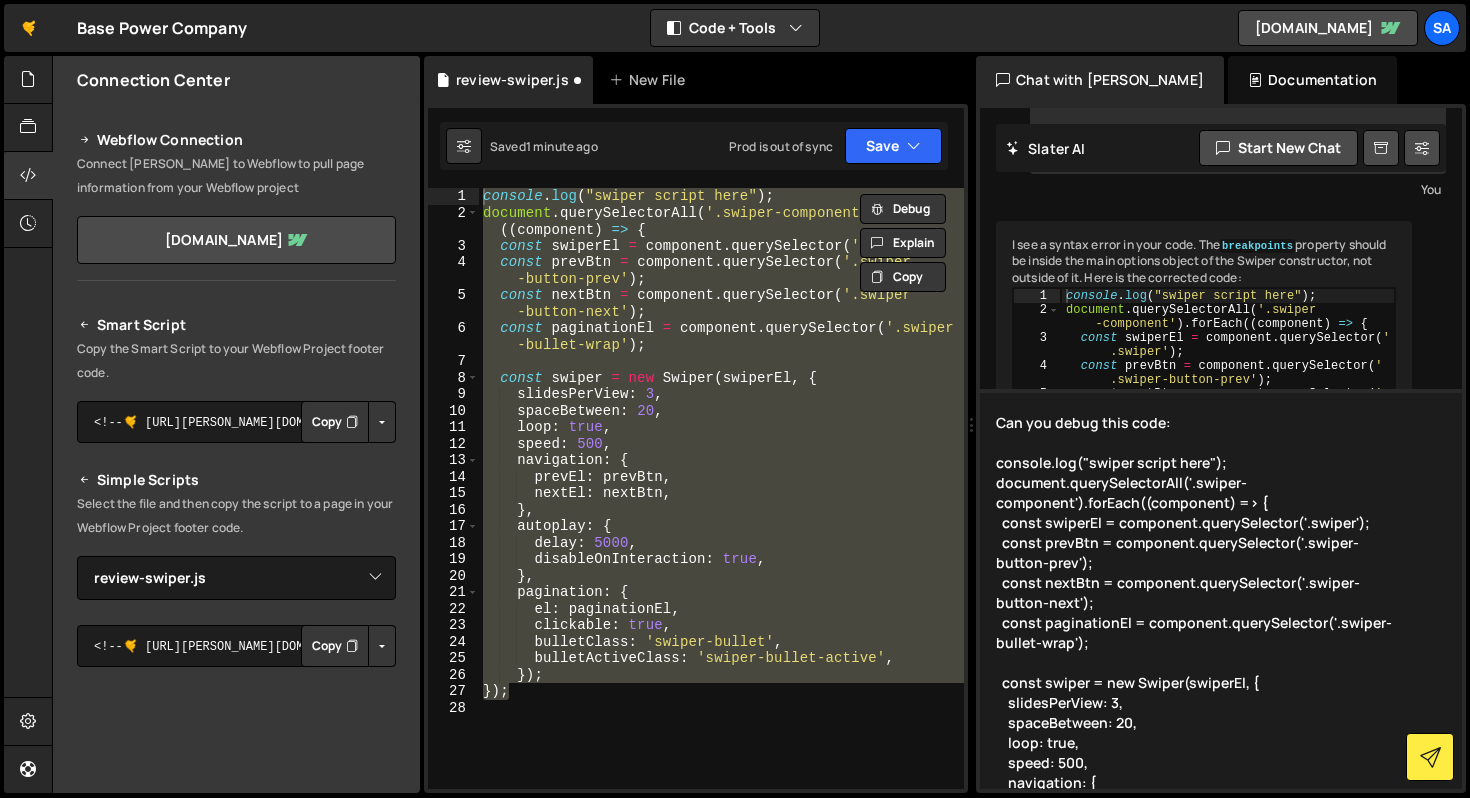 scroll, scrollTop: 283, scrollLeft: 0, axis: vertical 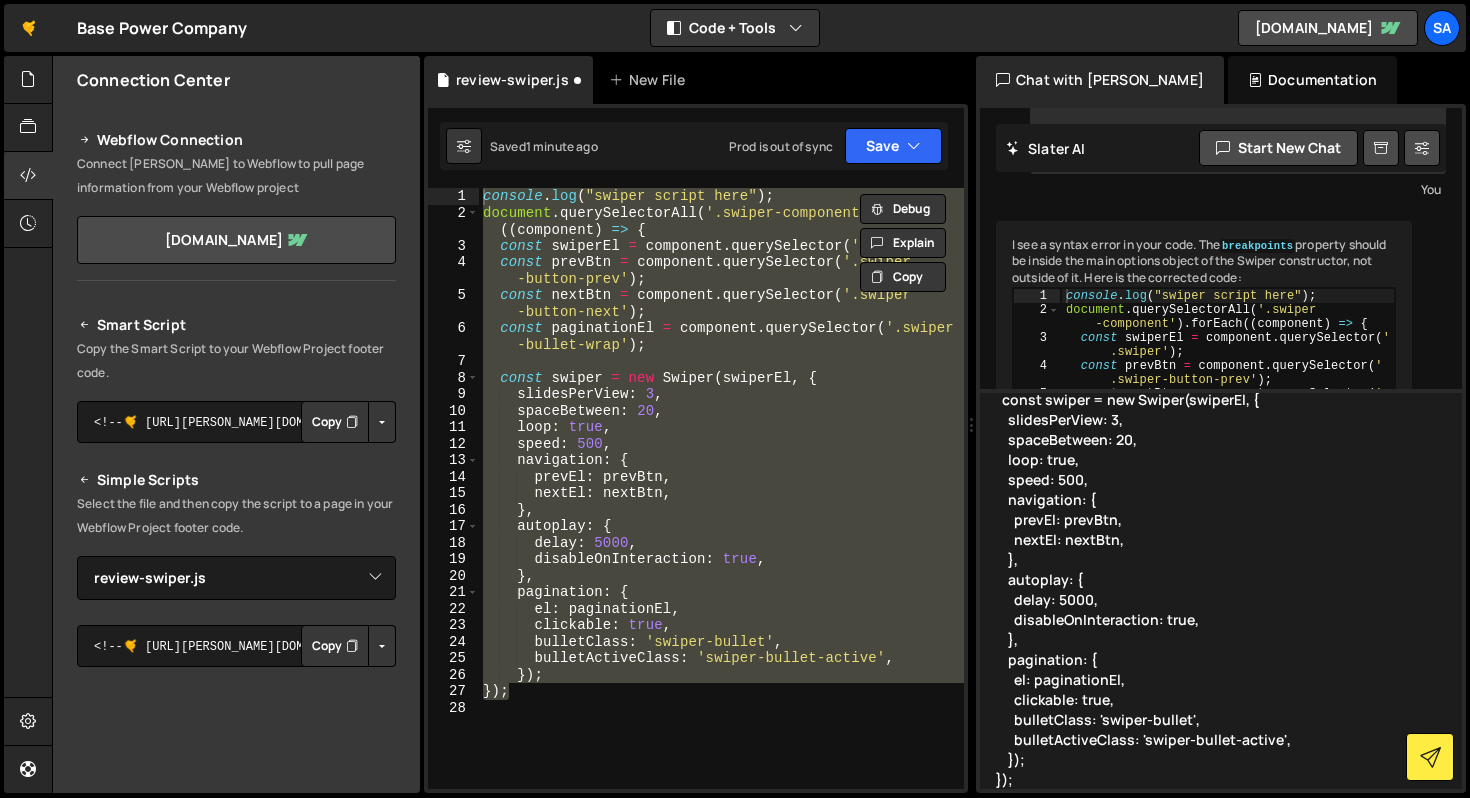 type 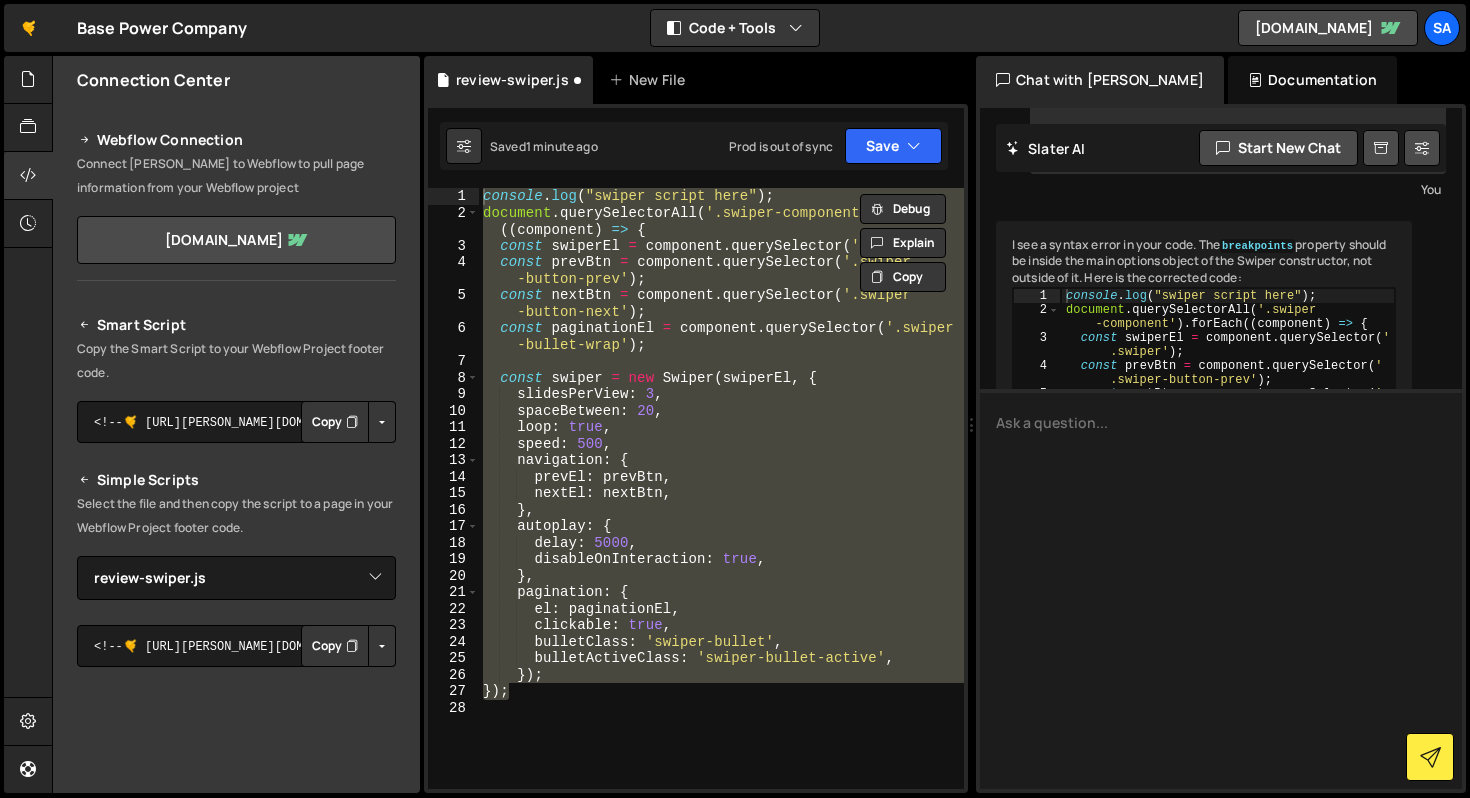 scroll, scrollTop: 0, scrollLeft: 0, axis: both 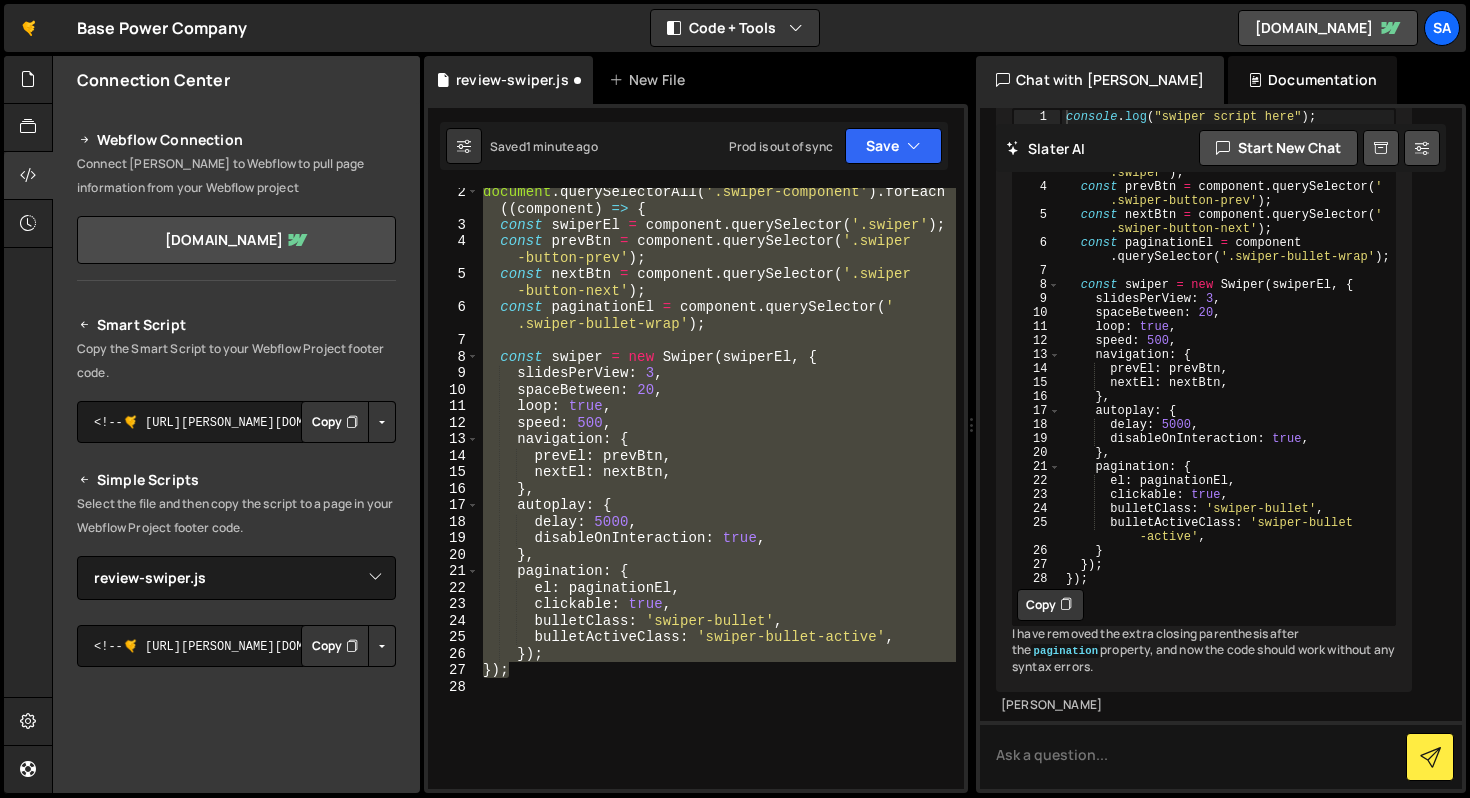 click on "Copy" at bounding box center [1050, 605] 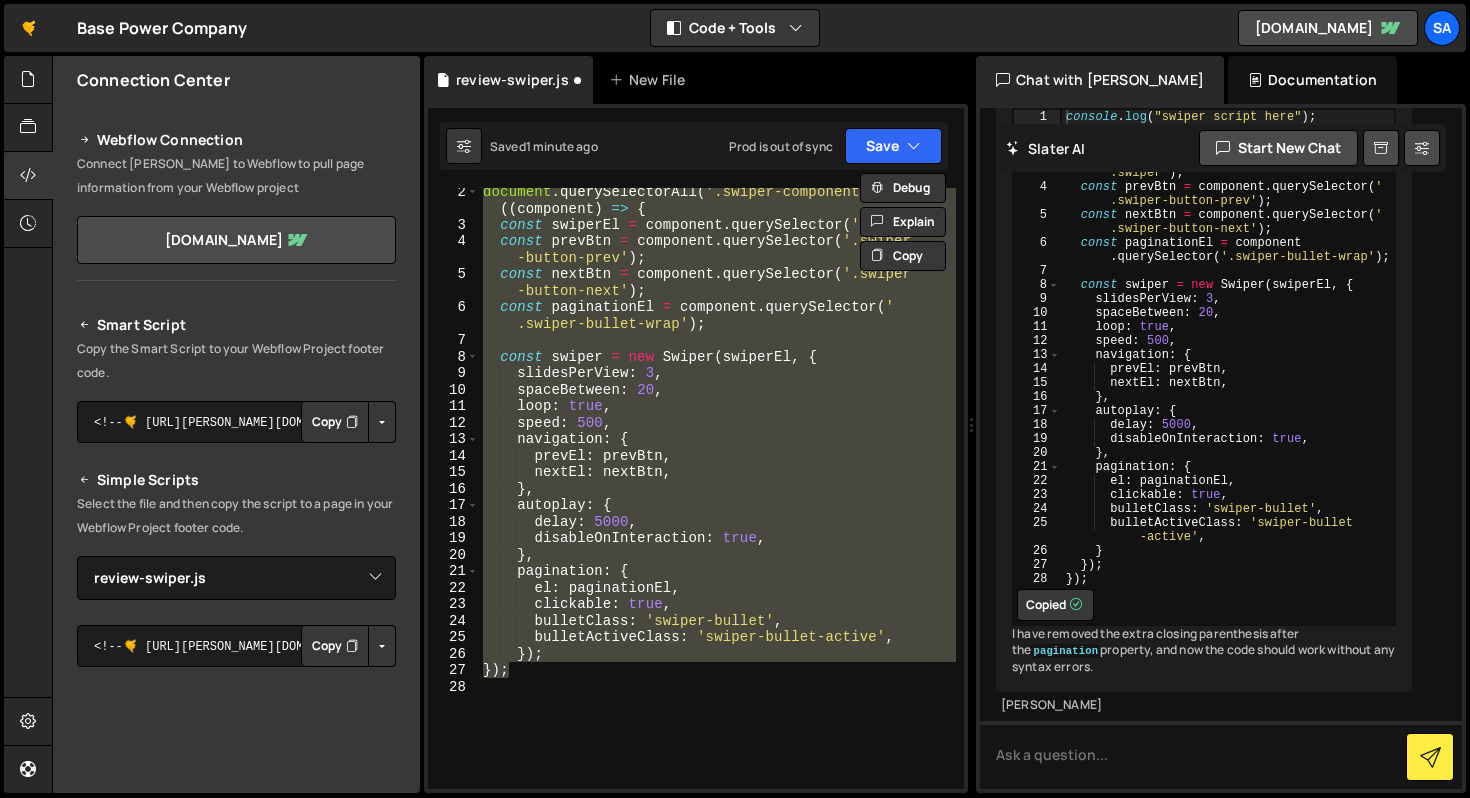 click on "document . querySelectorAll ( '.swiper-component' ) . forEach    (( component )   =>   {    const   swiperEl   =   component . querySelector ( '.swiper' ) ;    const   prevBtn   =   component . querySelector ( '.swiper      -button-prev' ) ;    const   nextBtn   =   component . querySelector ( '.swiper      -button-next' ) ;    const   paginationEl   =   component . querySelector ( '      .swiper-bullet-wrap' ) ;    const   swiper   =   new   Swiper ( swiperEl ,   {       slidesPerView :   3 ,       spaceBetween :   20 ,       loop :   true ,       speed :   500 ,       navigation :   {          prevEl :   prevBtn ,          nextEl :   nextBtn ,       } ,       autoplay :   {          delay :   5000 ,          disableOnInteraction :   true ,       } ,       pagination :   {          el :   paginationEl ,          clickable :   true ,          bulletClass :   'swiper-bullet' ,          bulletActiveClass :   'swiper-bullet-active' ,       }) ; }) ;" at bounding box center [717, 508] 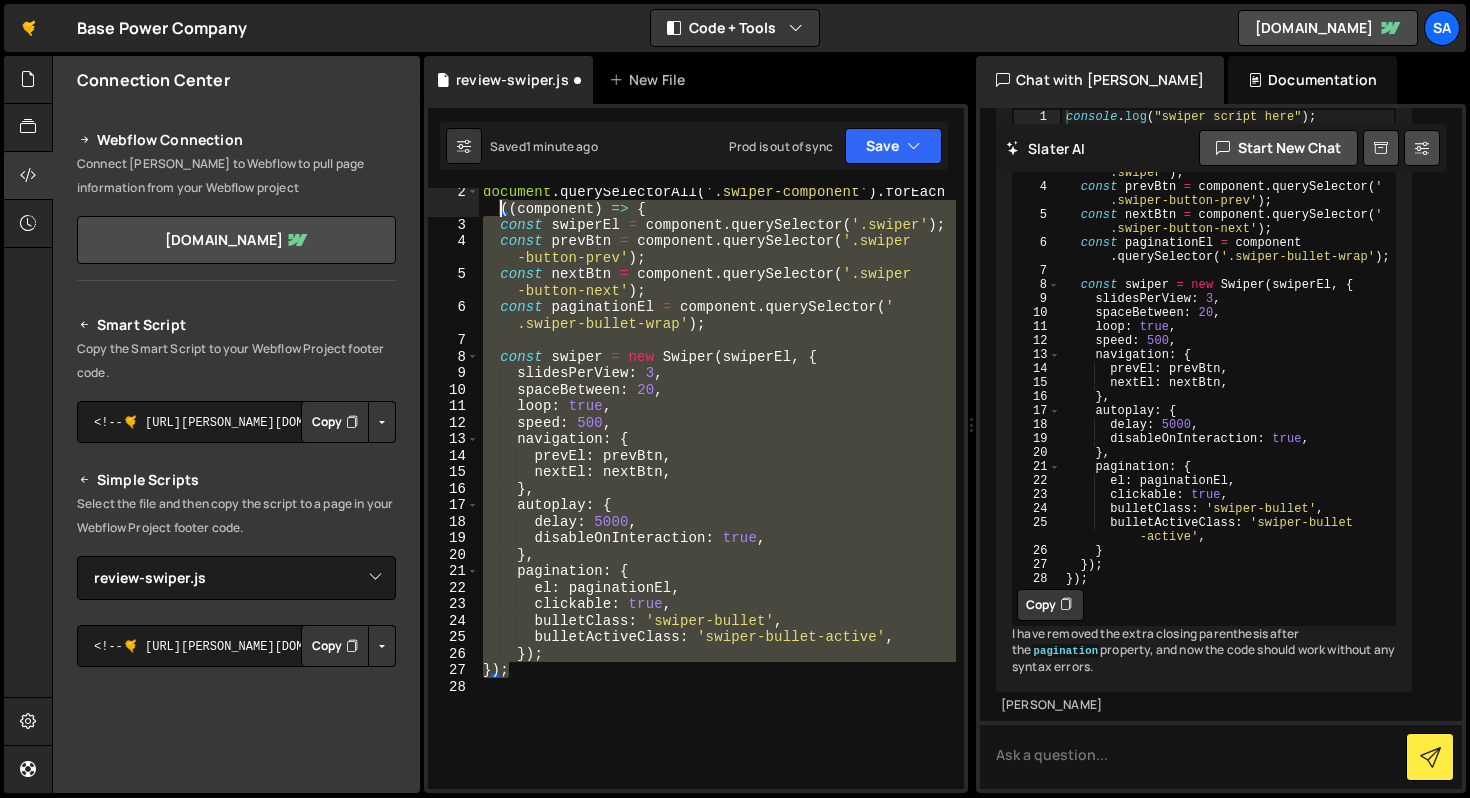 scroll, scrollTop: 16, scrollLeft: 0, axis: vertical 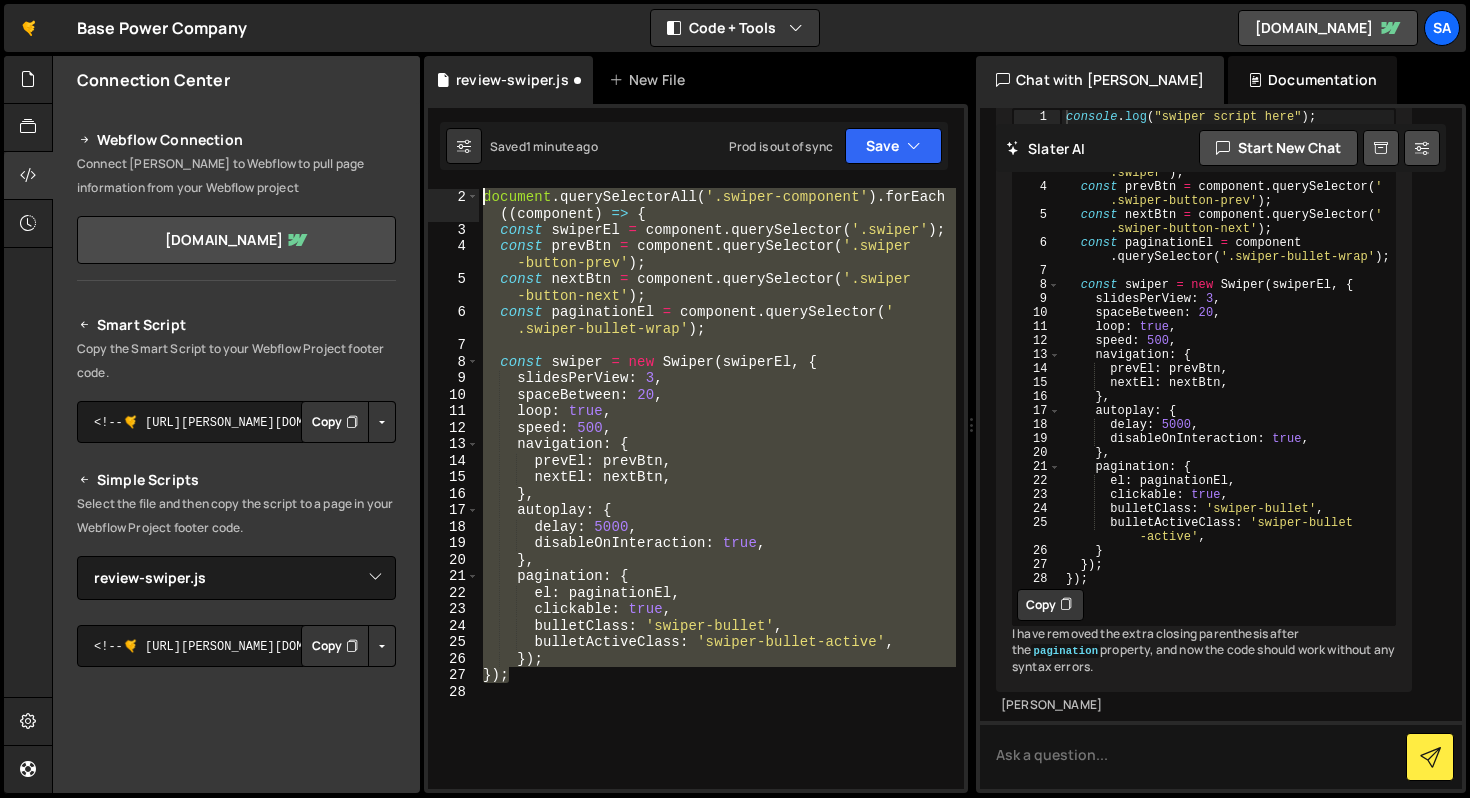drag, startPoint x: 537, startPoint y: 677, endPoint x: 432, endPoint y: 192, distance: 496.23584 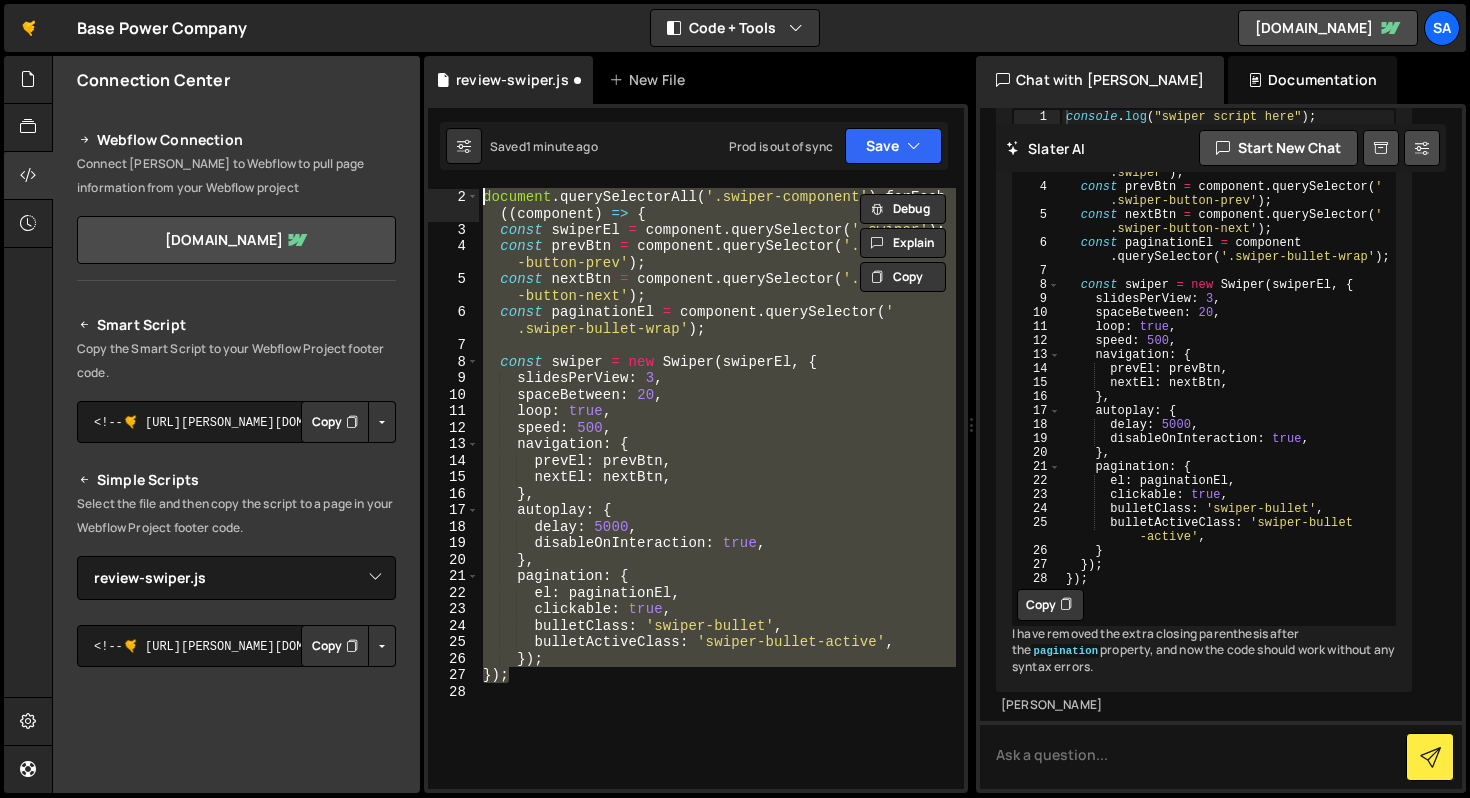 paste on "}" 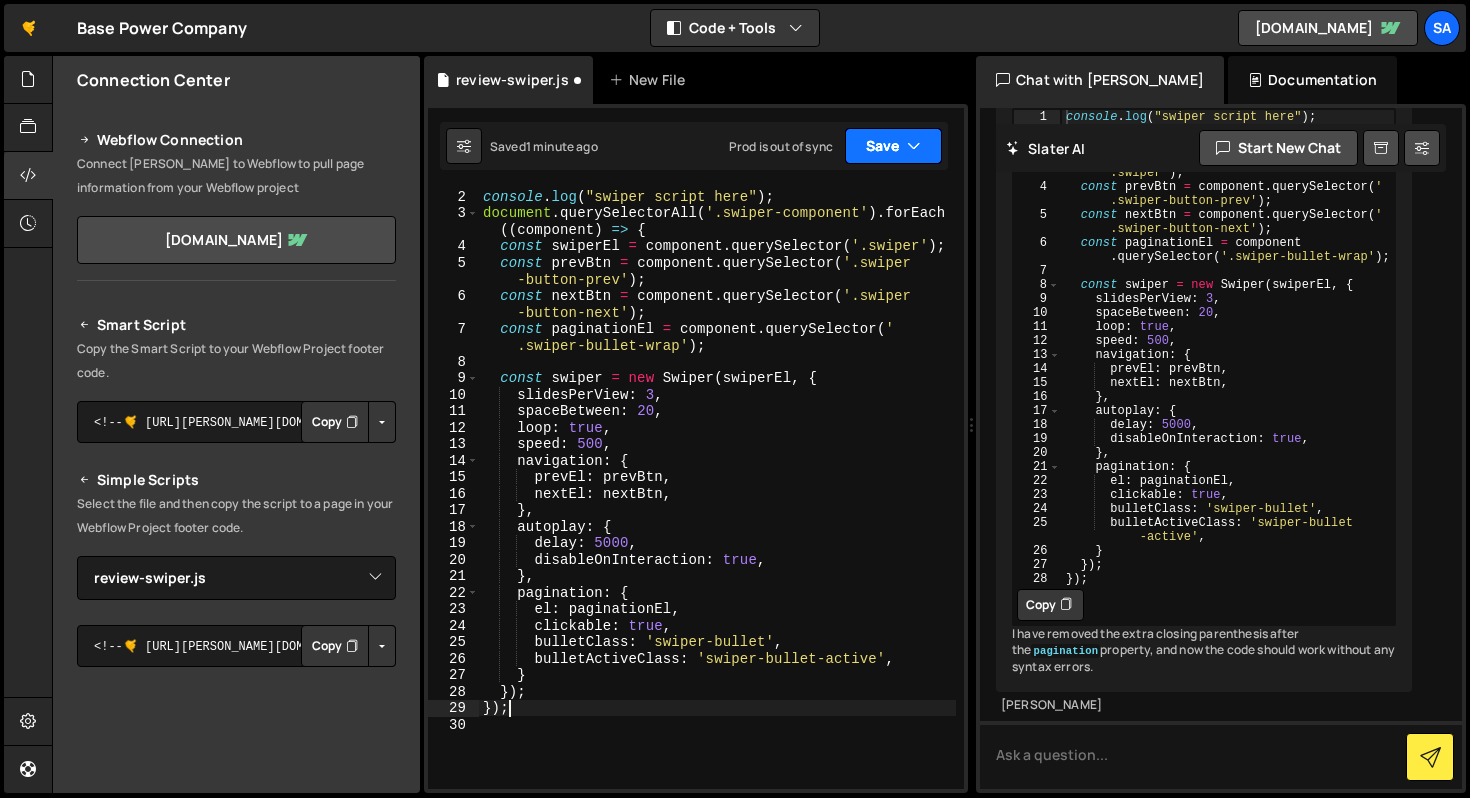 click on "Save" at bounding box center (893, 146) 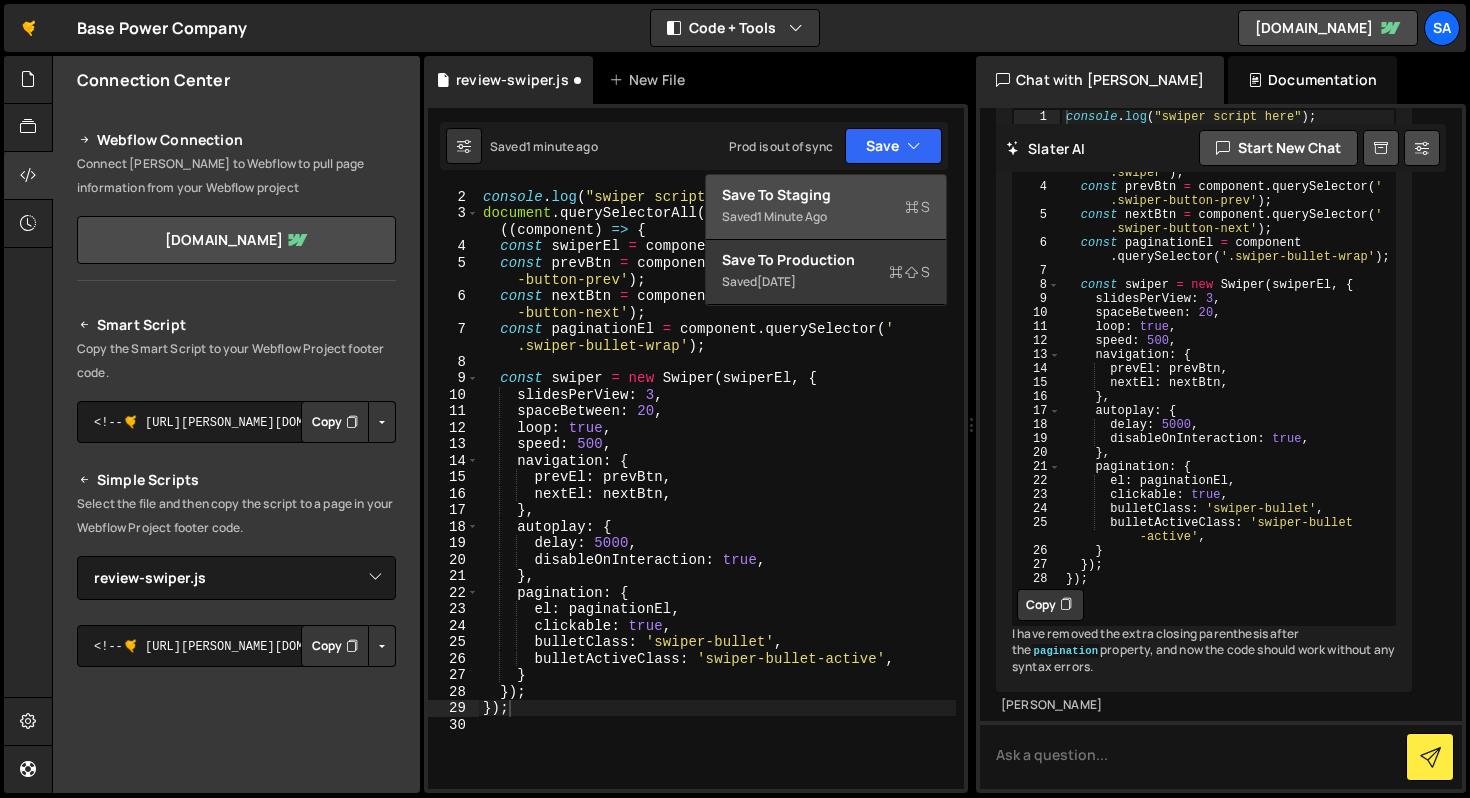click on "Save to Staging
S" at bounding box center [826, 195] 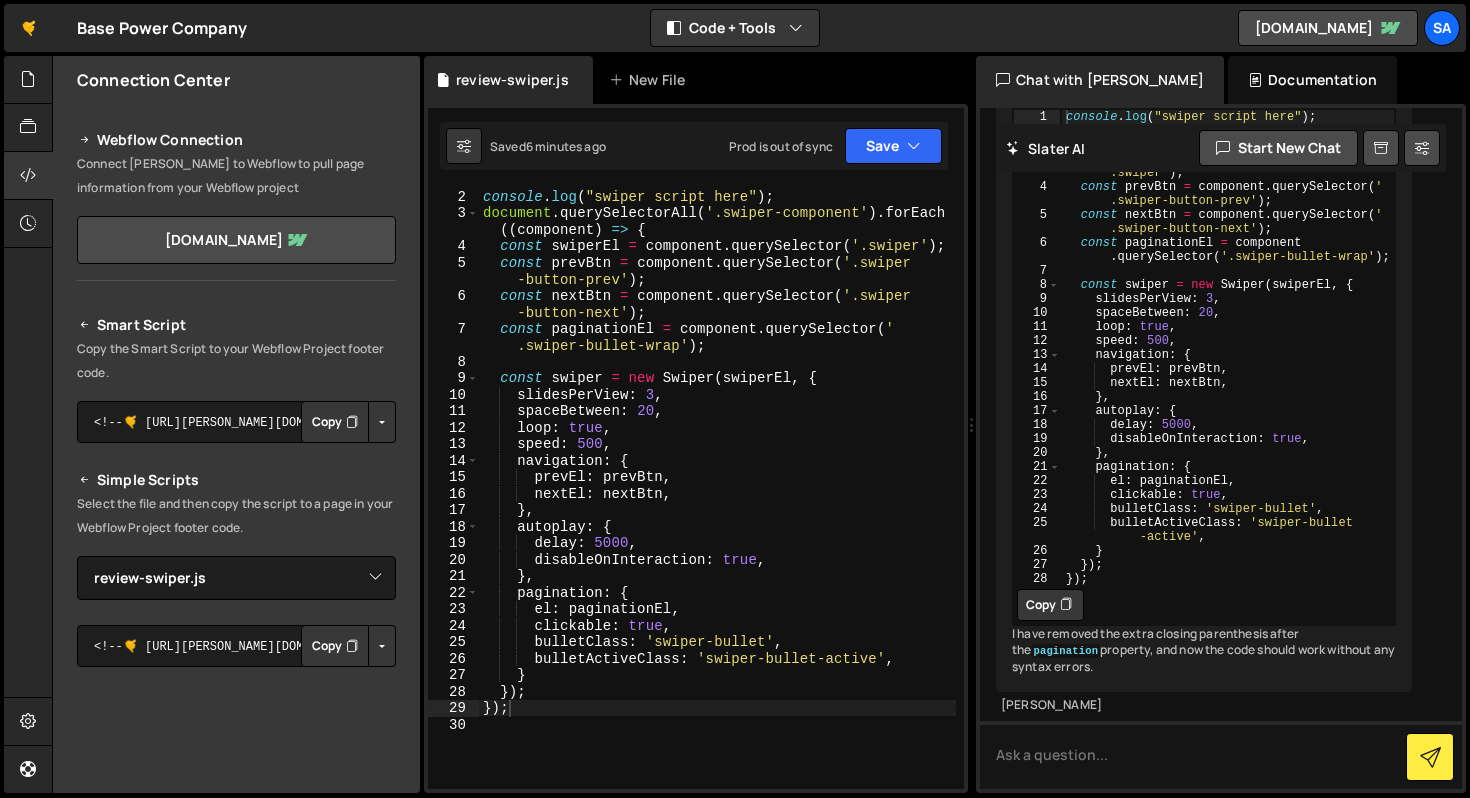 click on "console . log ( "swiper script here" ) ; document . querySelectorAll ( '.swiper-component' ) . forEach    (( component )   =>   {    const   swiperEl   =   component . querySelector ( '.swiper' ) ;    const   prevBtn   =   component . querySelector ( '.swiper      -button-prev' ) ;    const   nextBtn   =   component . querySelector ( '.swiper      -button-next' ) ;    const   paginationEl   =   component . querySelector ( '      .swiper-bullet-wrap' ) ;    const   swiper   =   new   Swiper ( swiperEl ,   {       slidesPerView :   3 ,       spaceBetween :   20 ,       loop :   true ,       speed :   500 ,       navigation :   {          prevEl :   prevBtn ,          nextEl :   nextBtn ,       } ,       autoplay :   {          delay :   5000 ,          disableOnInteraction :   true ,       } ,       pagination :   {          el :   paginationEl ,          clickable :   true ,          bulletClass :   'swiper-bullet' ,          bulletActiveClass :   'swiper-bullet-active' ,       }    }) ; }) ;" at bounding box center [717, 505] 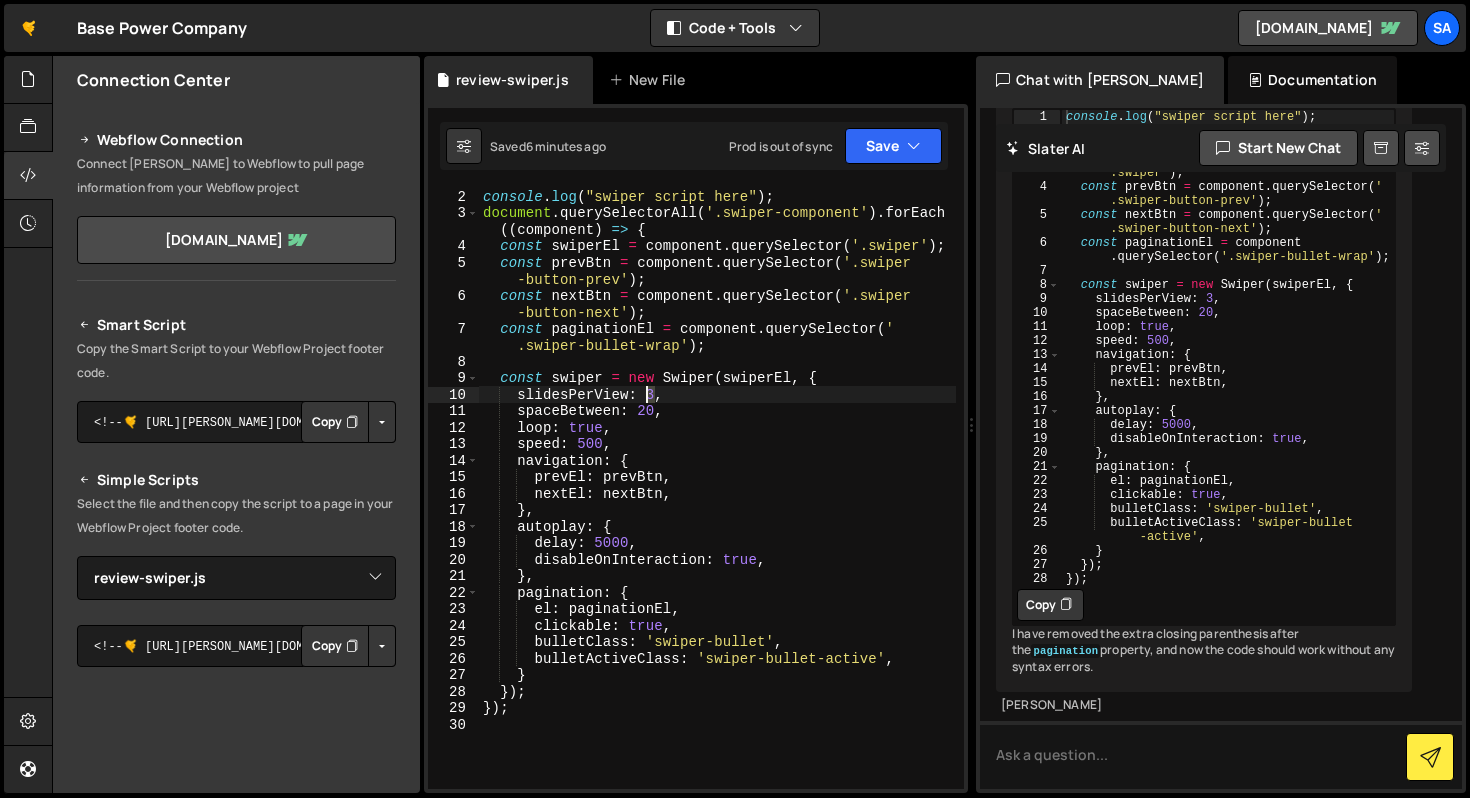 click on "console . log ( "swiper script here" ) ; document . querySelectorAll ( '.swiper-component' ) . forEach    (( component )   =>   {    const   swiperEl   =   component . querySelector ( '.swiper' ) ;    const   prevBtn   =   component . querySelector ( '.swiper      -button-prev' ) ;    const   nextBtn   =   component . querySelector ( '.swiper      -button-next' ) ;    const   paginationEl   =   component . querySelector ( '      .swiper-bullet-wrap' ) ;    const   swiper   =   new   Swiper ( swiperEl ,   {       slidesPerView :   3 ,       spaceBetween :   20 ,       loop :   true ,       speed :   500 ,       navigation :   {          prevEl :   prevBtn ,          nextEl :   nextBtn ,       } ,       autoplay :   {          delay :   5000 ,          disableOnInteraction :   true ,       } ,       pagination :   {          el :   paginationEl ,          clickable :   true ,          bulletClass :   'swiper-bullet' ,          bulletActiveClass :   'swiper-bullet-active' ,       }    }) ; }) ;" at bounding box center [717, 505] 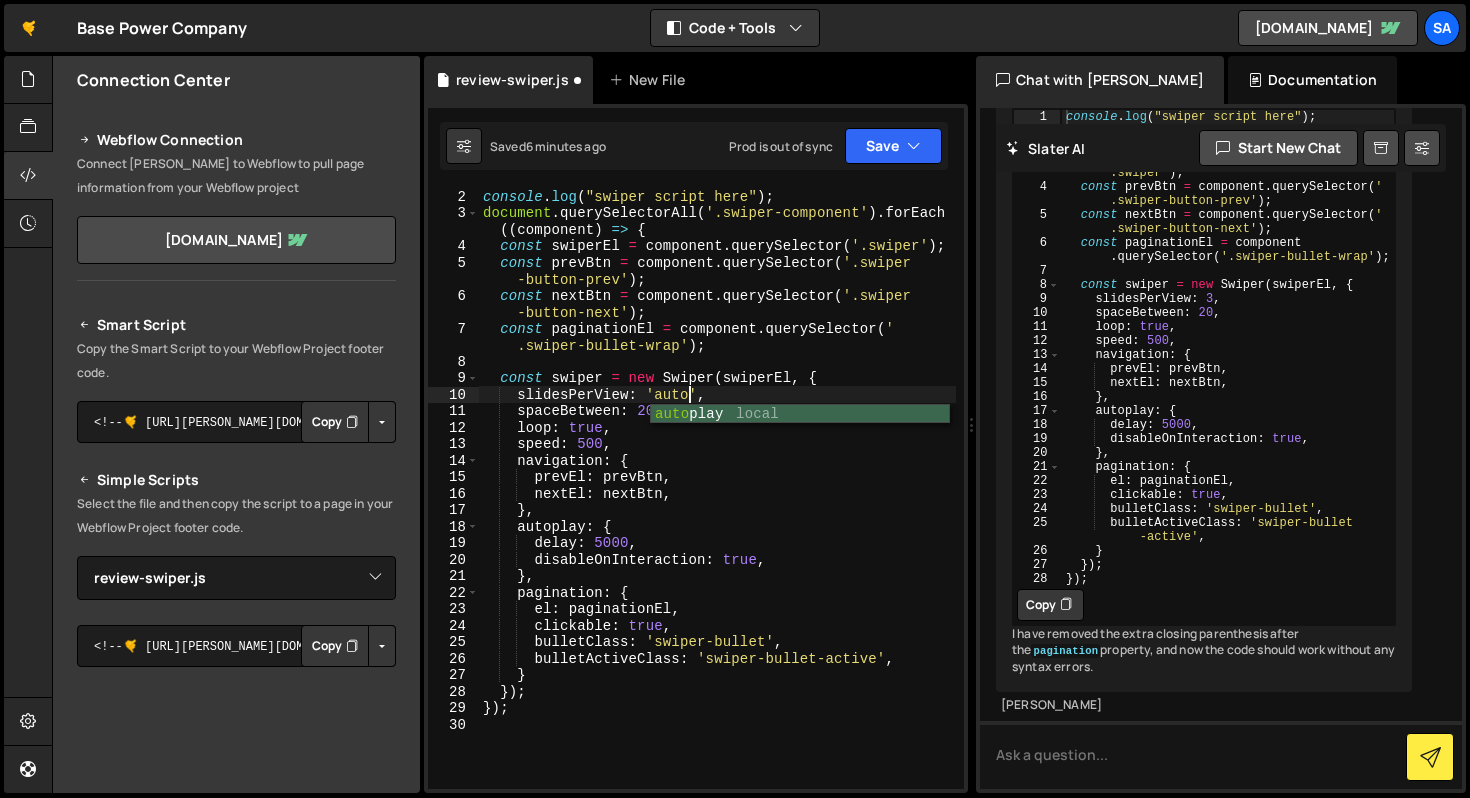 scroll, scrollTop: 0, scrollLeft: 14, axis: horizontal 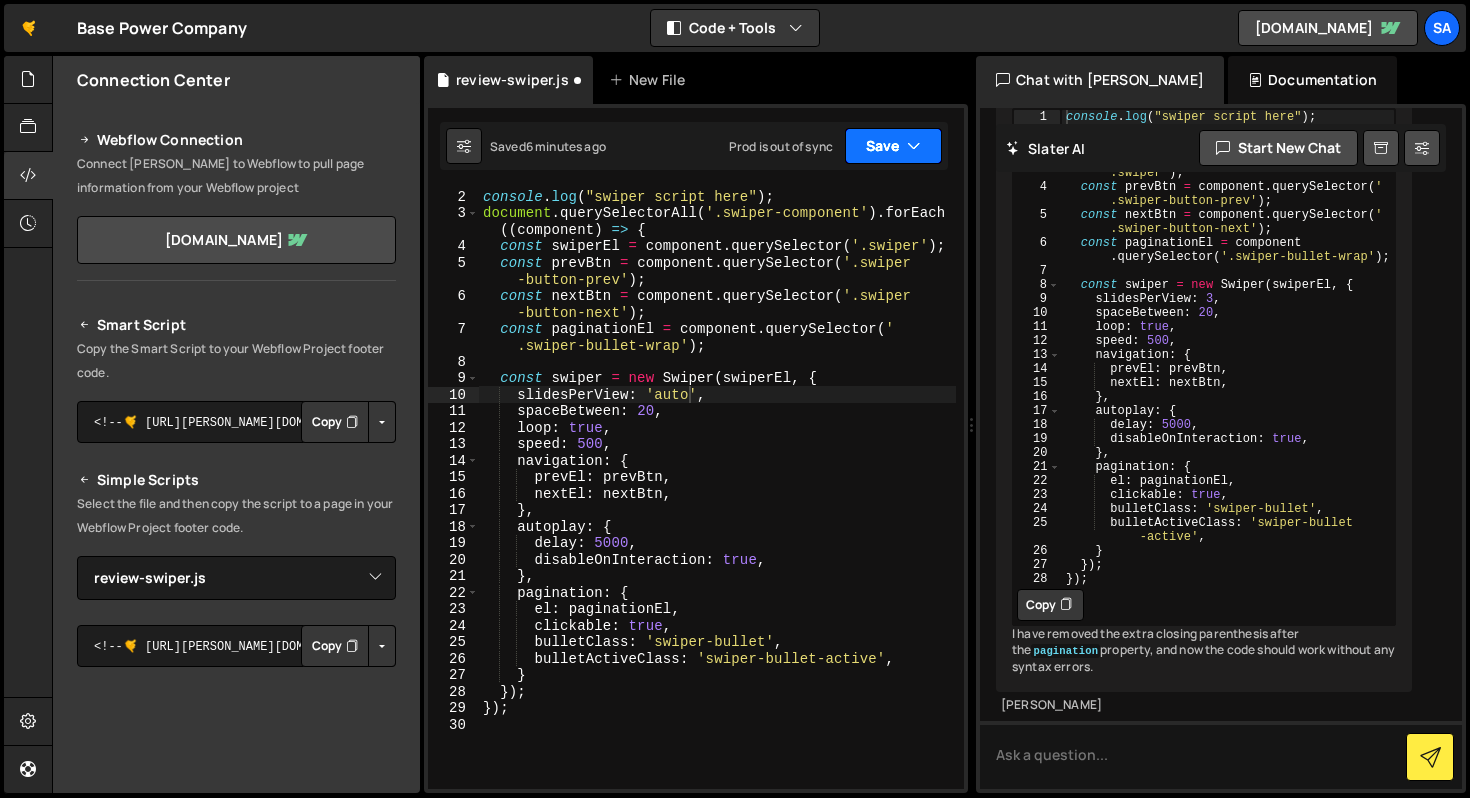 click on "Save" at bounding box center [893, 146] 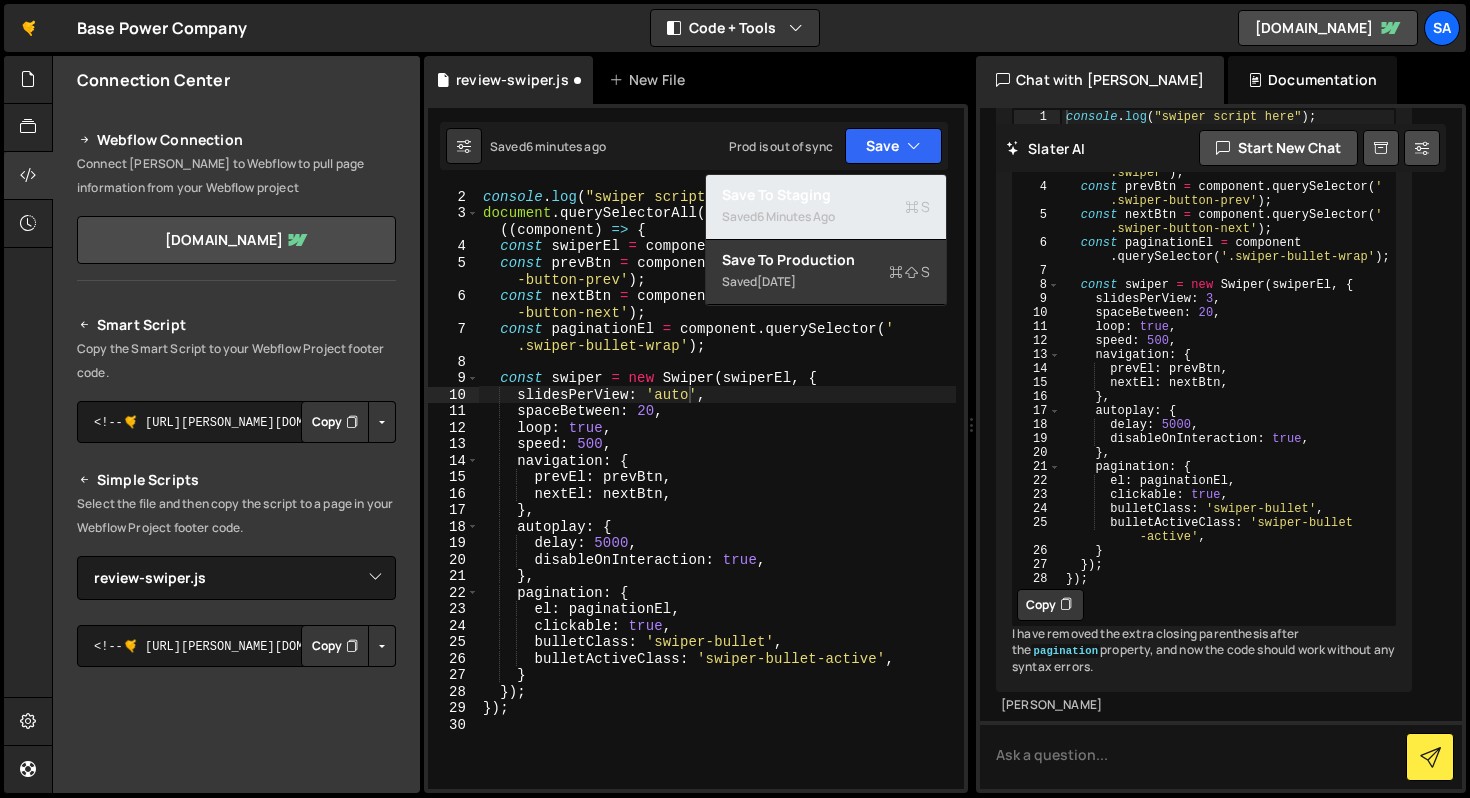 click on "6 minutes ago" at bounding box center (796, 216) 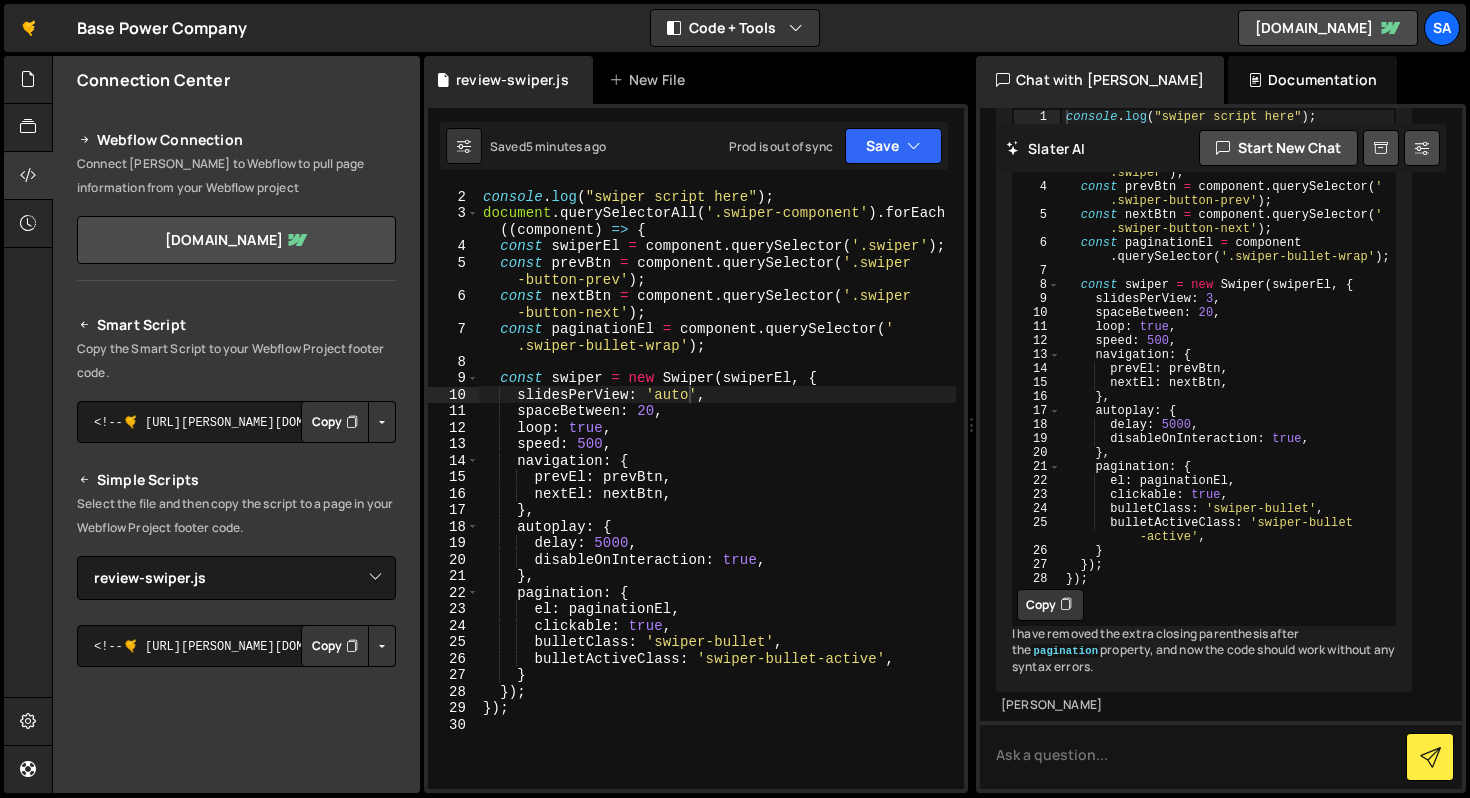 scroll, scrollTop: 6422, scrollLeft: 0, axis: vertical 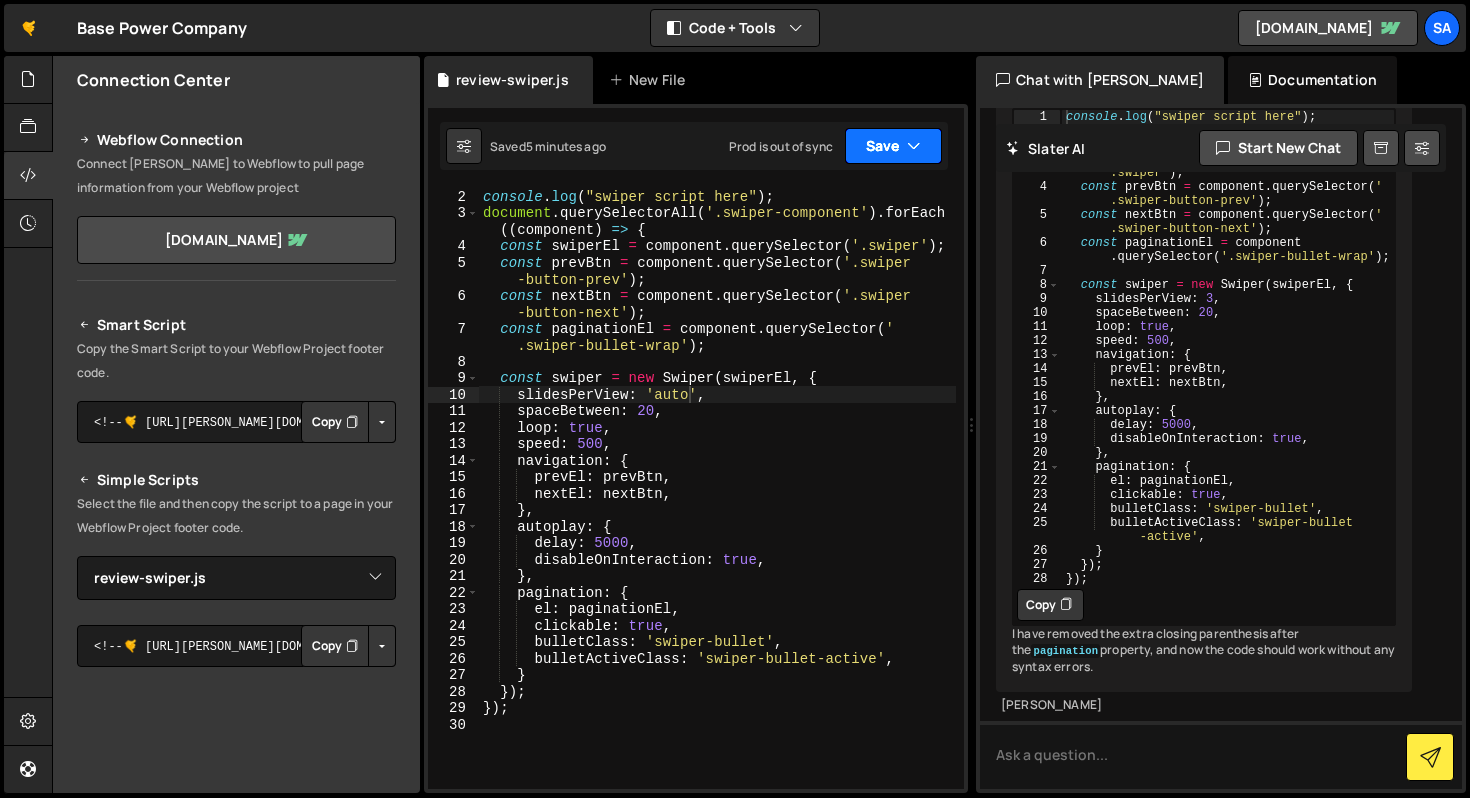 click on "Save" at bounding box center (893, 146) 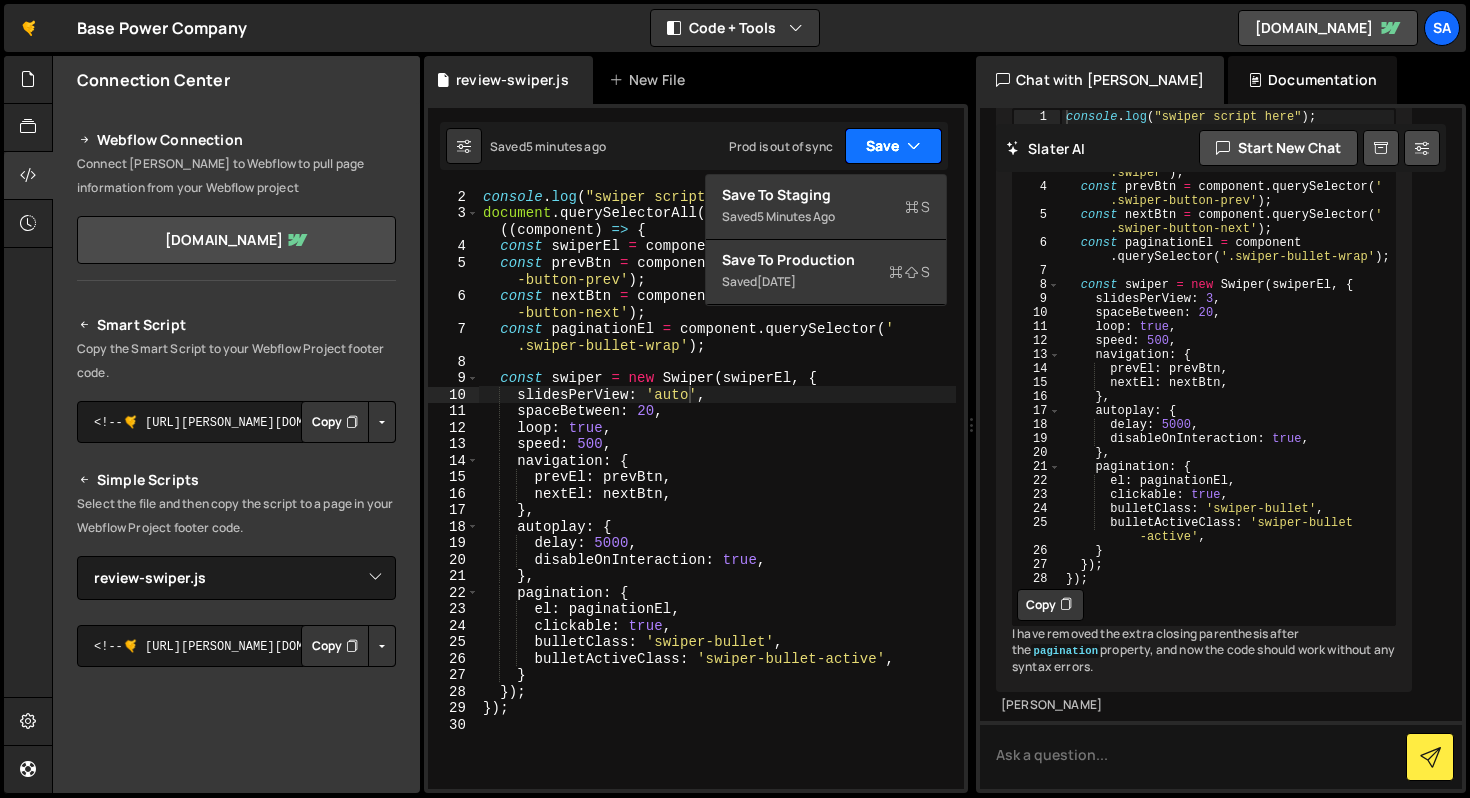 click on "Save" at bounding box center [893, 146] 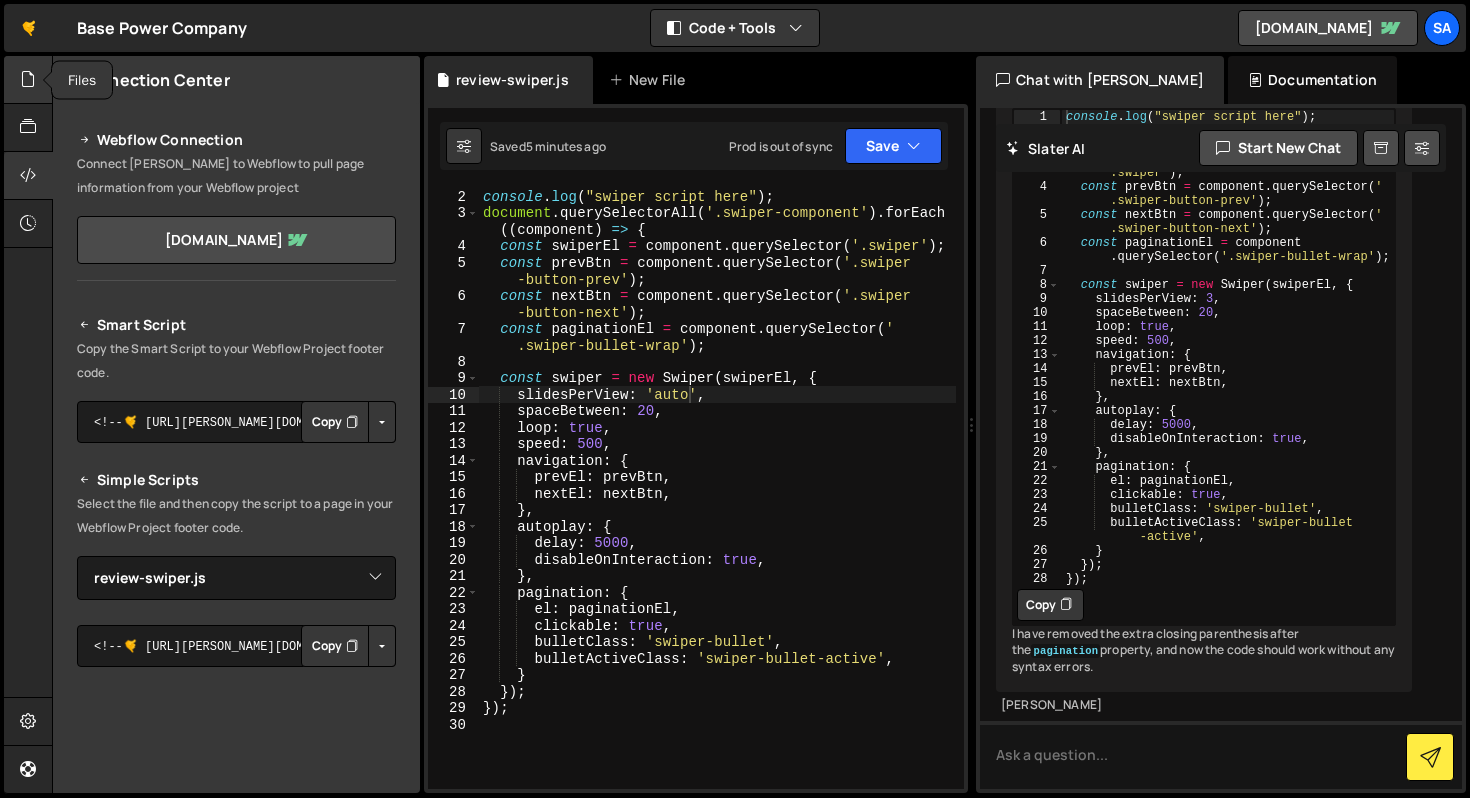 click at bounding box center [28, 79] 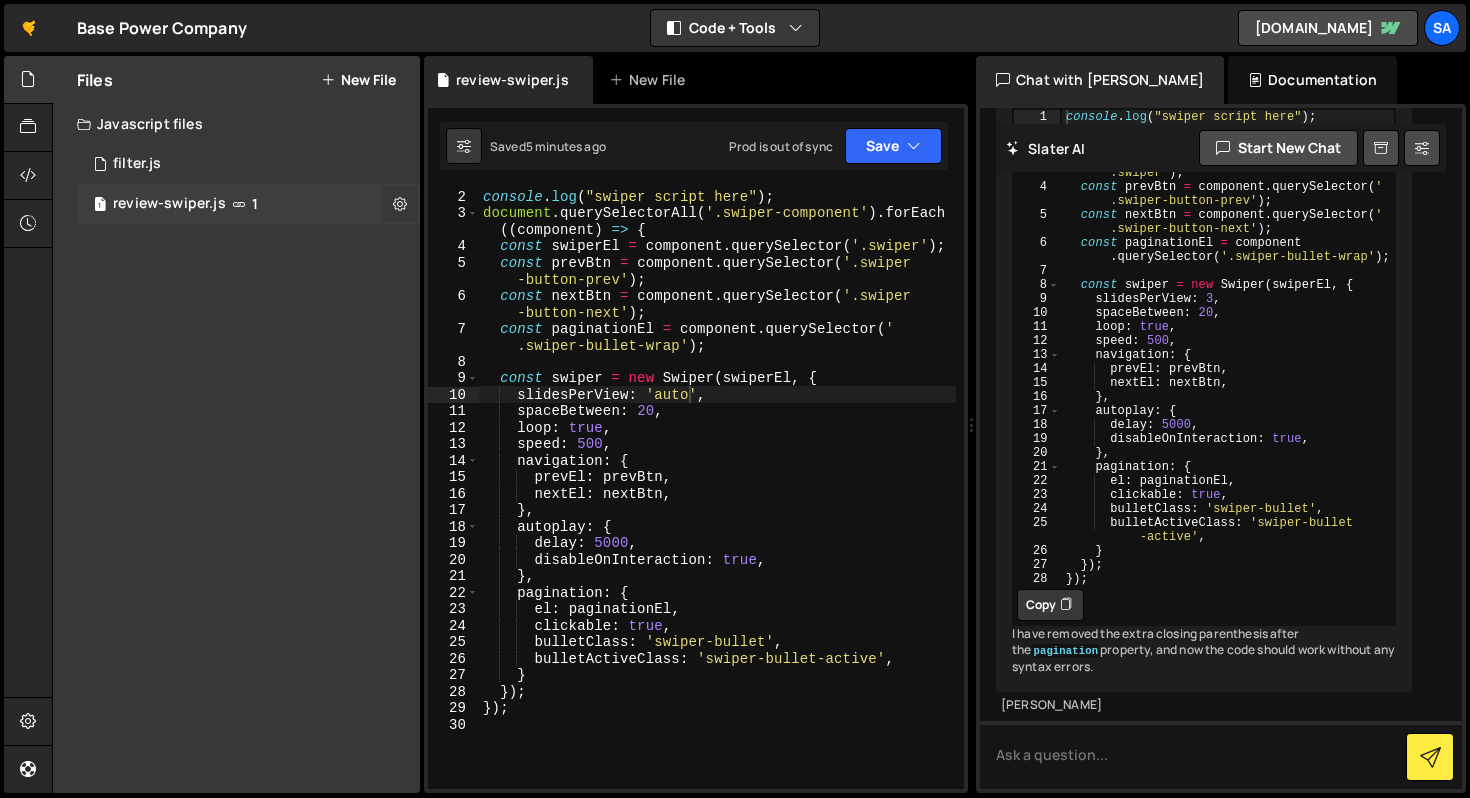 click at bounding box center [400, 203] 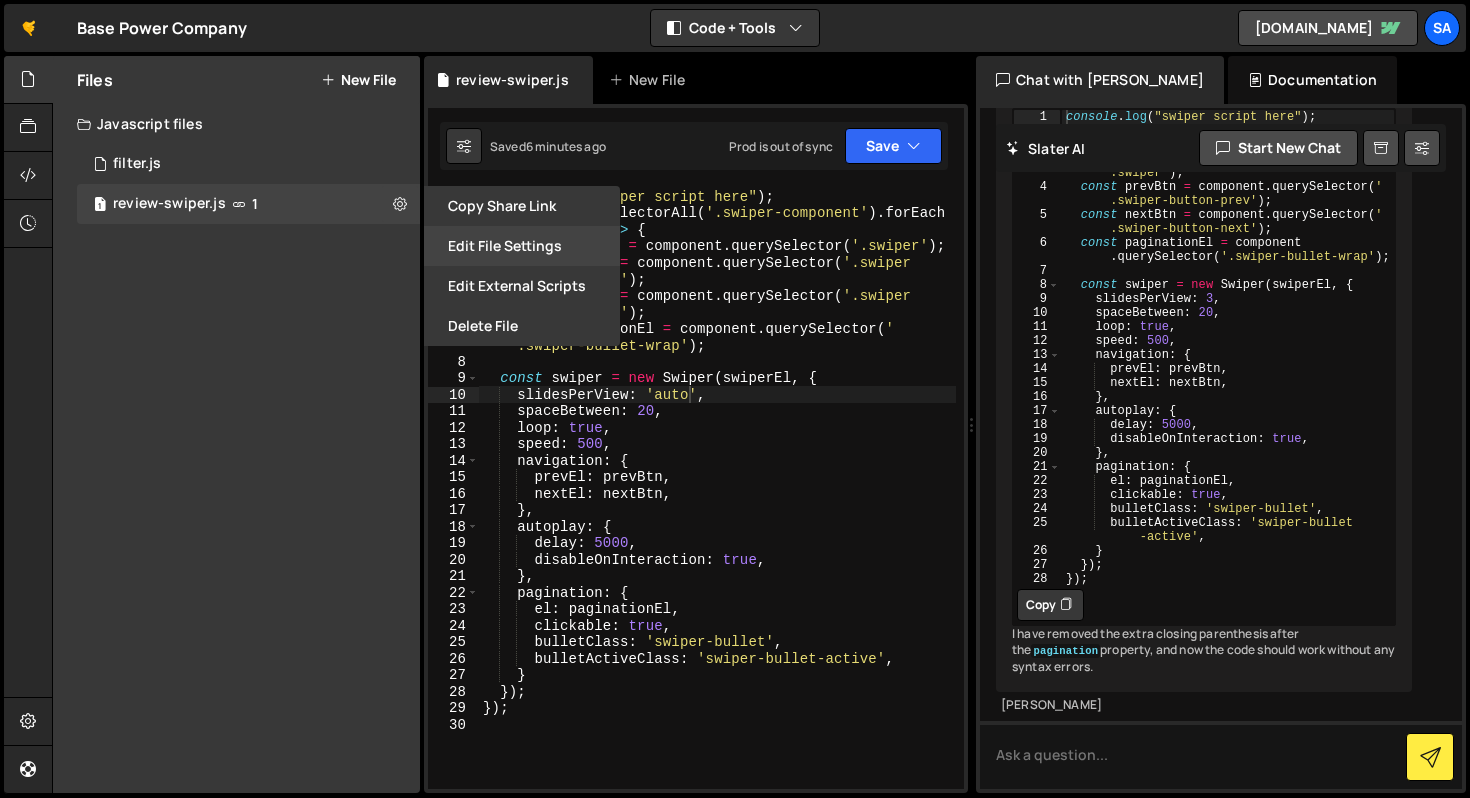 click on "Edit File Settings" at bounding box center (522, 246) 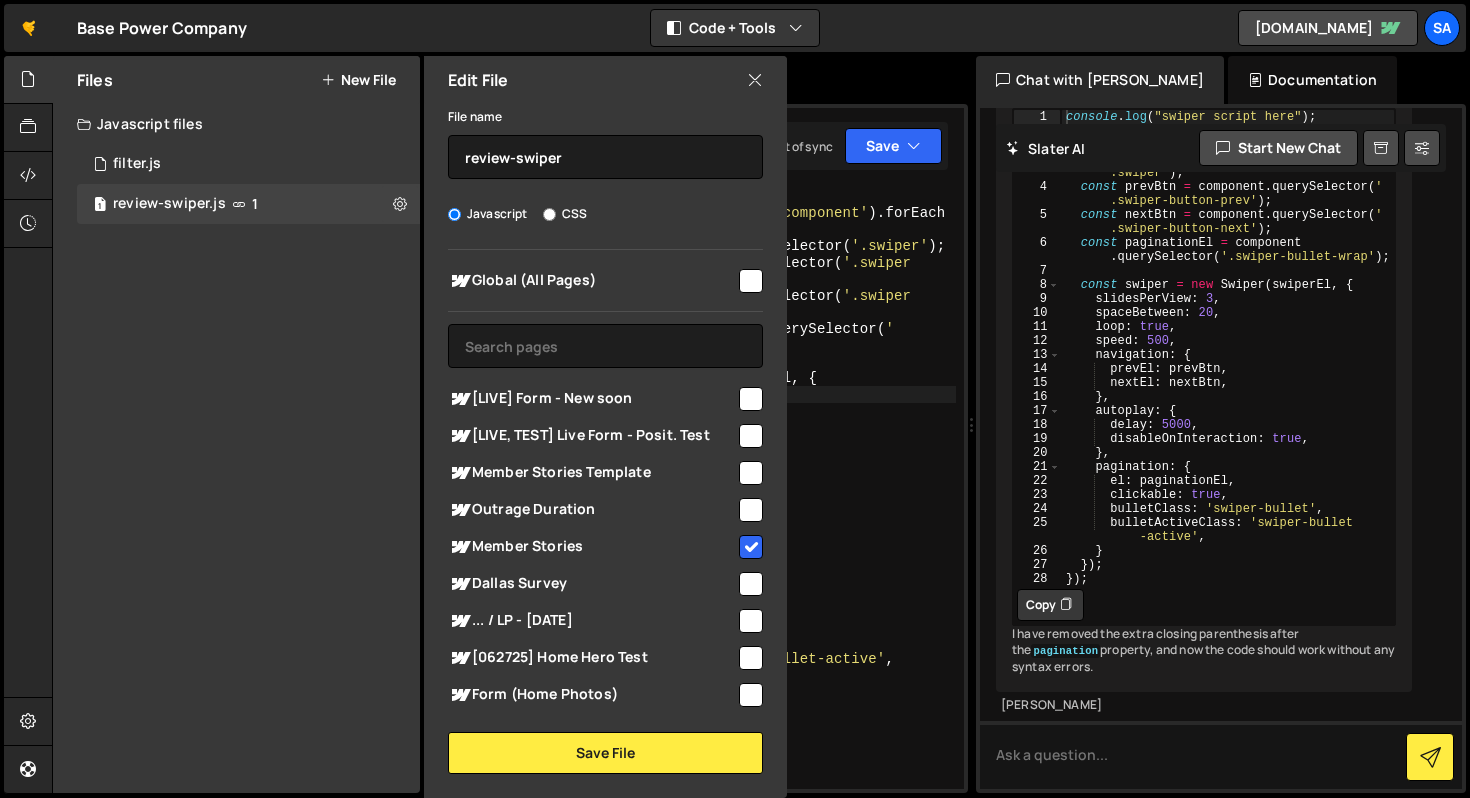 click at bounding box center (751, 547) 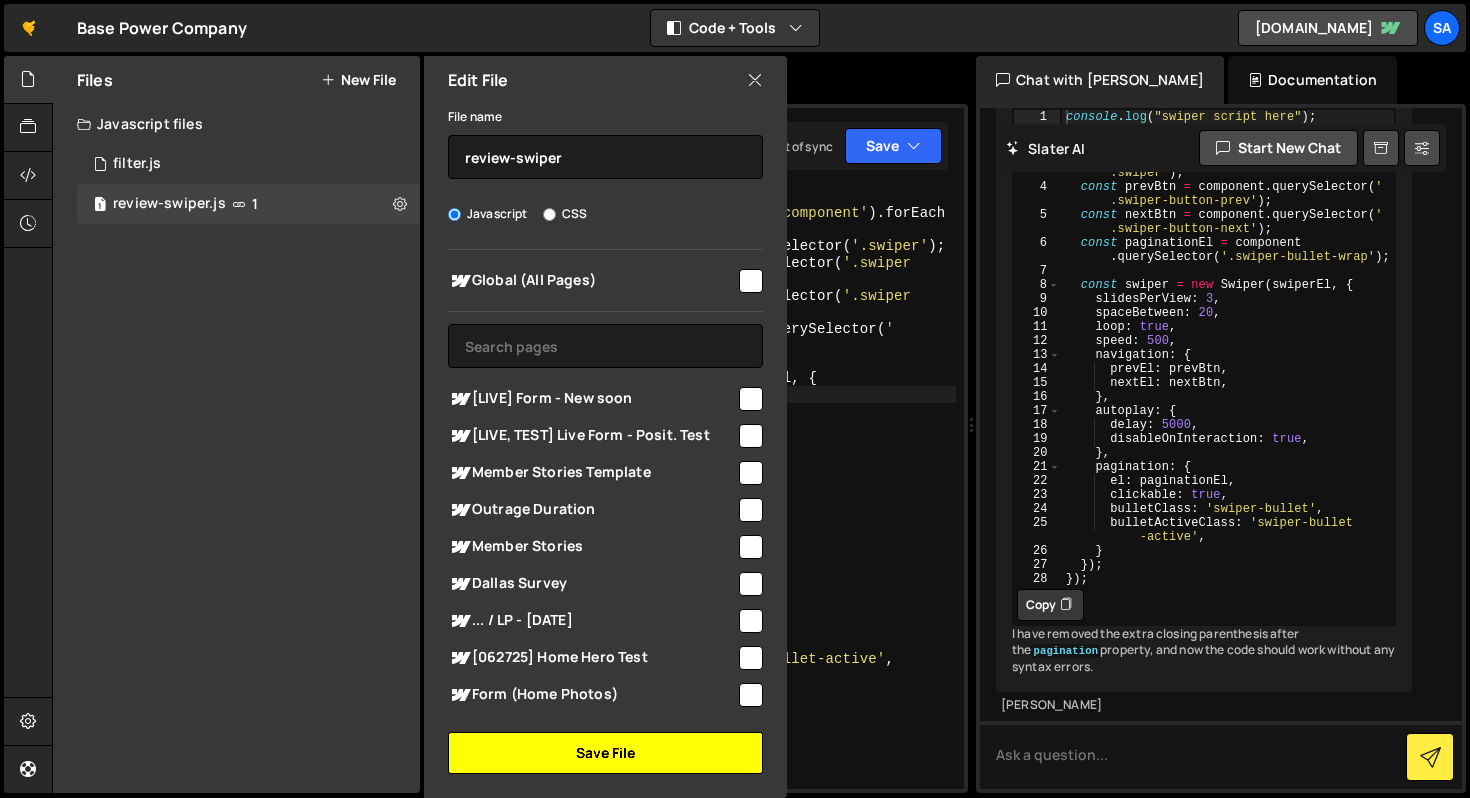 click on "Save File" at bounding box center [605, 753] 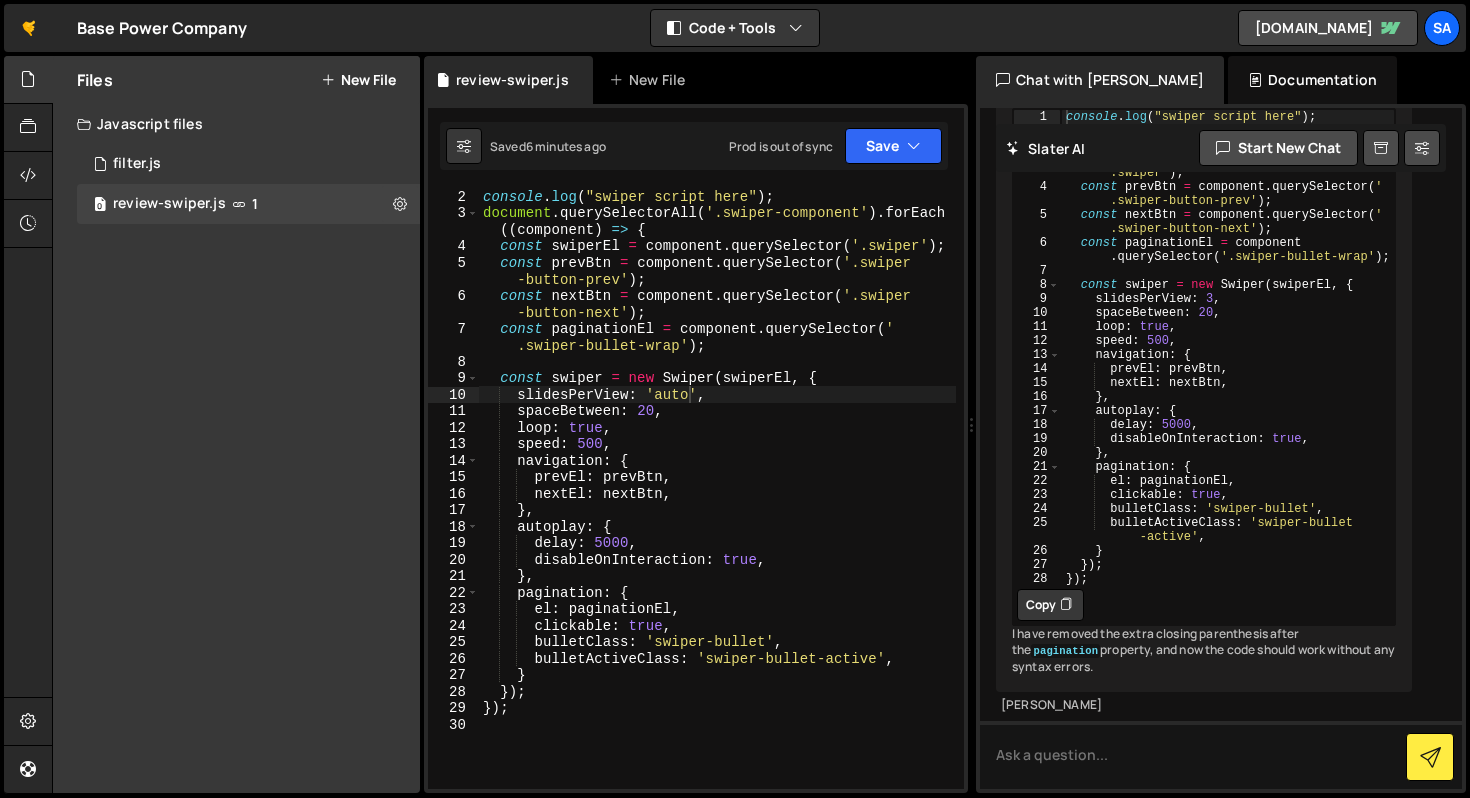 type on "speed: 500," 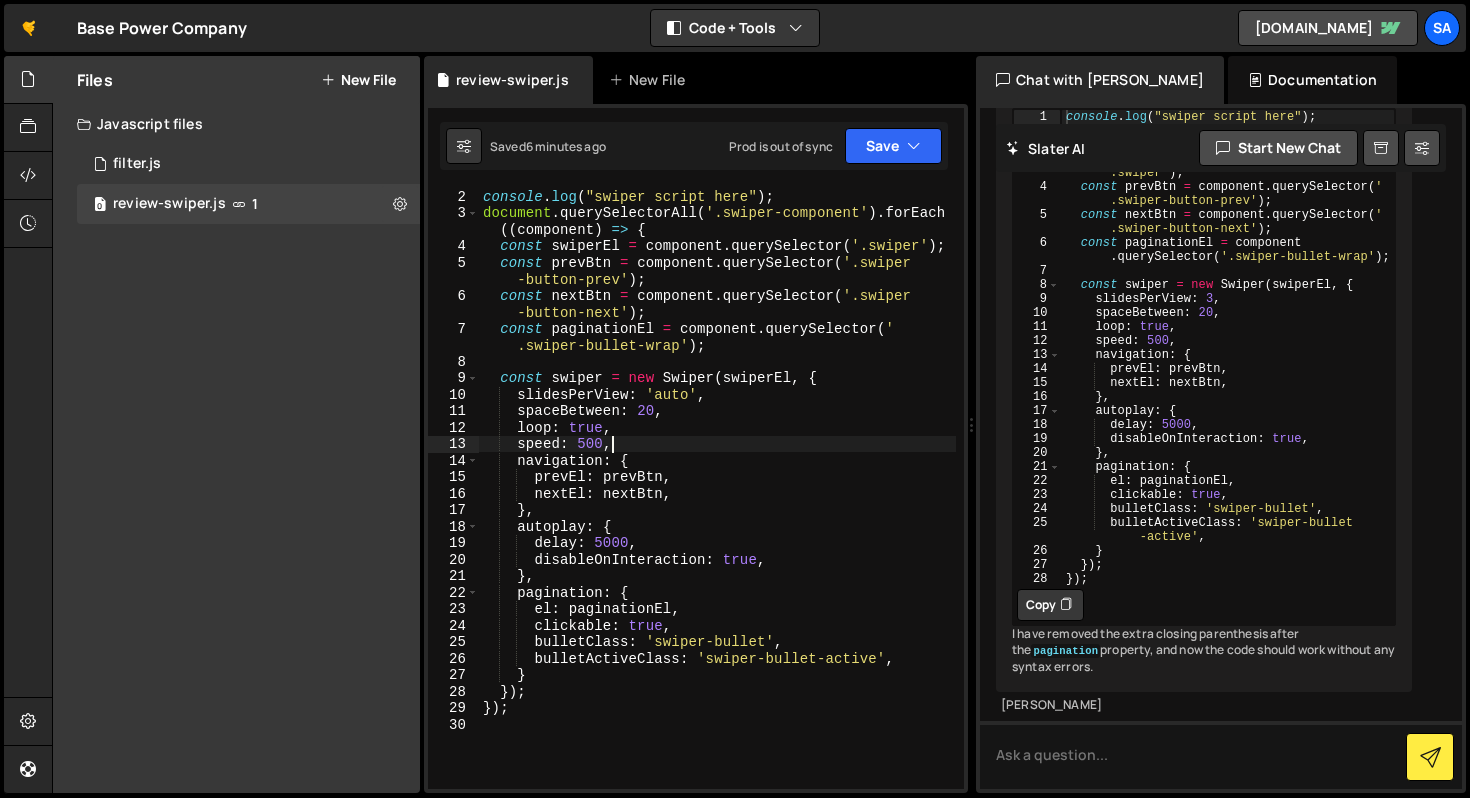 scroll, scrollTop: 0, scrollLeft: 8, axis: horizontal 